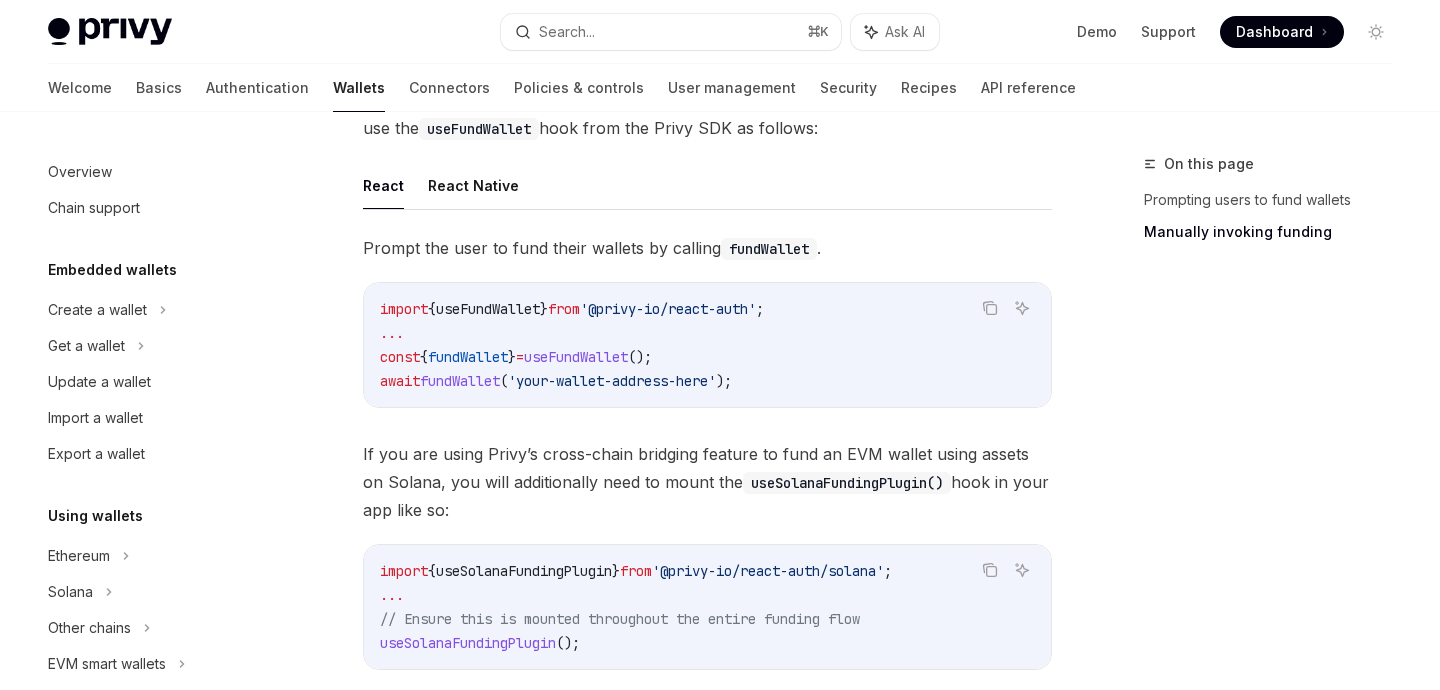 scroll, scrollTop: 667, scrollLeft: 0, axis: vertical 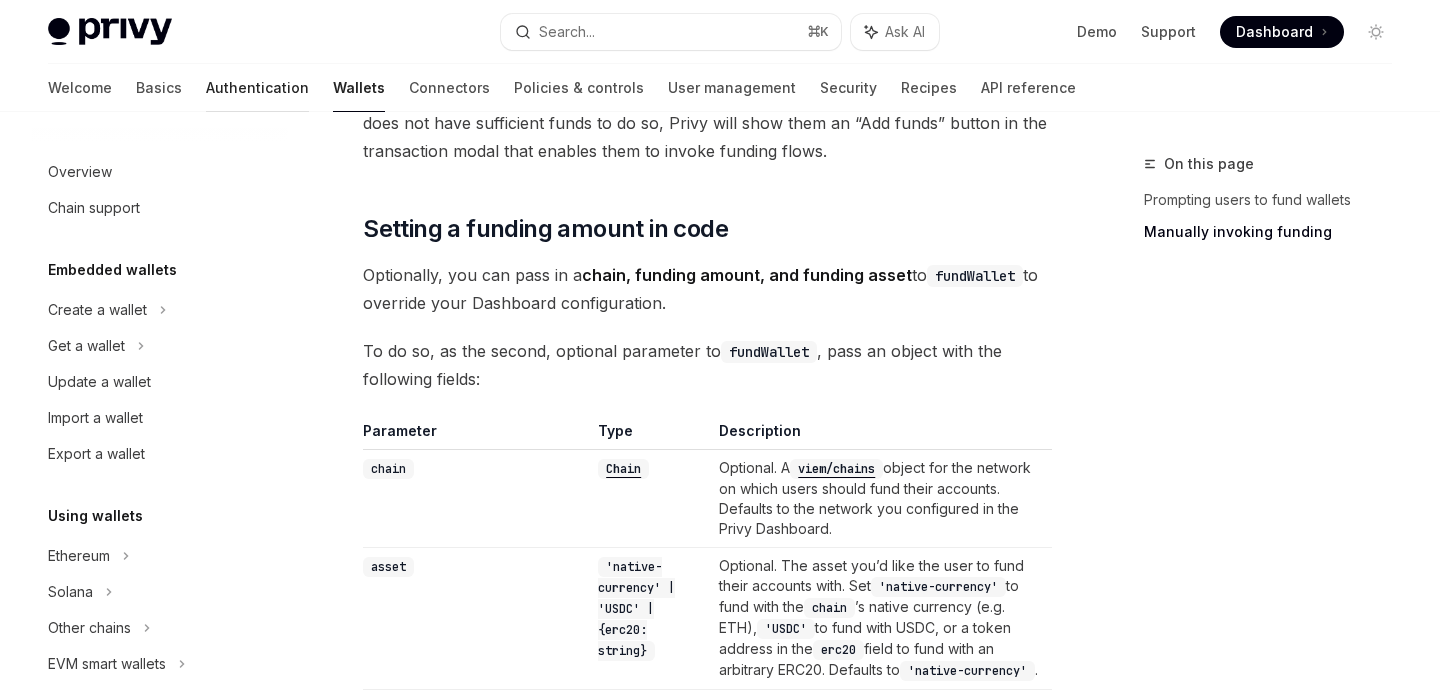 click on "Authentication" at bounding box center (257, 88) 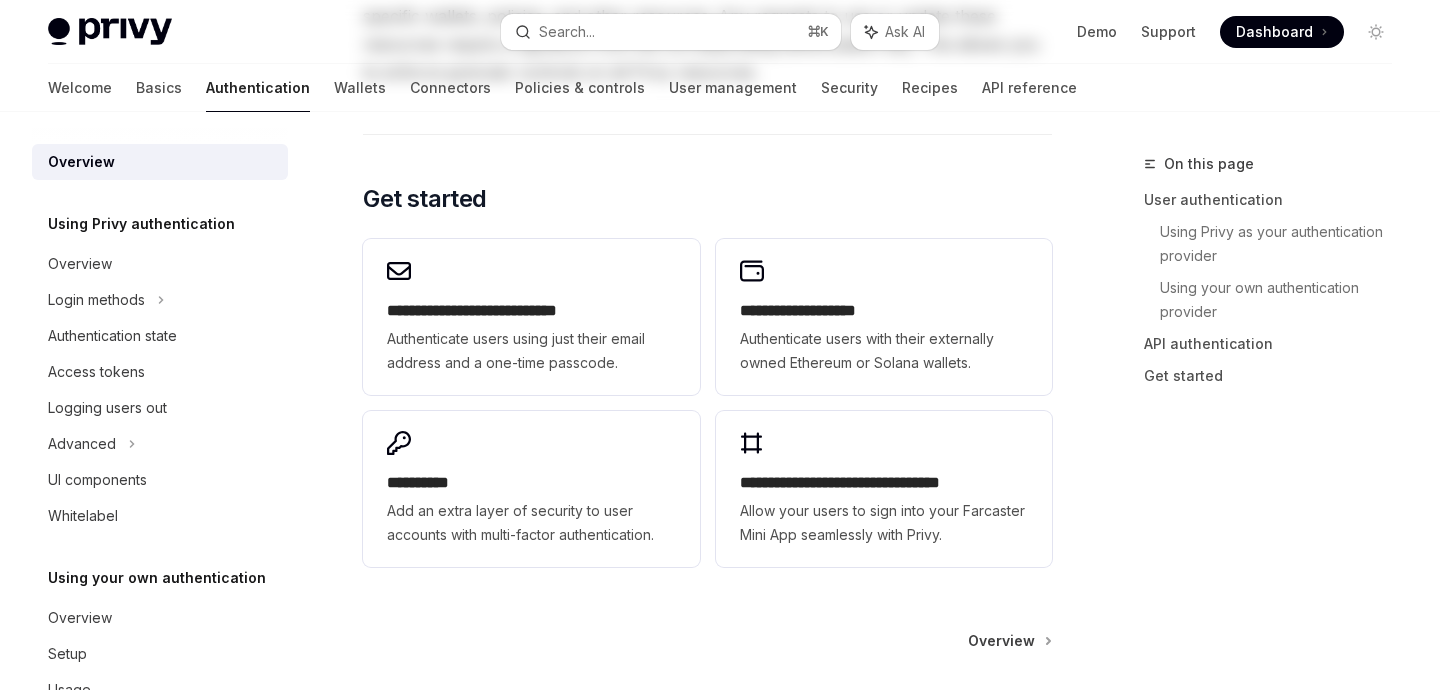scroll, scrollTop: 0, scrollLeft: 0, axis: both 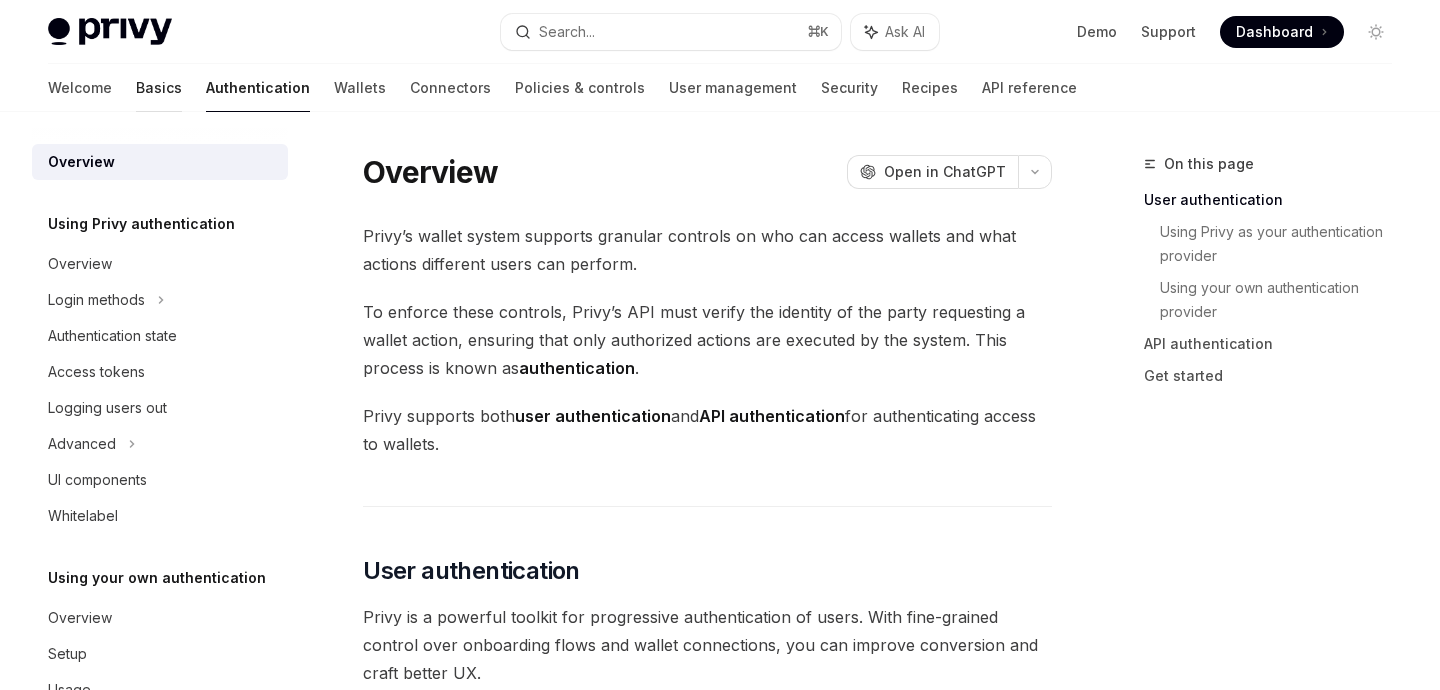 click on "Basics" at bounding box center [159, 88] 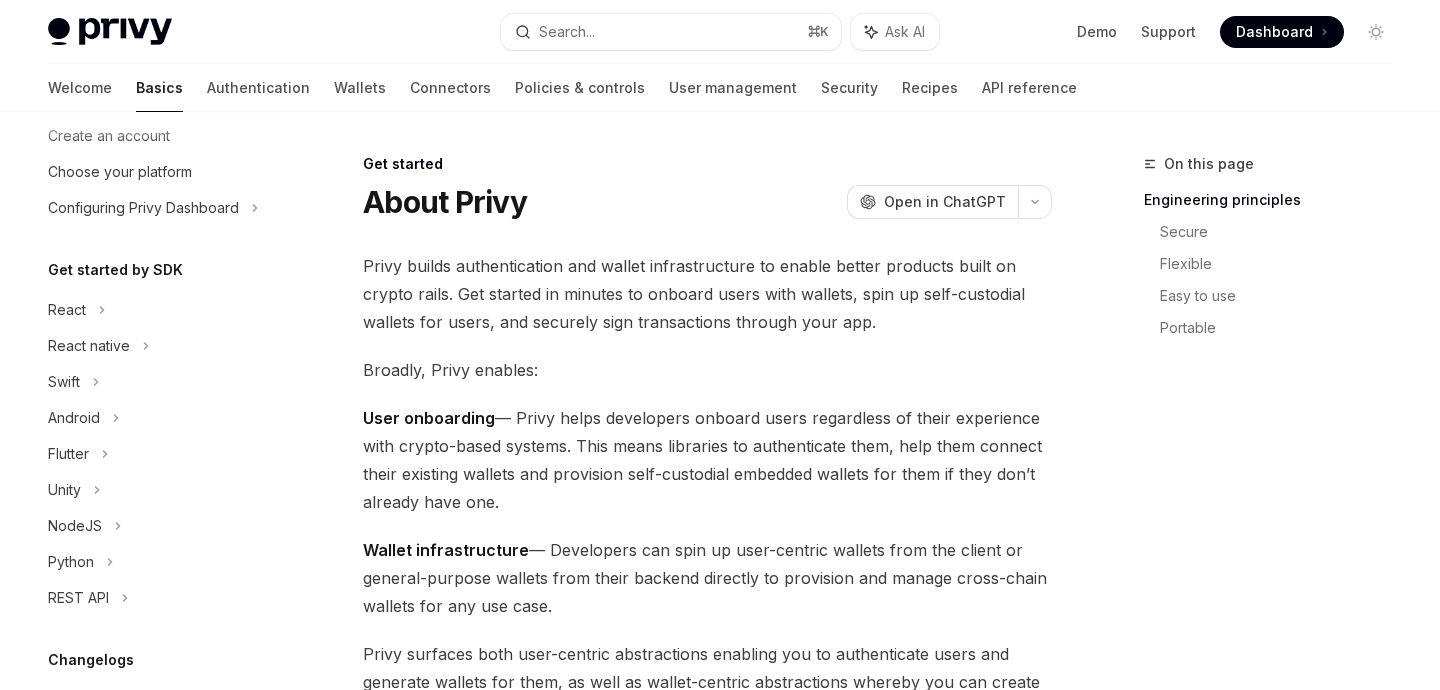 scroll, scrollTop: 158, scrollLeft: 0, axis: vertical 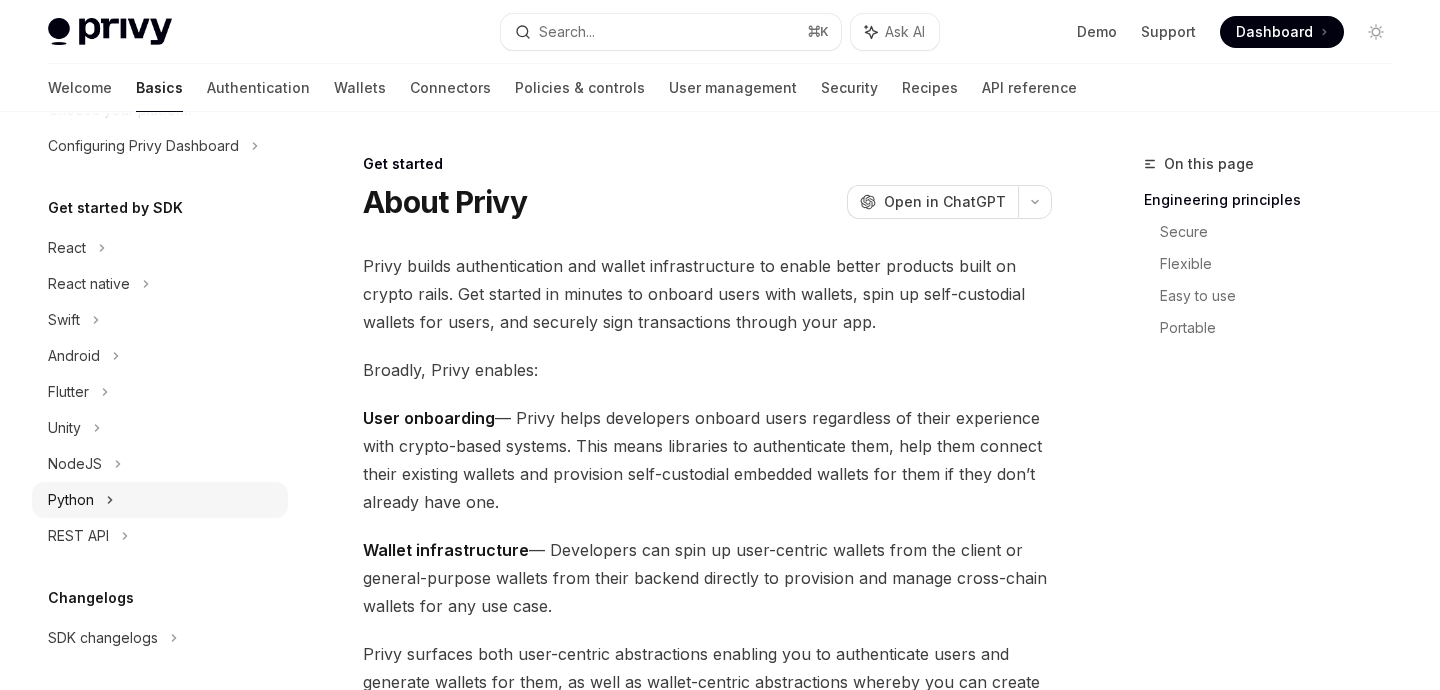 click on "Python" at bounding box center (71, 500) 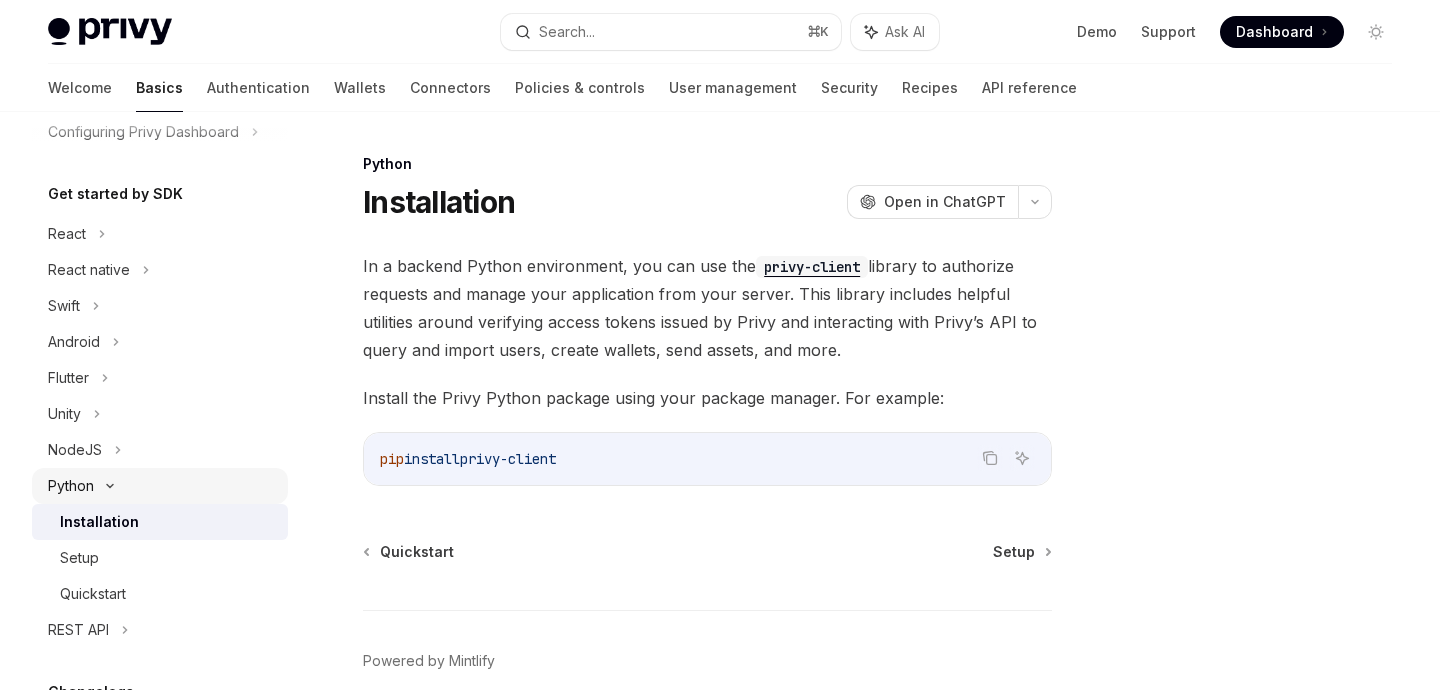scroll, scrollTop: 193, scrollLeft: 0, axis: vertical 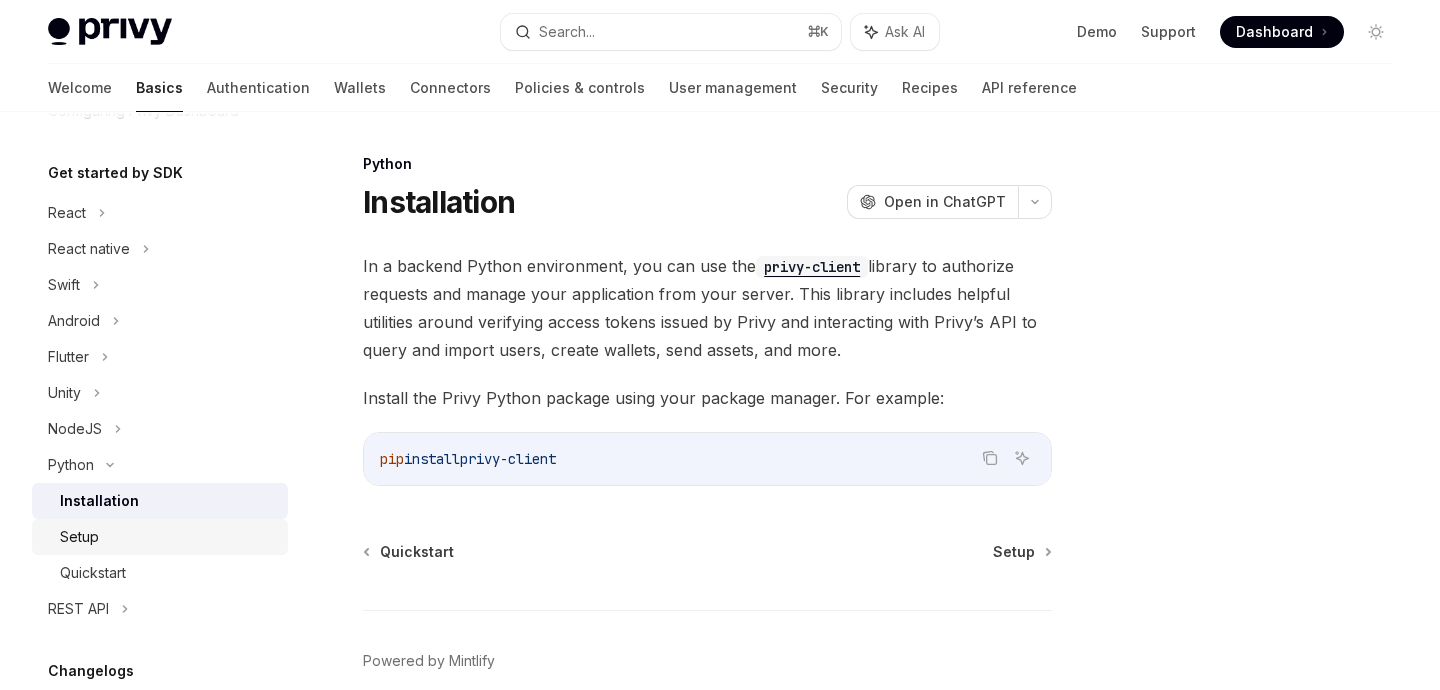 click on "Setup" at bounding box center (79, 537) 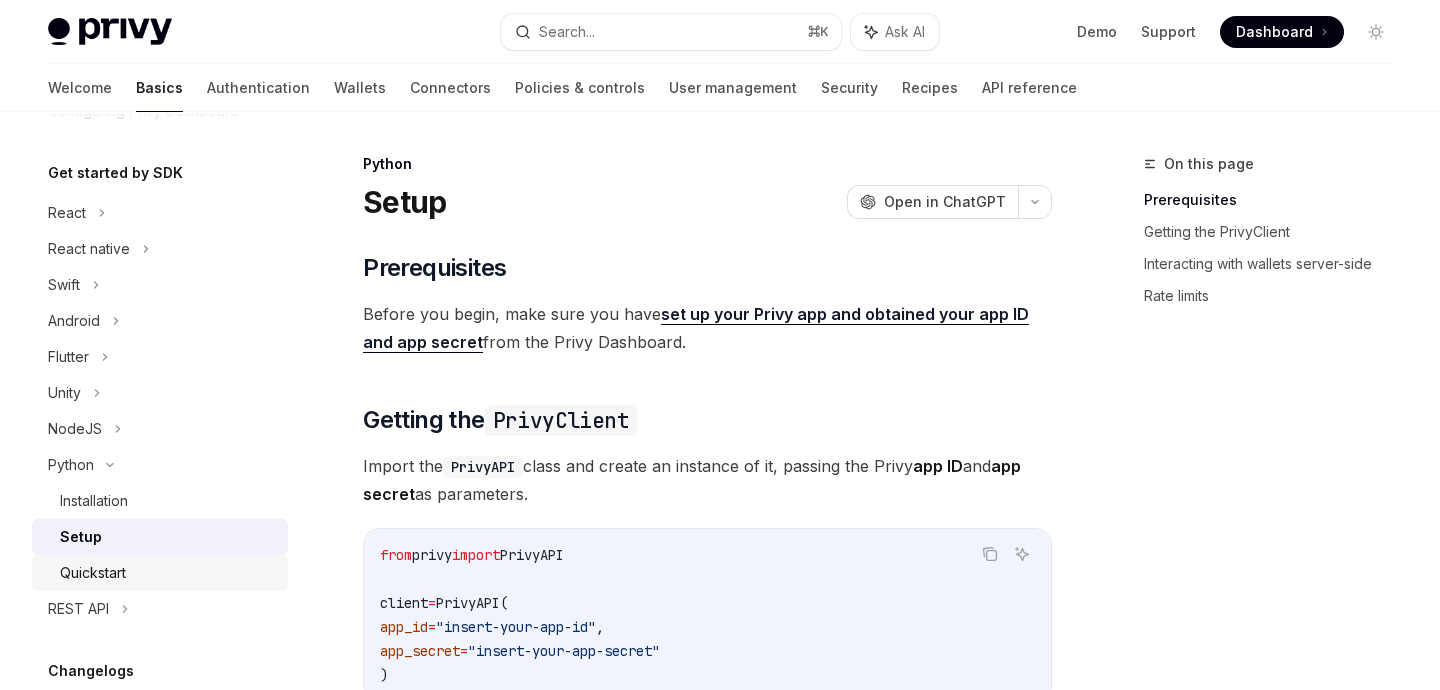 click on "Quickstart" at bounding box center [93, 573] 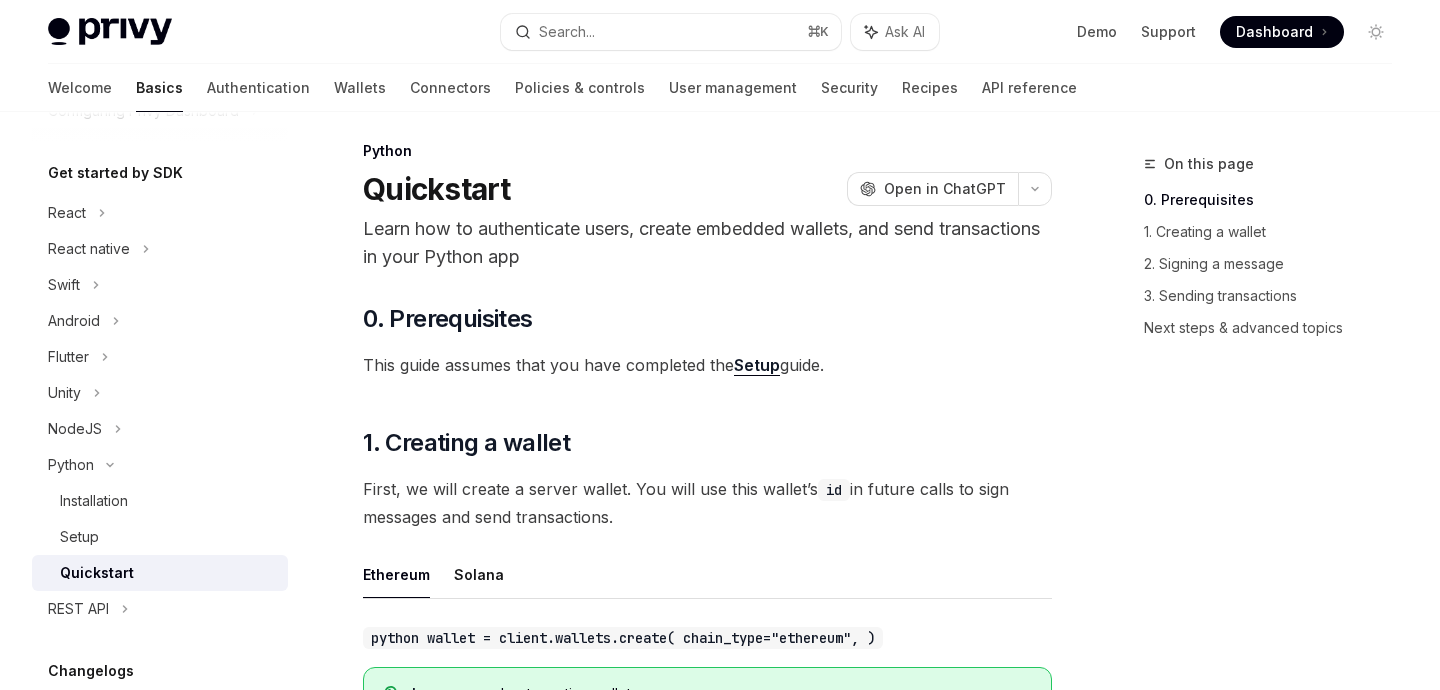 scroll, scrollTop: 0, scrollLeft: 0, axis: both 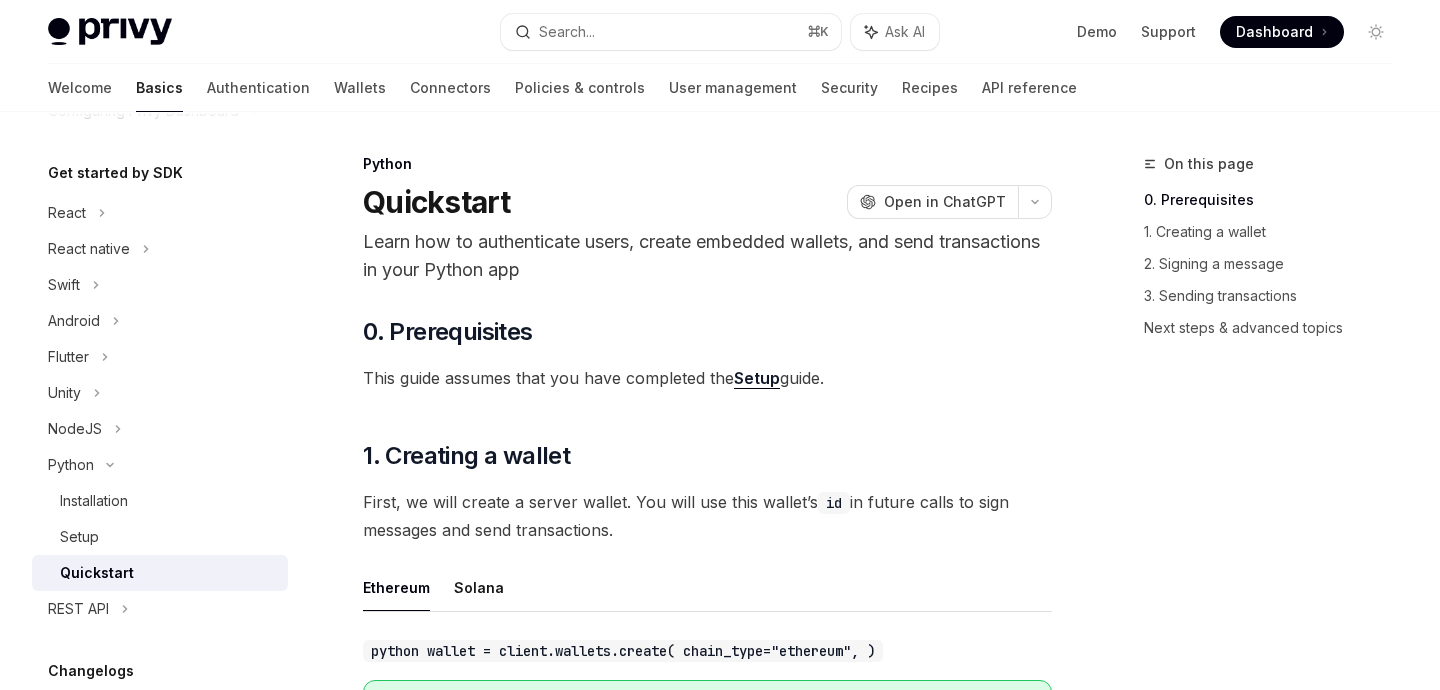 click on "Setup" at bounding box center (757, 378) 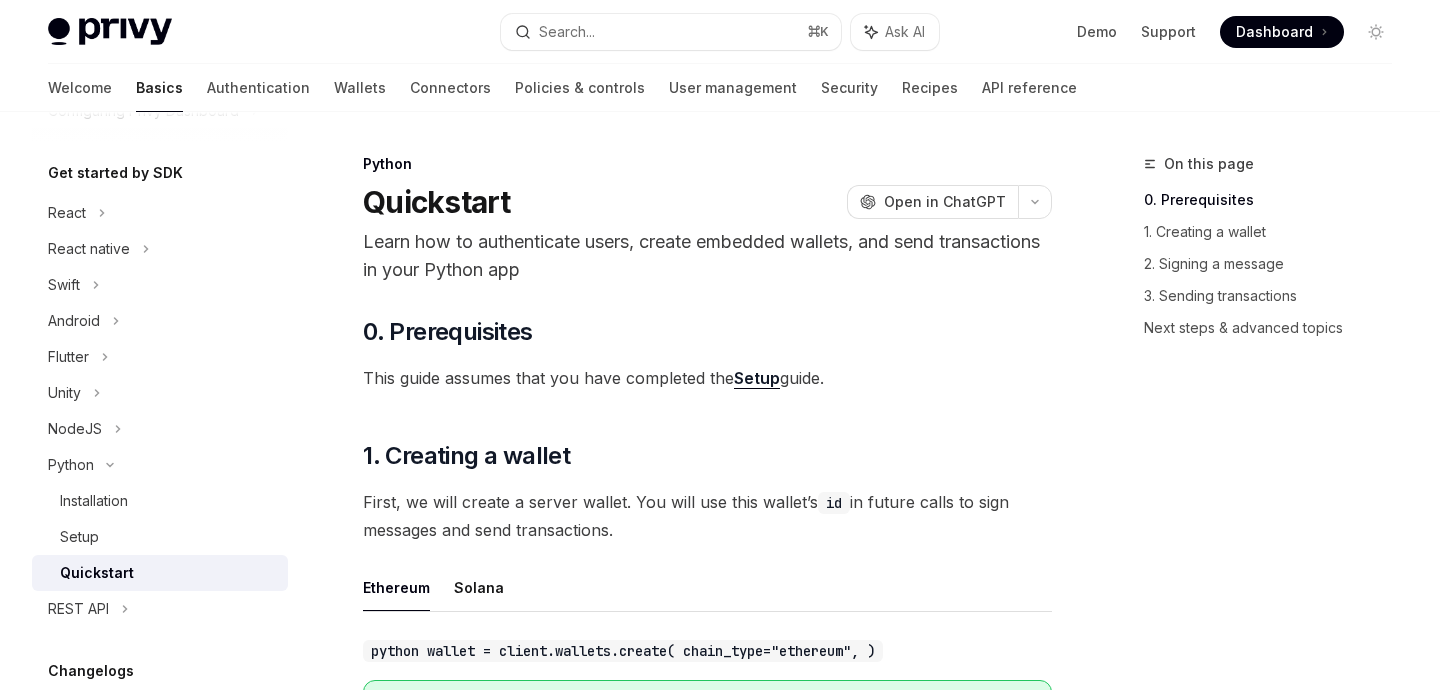 type on "*" 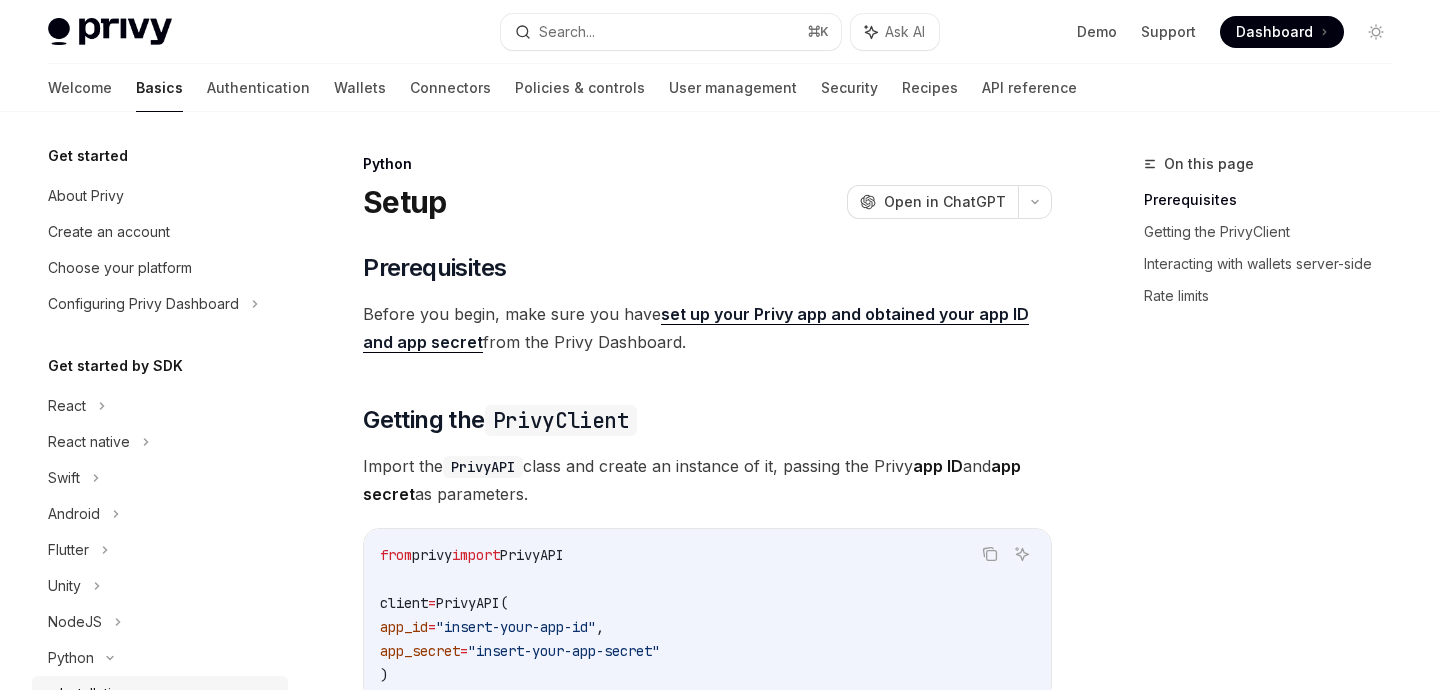 scroll, scrollTop: 0, scrollLeft: 0, axis: both 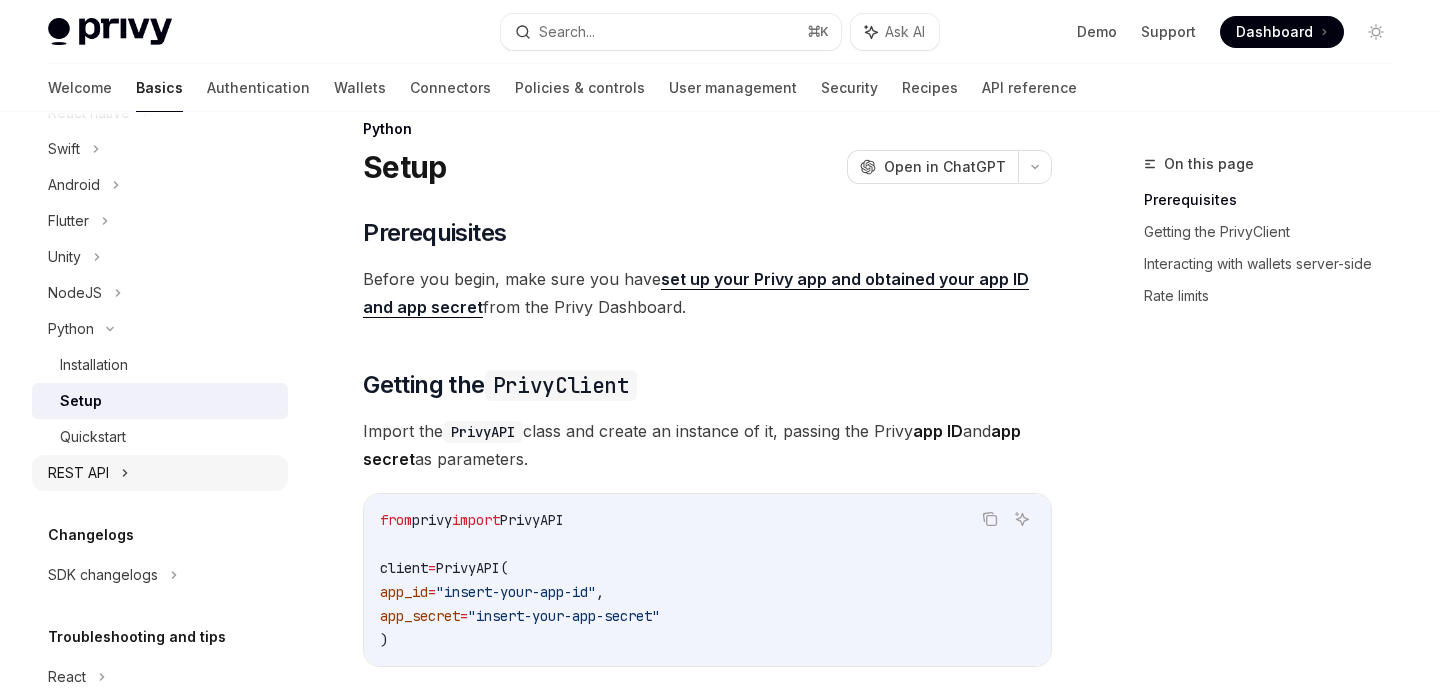 click on "REST API" at bounding box center (78, 473) 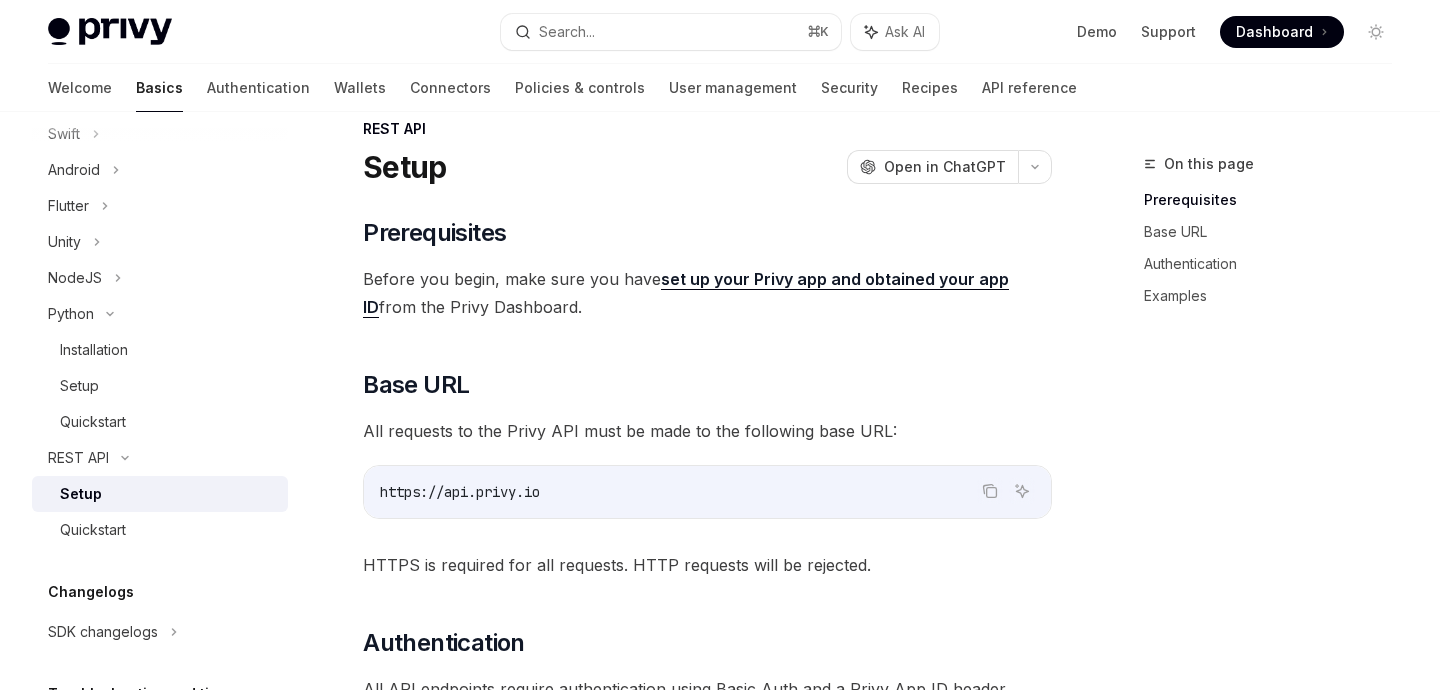scroll, scrollTop: 365, scrollLeft: 0, axis: vertical 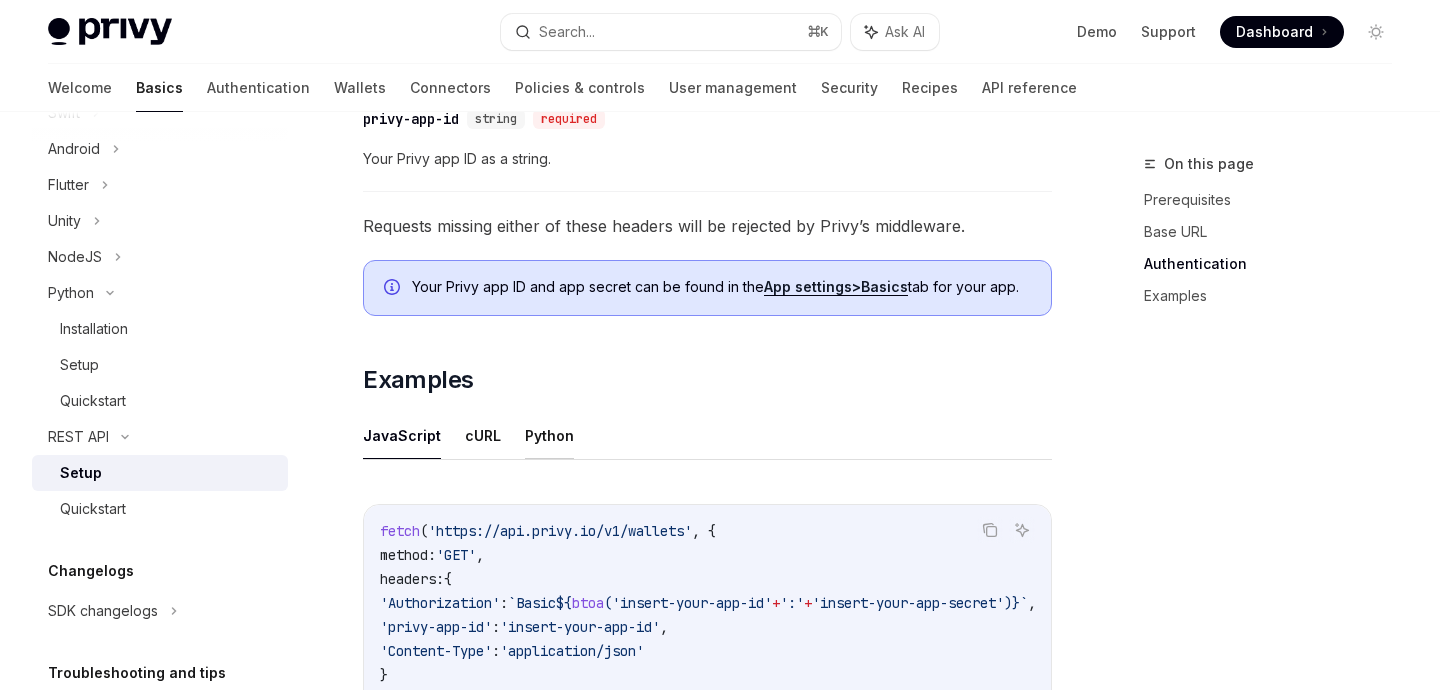 click on "Python" at bounding box center [549, 435] 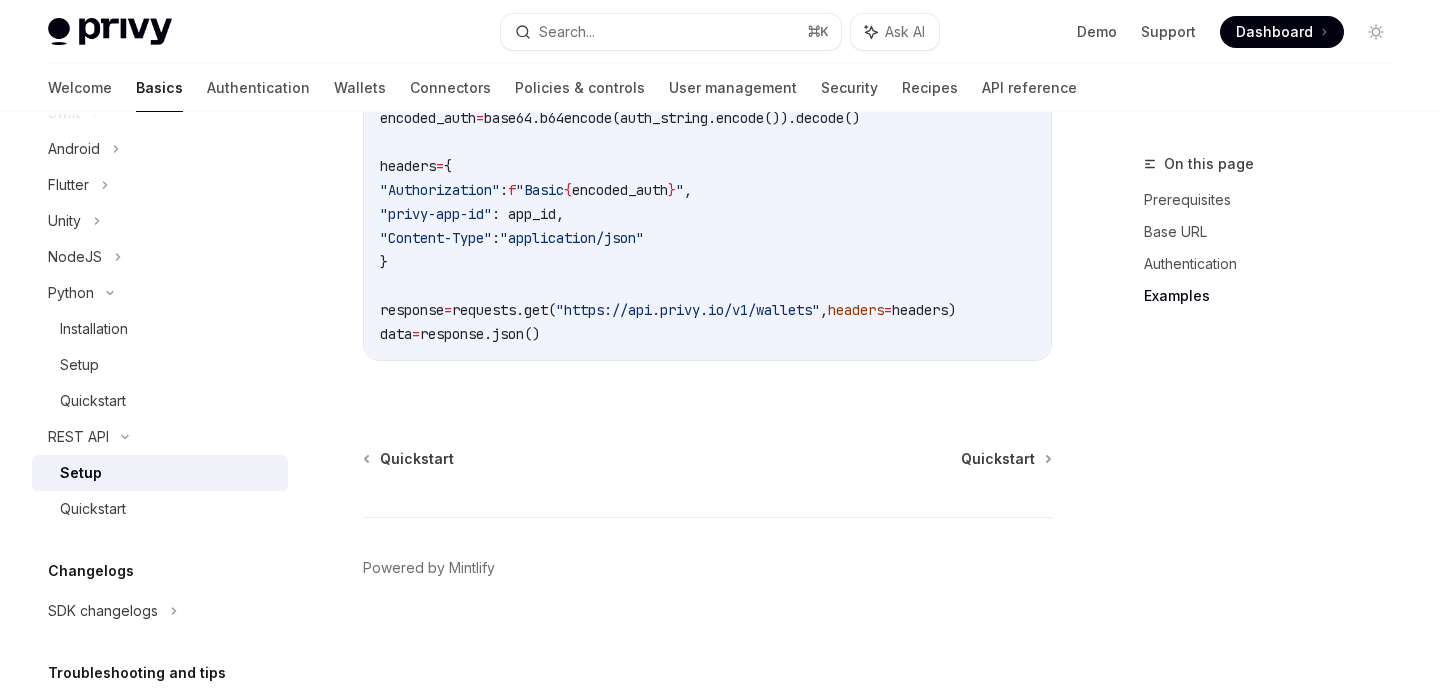 scroll, scrollTop: 1383, scrollLeft: 0, axis: vertical 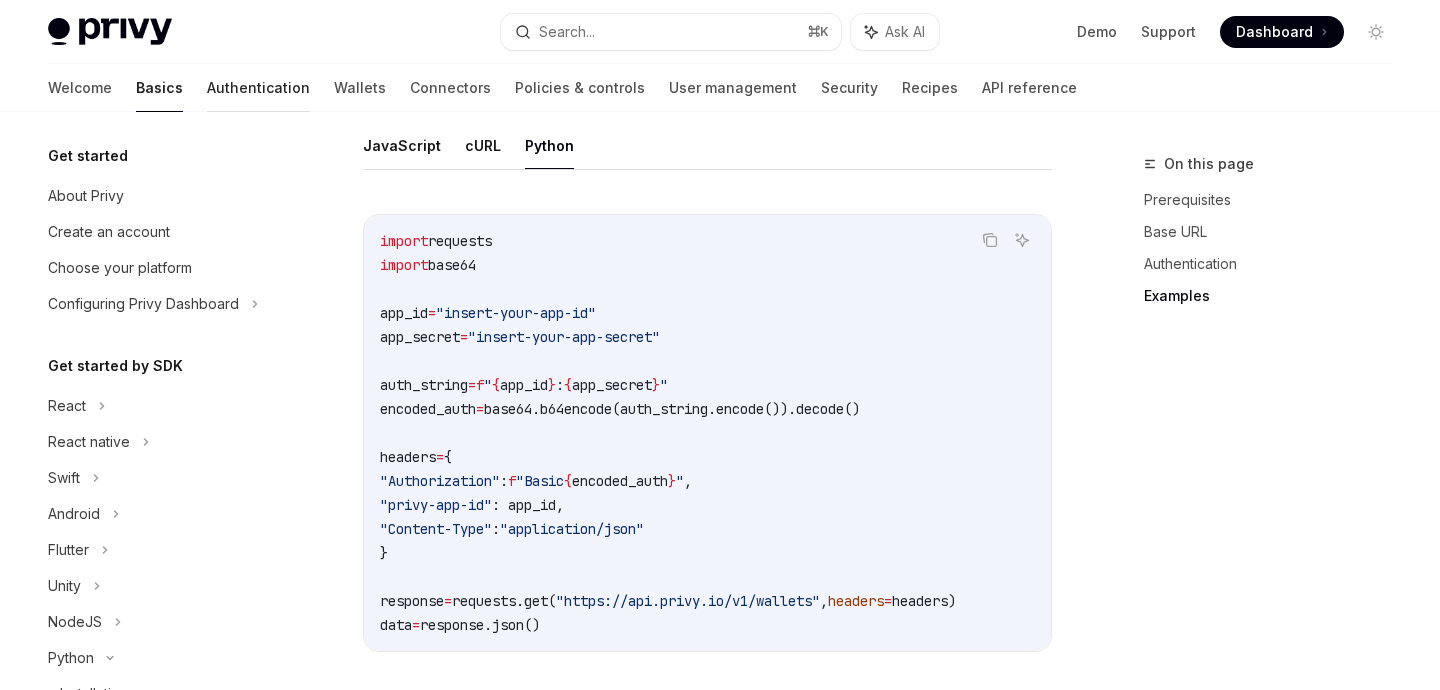 click on "Authentication" at bounding box center [258, 88] 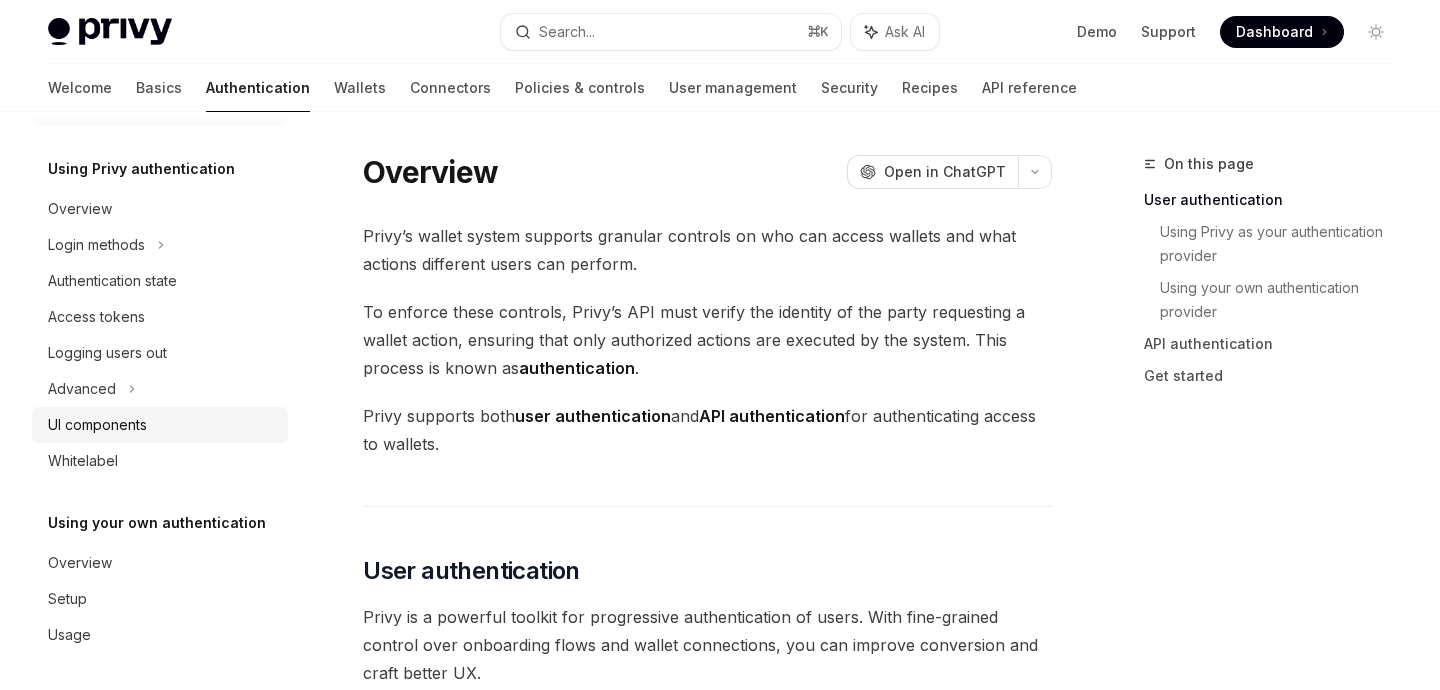 scroll, scrollTop: 58, scrollLeft: 0, axis: vertical 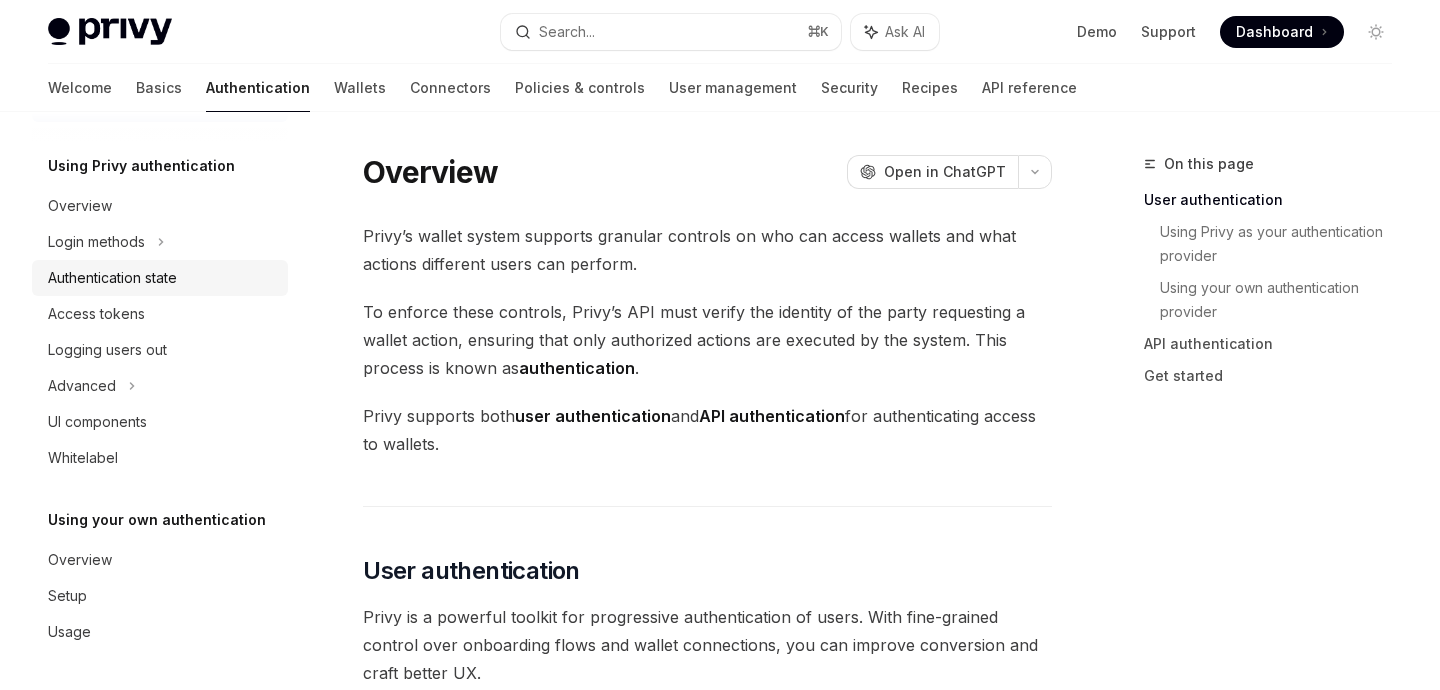 click on "Authentication state" at bounding box center (112, 278) 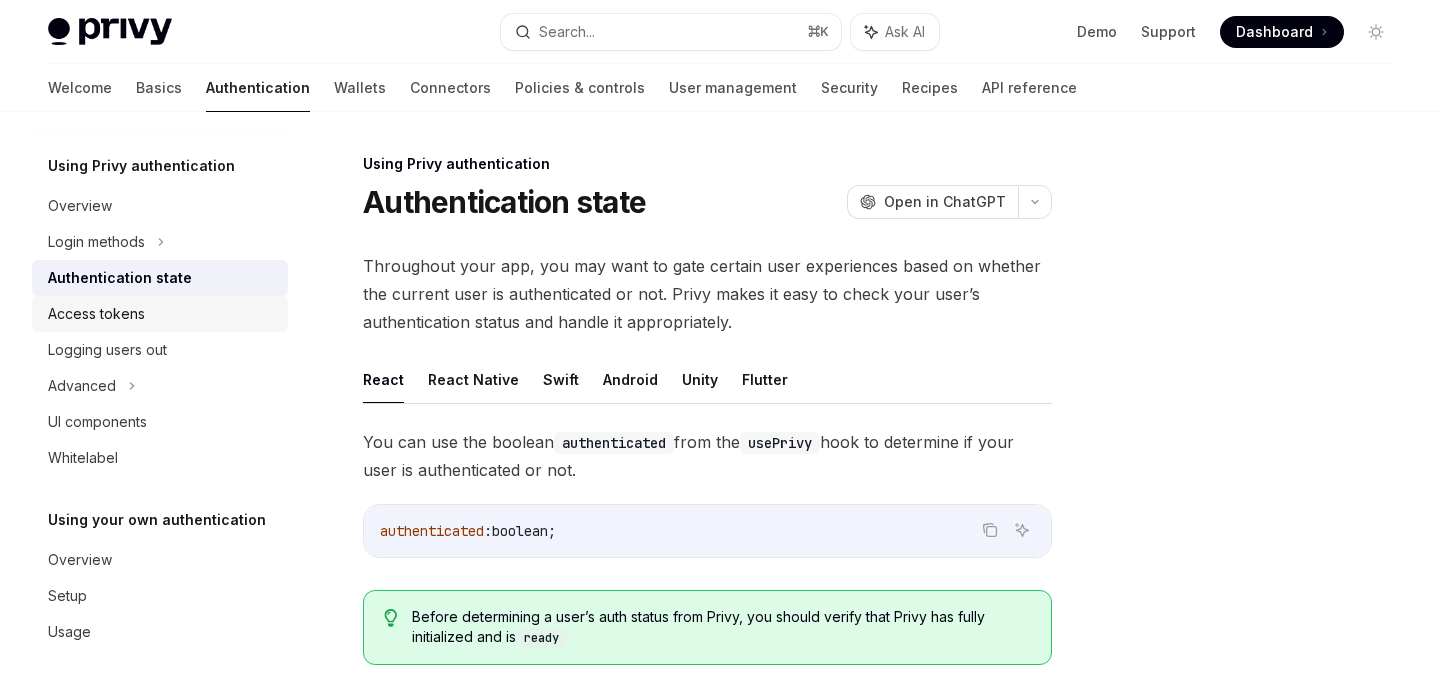 click on "Access tokens" at bounding box center [96, 314] 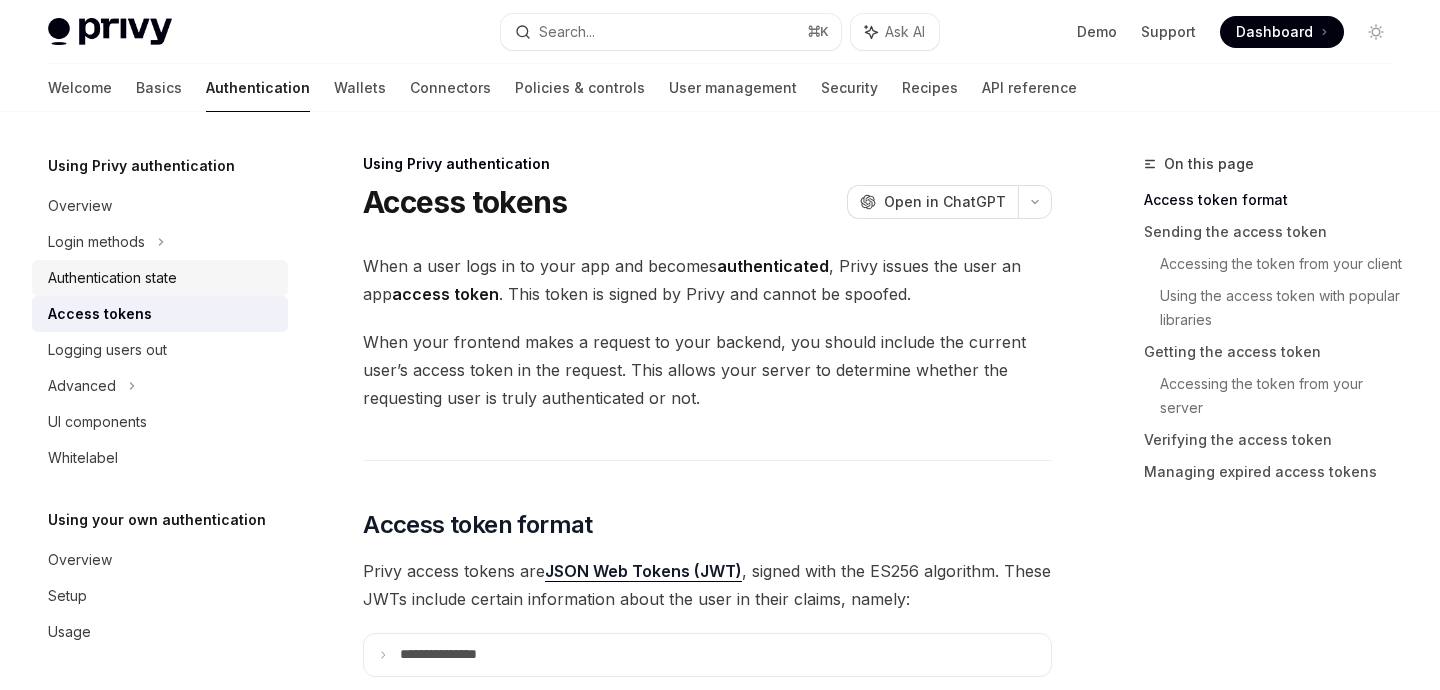 click on "Authentication state" at bounding box center (112, 278) 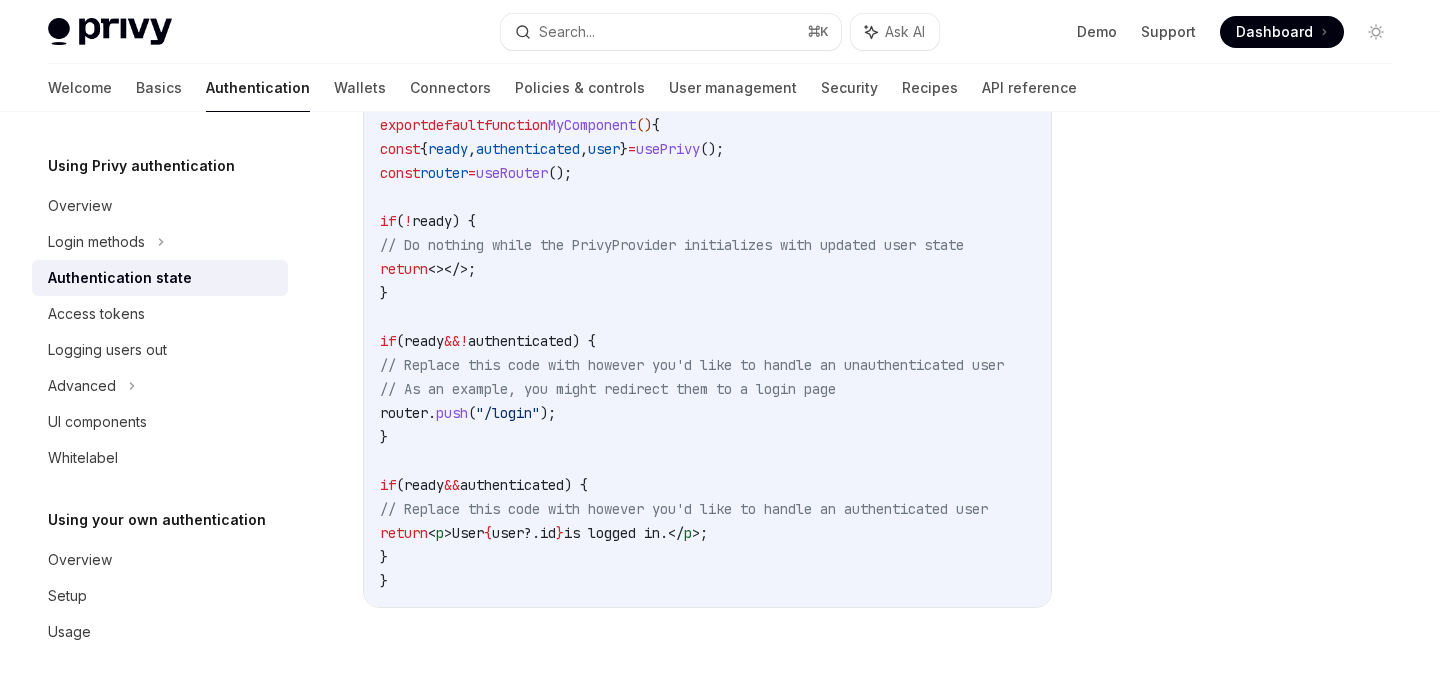 scroll, scrollTop: 1013, scrollLeft: 0, axis: vertical 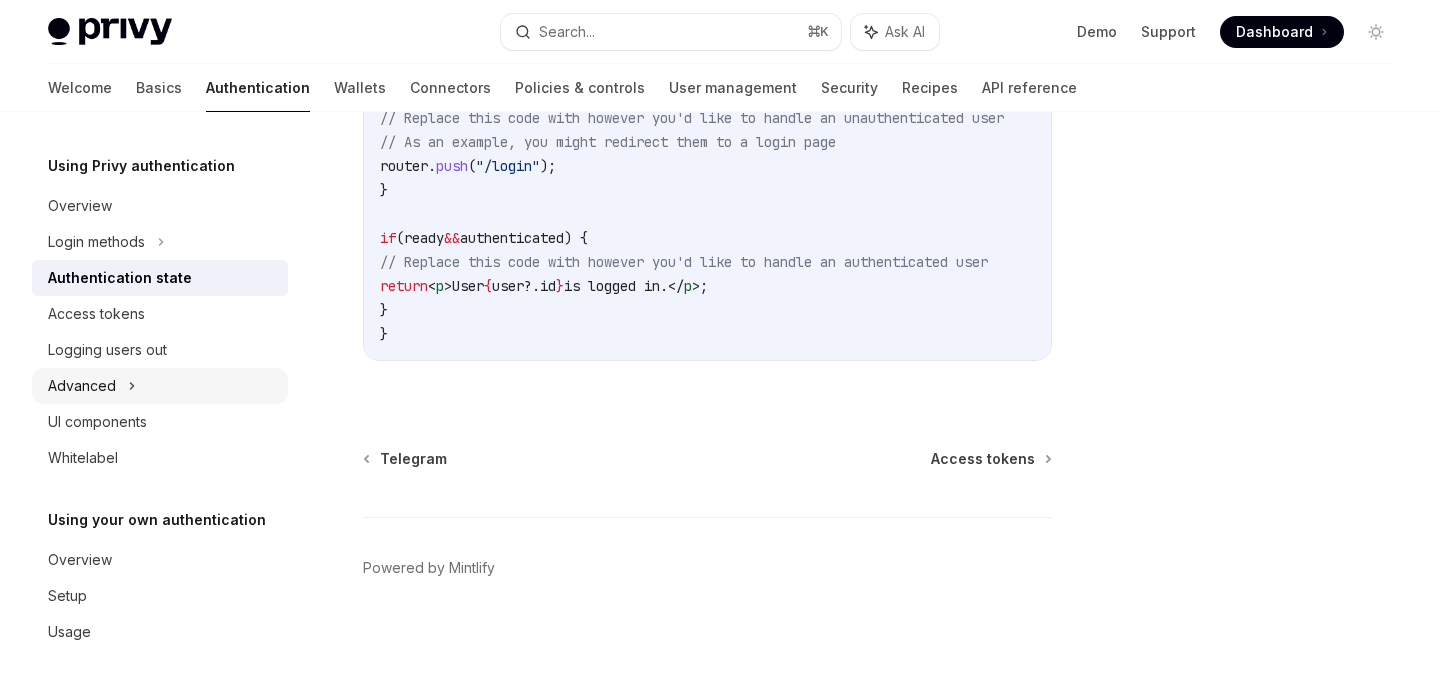 click on "Advanced" at bounding box center (82, 386) 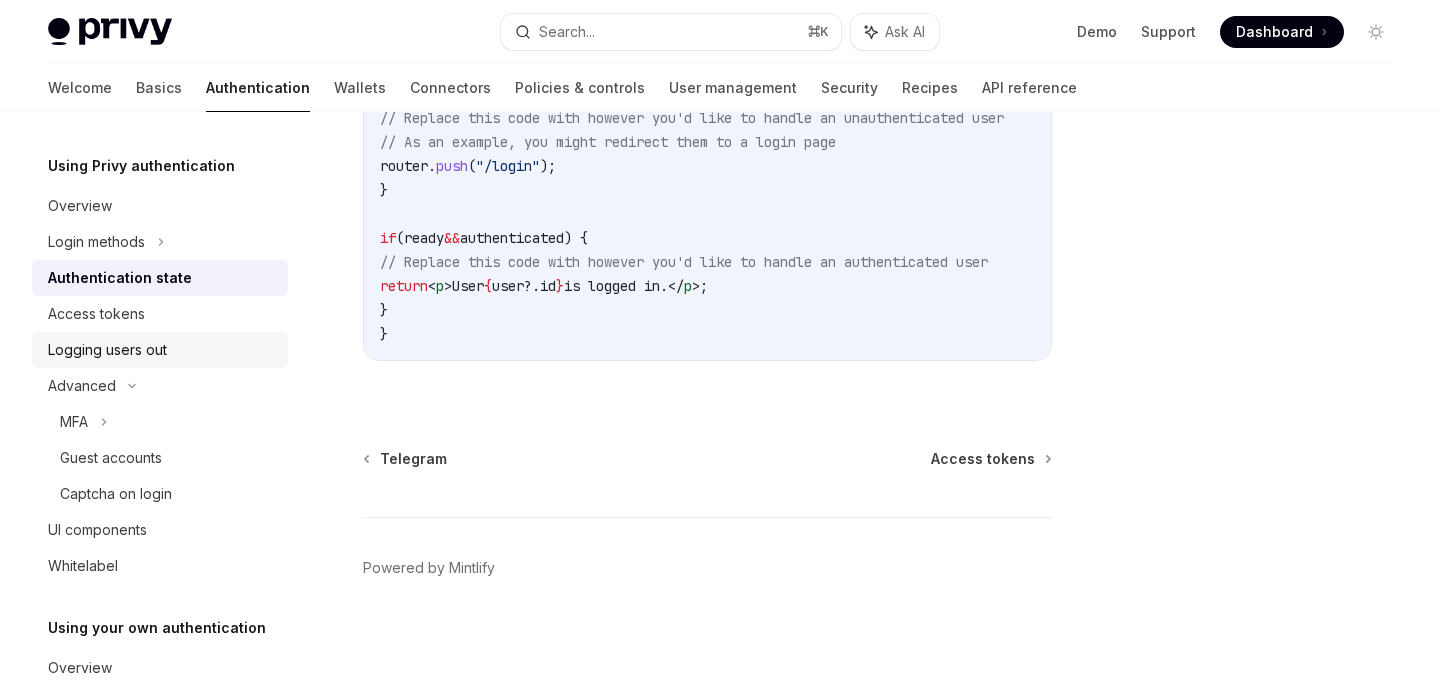 click on "Logging users out" at bounding box center (107, 350) 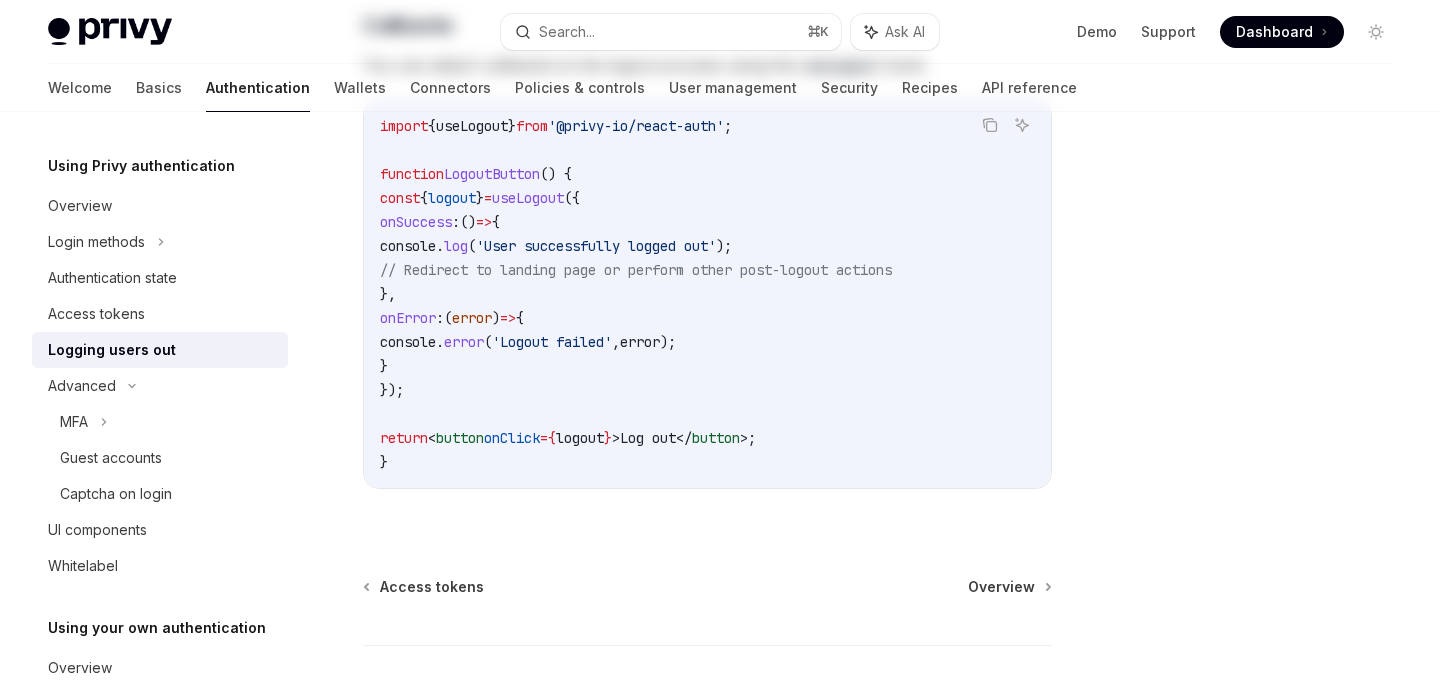scroll, scrollTop: 0, scrollLeft: 0, axis: both 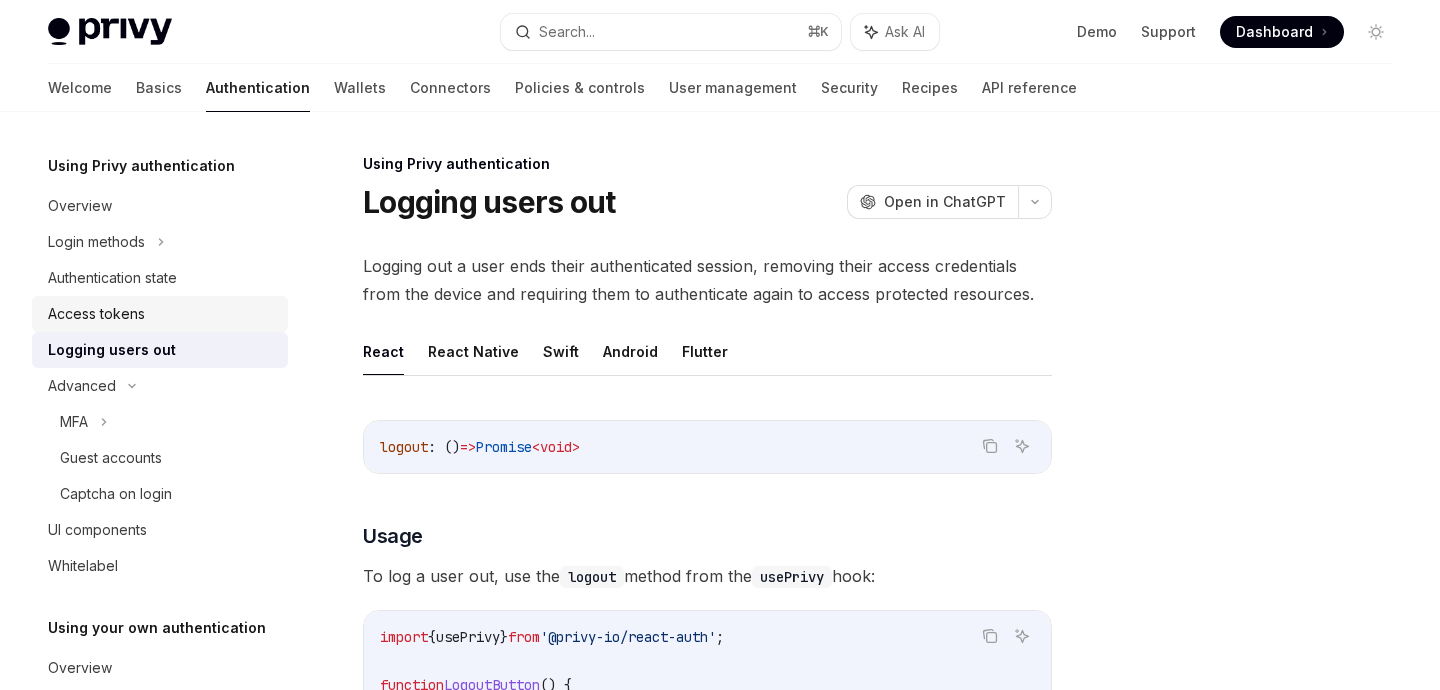 click on "Access tokens" at bounding box center [96, 314] 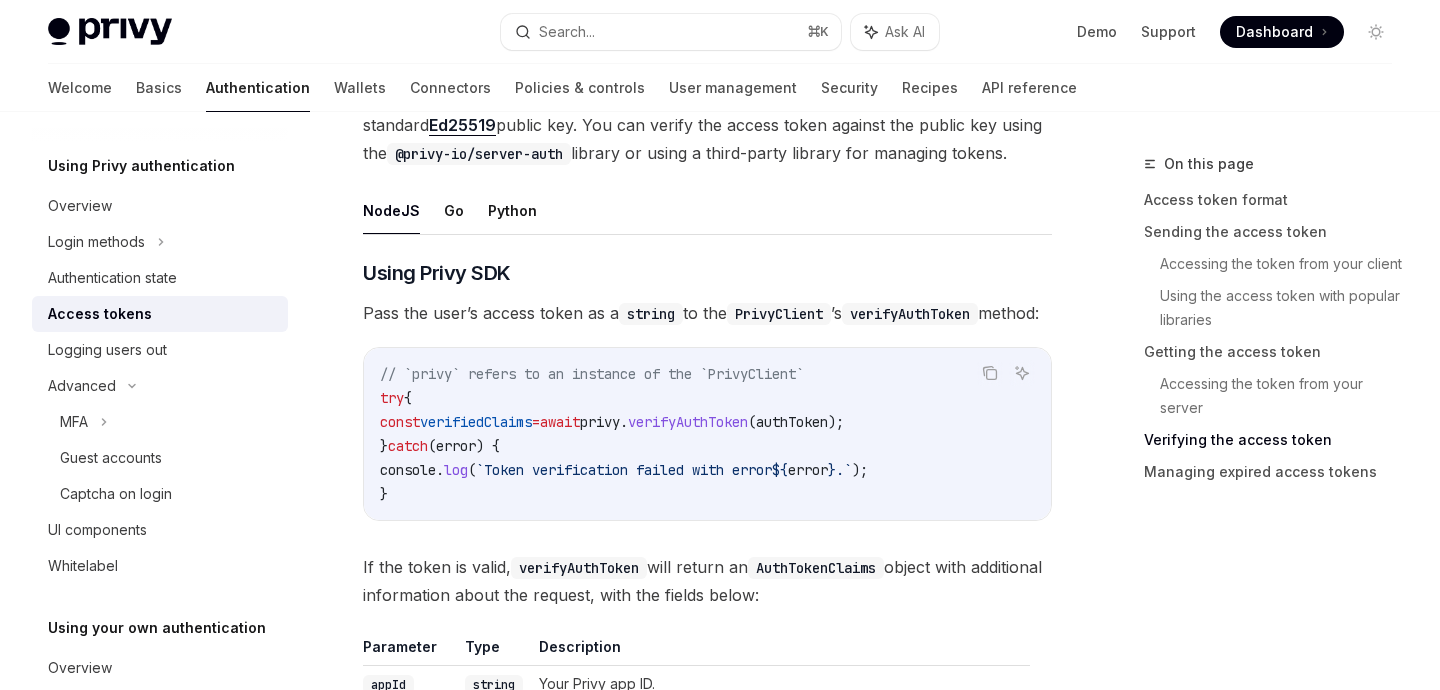 scroll, scrollTop: 2618, scrollLeft: 0, axis: vertical 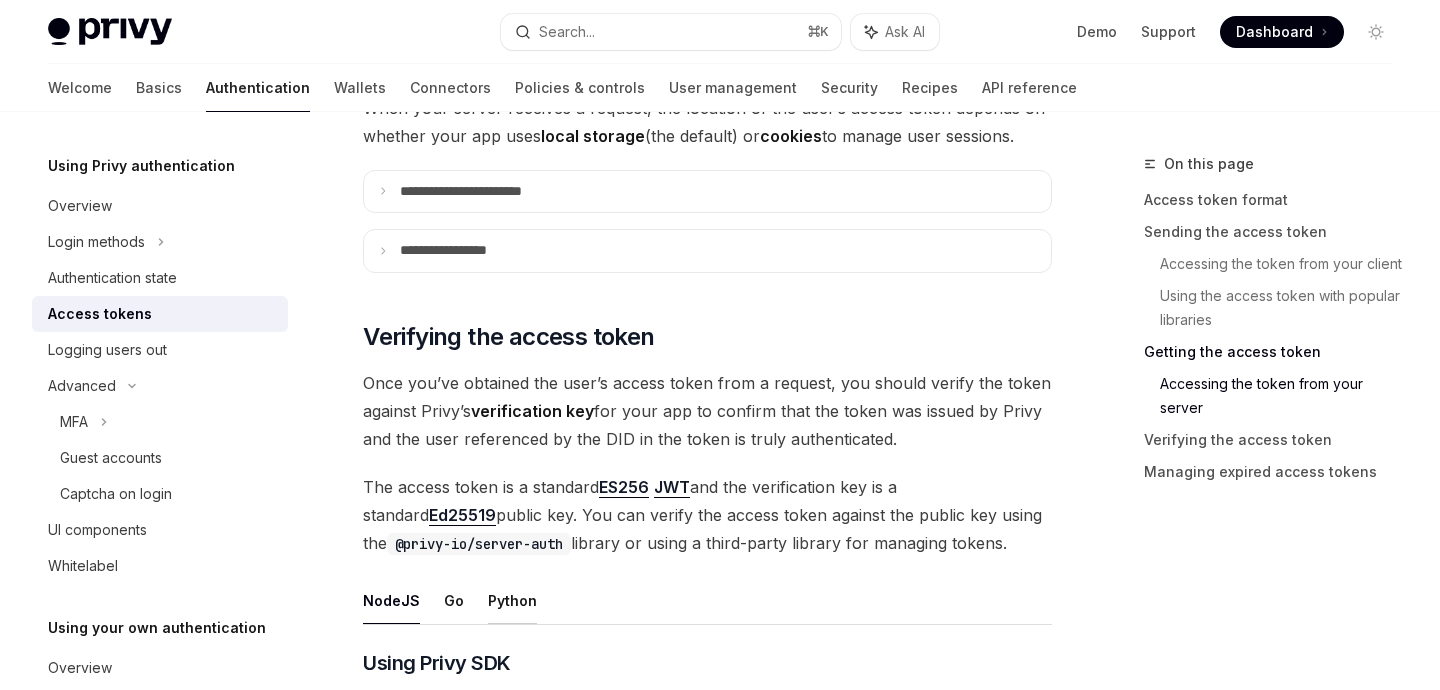 click on "Python" at bounding box center [512, 600] 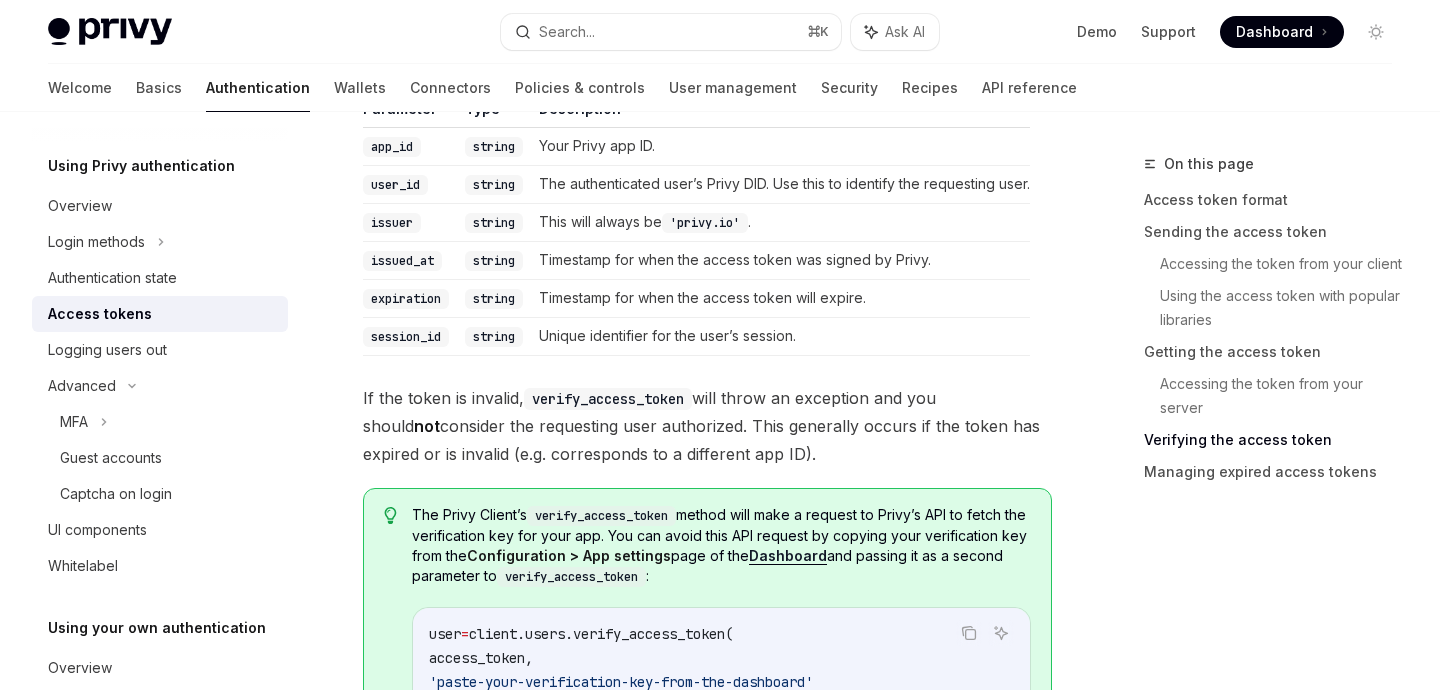 scroll, scrollTop: 3506, scrollLeft: 0, axis: vertical 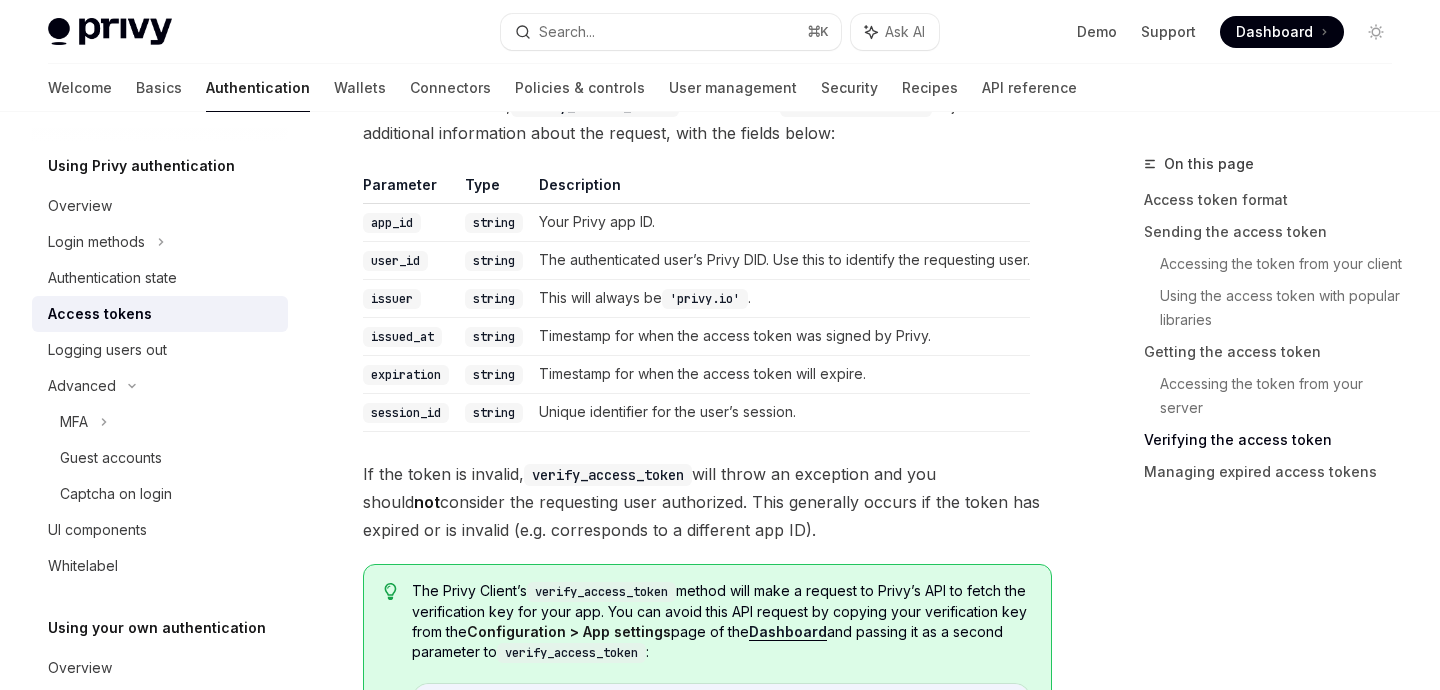 click on "app_id" at bounding box center (392, 223) 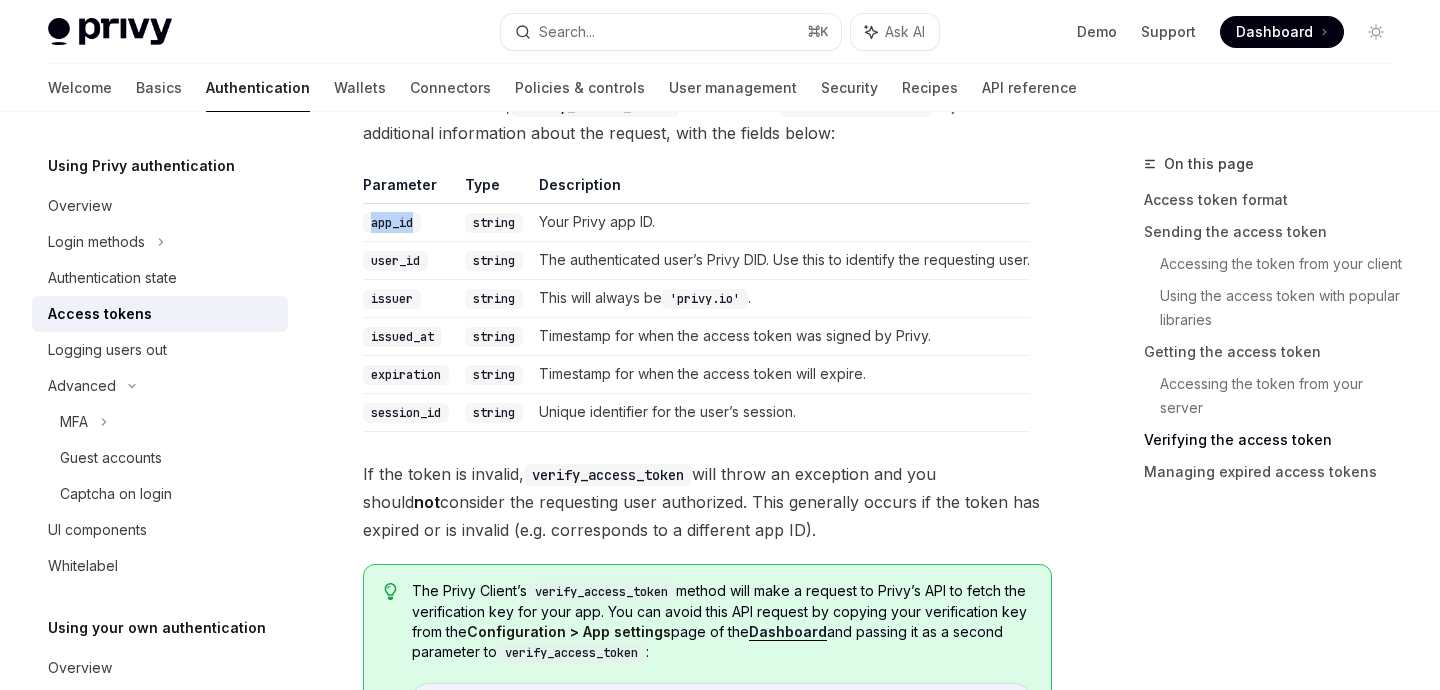 click on "app_id" at bounding box center (392, 223) 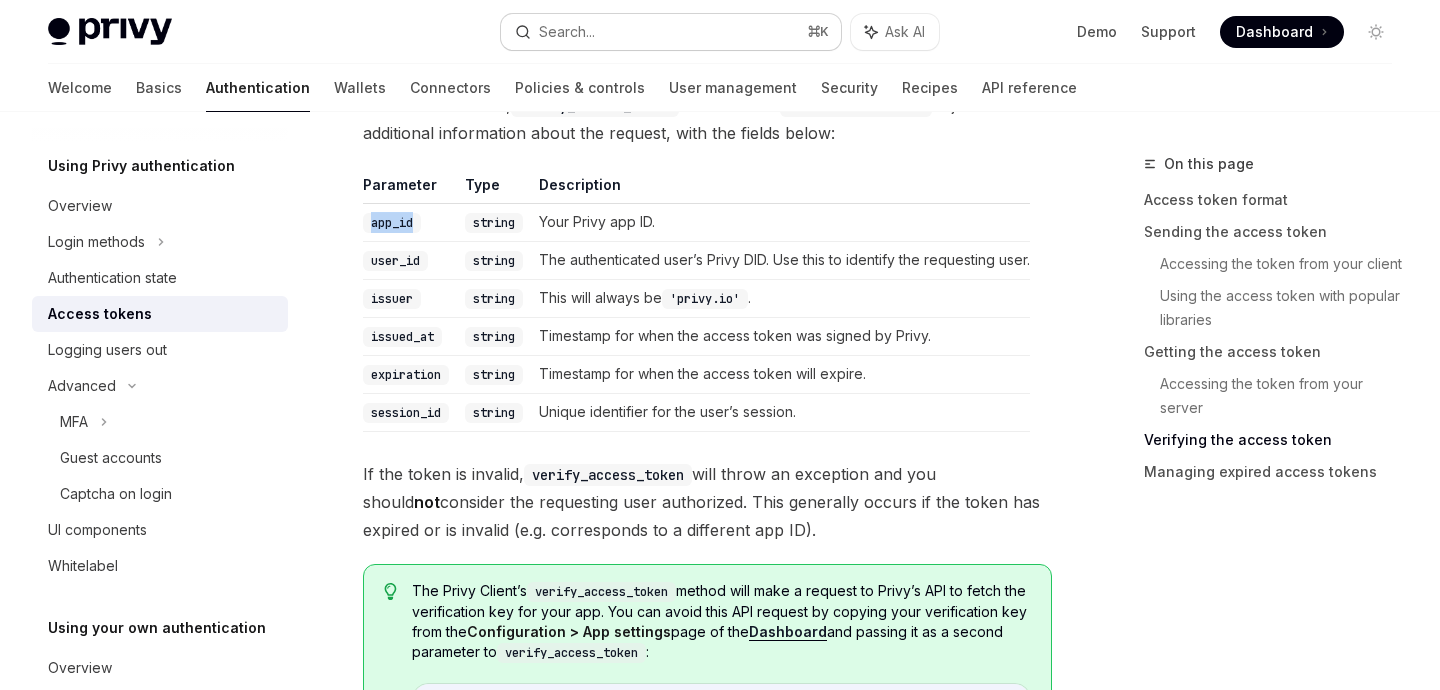 click on "Search... ⌘ K" at bounding box center (670, 32) 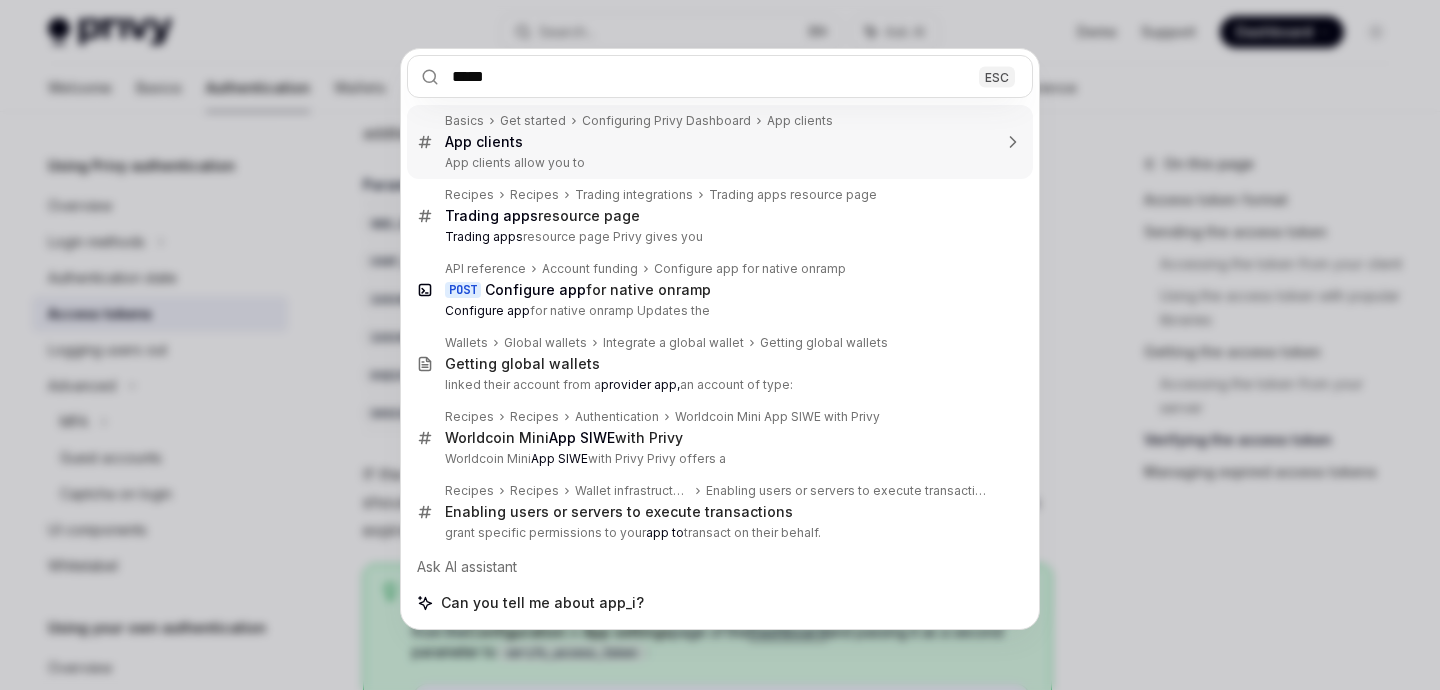 type on "****" 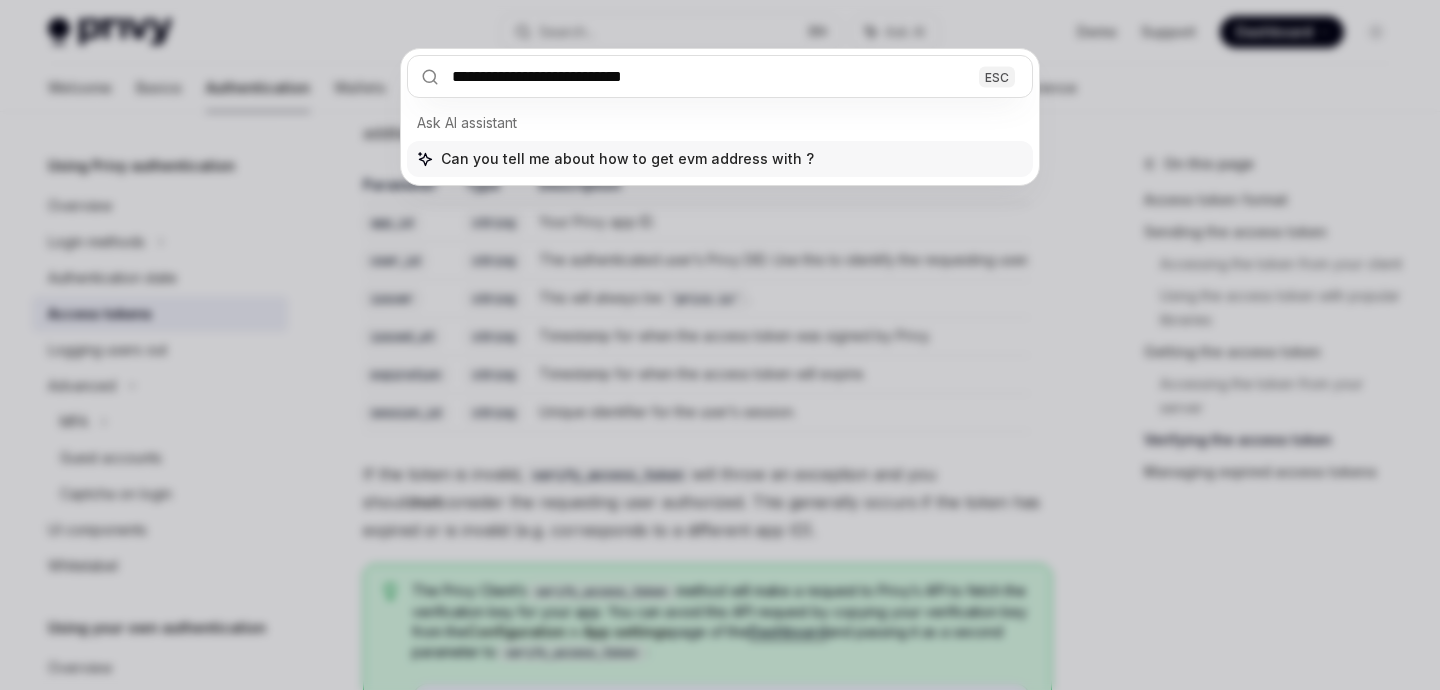 type on "**********" 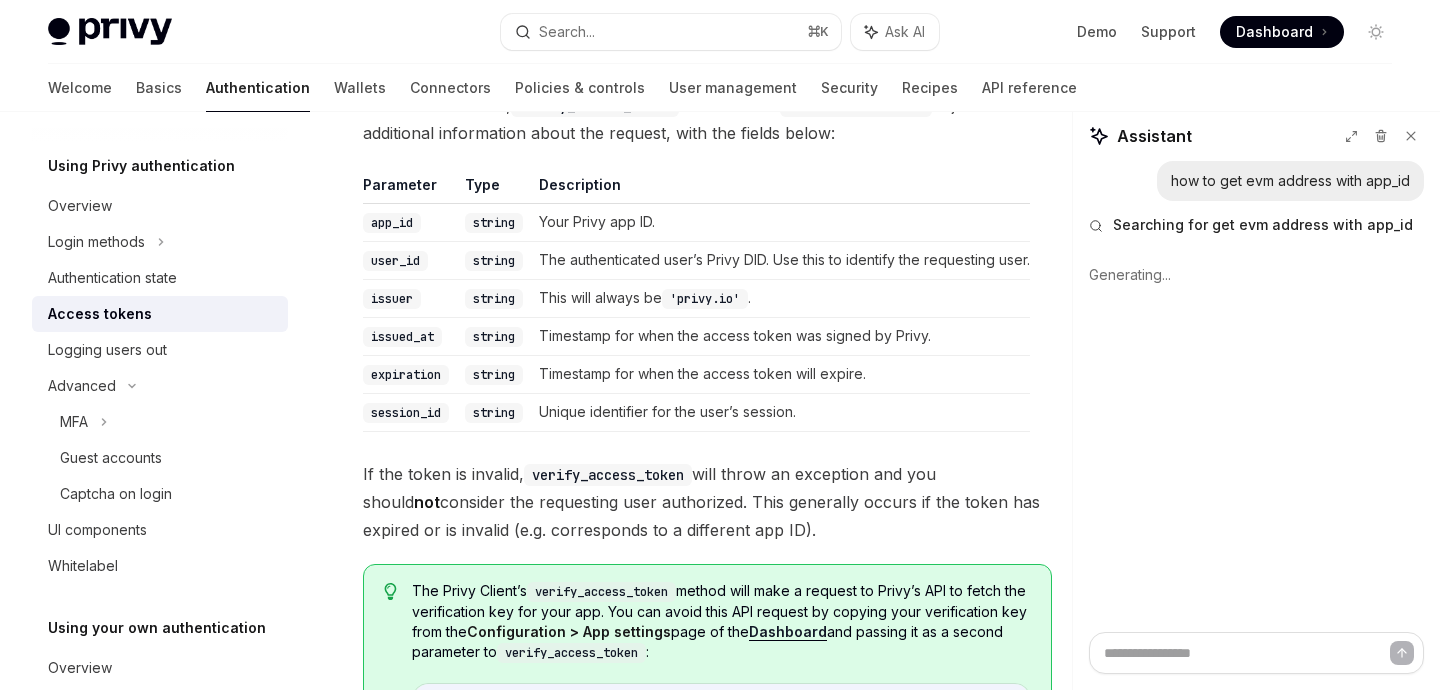 type on "*" 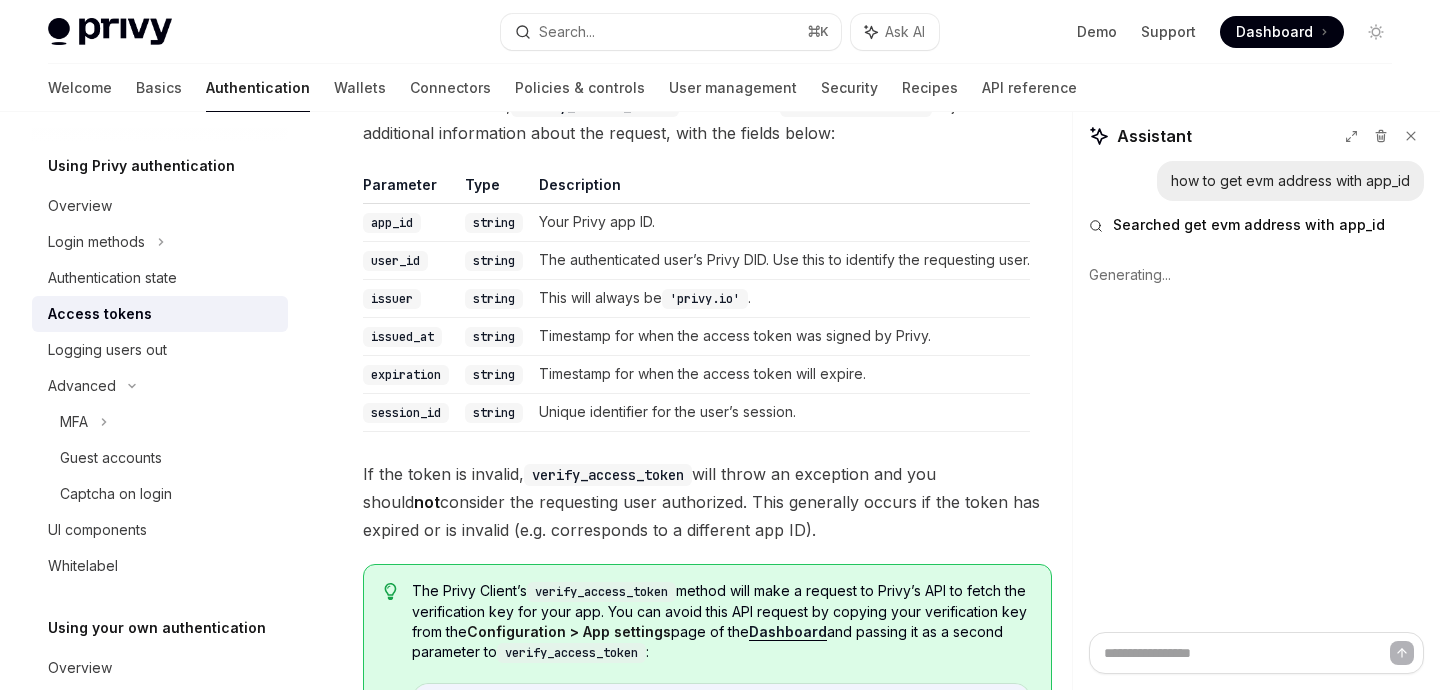 click on "The authenticated user’s Privy DID. Use this to identify the requesting user." at bounding box center [780, 260] 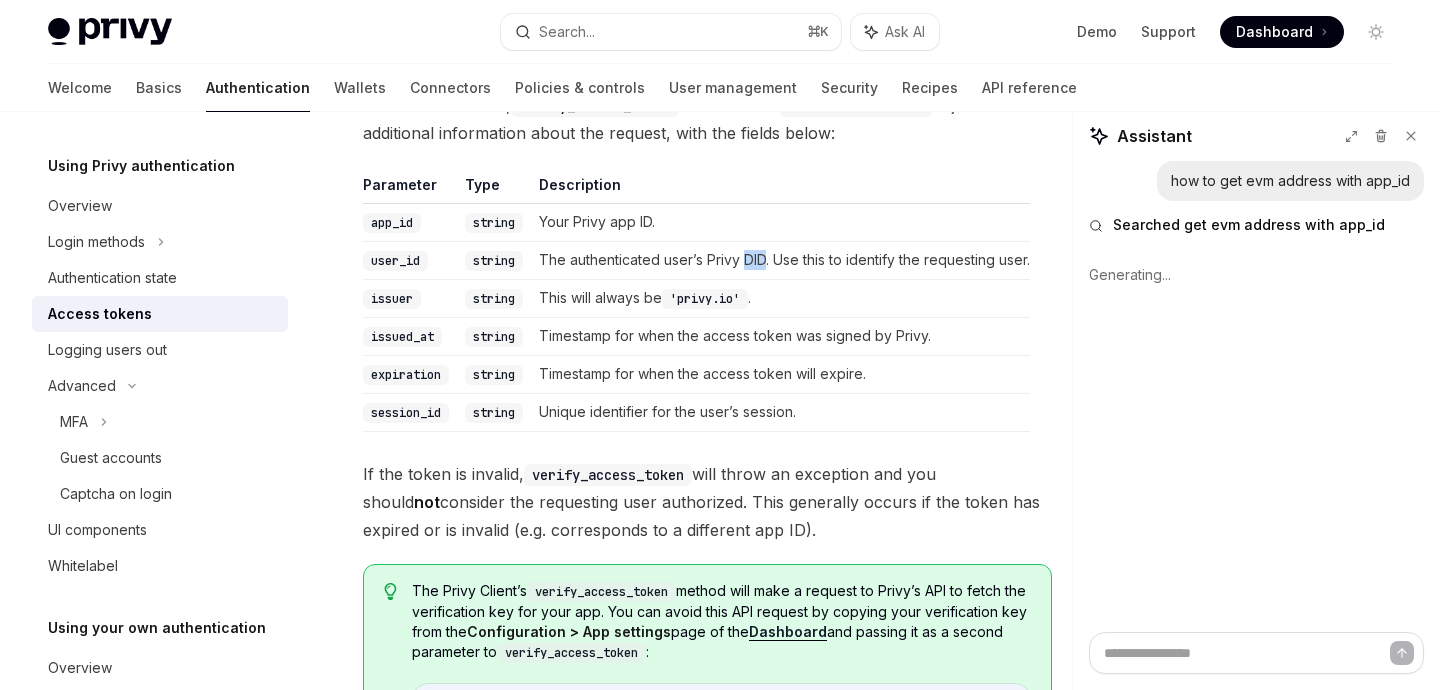 click on "The authenticated user’s Privy DID. Use this to identify the requesting user." at bounding box center (780, 260) 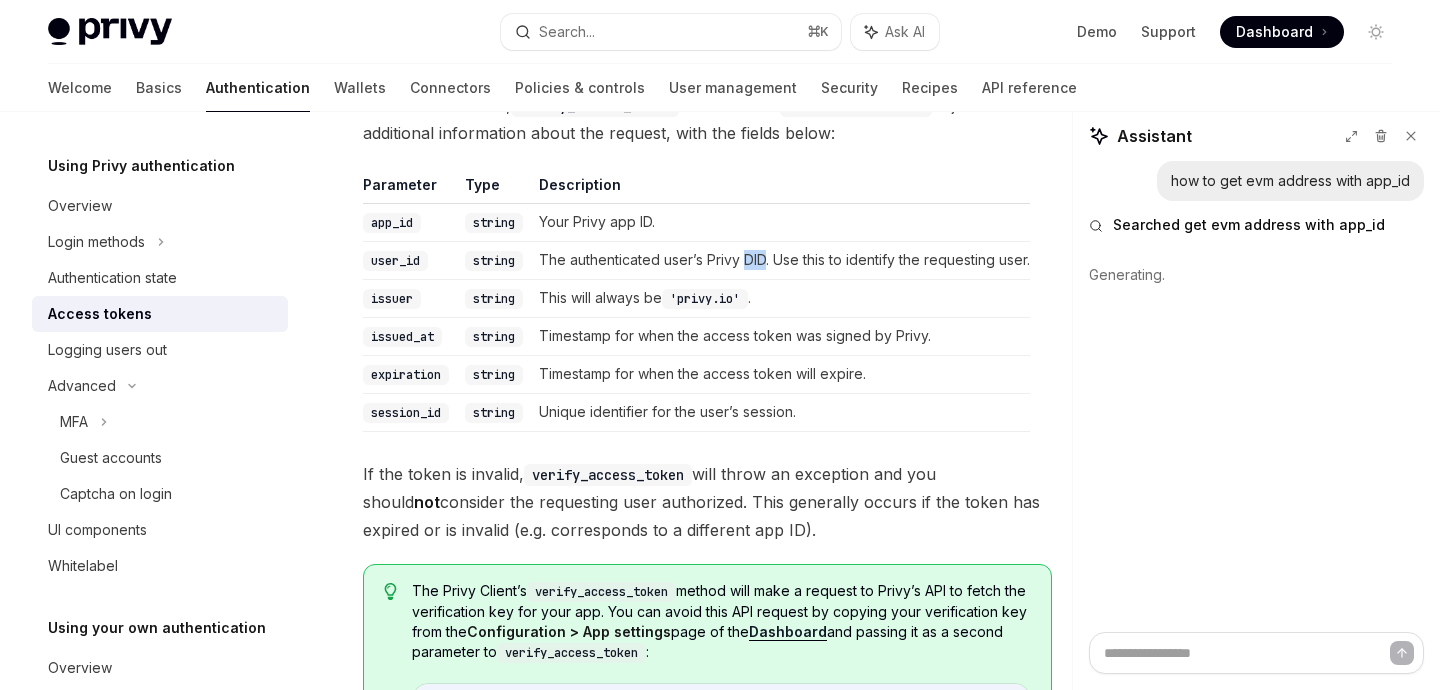 copy on "DID" 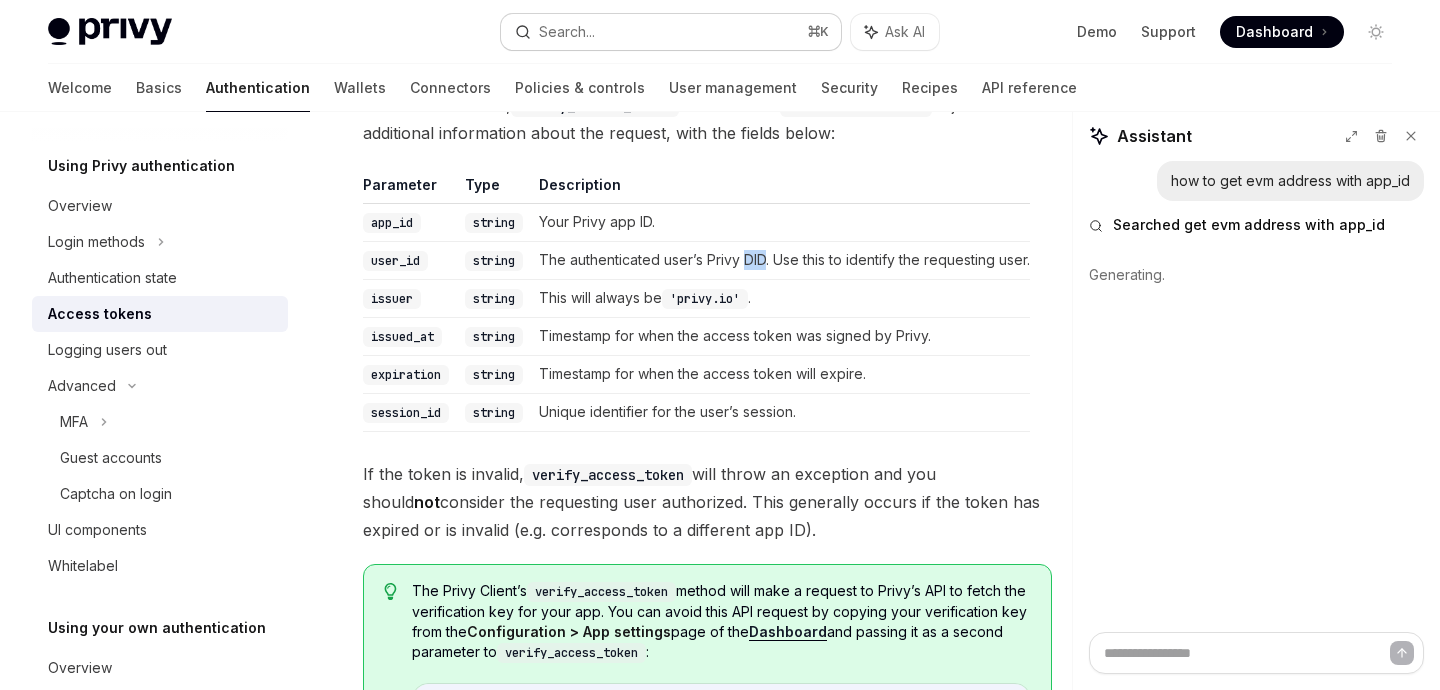 click on "Search... ⌘ K" at bounding box center (670, 32) 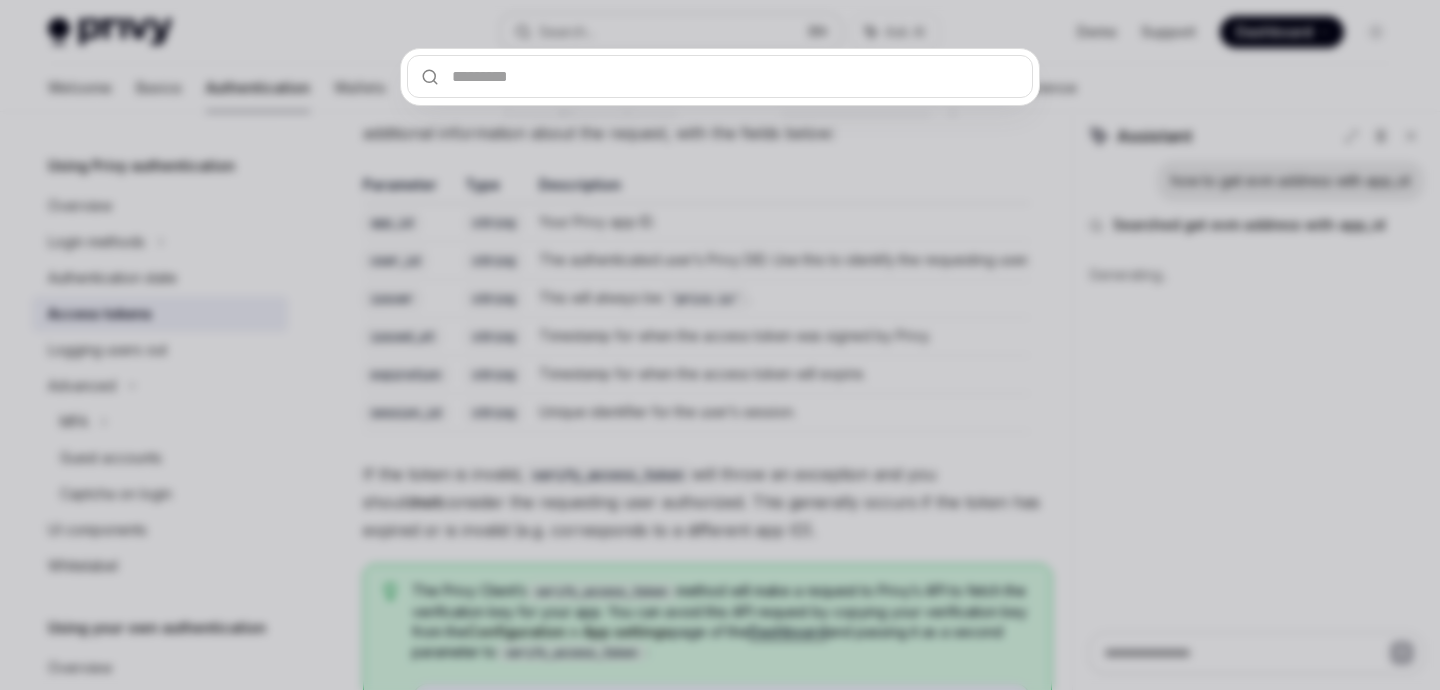 type on "***" 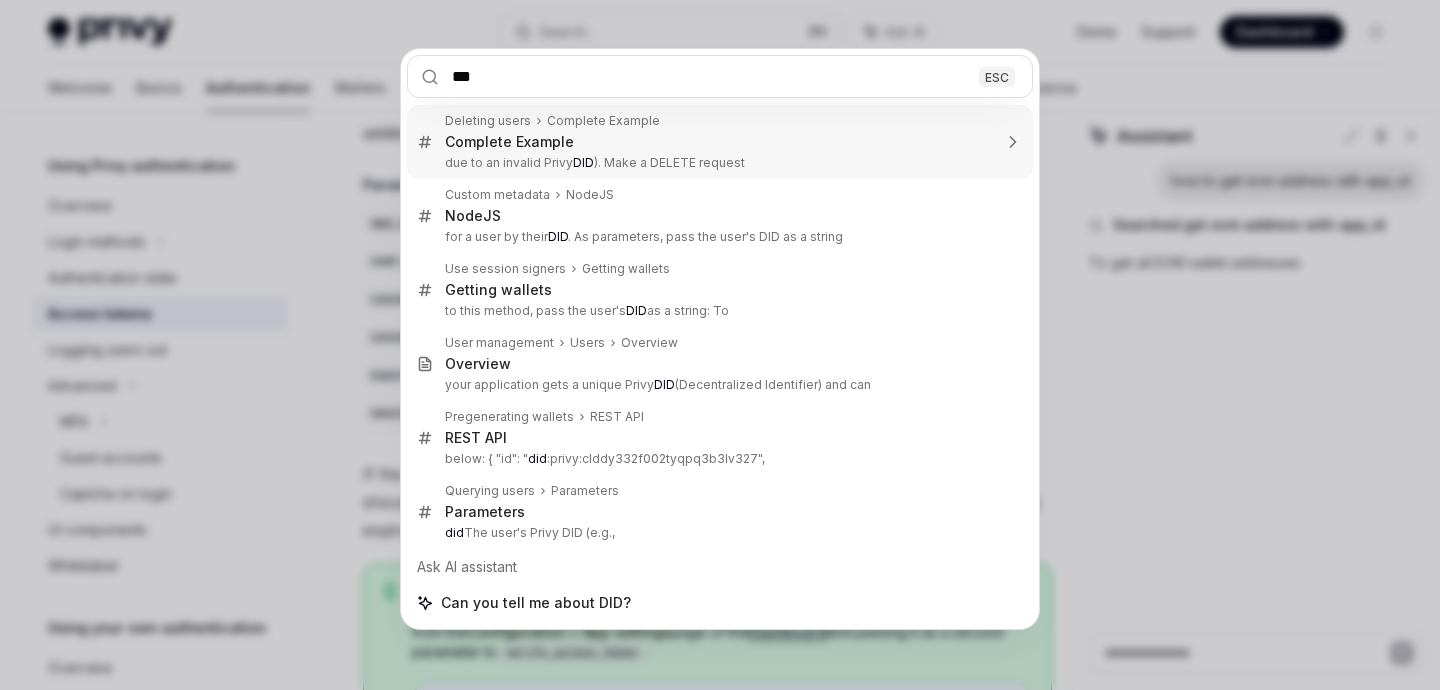 type on "*" 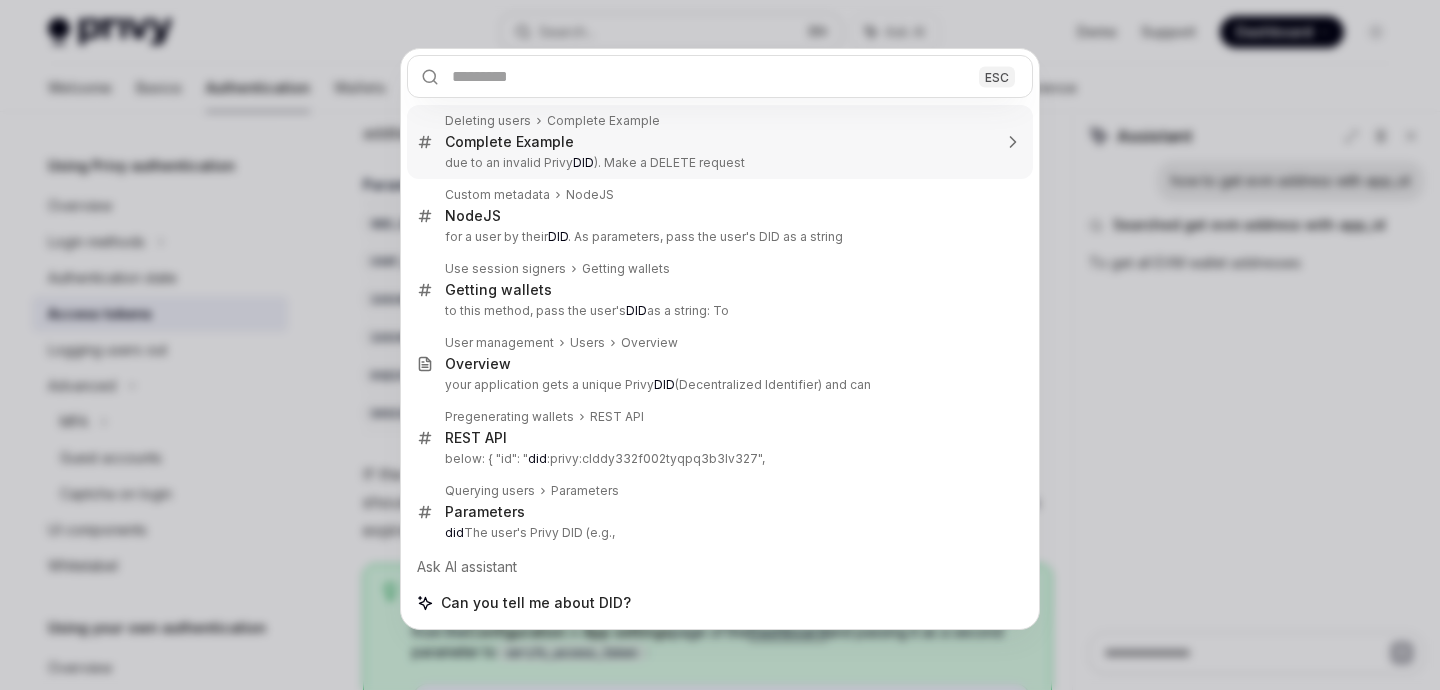 type on "*" 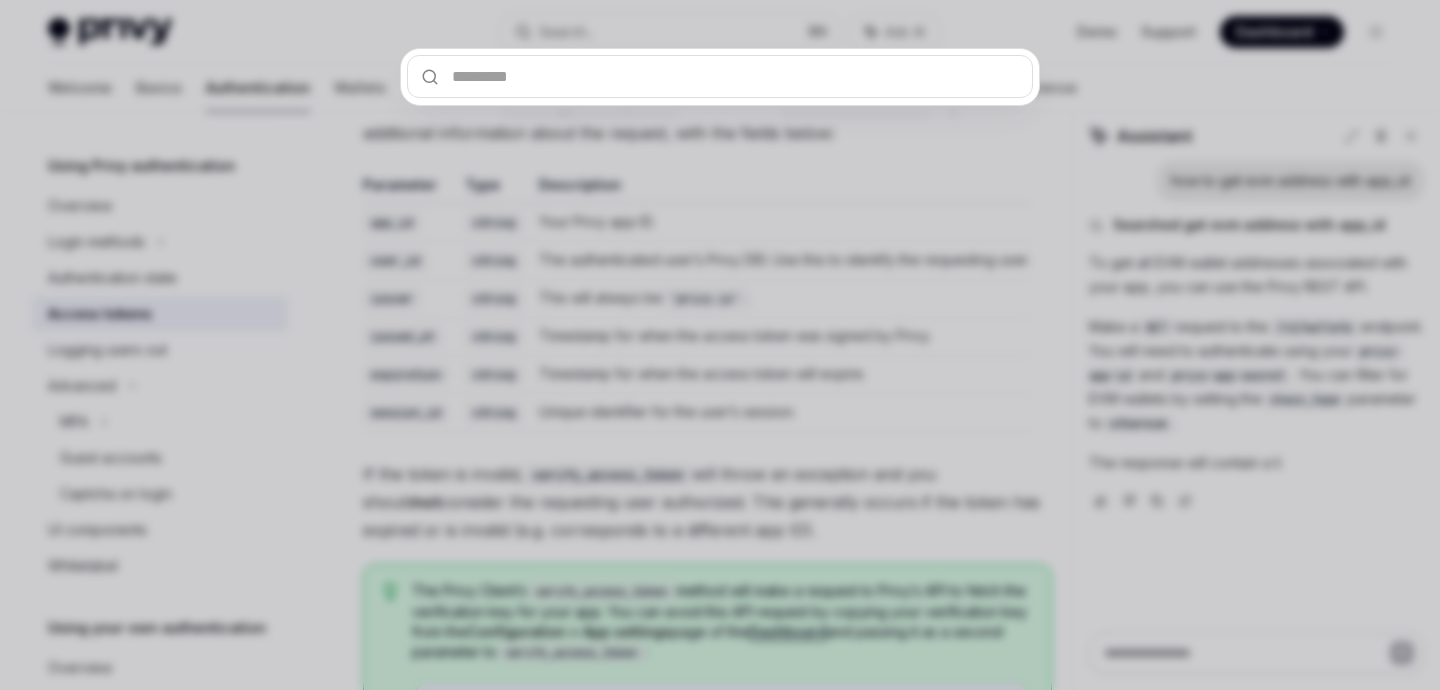 click at bounding box center [720, 345] 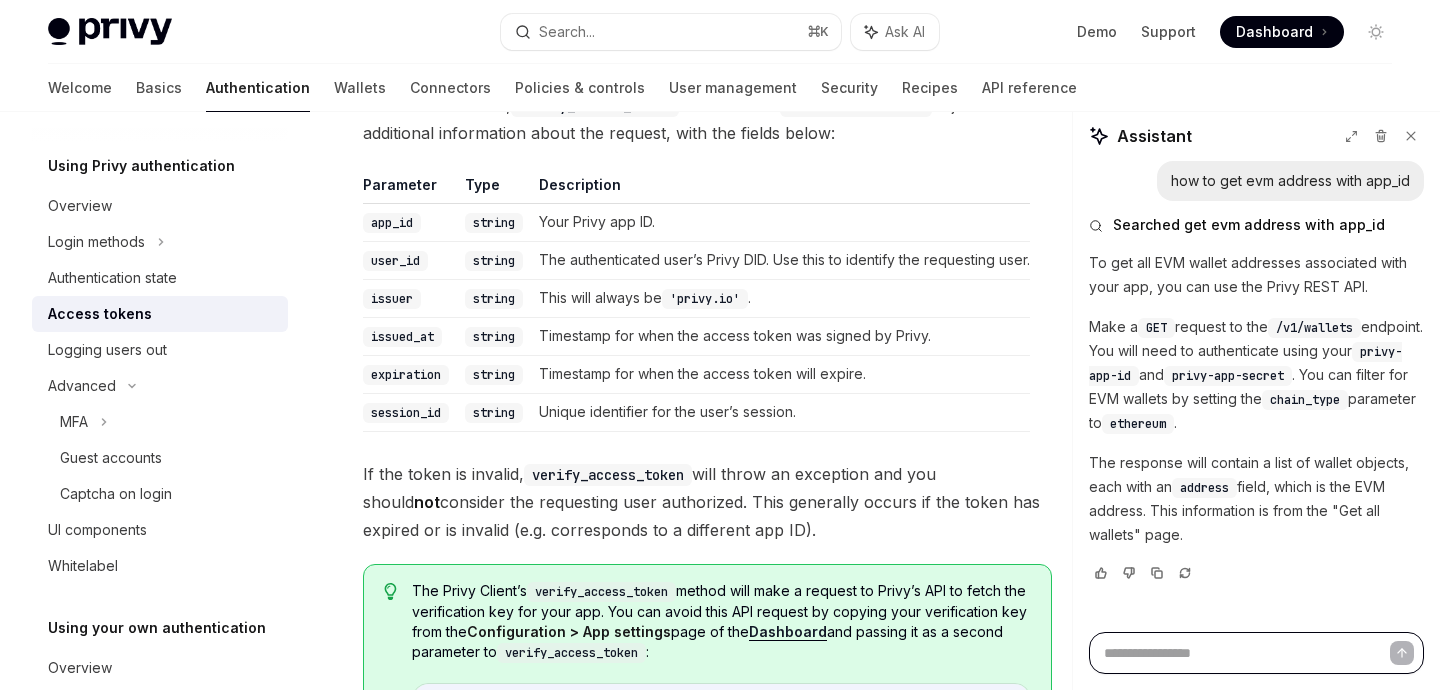click at bounding box center (1256, 653) 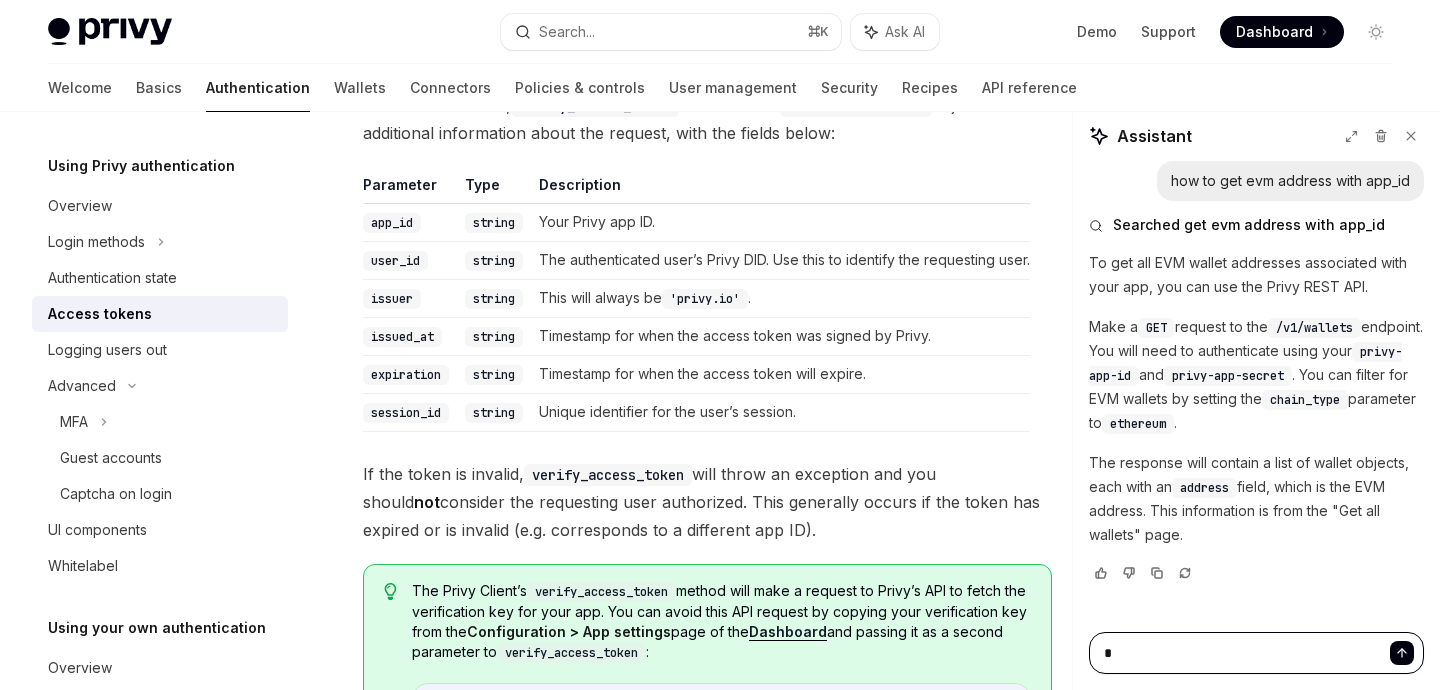 type on "**" 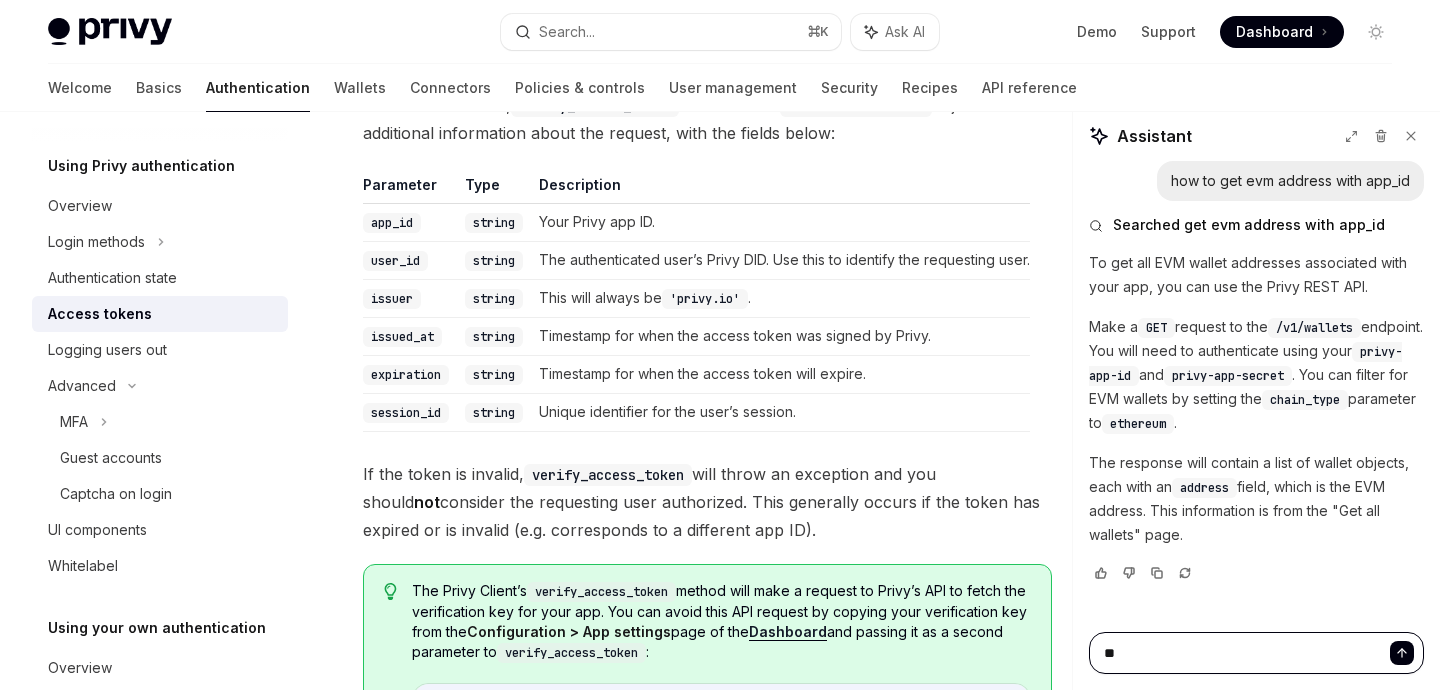 type on "***" 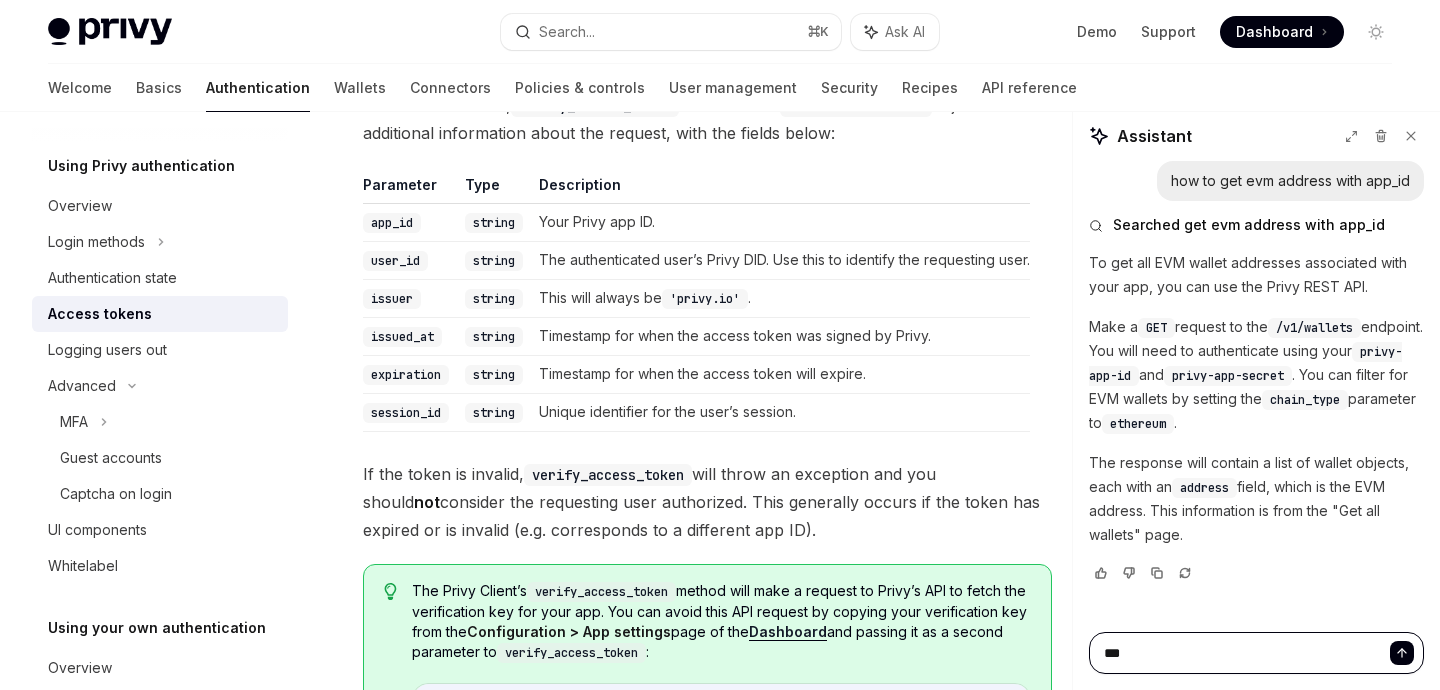 type on "**" 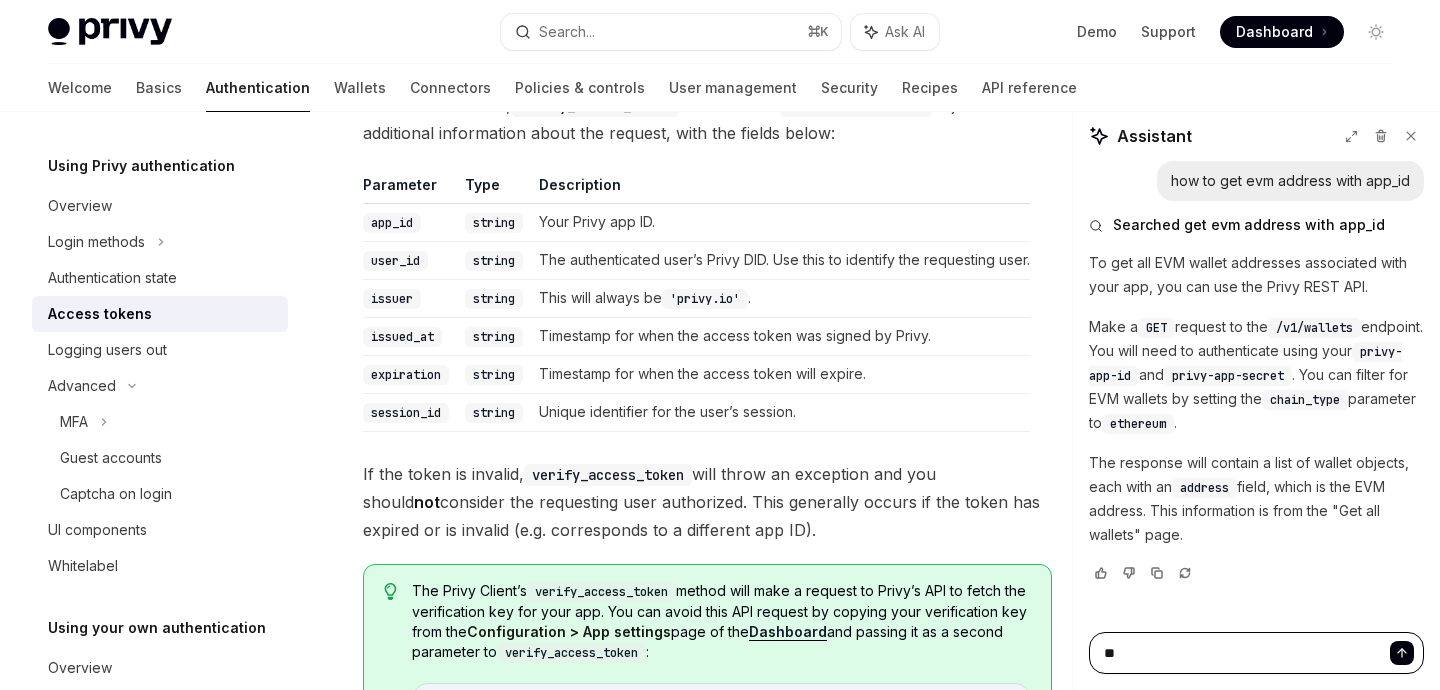 type on "***" 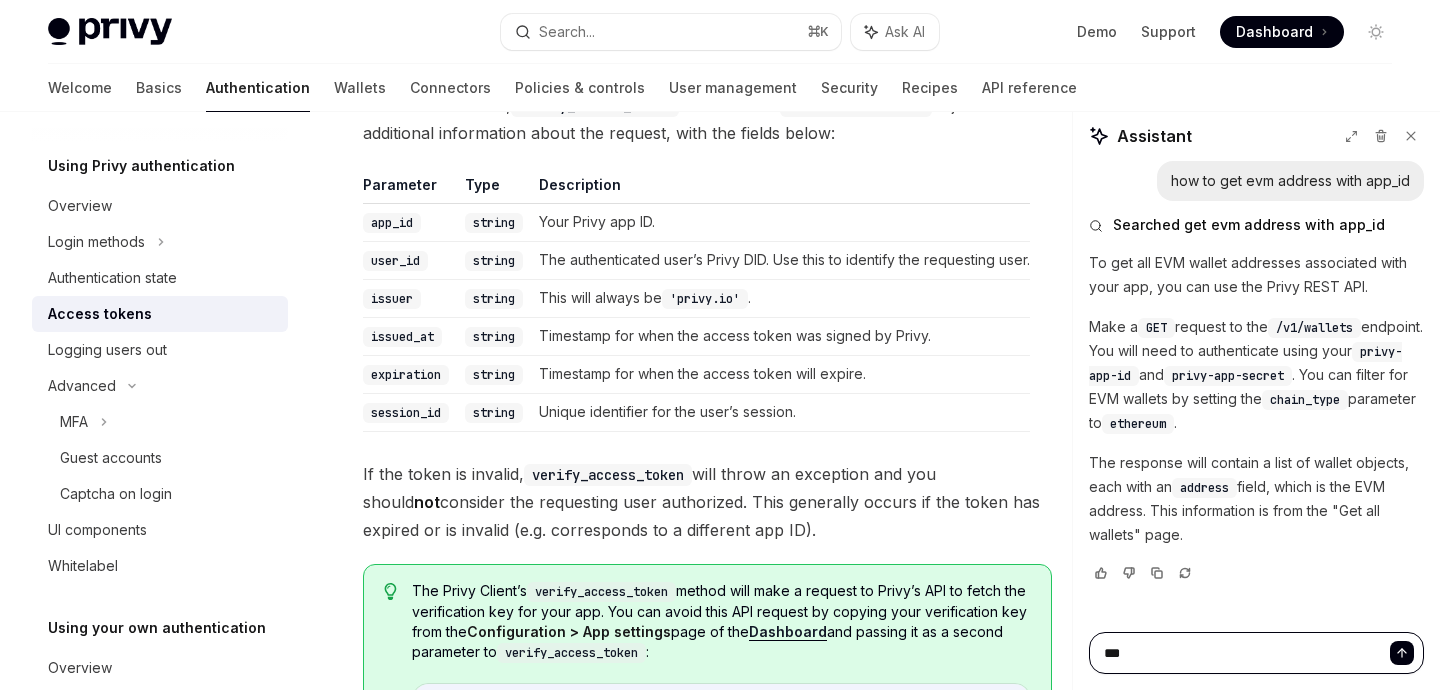 type on "****" 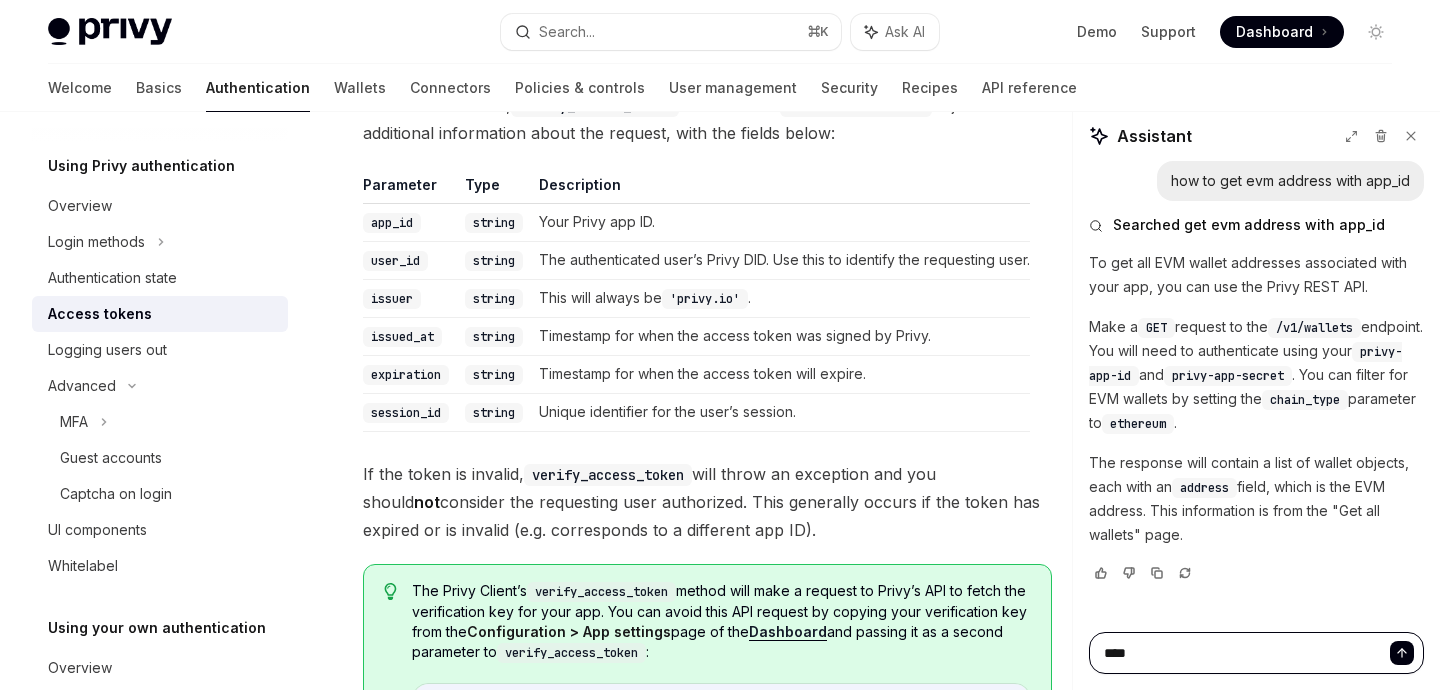 type on "****" 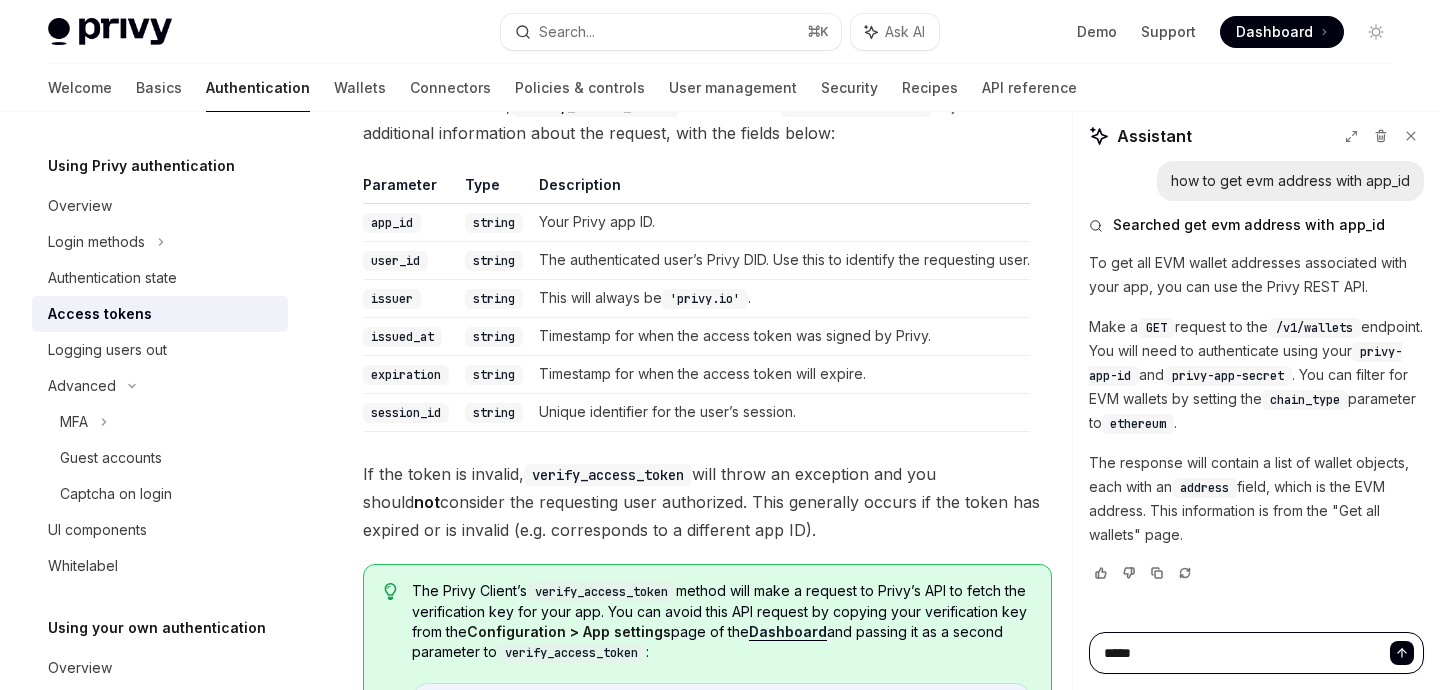 type on "******" 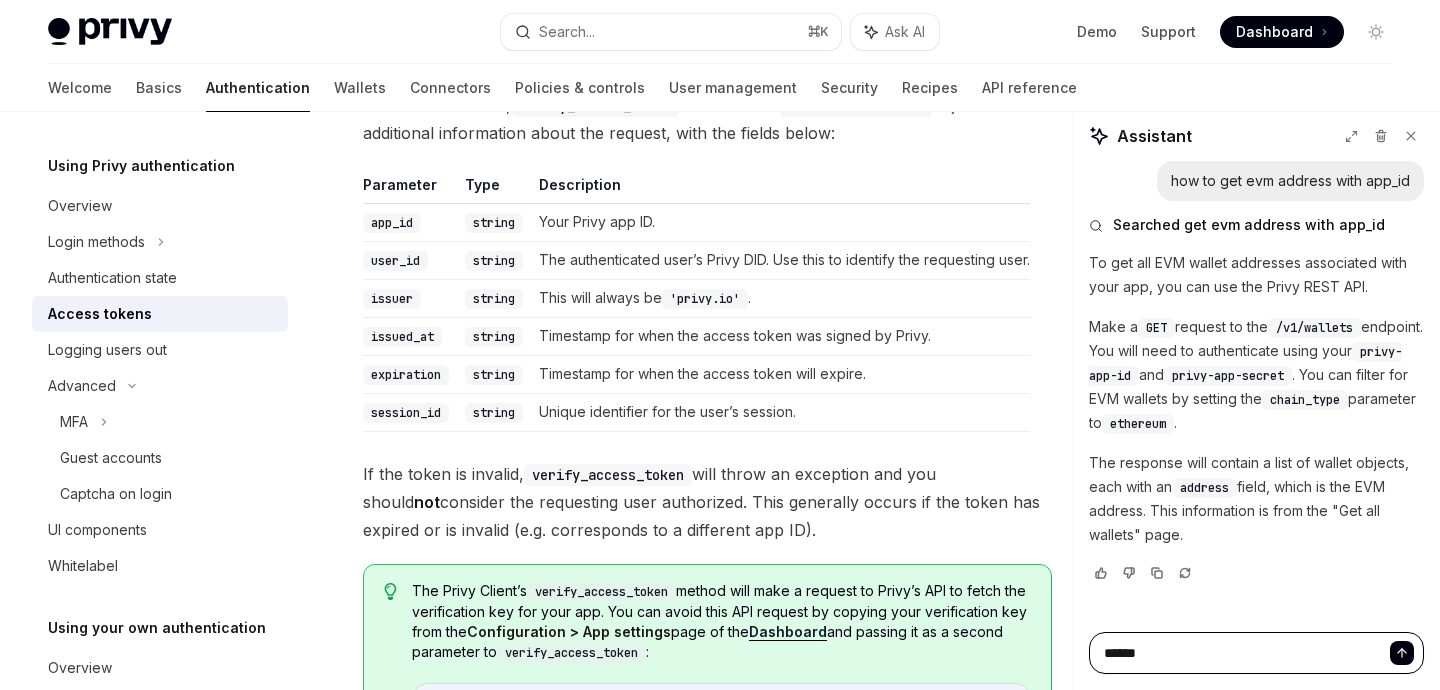 type on "*******" 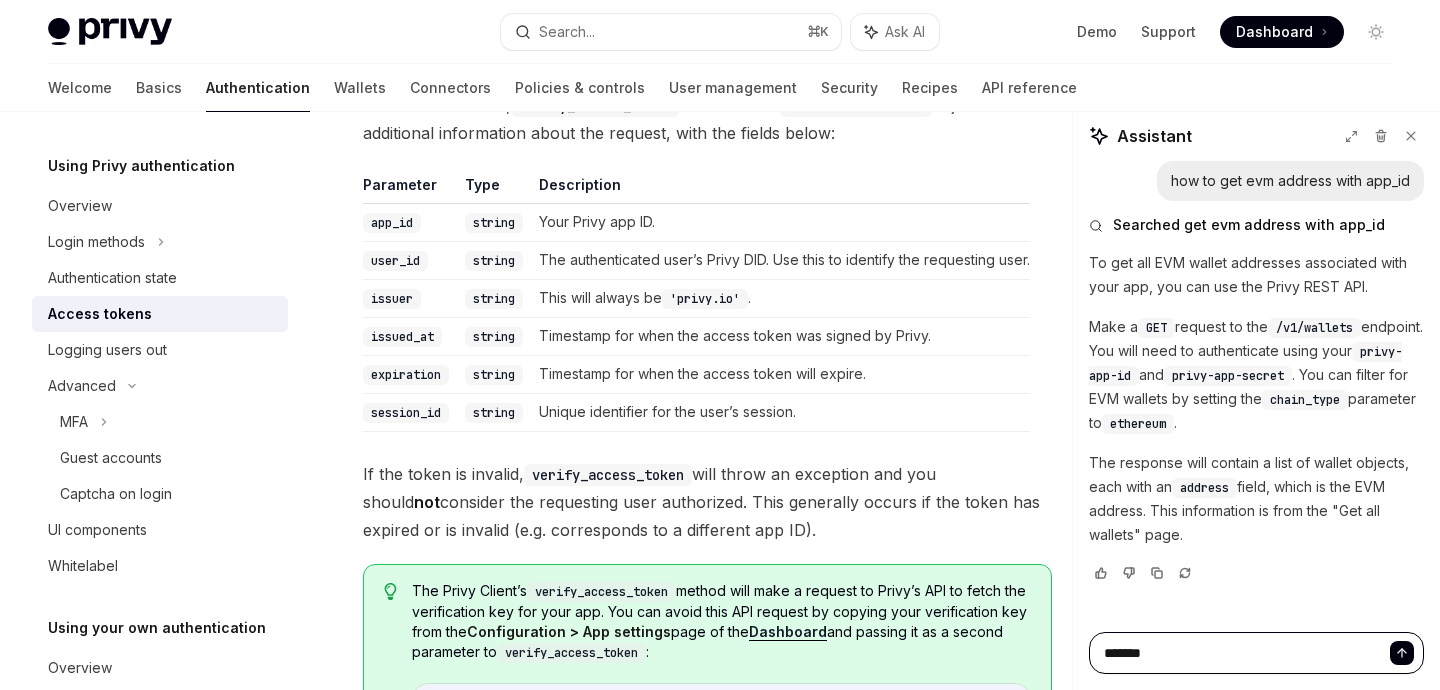 type on "*******" 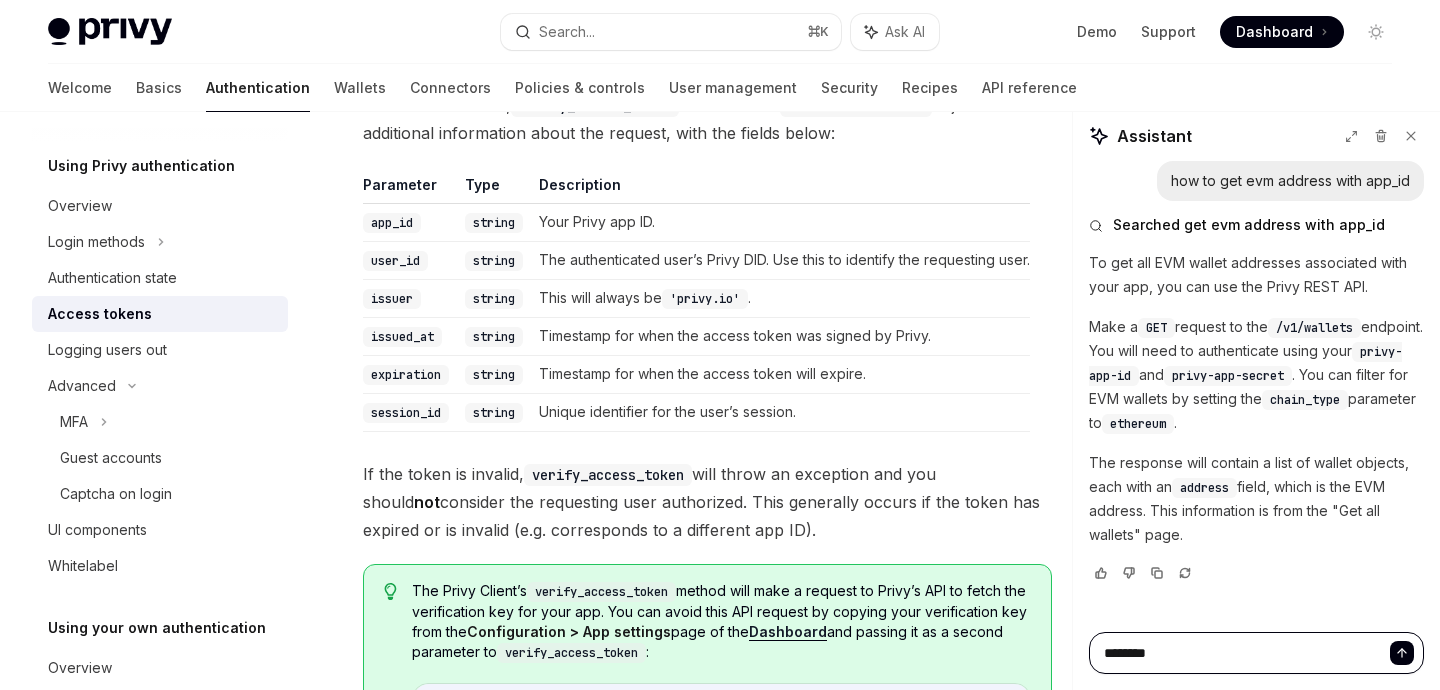 type on "*********" 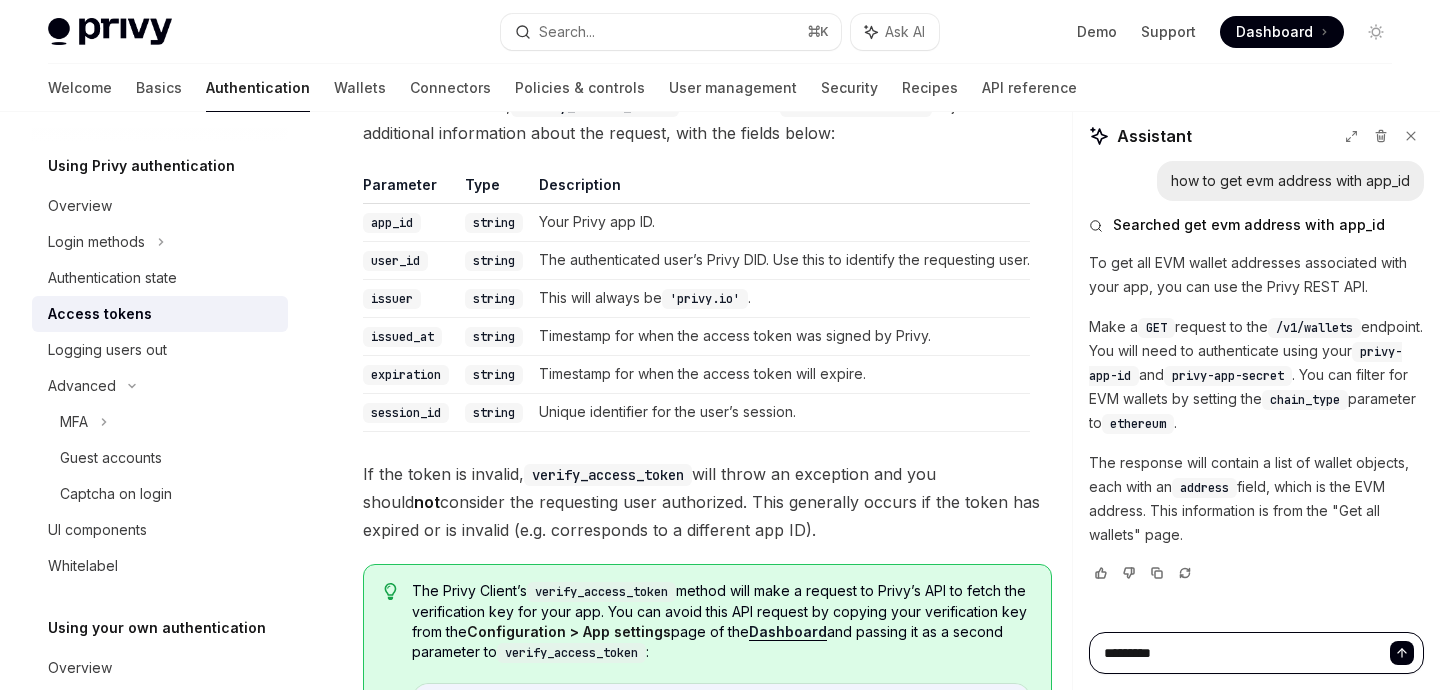 type on "**********" 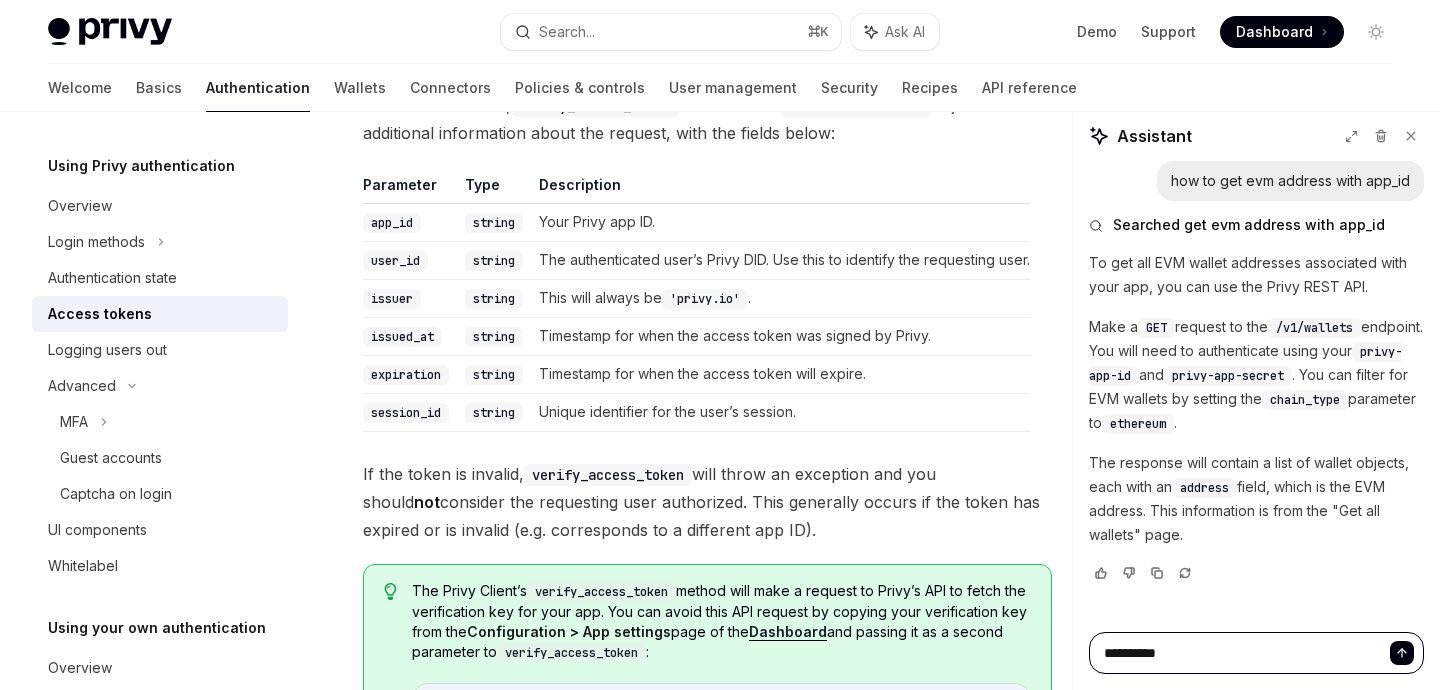 type on "**********" 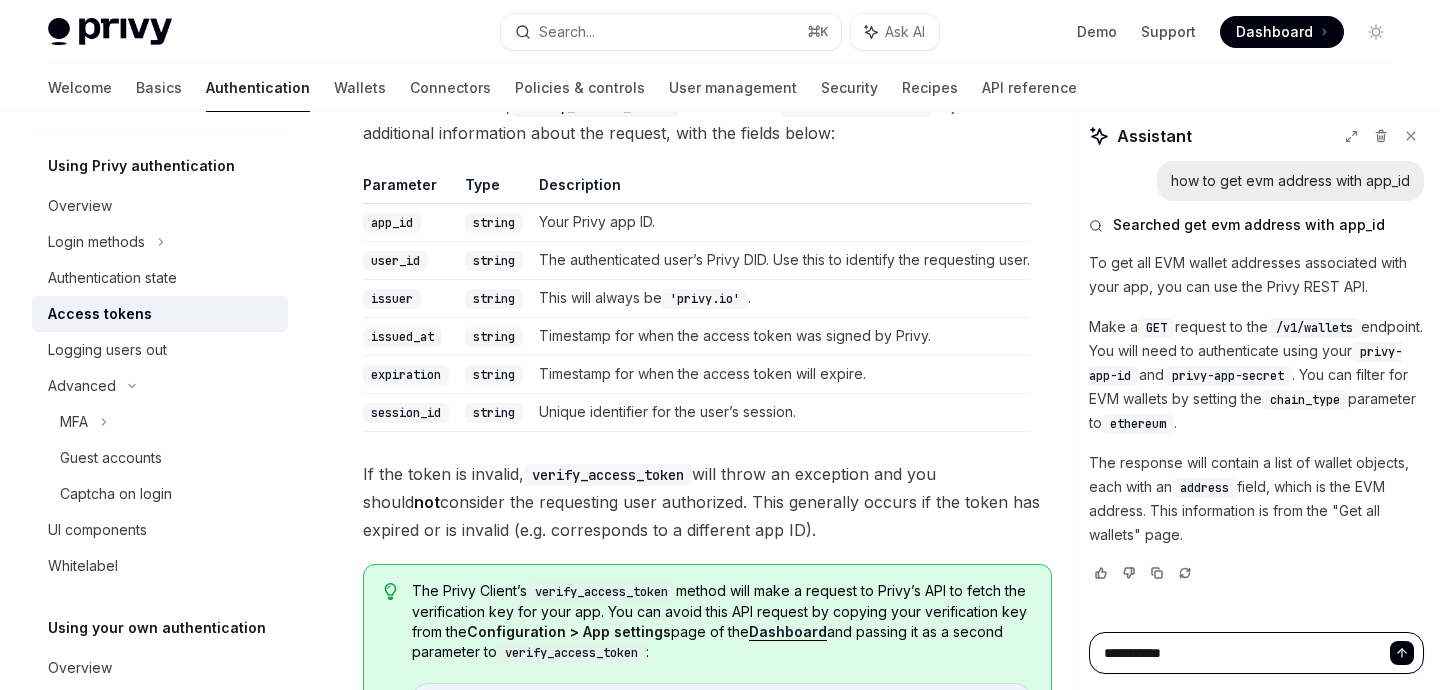 type on "*" 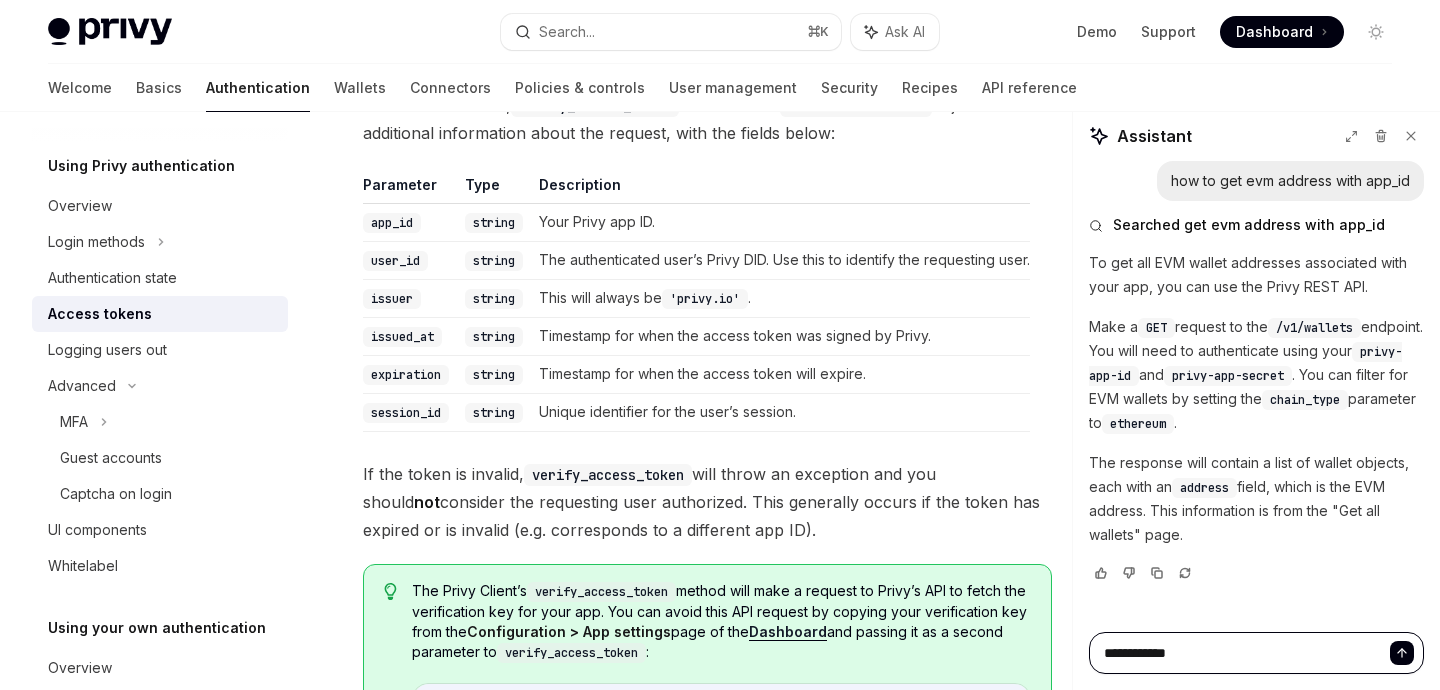 type on "**********" 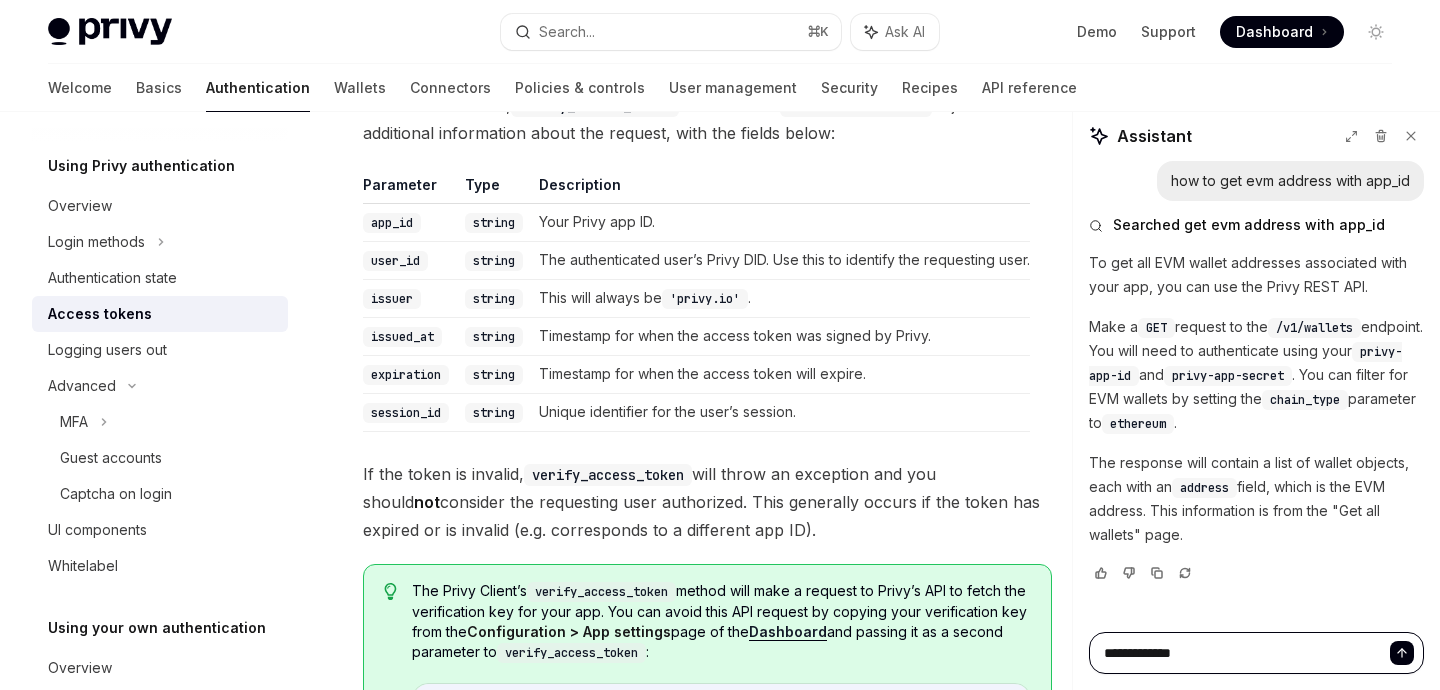 type on "**********" 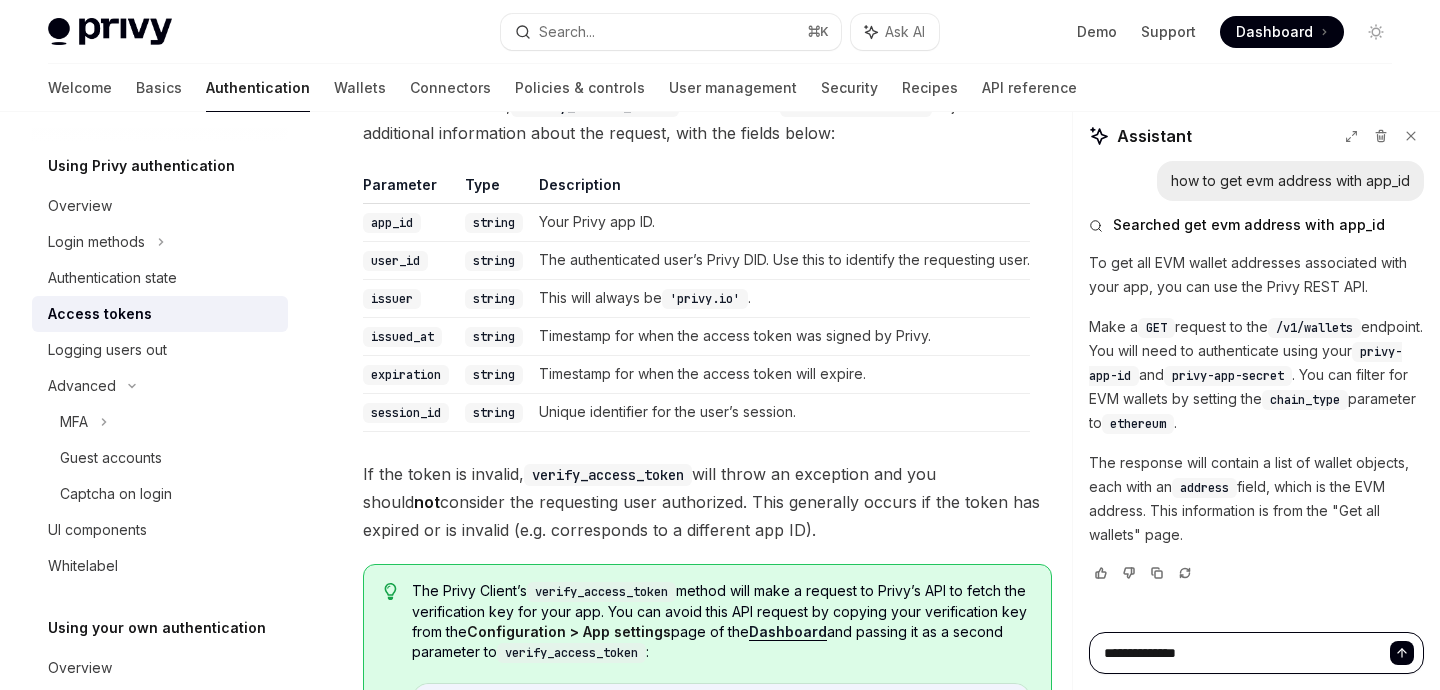 type on "**********" 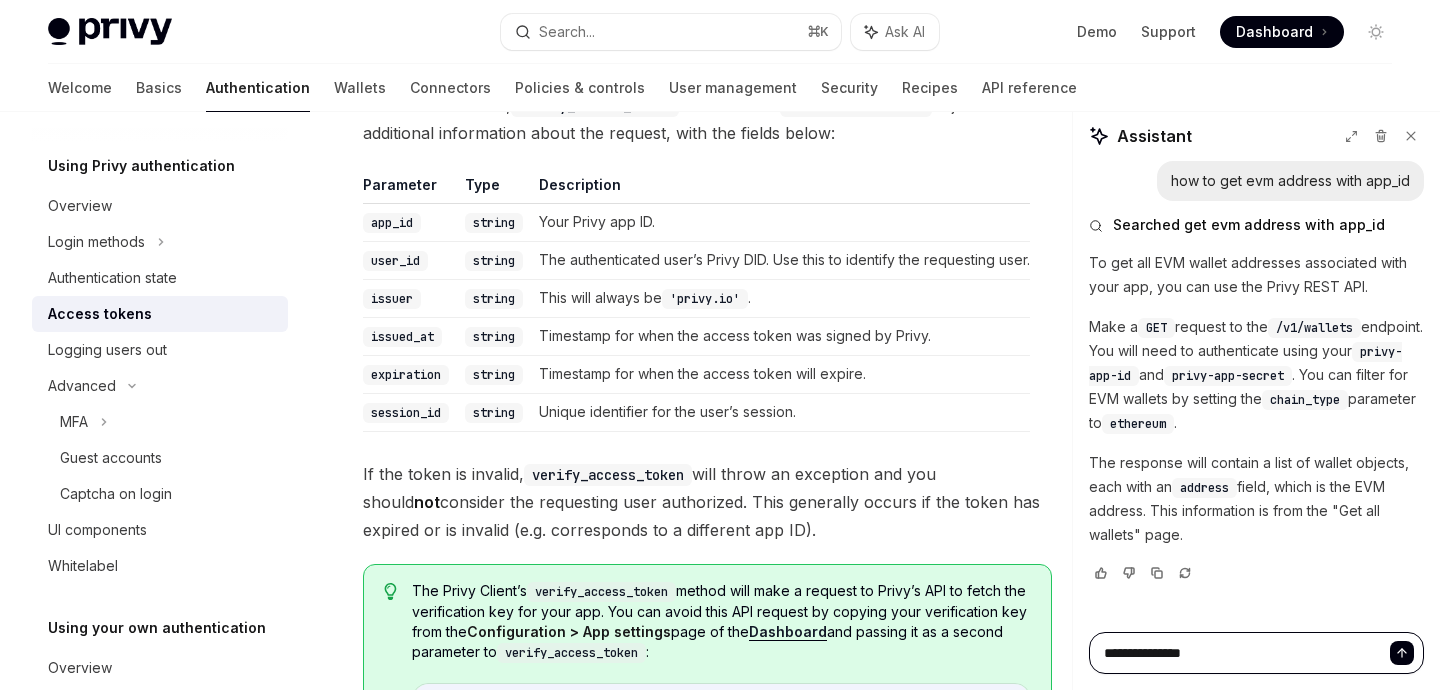 type on "**********" 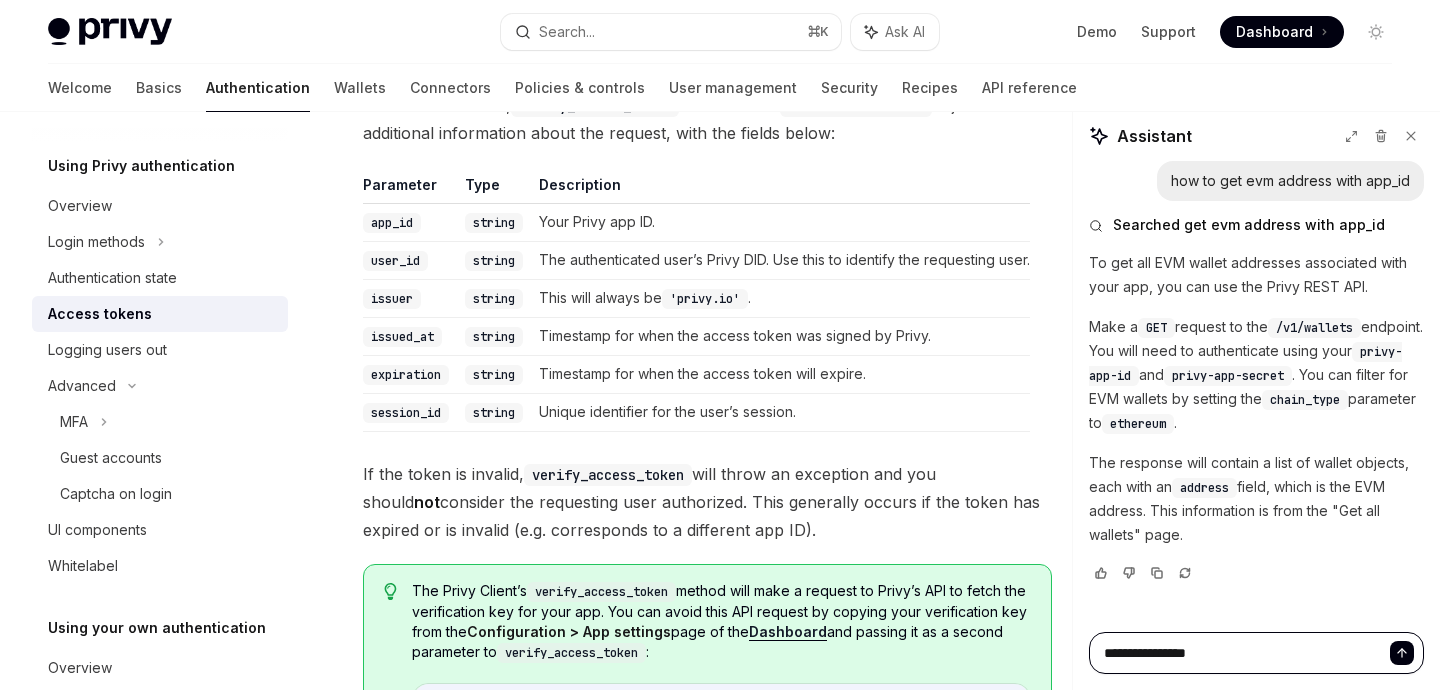 type on "**********" 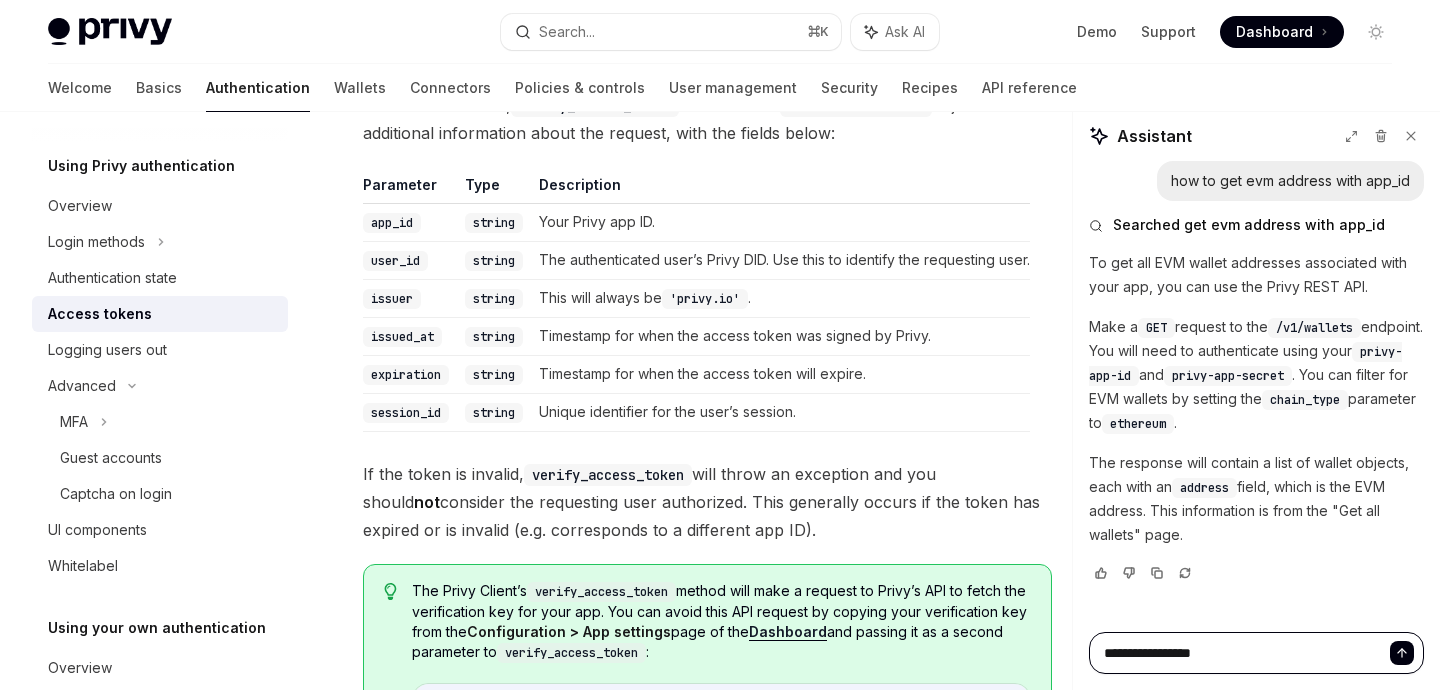 type on "**********" 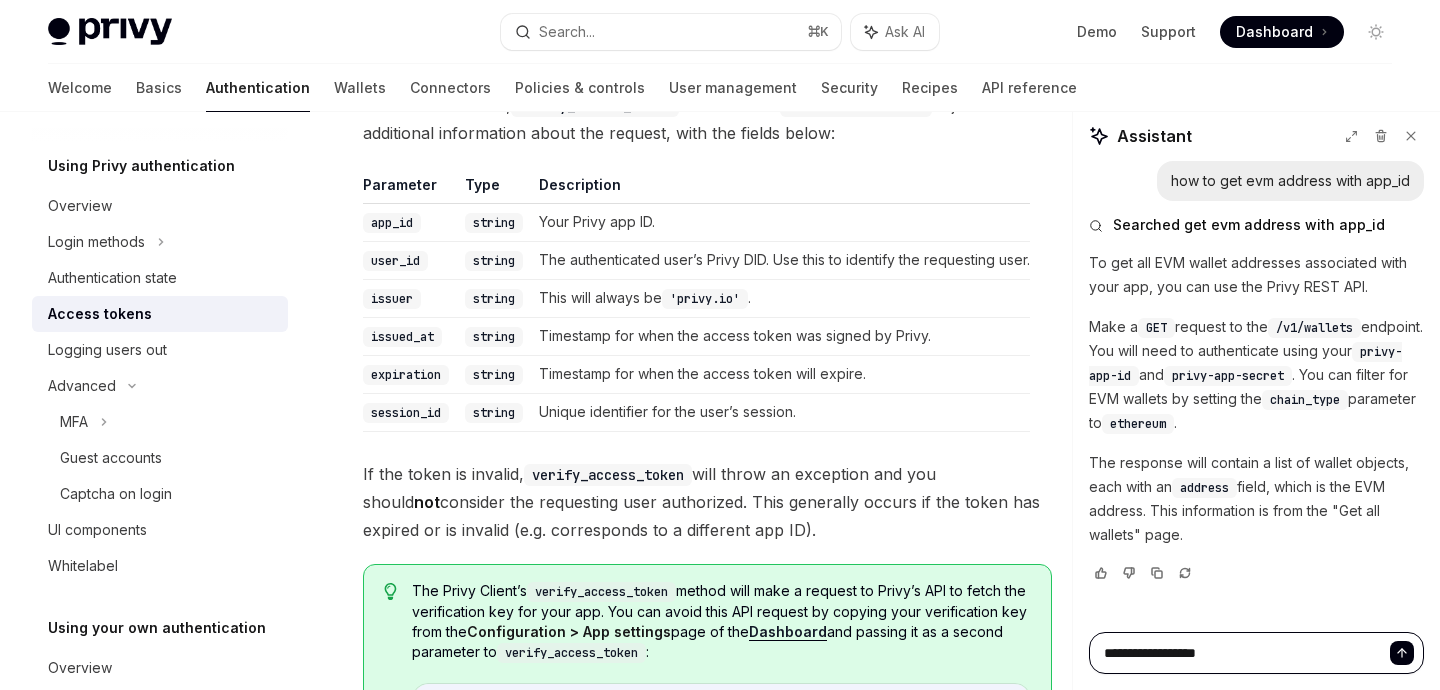 type on "**********" 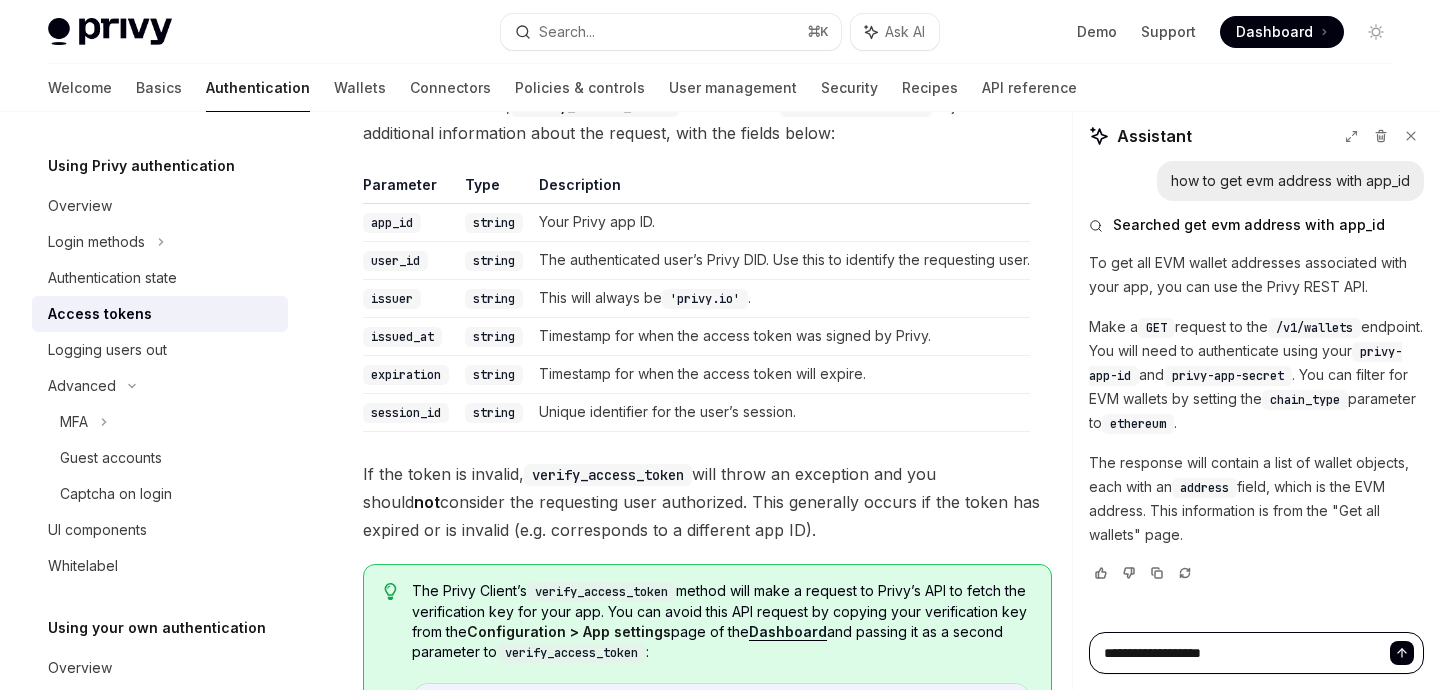 type on "*" 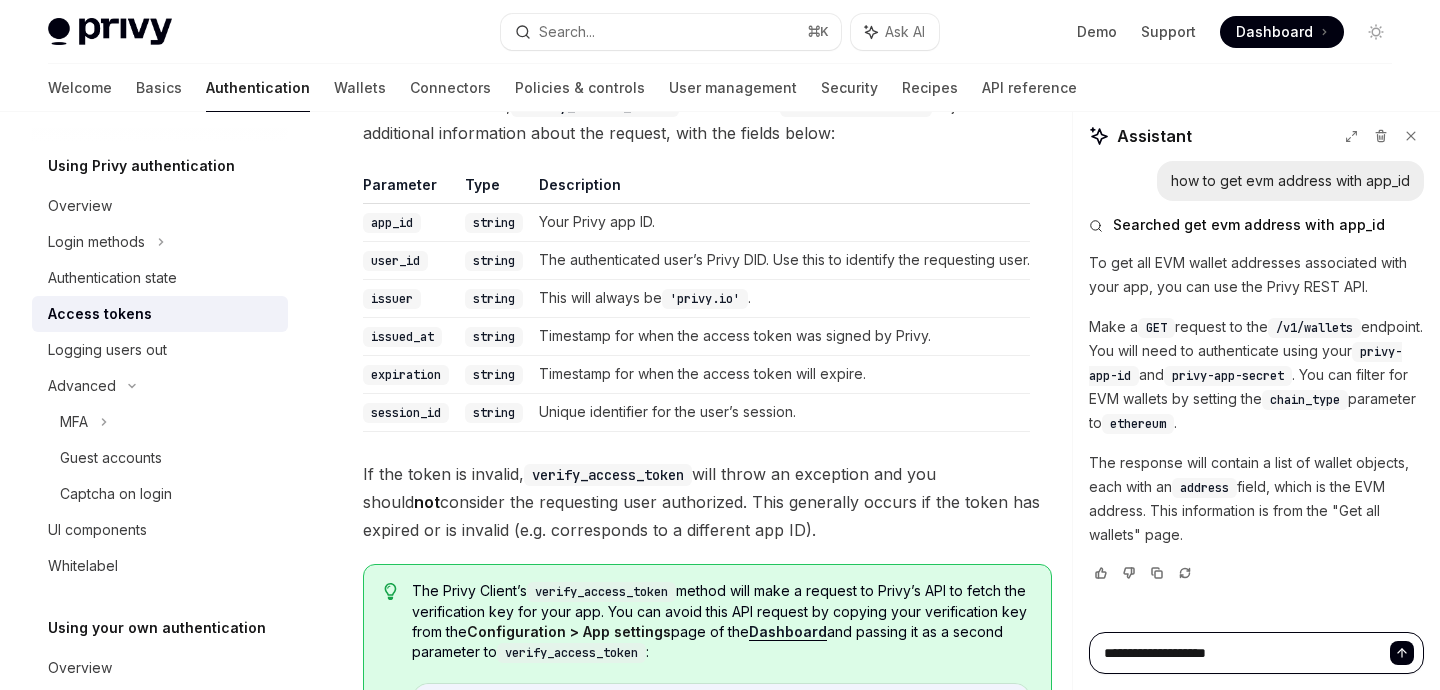 type on "**********" 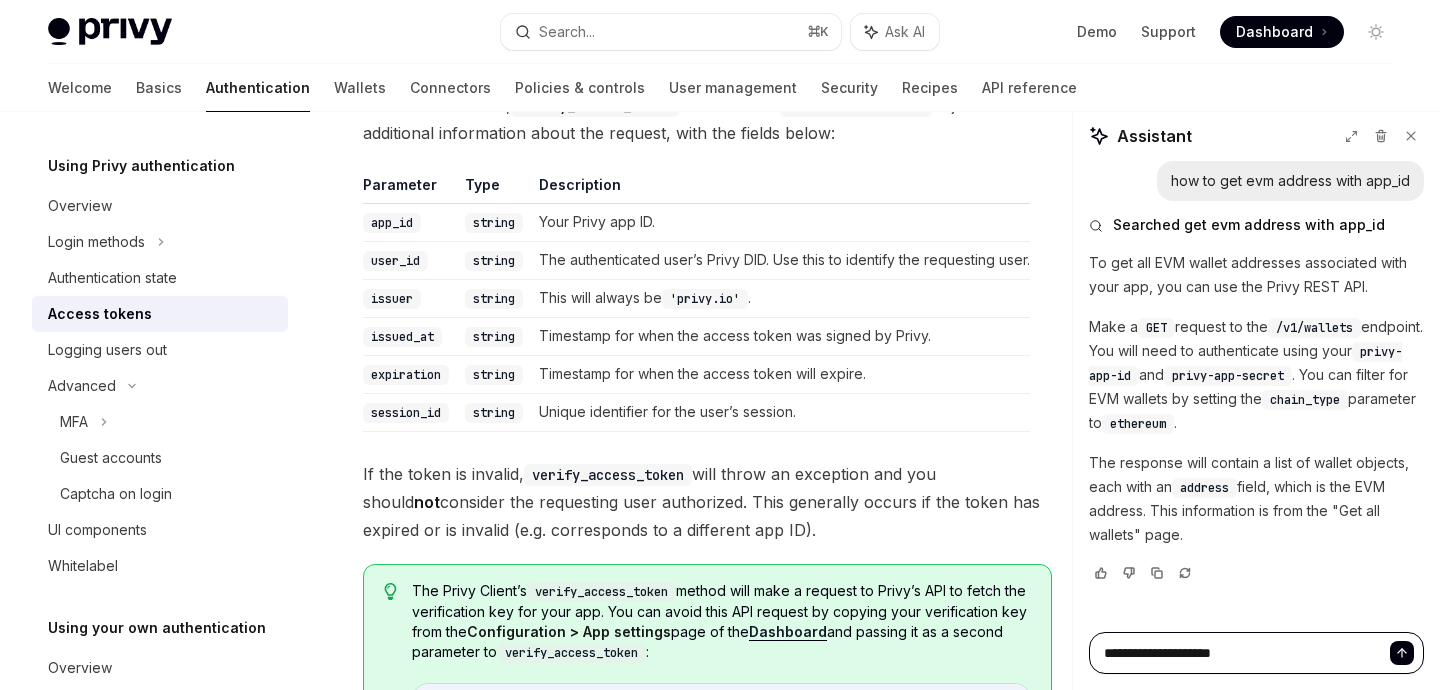 type on "**********" 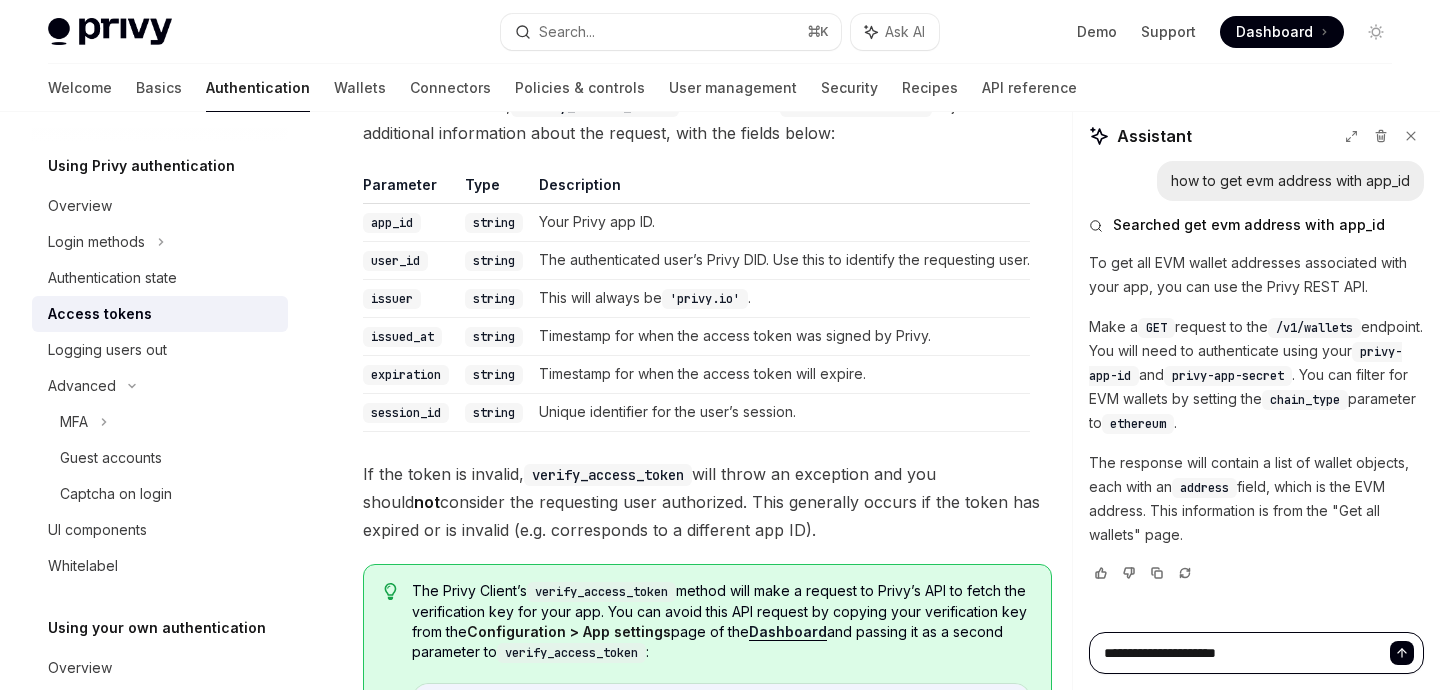 type on "**********" 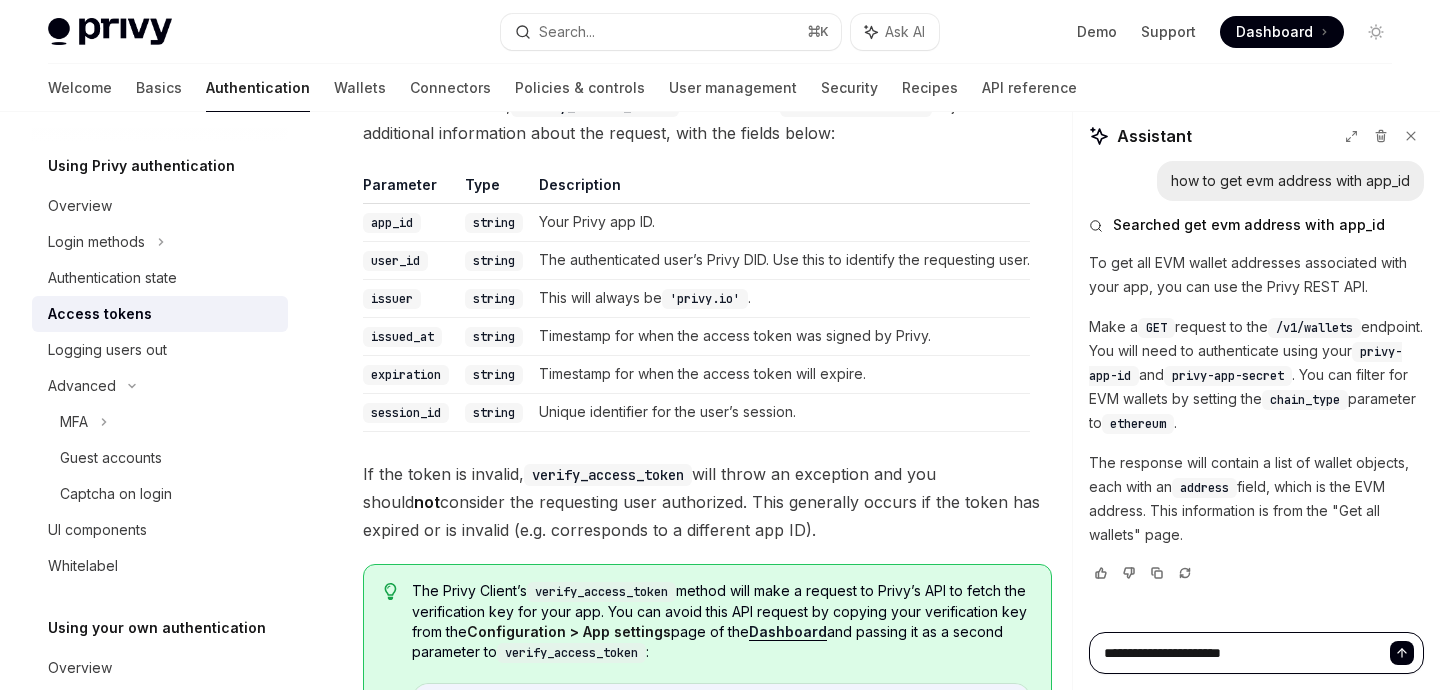 type on "**********" 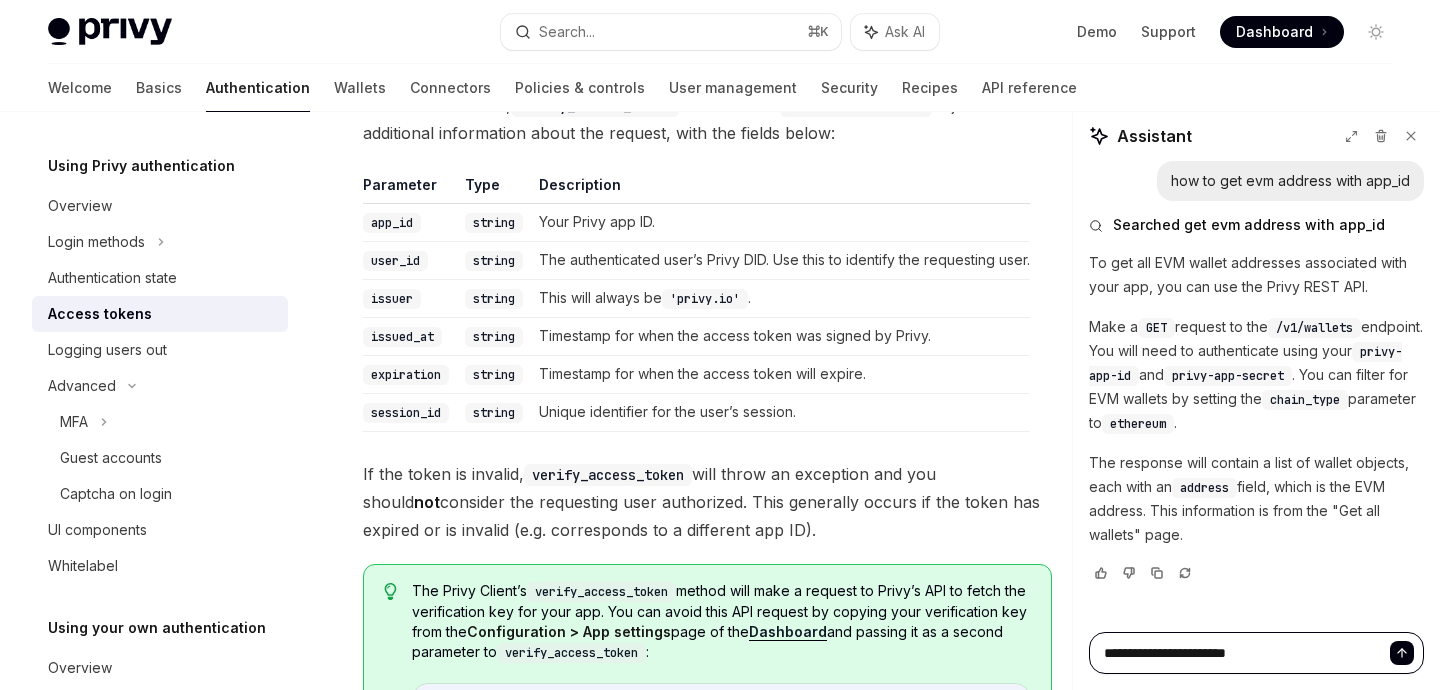 type on "**********" 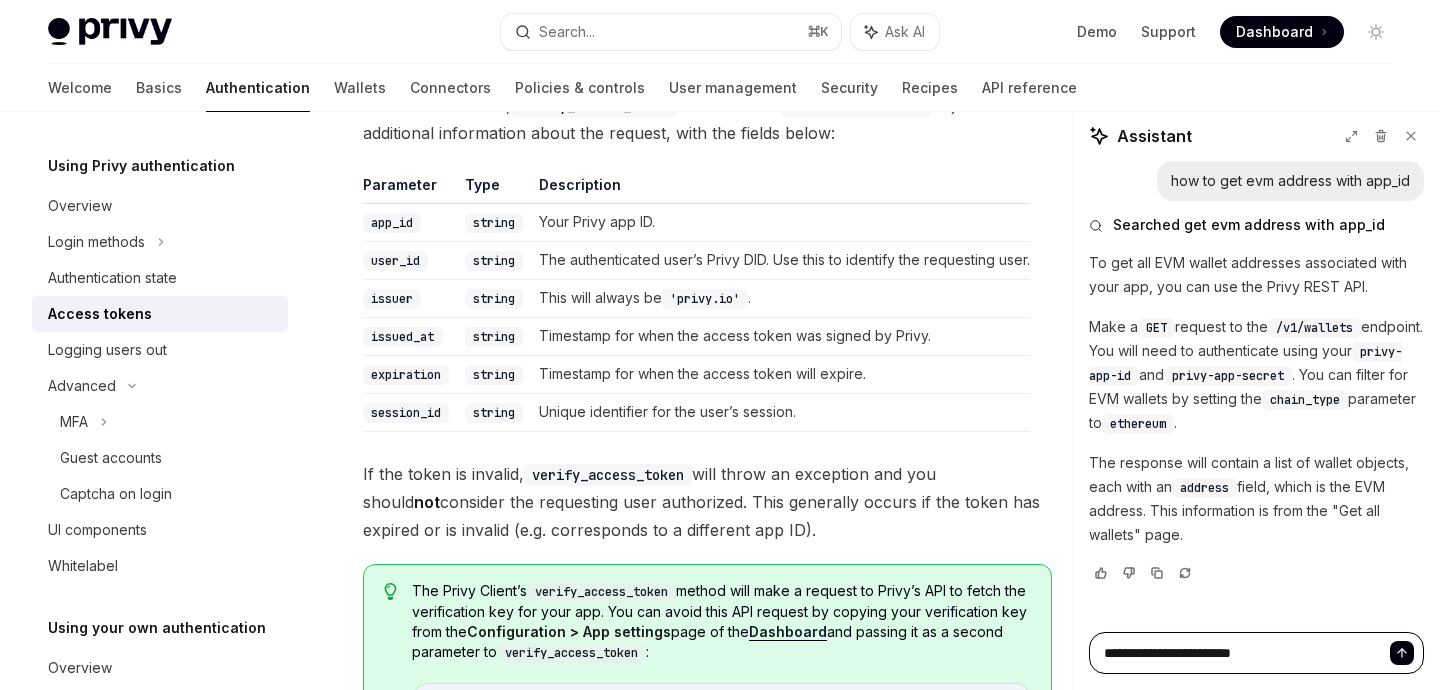 type on "**********" 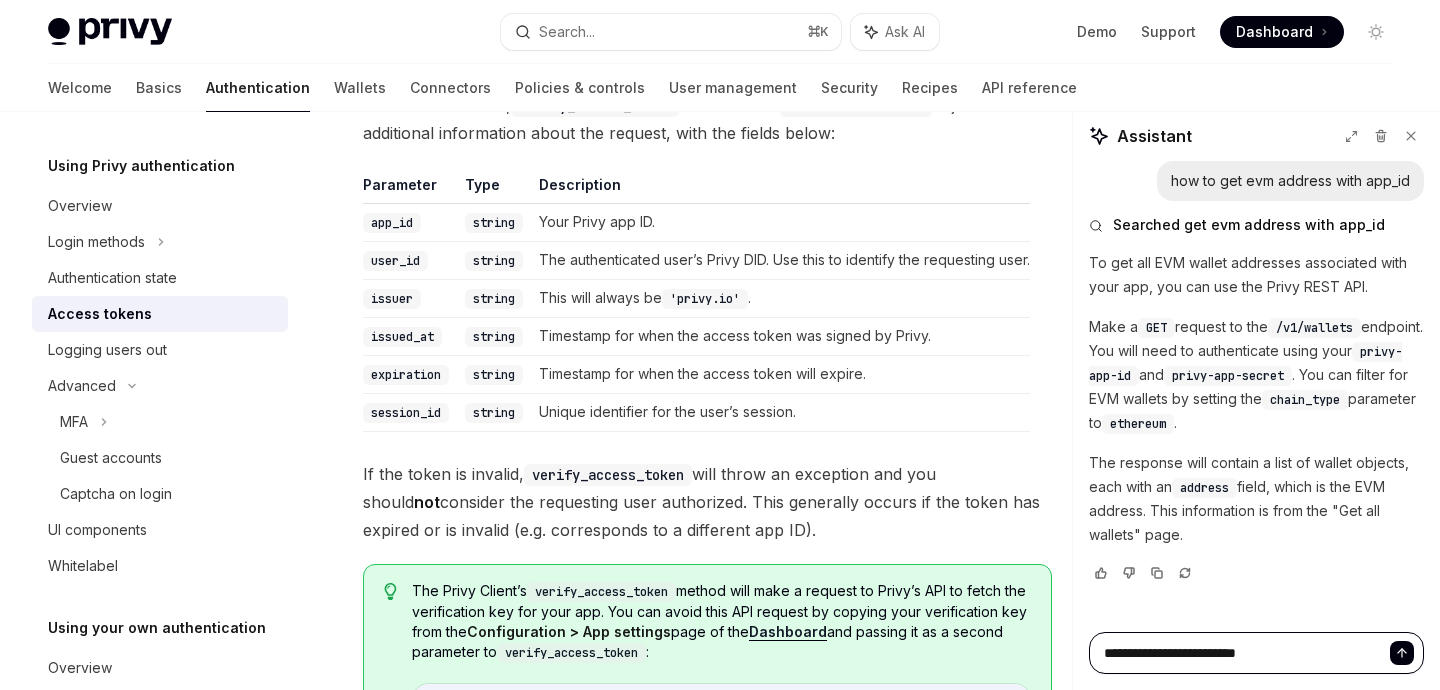 type 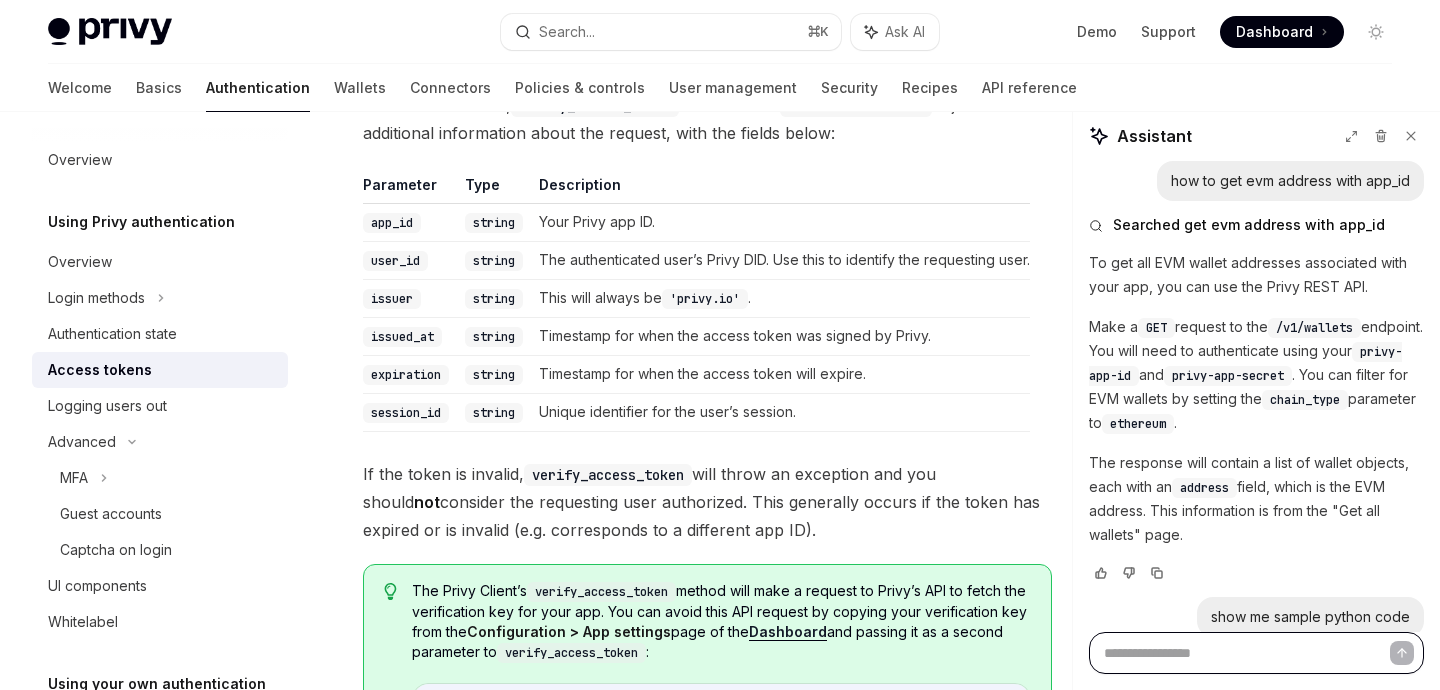 scroll, scrollTop: 0, scrollLeft: 0, axis: both 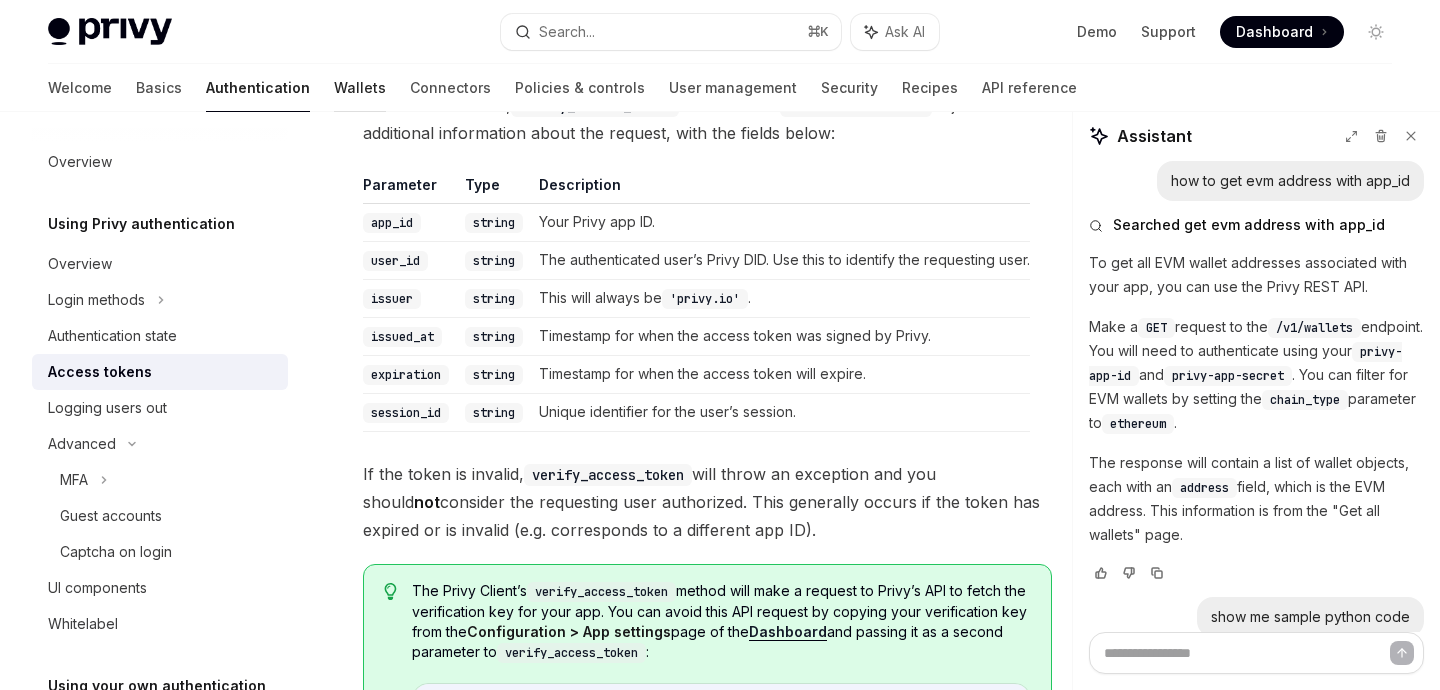 click on "Wallets" at bounding box center (360, 88) 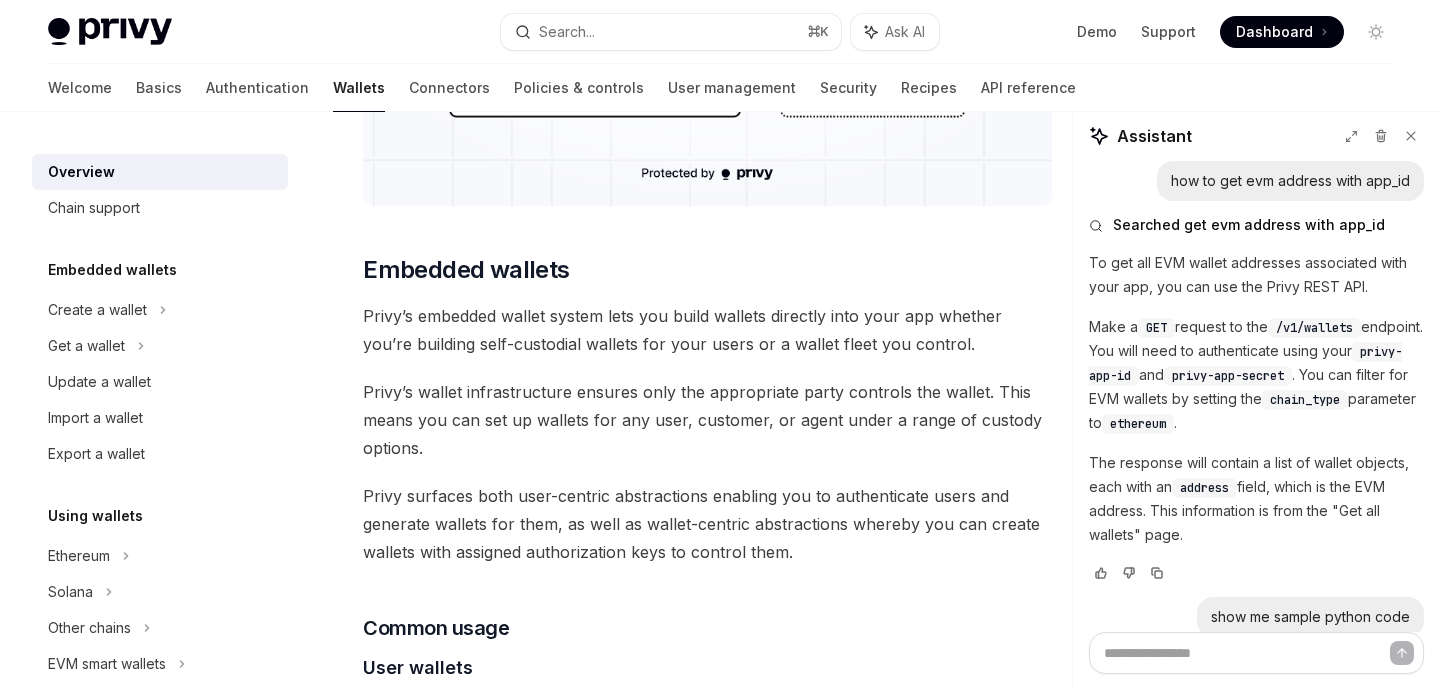 scroll, scrollTop: 882, scrollLeft: 0, axis: vertical 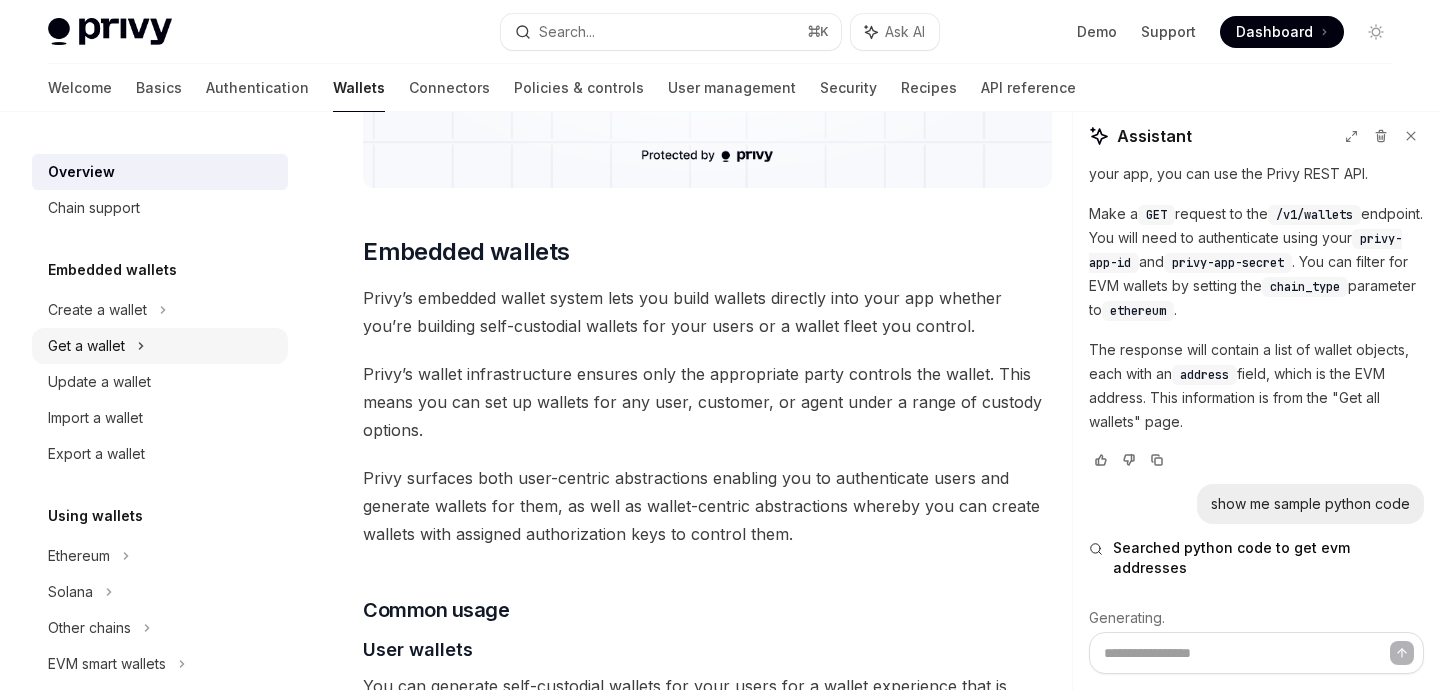 click on "Get a wallet" at bounding box center (86, 346) 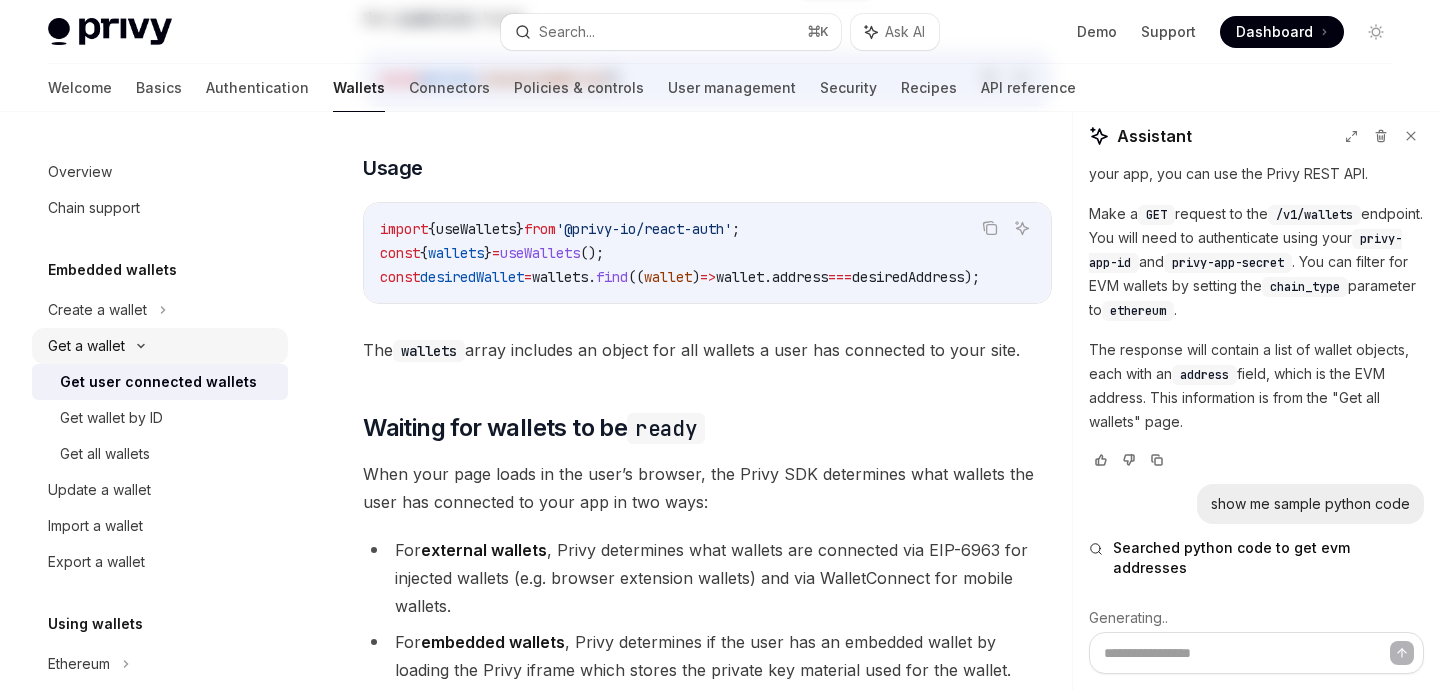 scroll, scrollTop: 0, scrollLeft: 0, axis: both 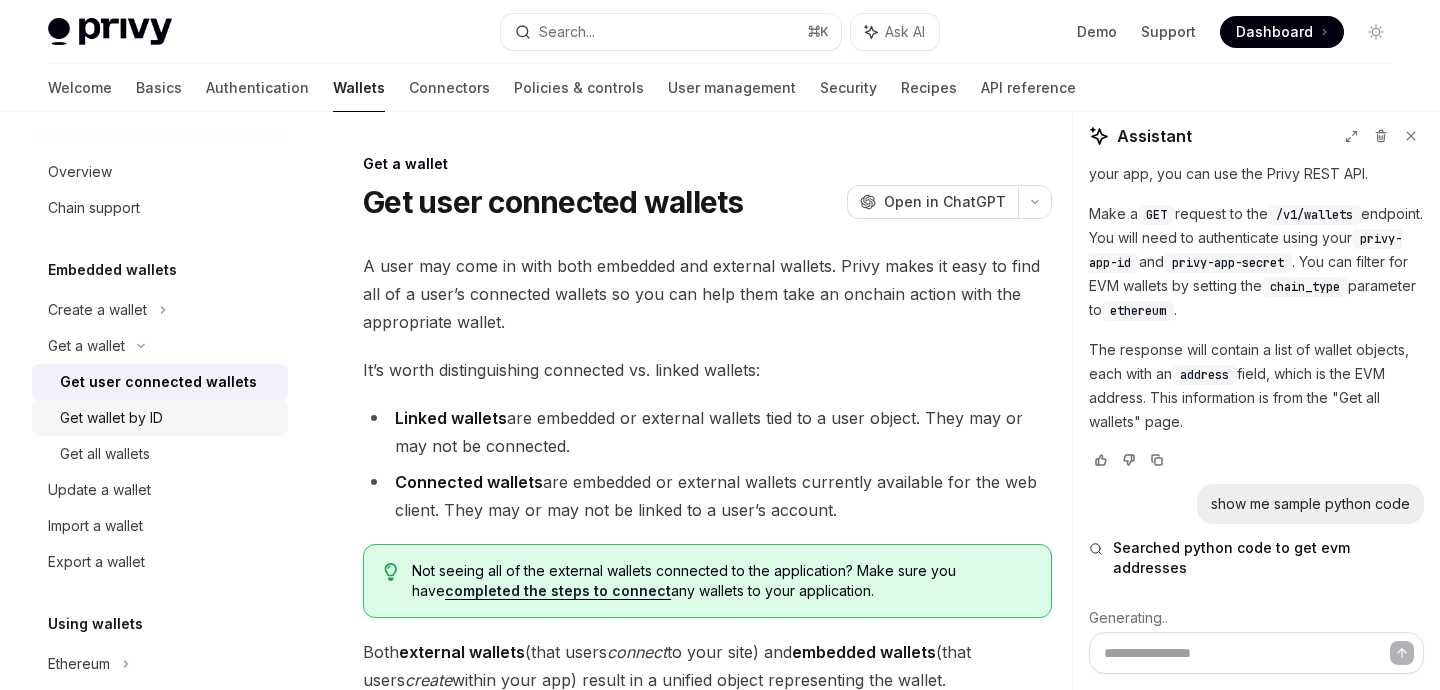 click on "Get wallet by ID" at bounding box center [111, 418] 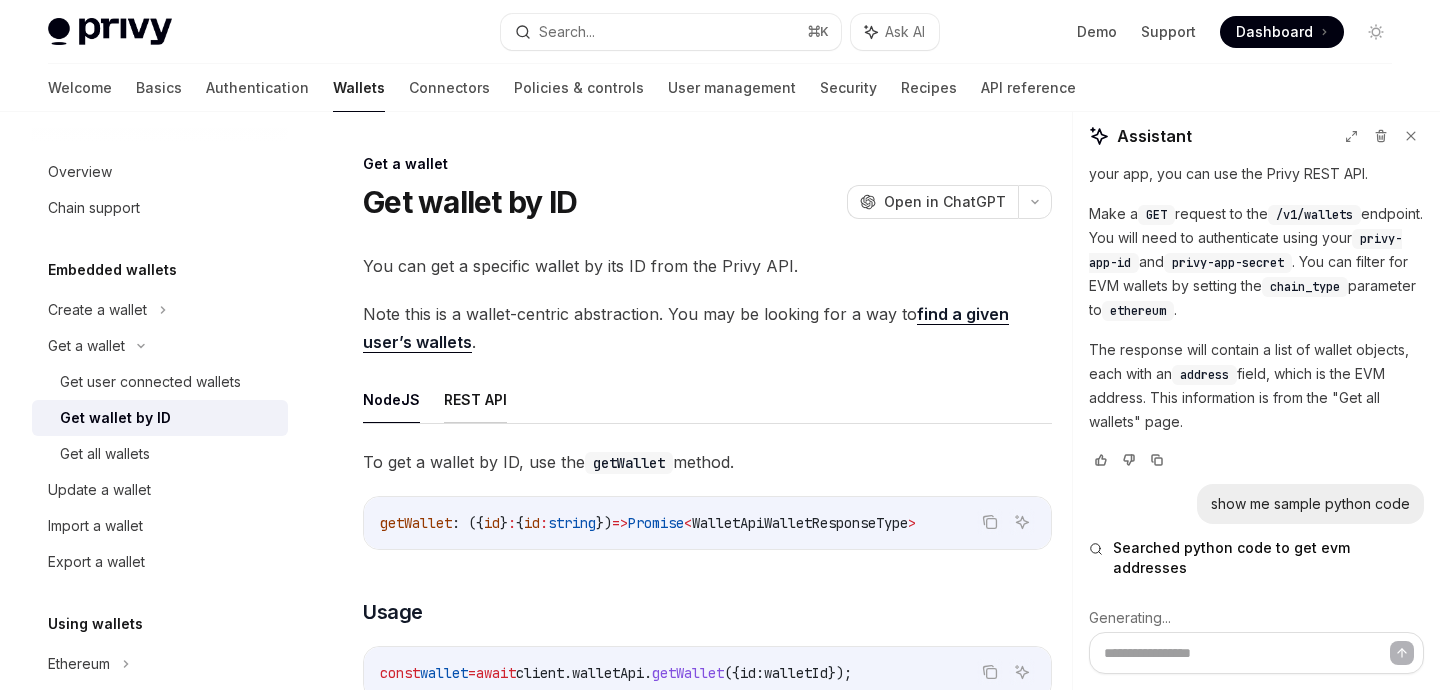 click on "REST API" at bounding box center [475, 399] 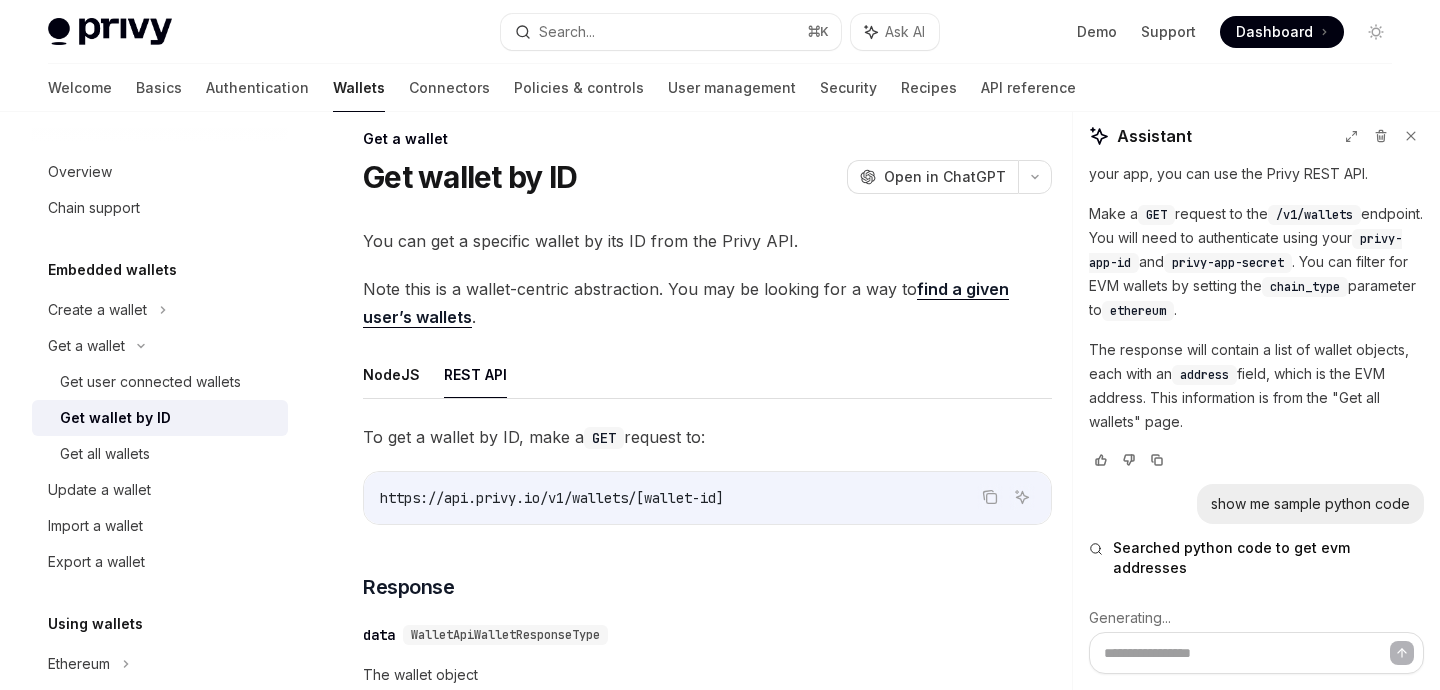 scroll, scrollTop: 172, scrollLeft: 0, axis: vertical 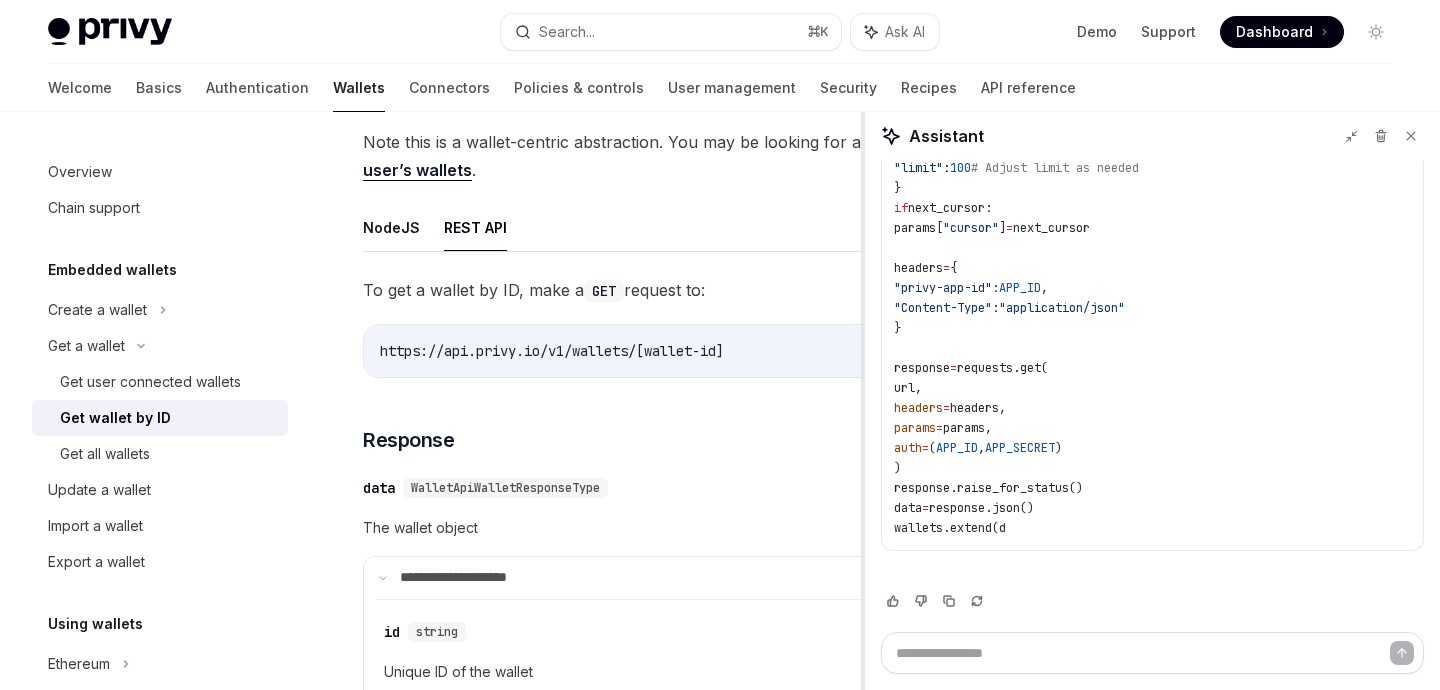 drag, startPoint x: 1072, startPoint y: 323, endPoint x: 850, endPoint y: 321, distance: 222.009 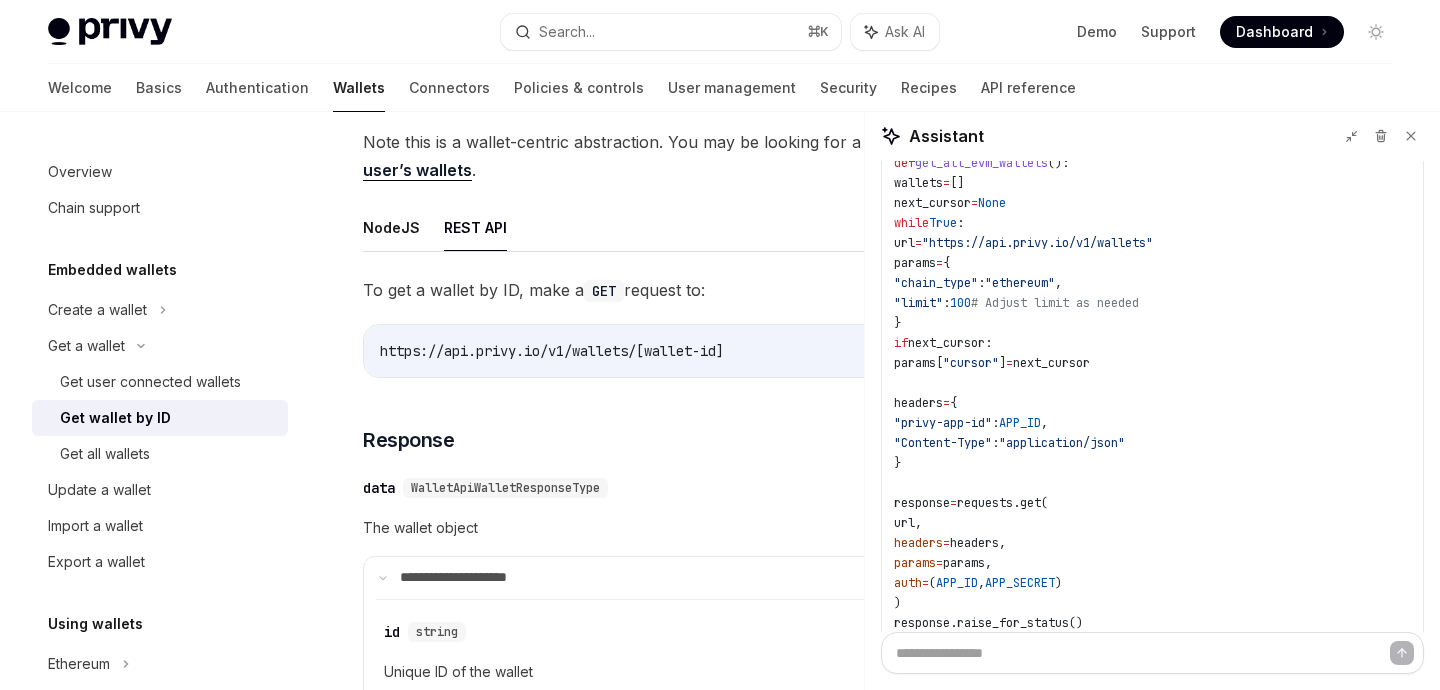 scroll, scrollTop: 516, scrollLeft: 0, axis: vertical 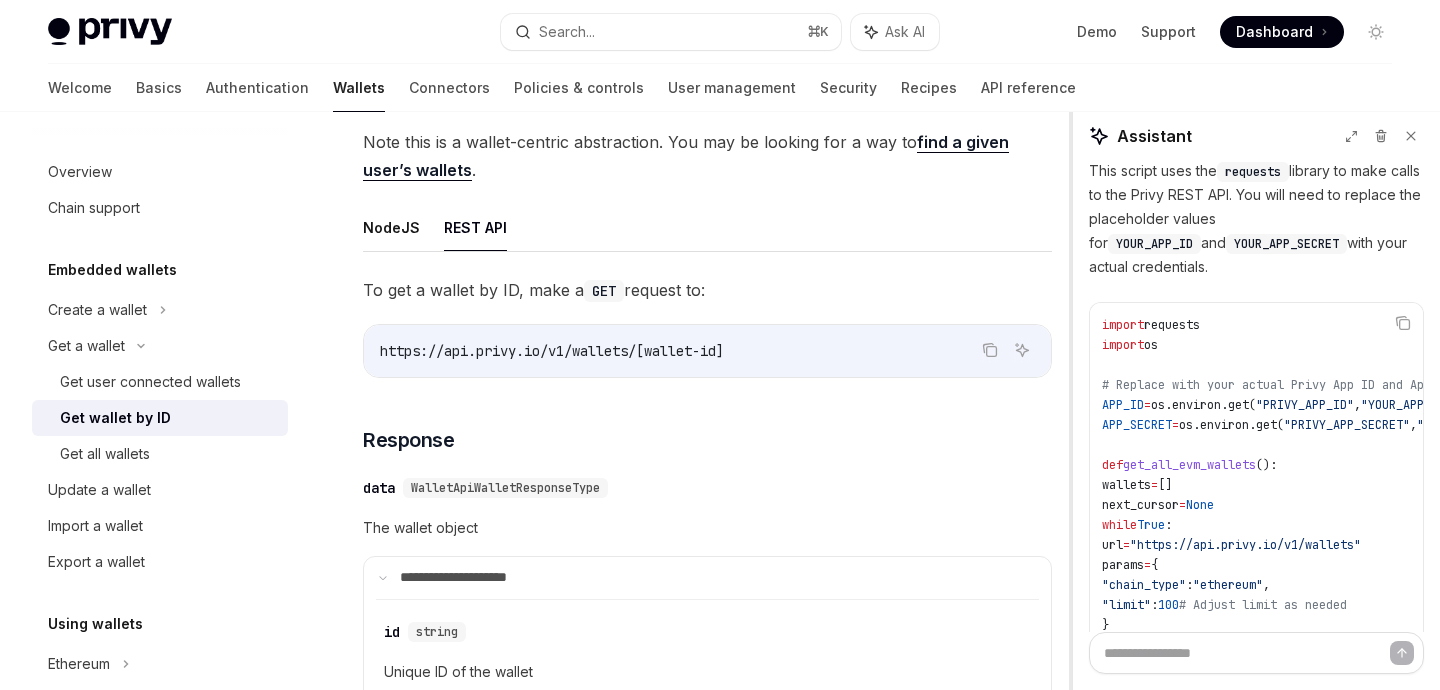drag, startPoint x: 862, startPoint y: 237, endPoint x: 982, endPoint y: 238, distance: 120.004166 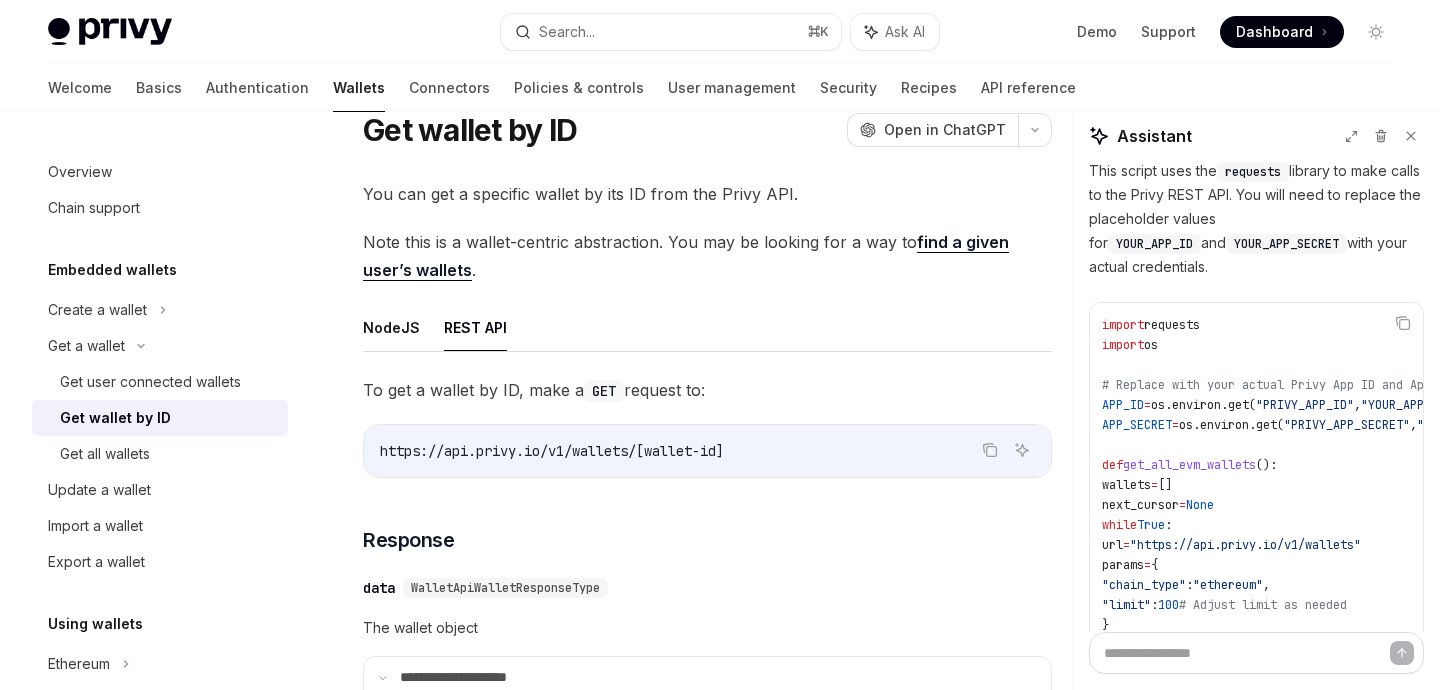scroll, scrollTop: 54, scrollLeft: 0, axis: vertical 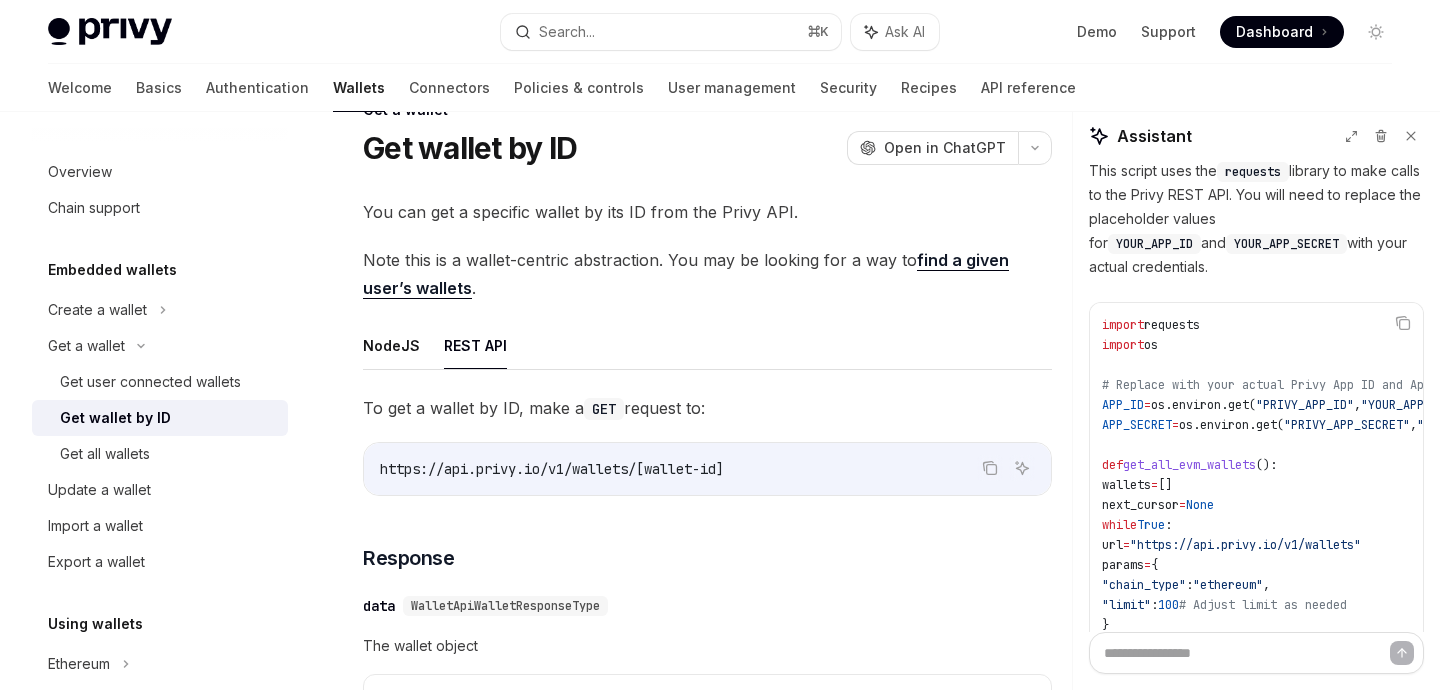 click on "find a given user’s wallets" at bounding box center [686, 274] 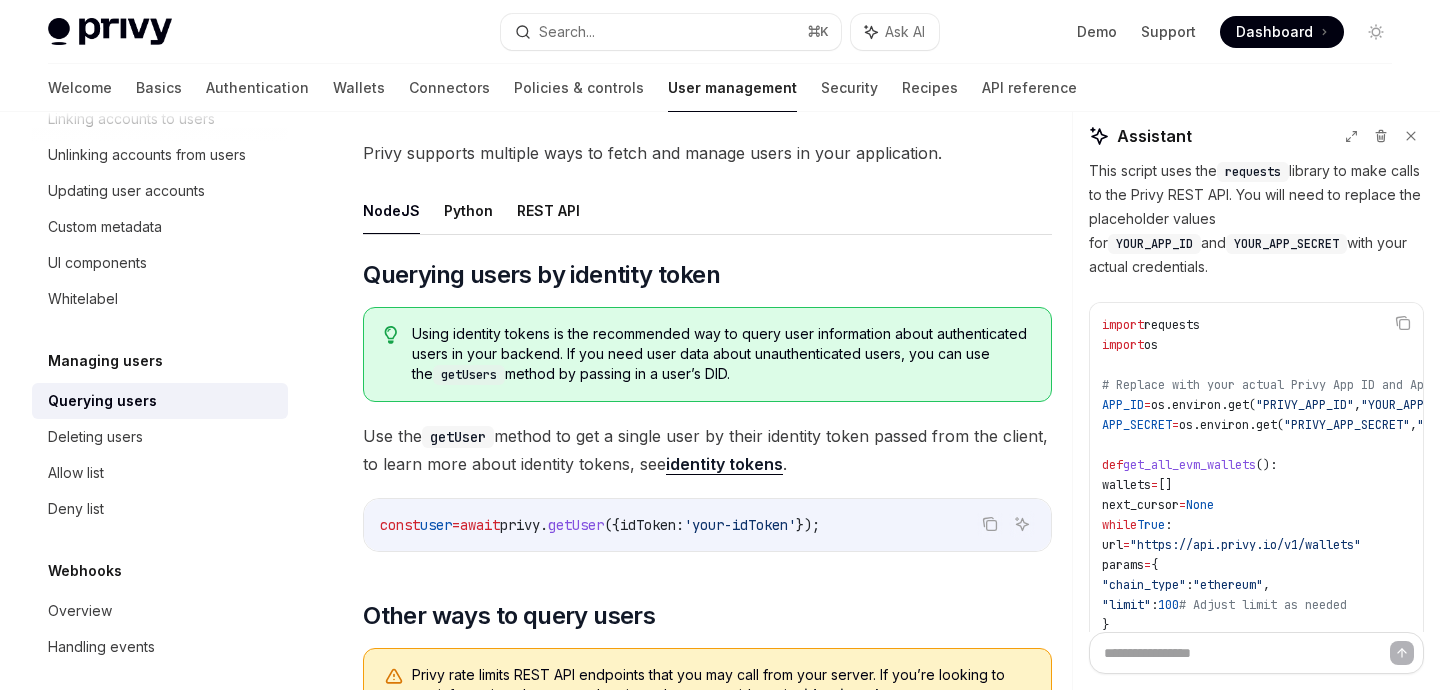 scroll, scrollTop: 101, scrollLeft: 0, axis: vertical 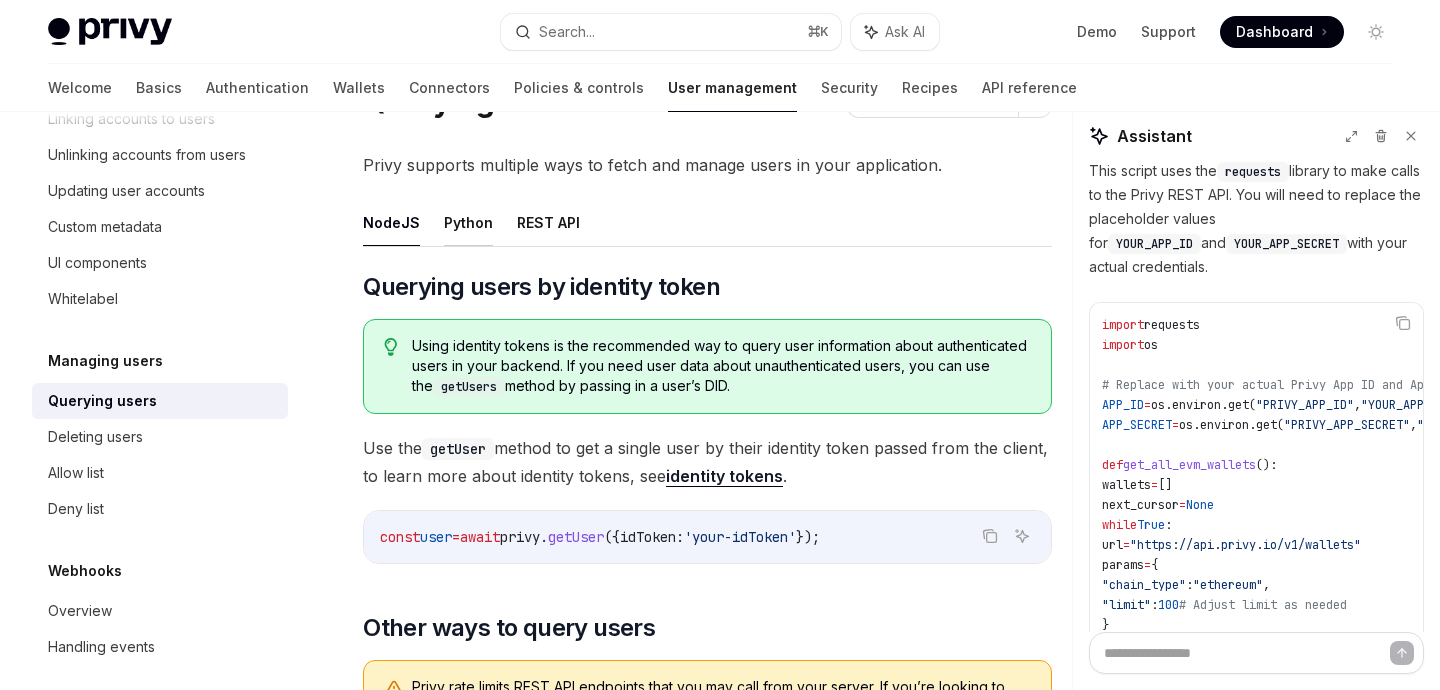 click on "Python" at bounding box center (468, 222) 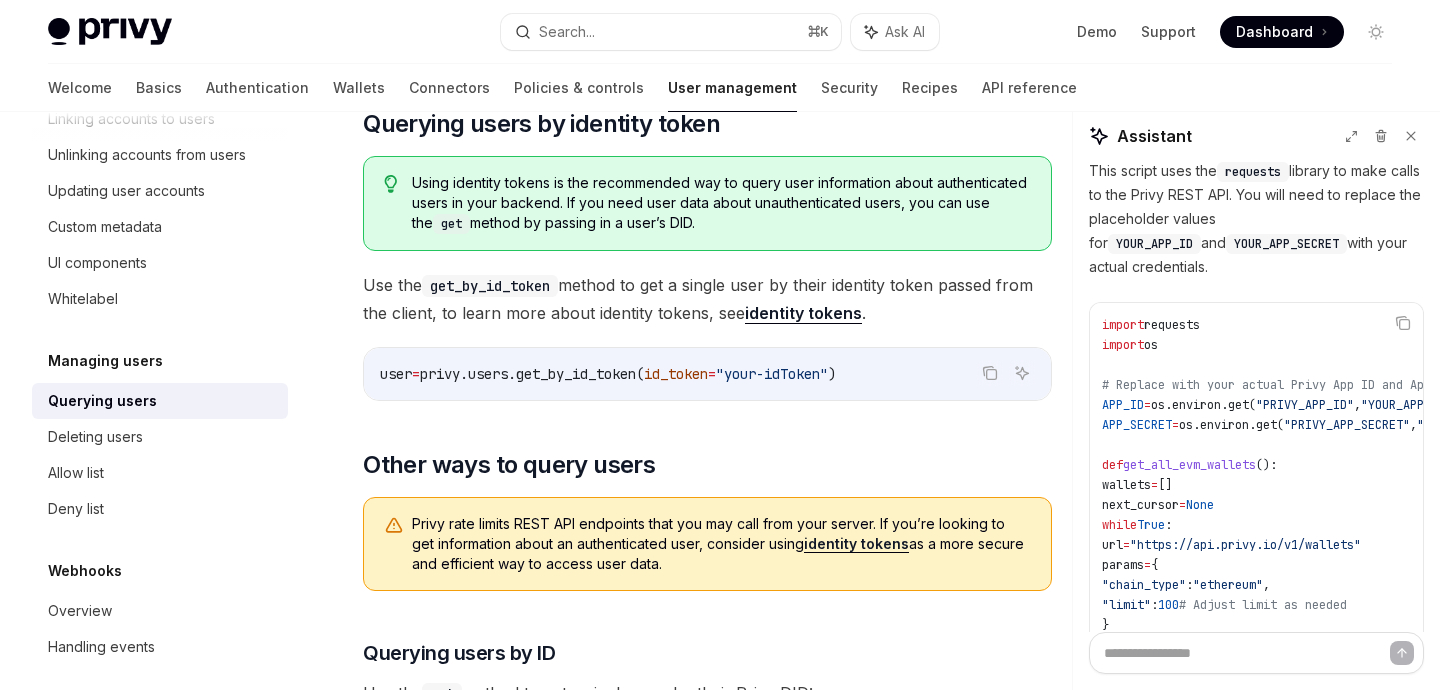 scroll, scrollTop: 285, scrollLeft: 0, axis: vertical 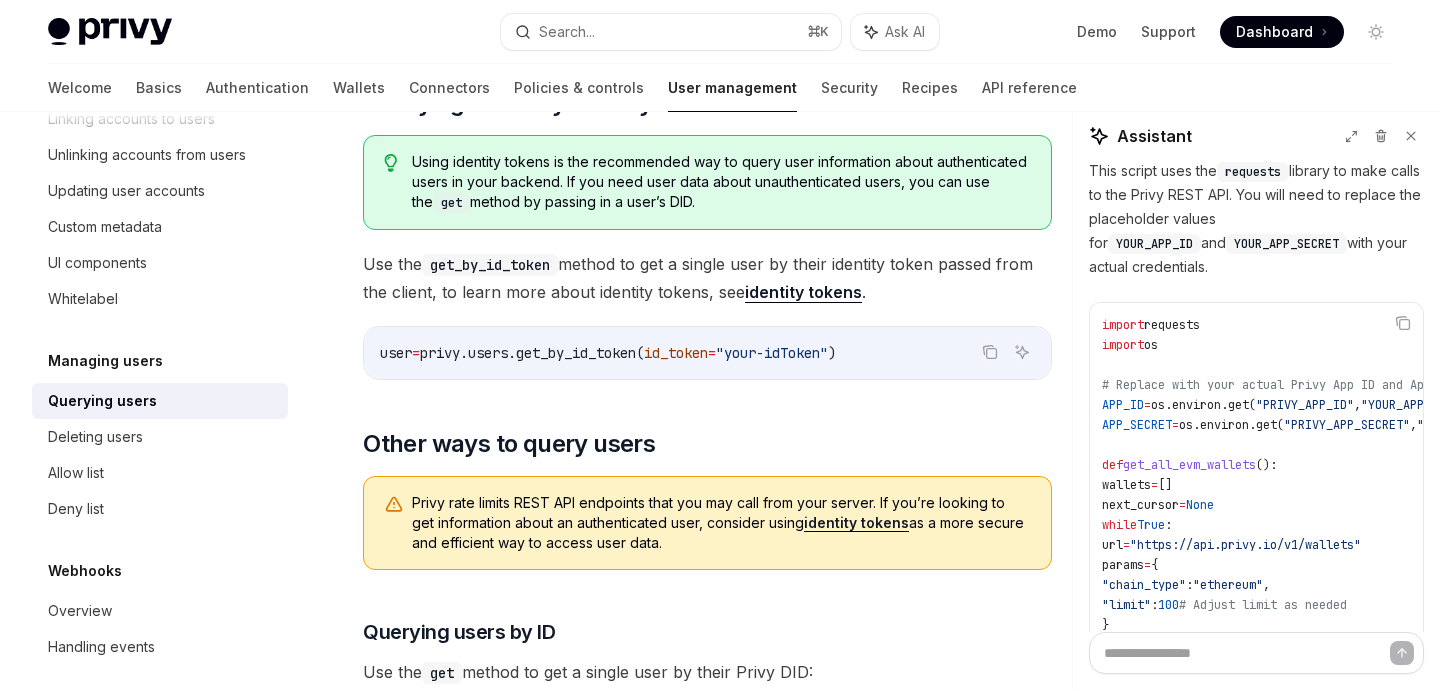 click on "identity tokens" at bounding box center [803, 292] 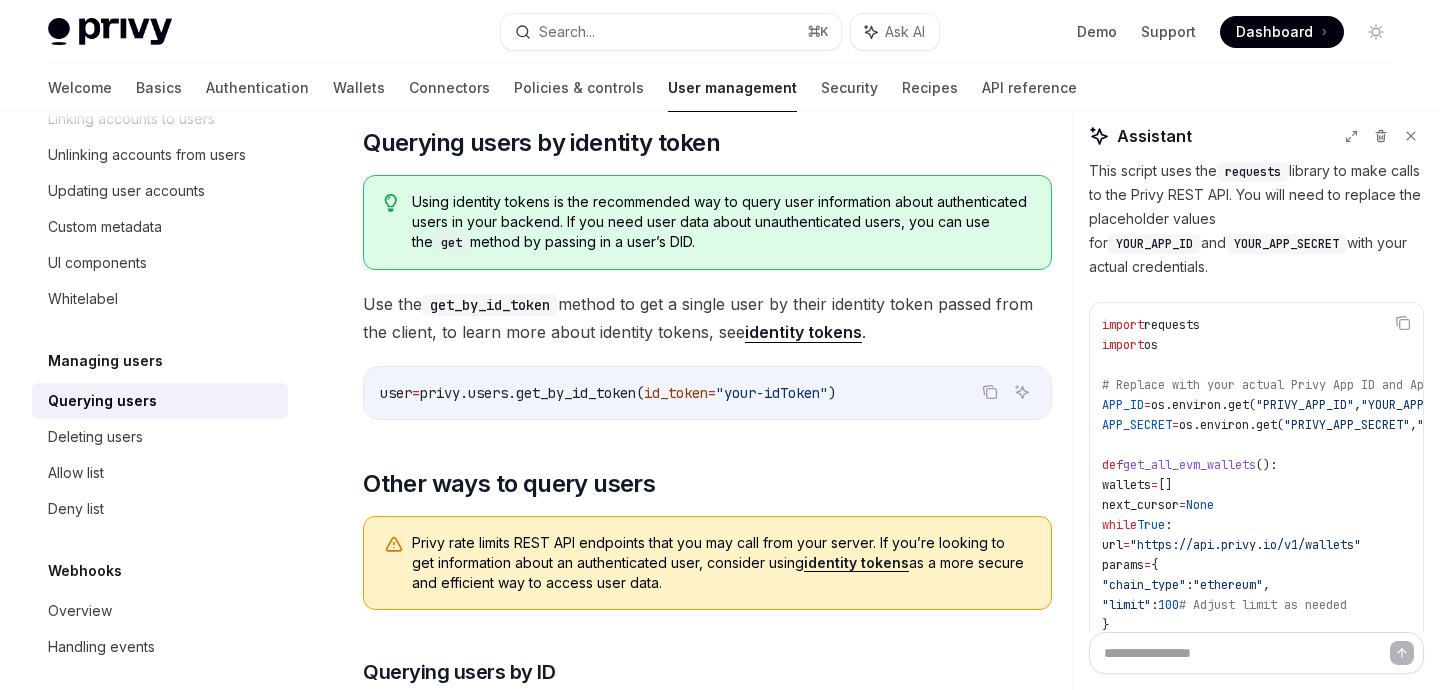 scroll, scrollTop: 244, scrollLeft: 0, axis: vertical 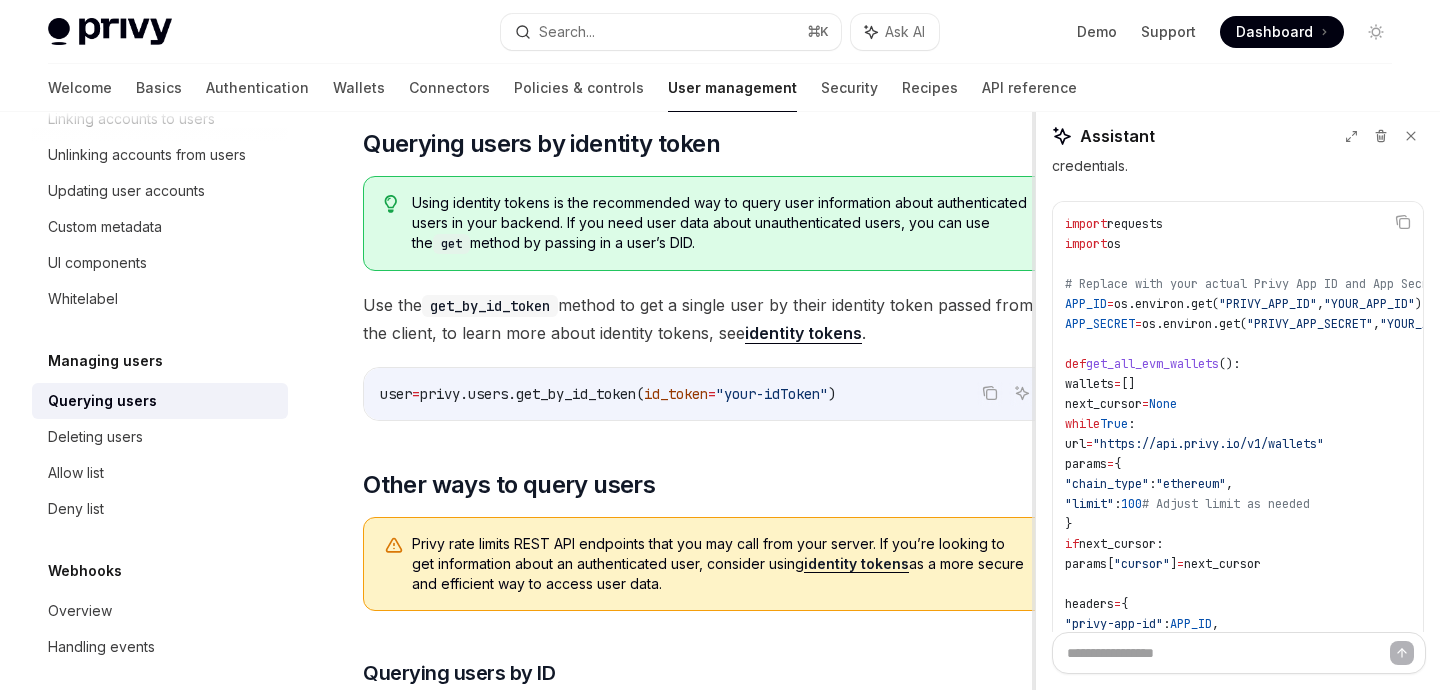 drag, startPoint x: 1069, startPoint y: 323, endPoint x: 1036, endPoint y: 337, distance: 35.846897 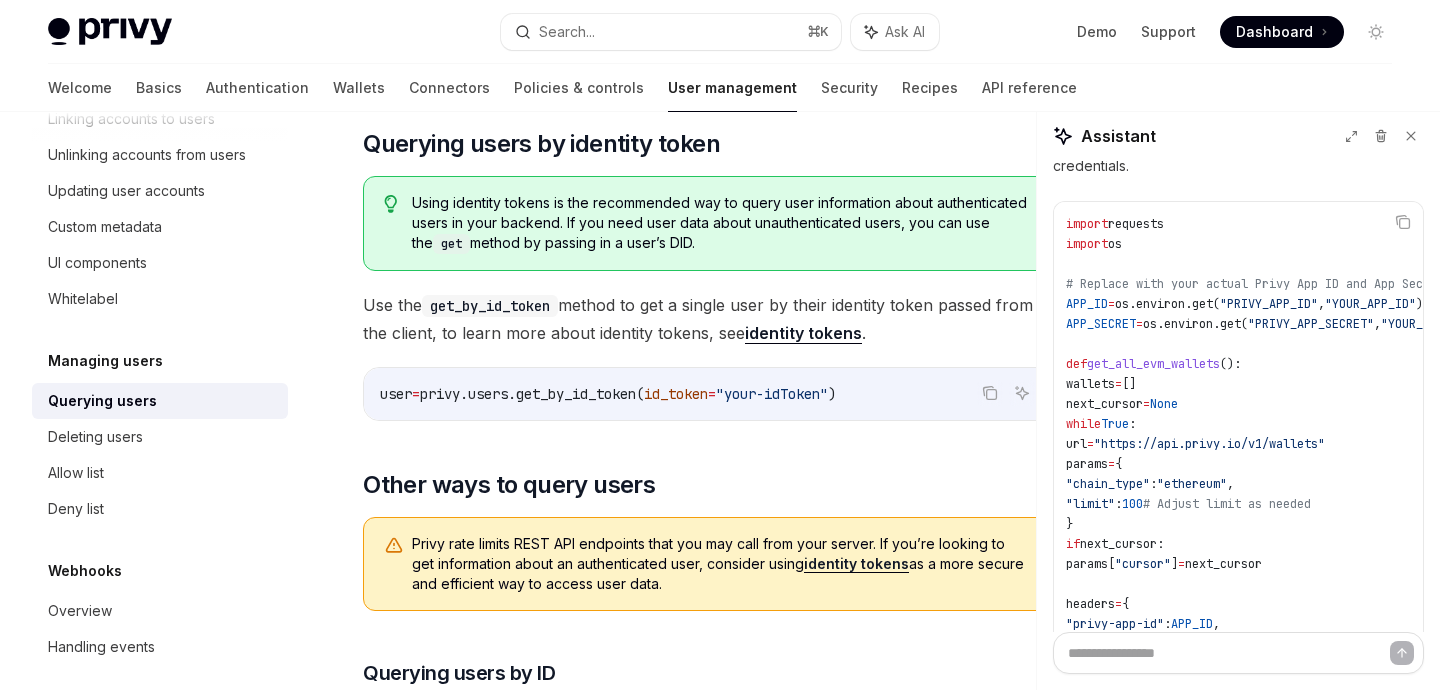 click on "identity tokens" at bounding box center (803, 333) 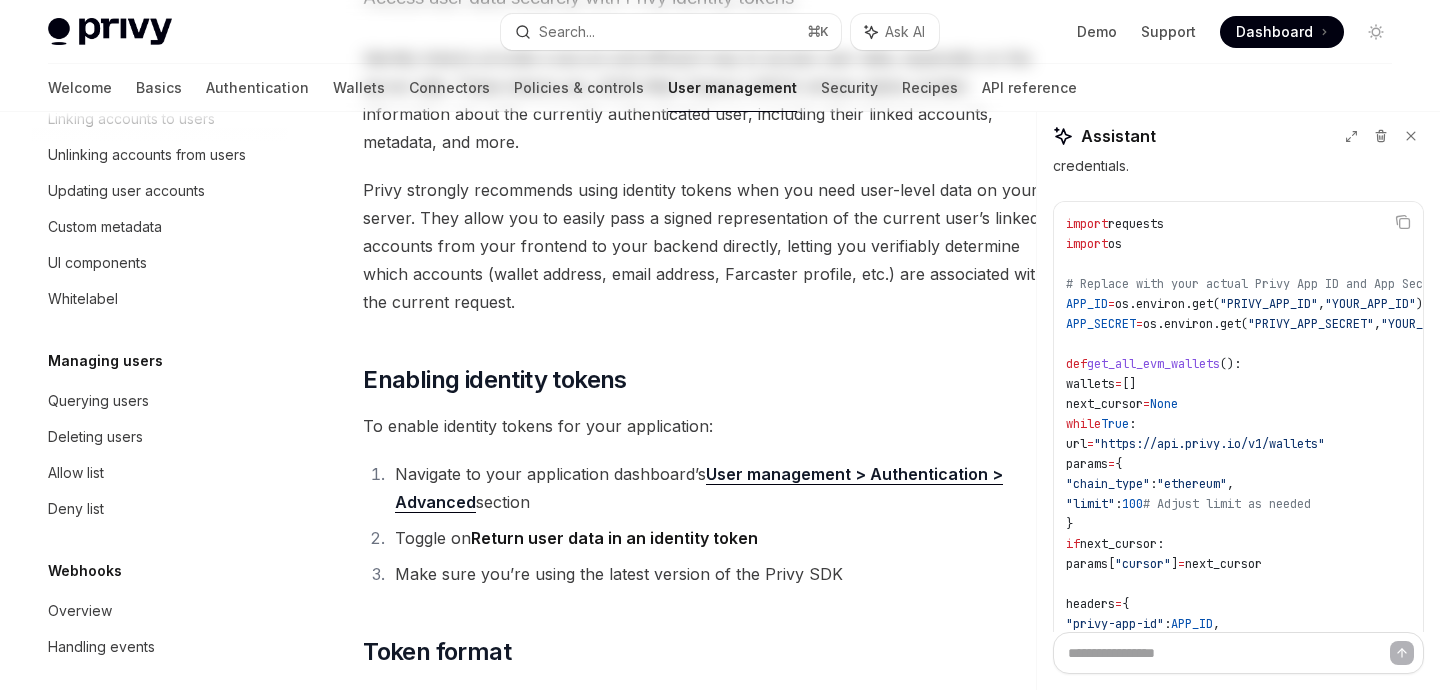 scroll, scrollTop: 0, scrollLeft: 0, axis: both 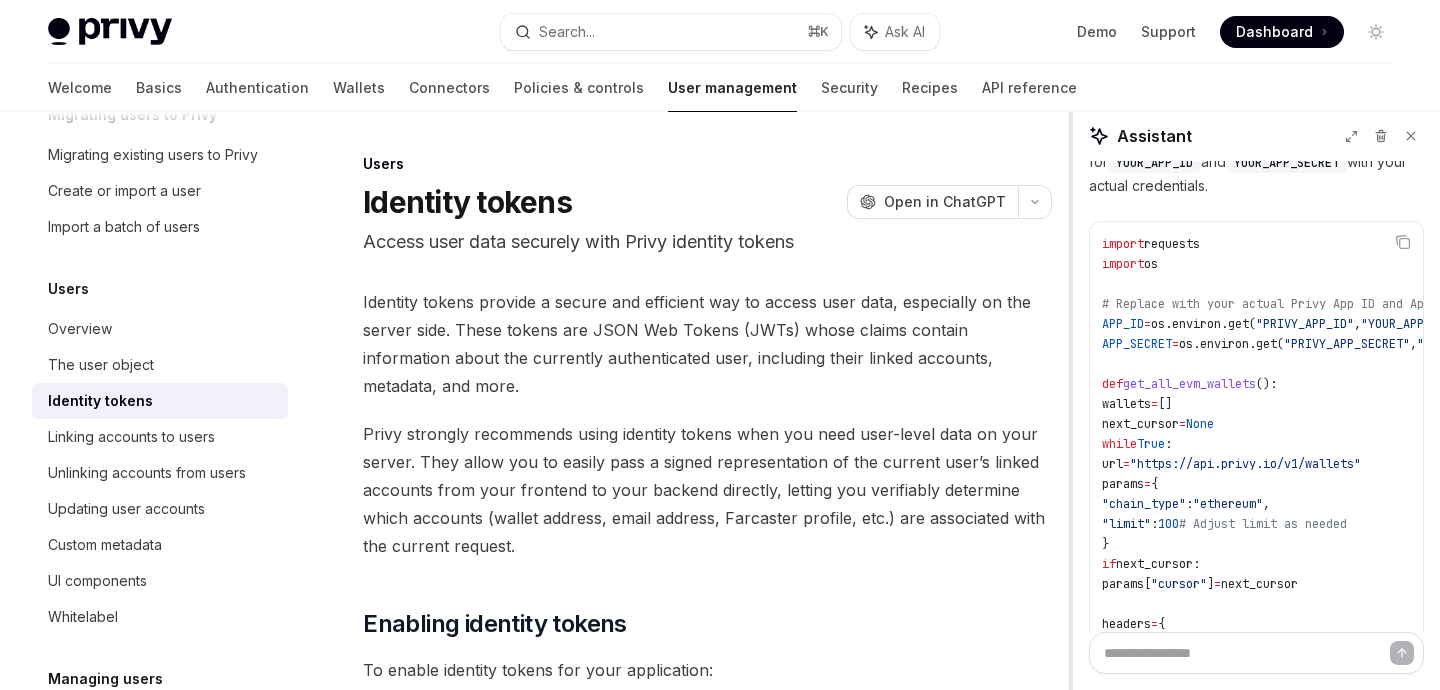 drag, startPoint x: 1036, startPoint y: 207, endPoint x: 1130, endPoint y: 204, distance: 94.04786 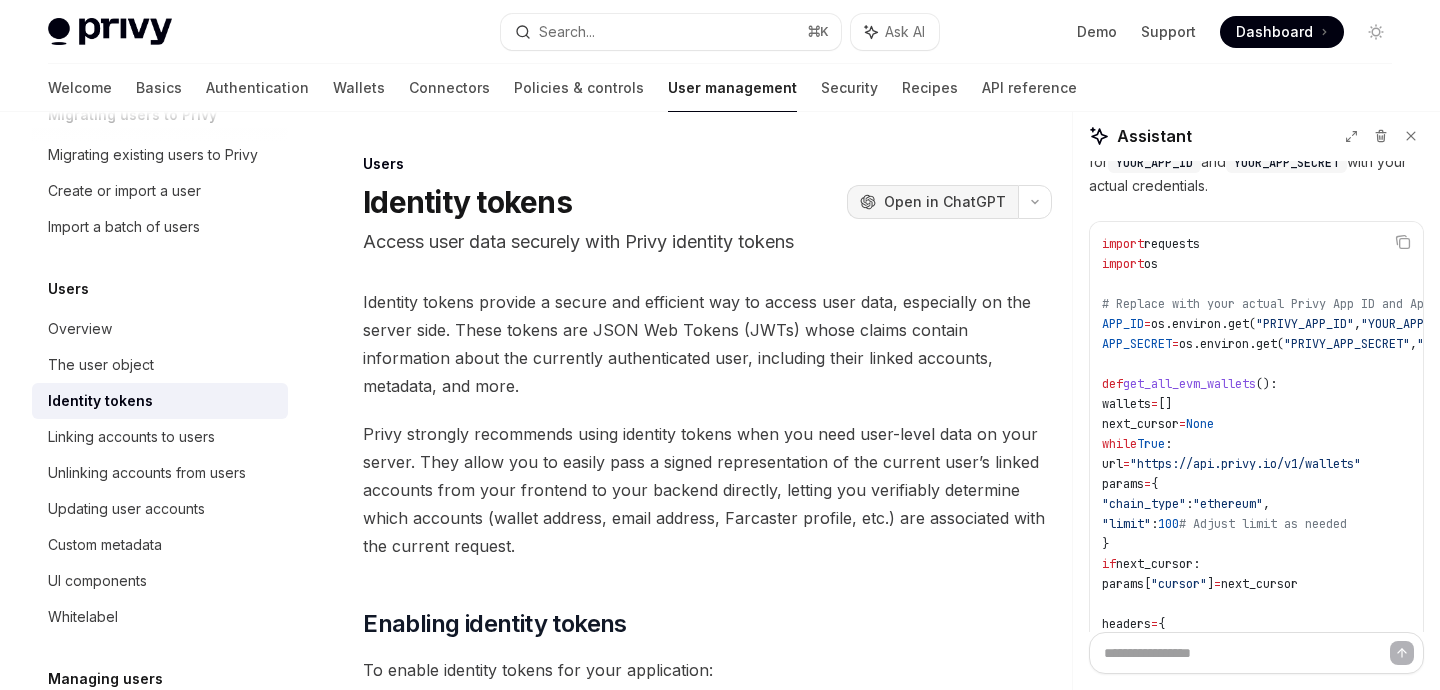 click on "Open in ChatGPT" at bounding box center [945, 202] 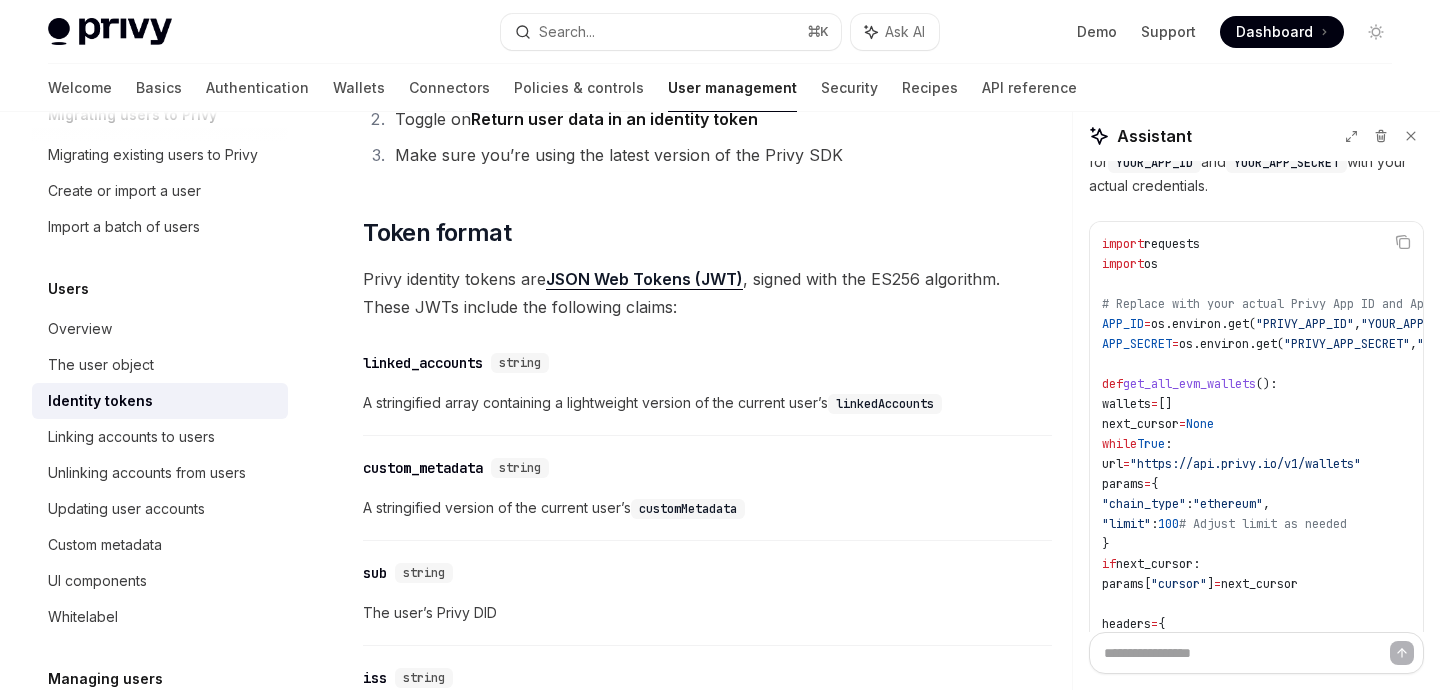 scroll, scrollTop: 720, scrollLeft: 0, axis: vertical 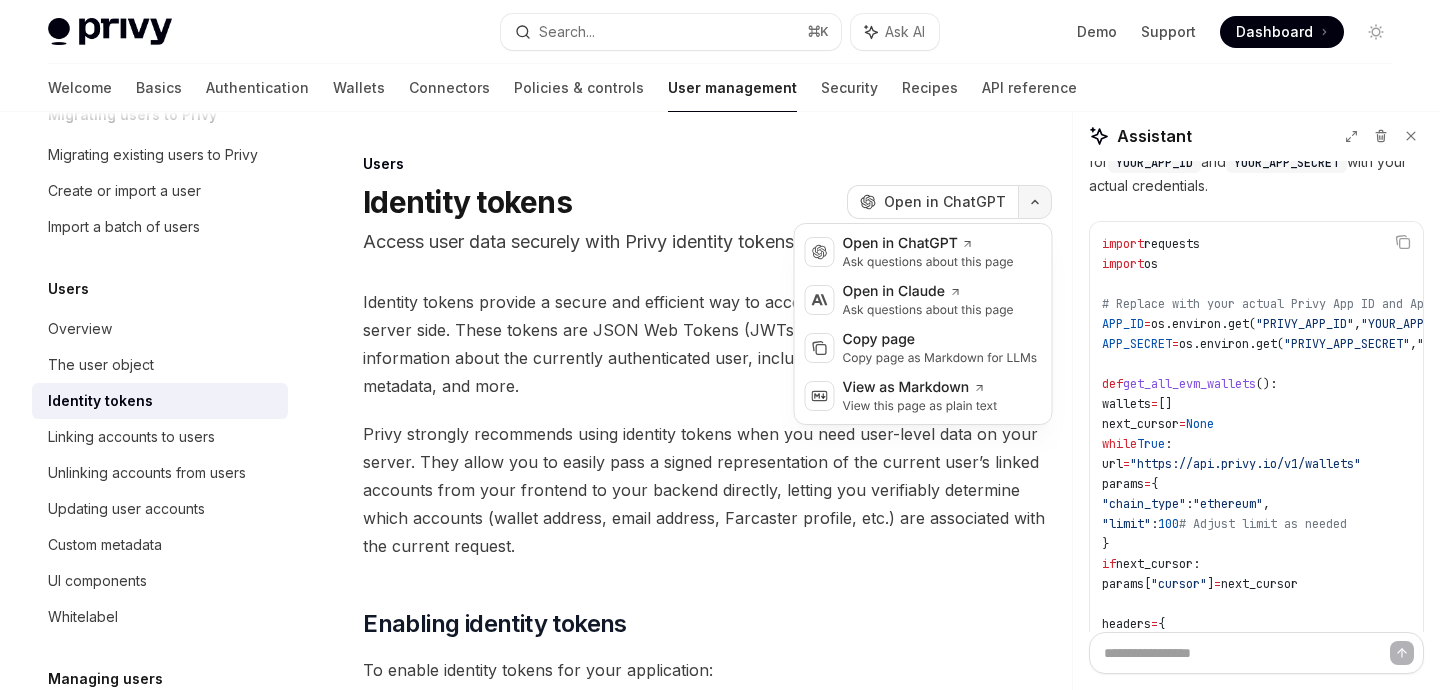 click at bounding box center [1035, 202] 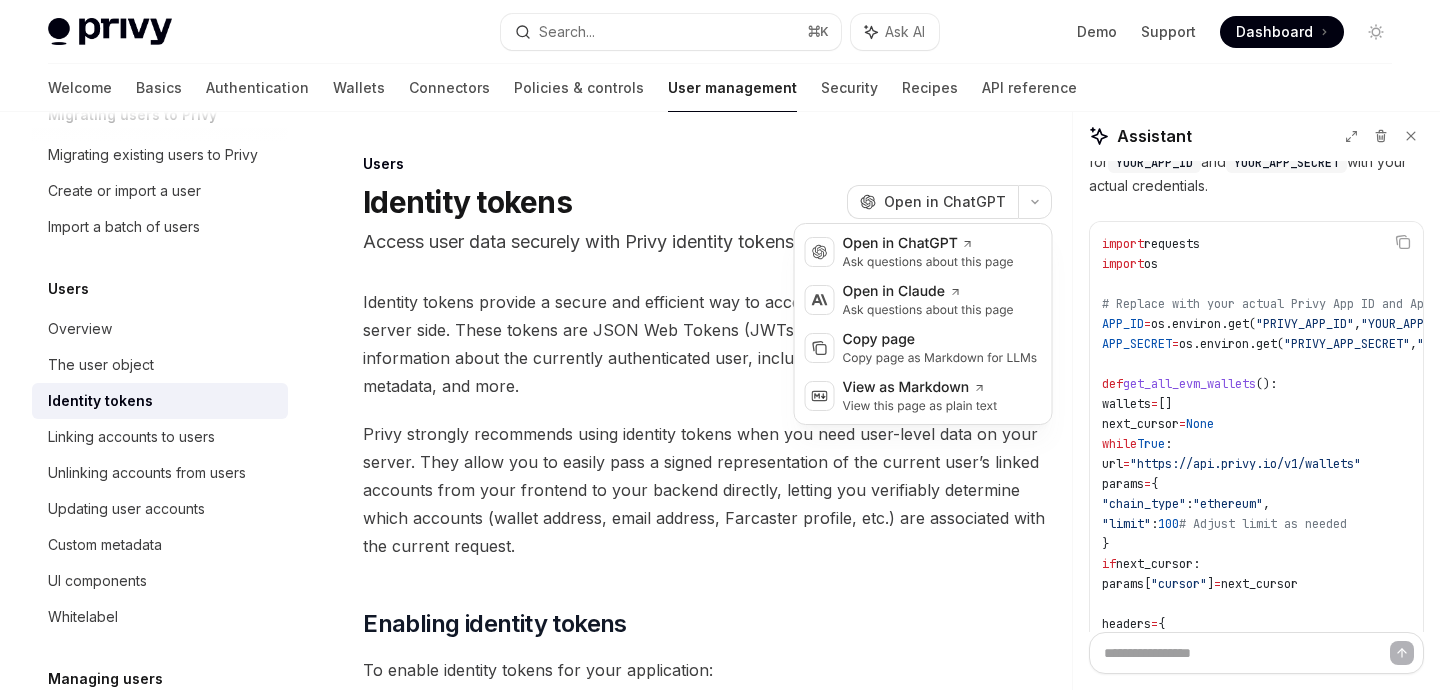 click on "Identity tokens provide a secure and efficient way to access user data, especially on the server side. These tokens are JSON Web Tokens (JWTs) whose claims contain information about the currently authenticated user, including their linked accounts, metadata, and more." at bounding box center [707, 344] 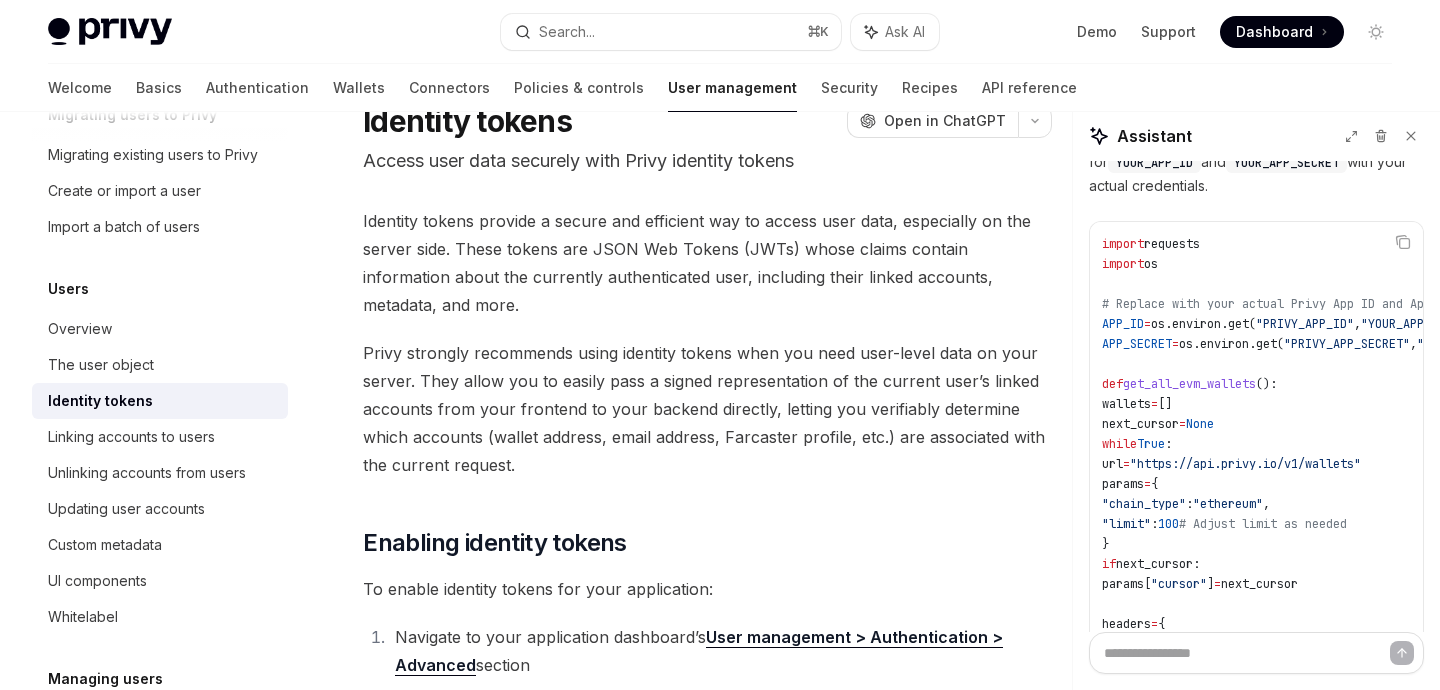 scroll, scrollTop: 0, scrollLeft: 0, axis: both 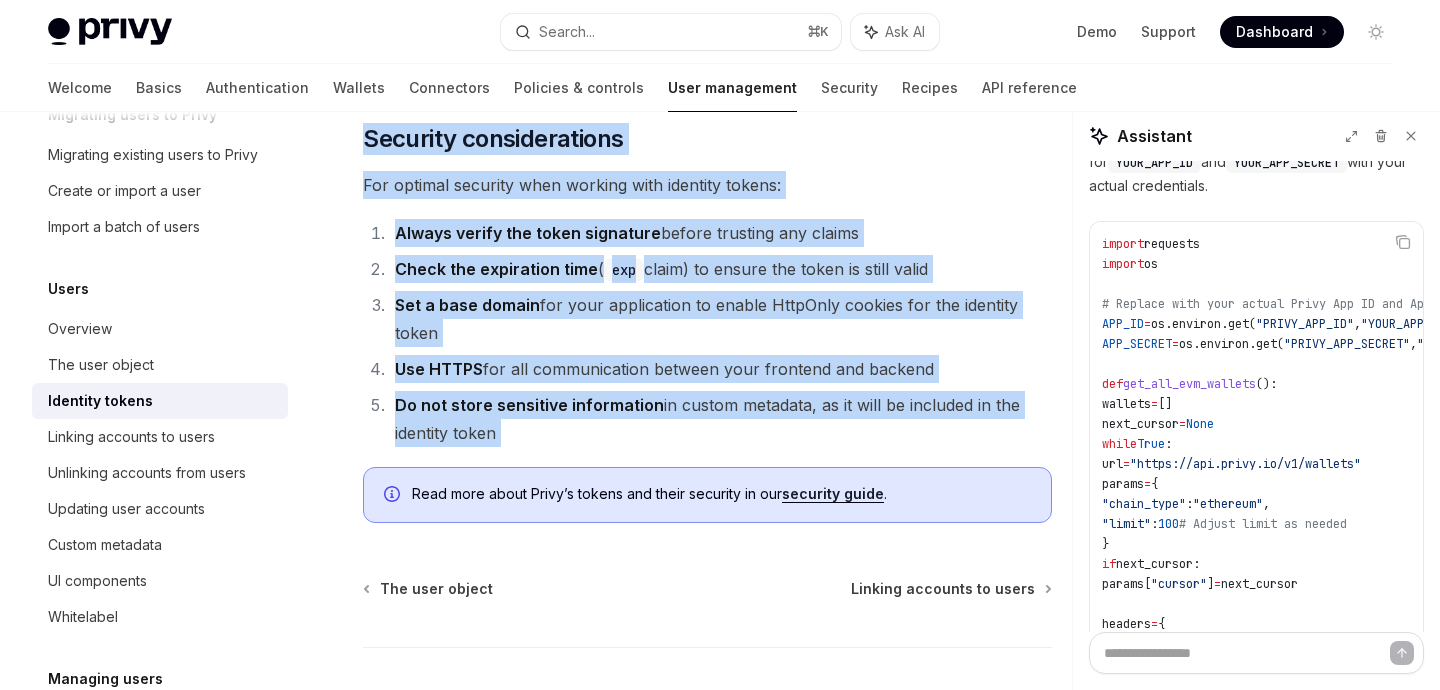 drag, startPoint x: 361, startPoint y: 202, endPoint x: 788, endPoint y: 521, distance: 533.0009 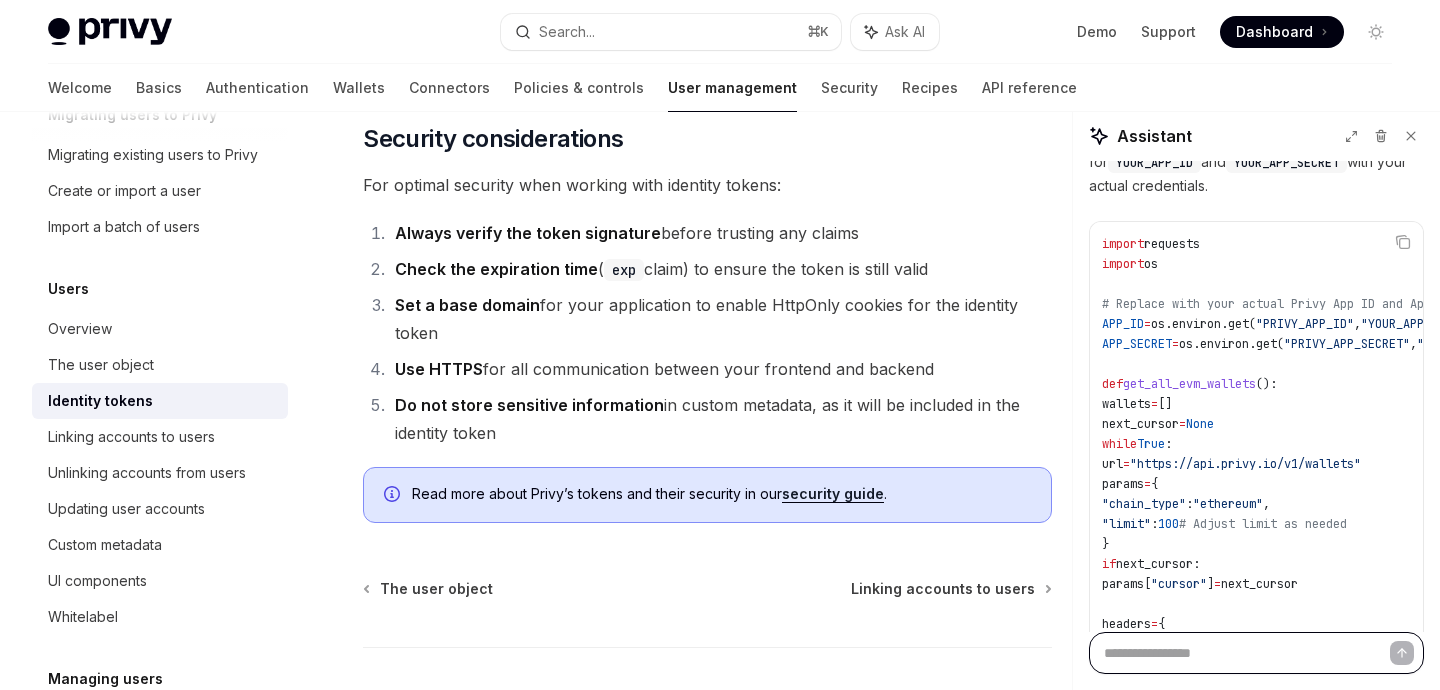 click at bounding box center [1256, 653] 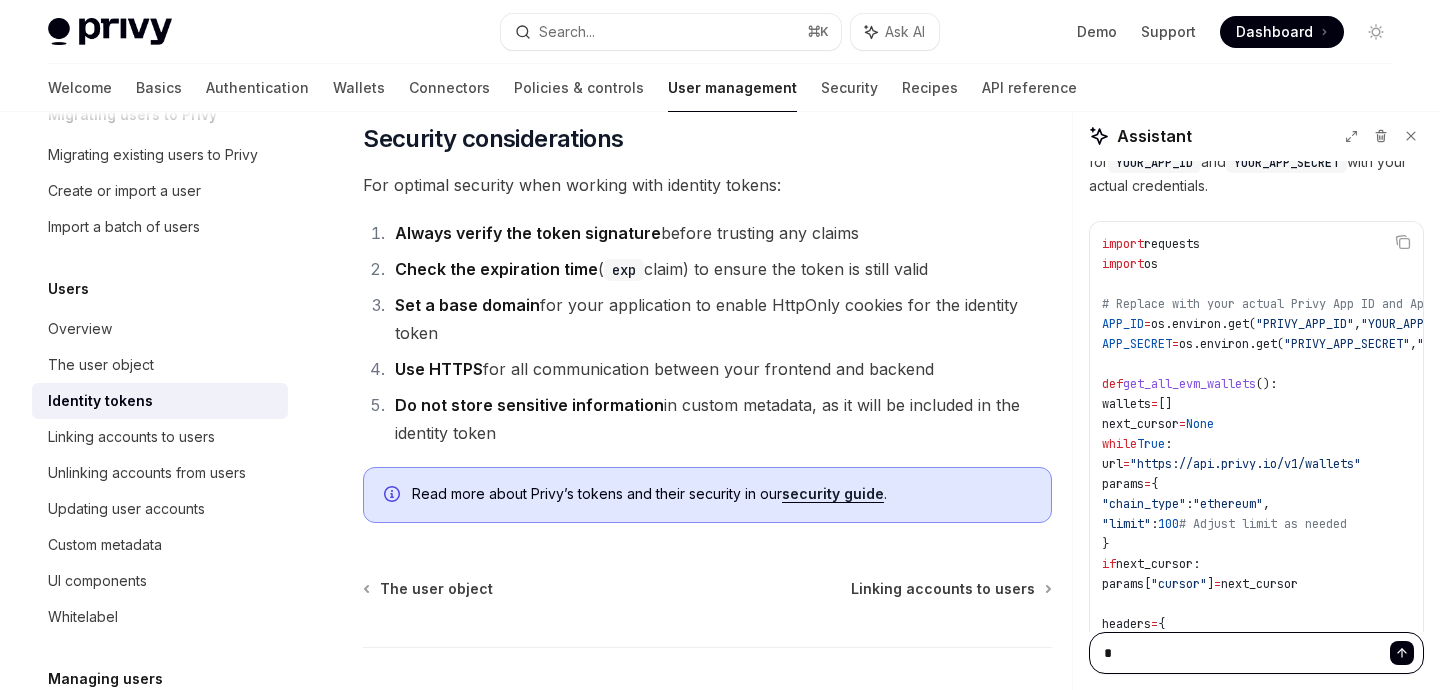 type on "**" 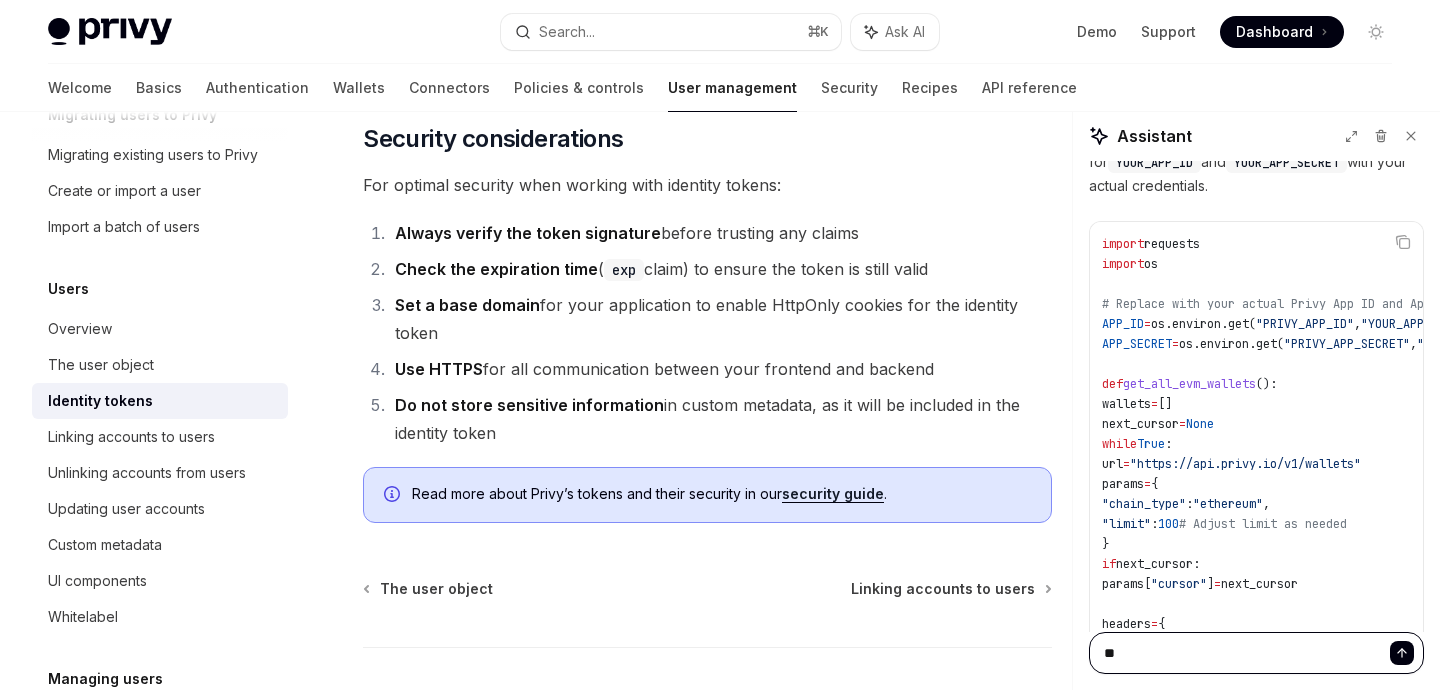 type on "***" 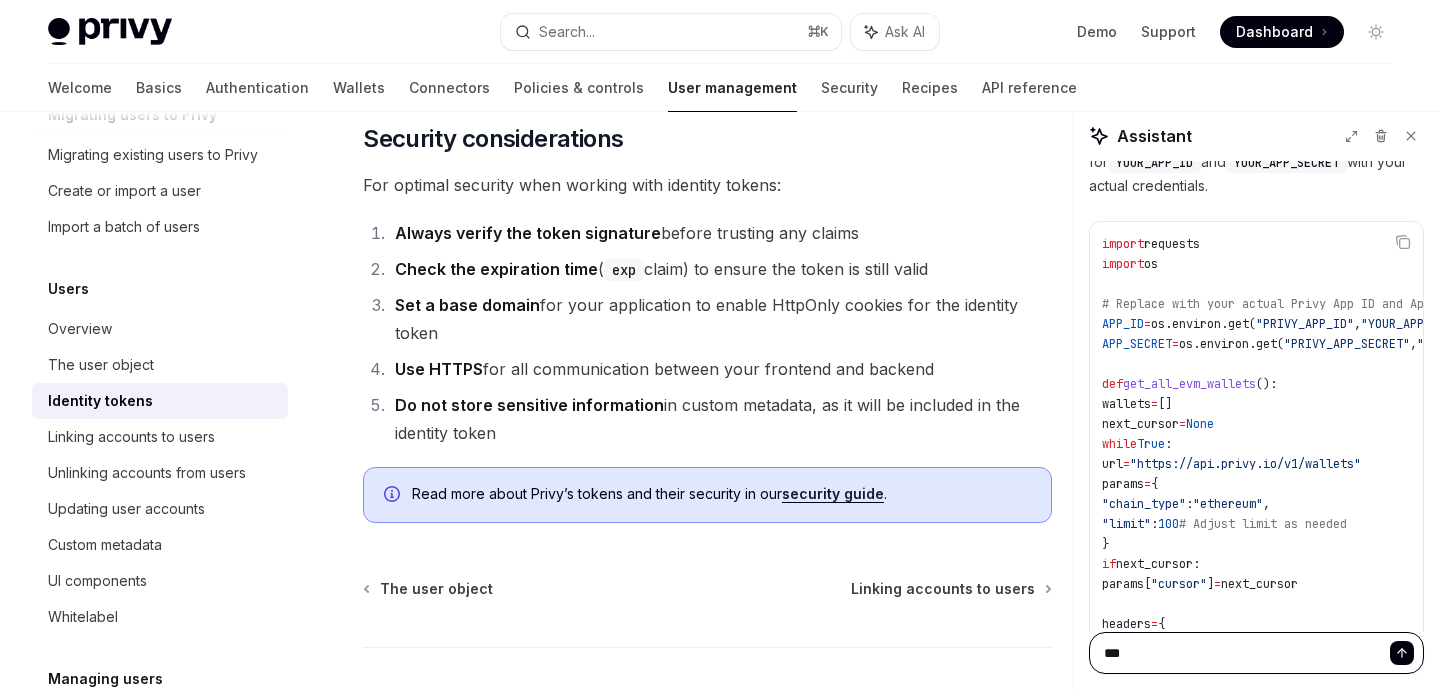 type on "***" 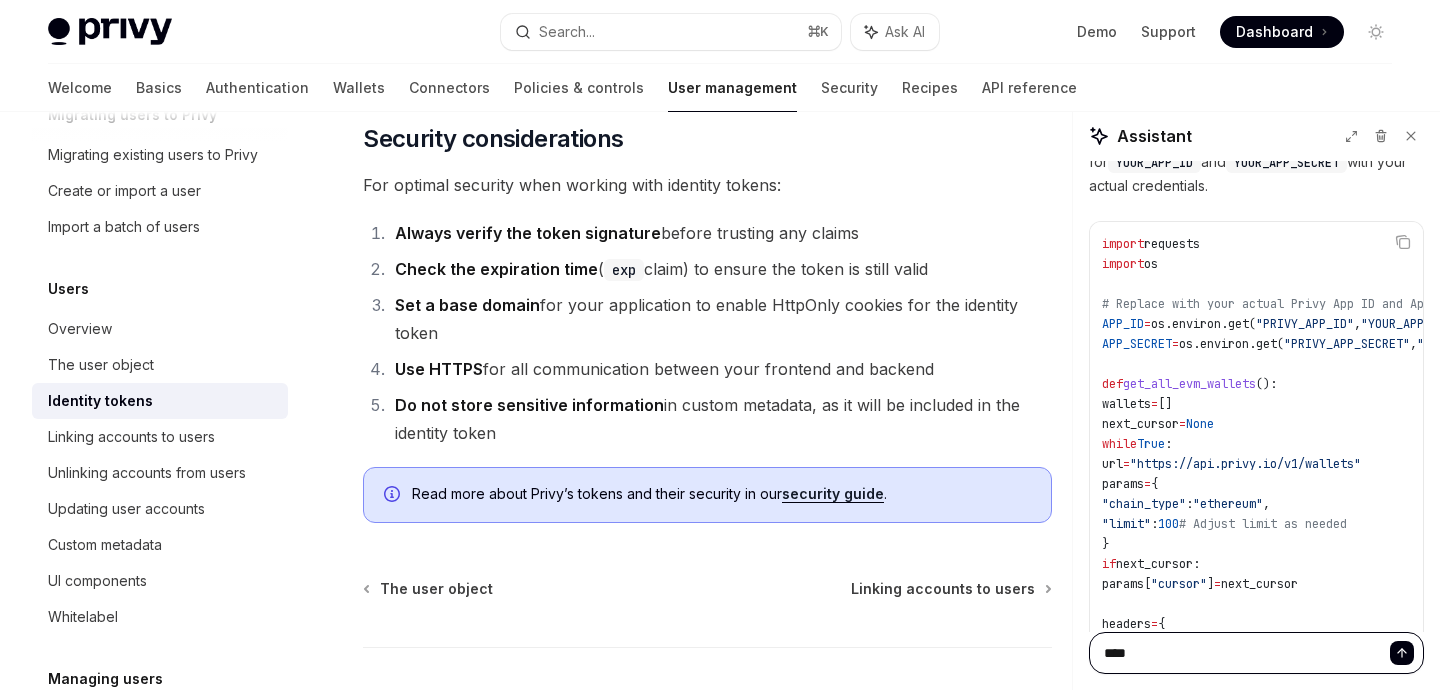 type on "*****" 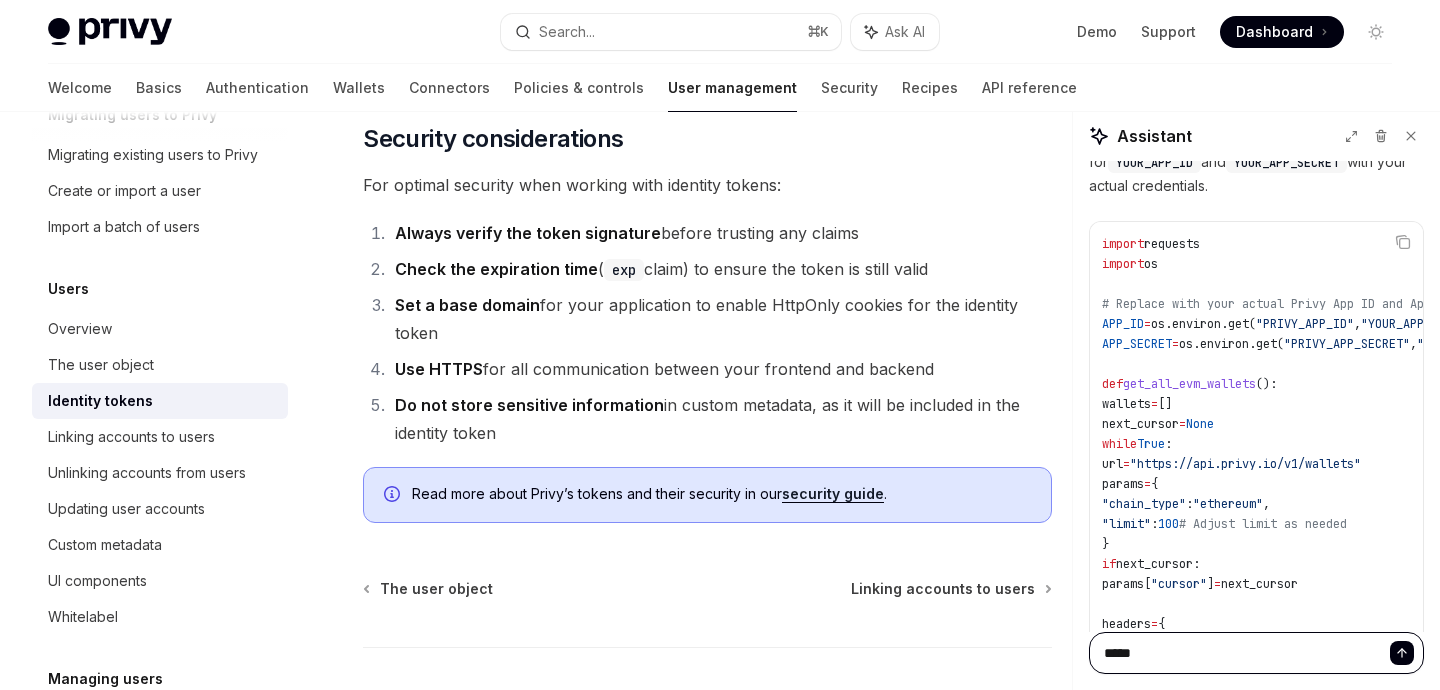 type on "*" 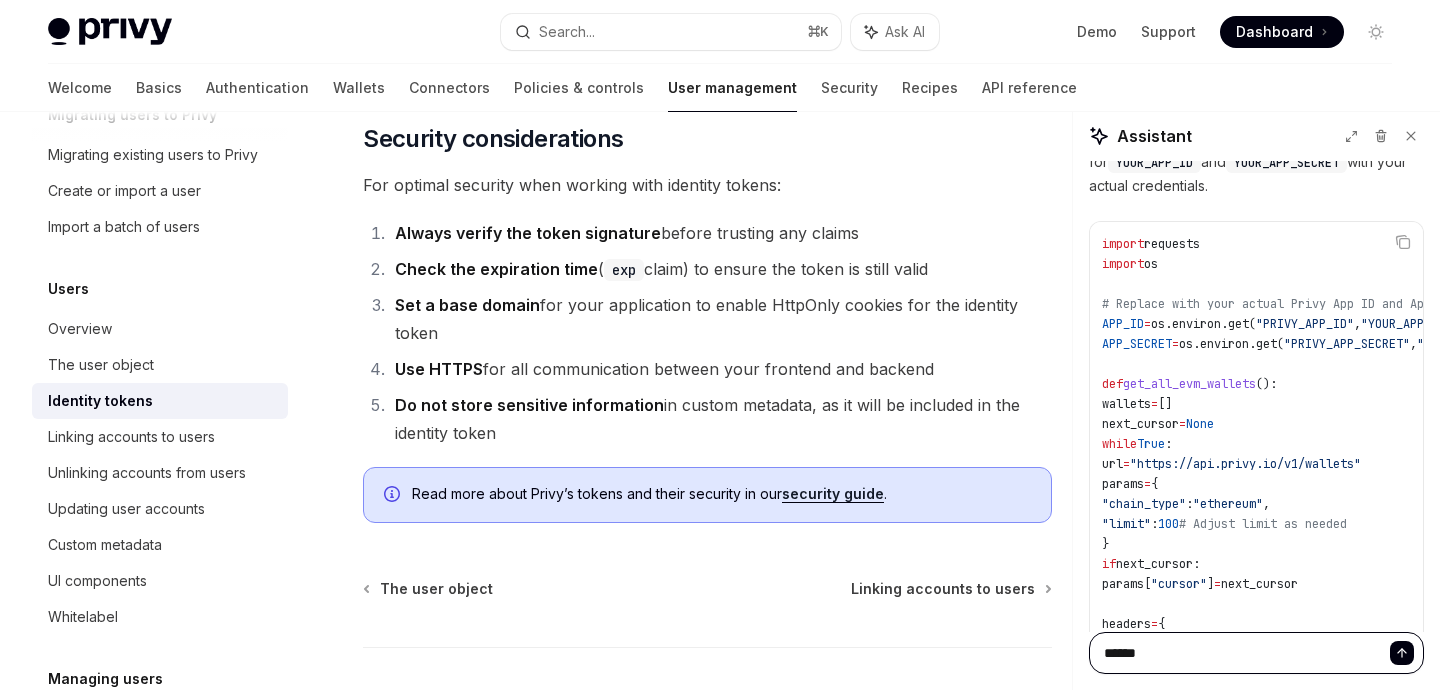type on "*******" 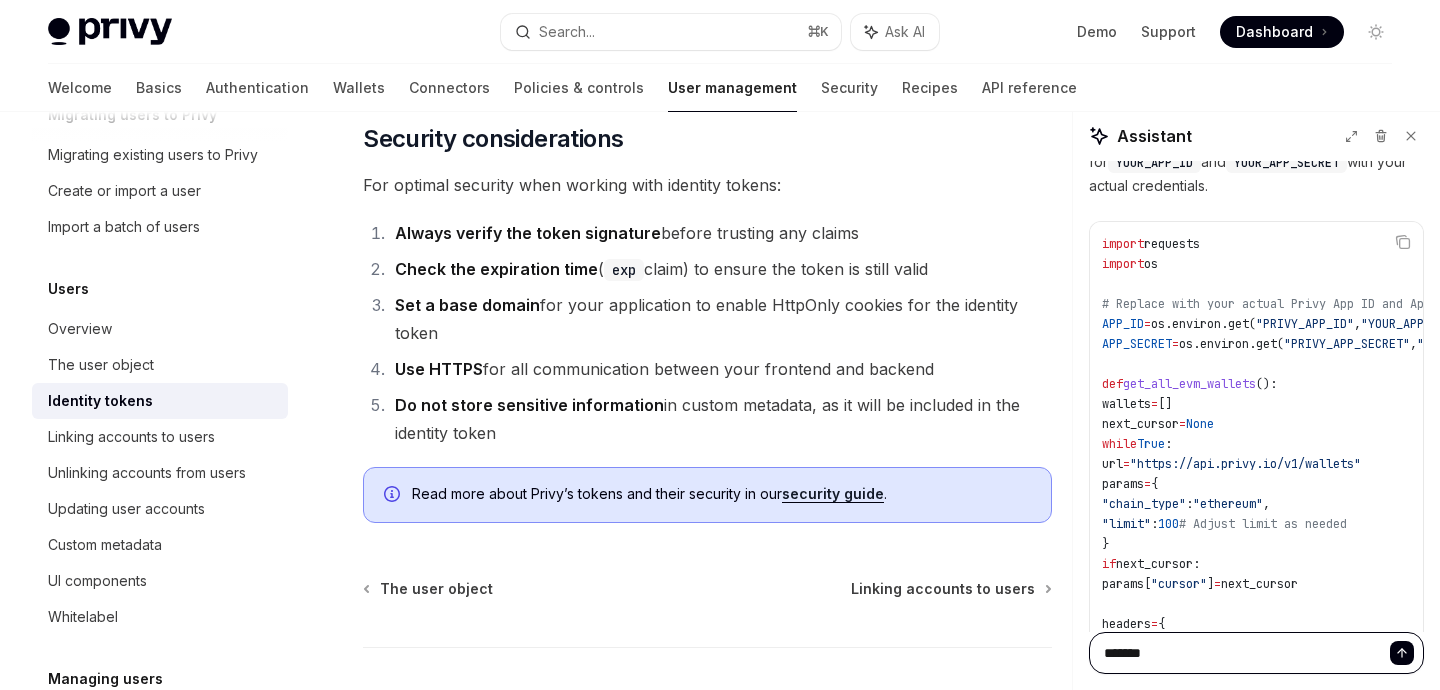 type on "*******" 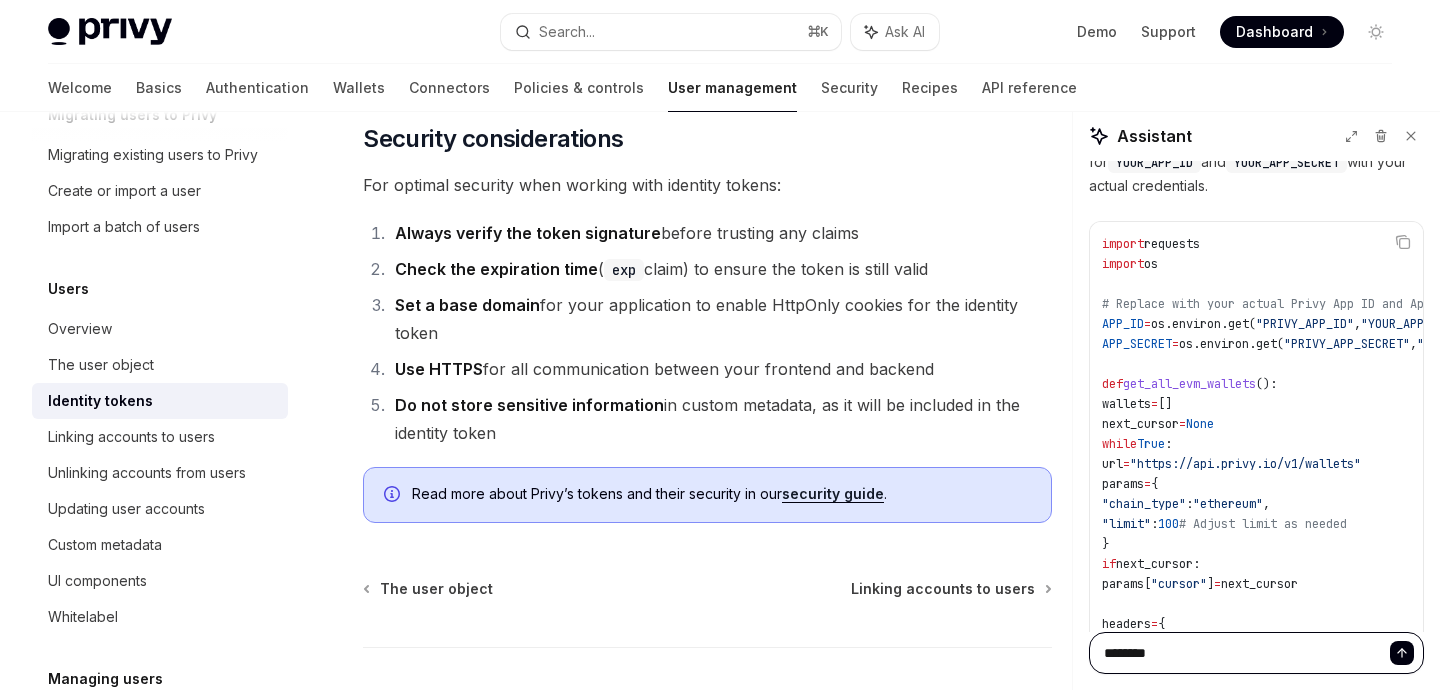 type on "*********" 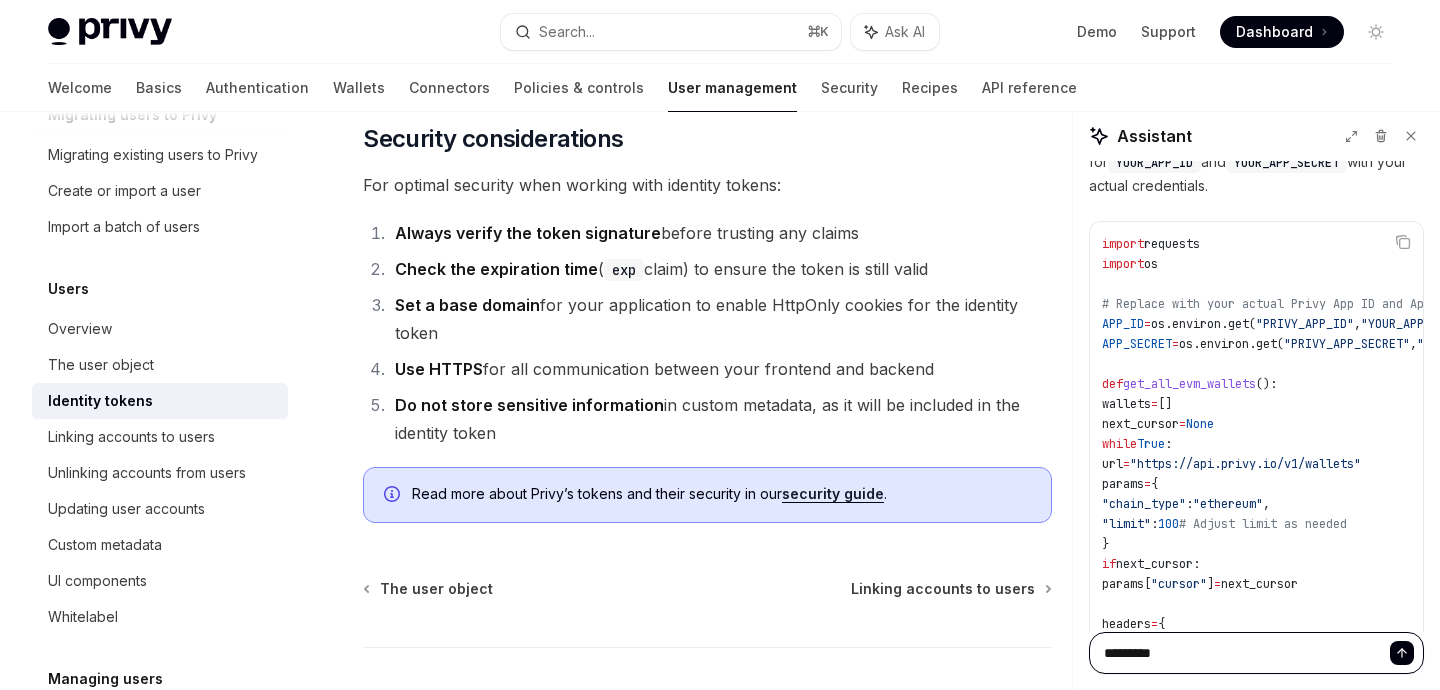 type on "*********" 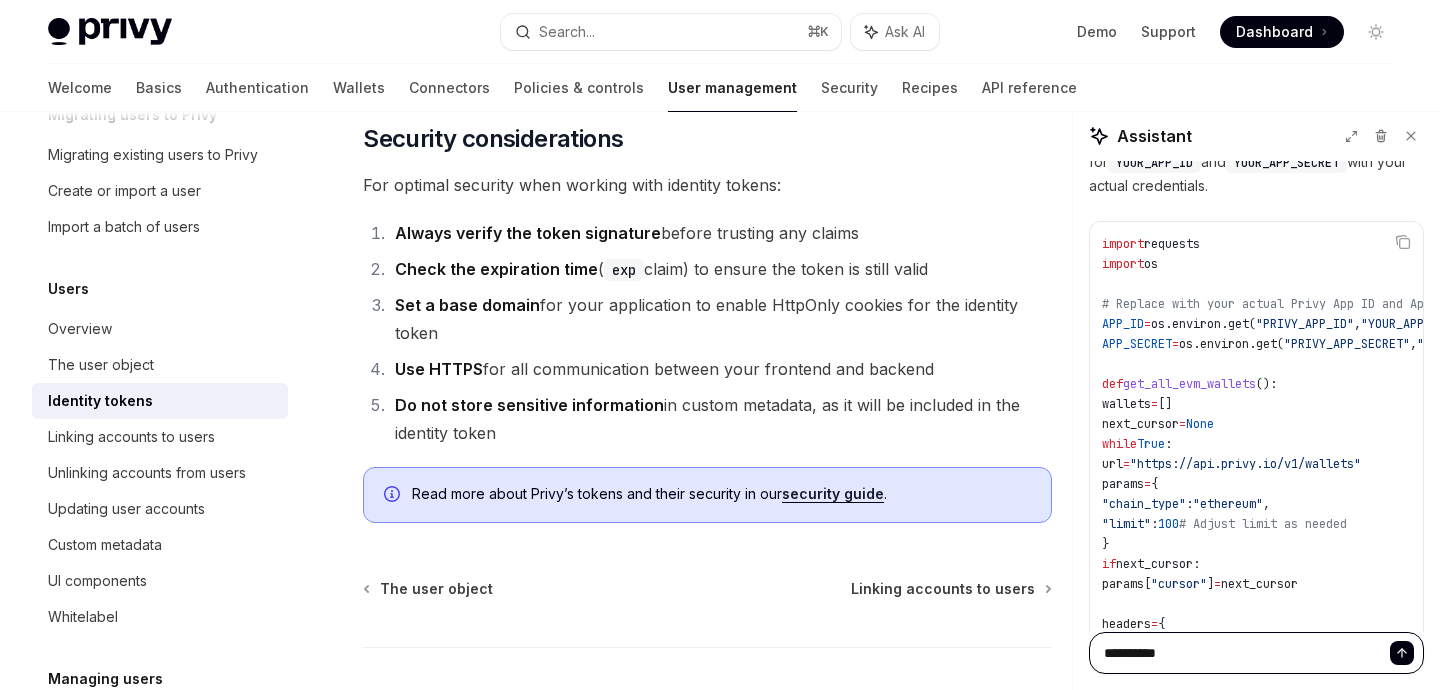 type on "**********" 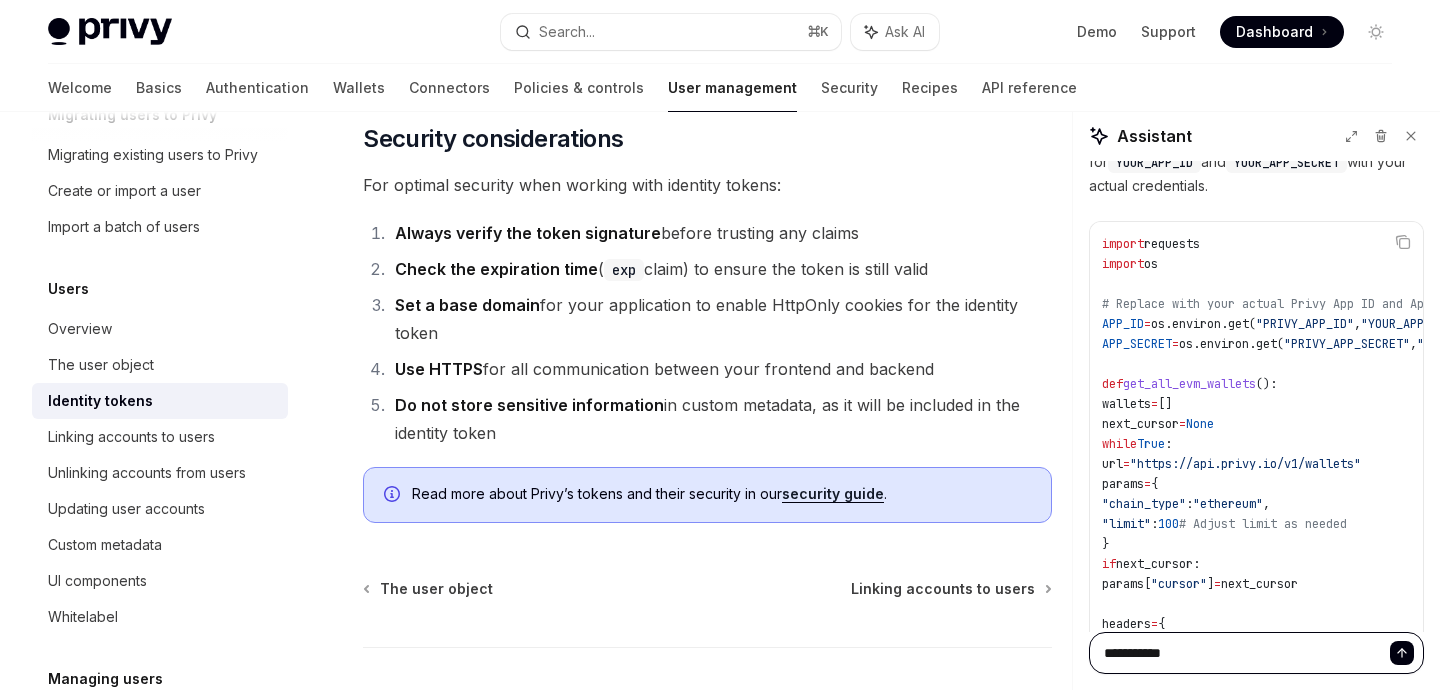 type on "**********" 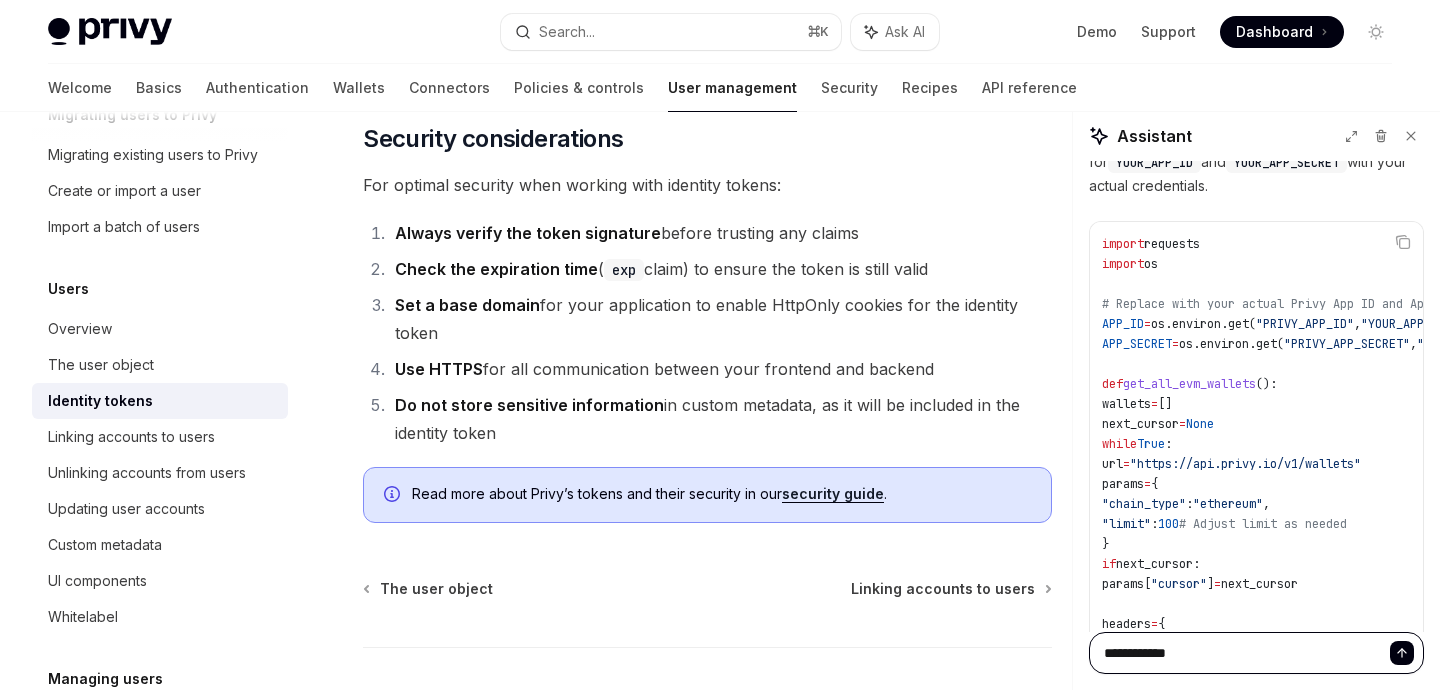 type on "**********" 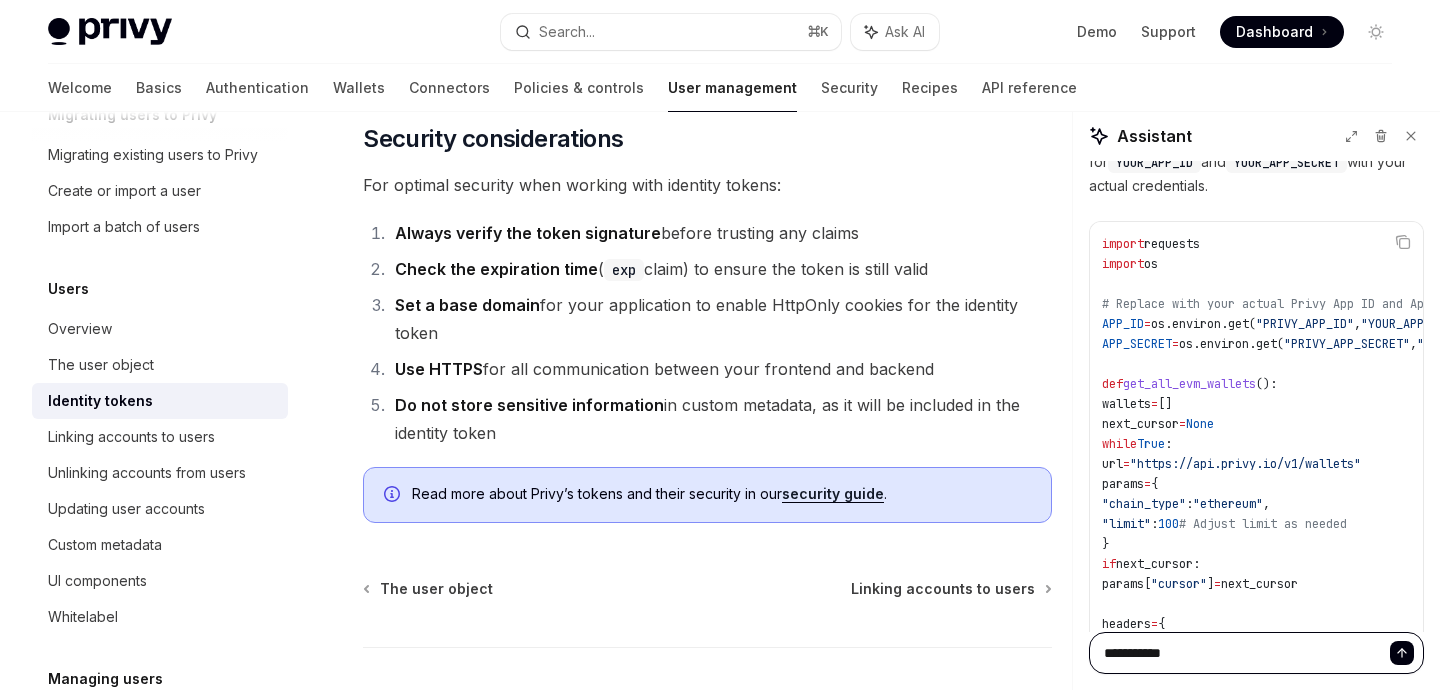 type on "*********" 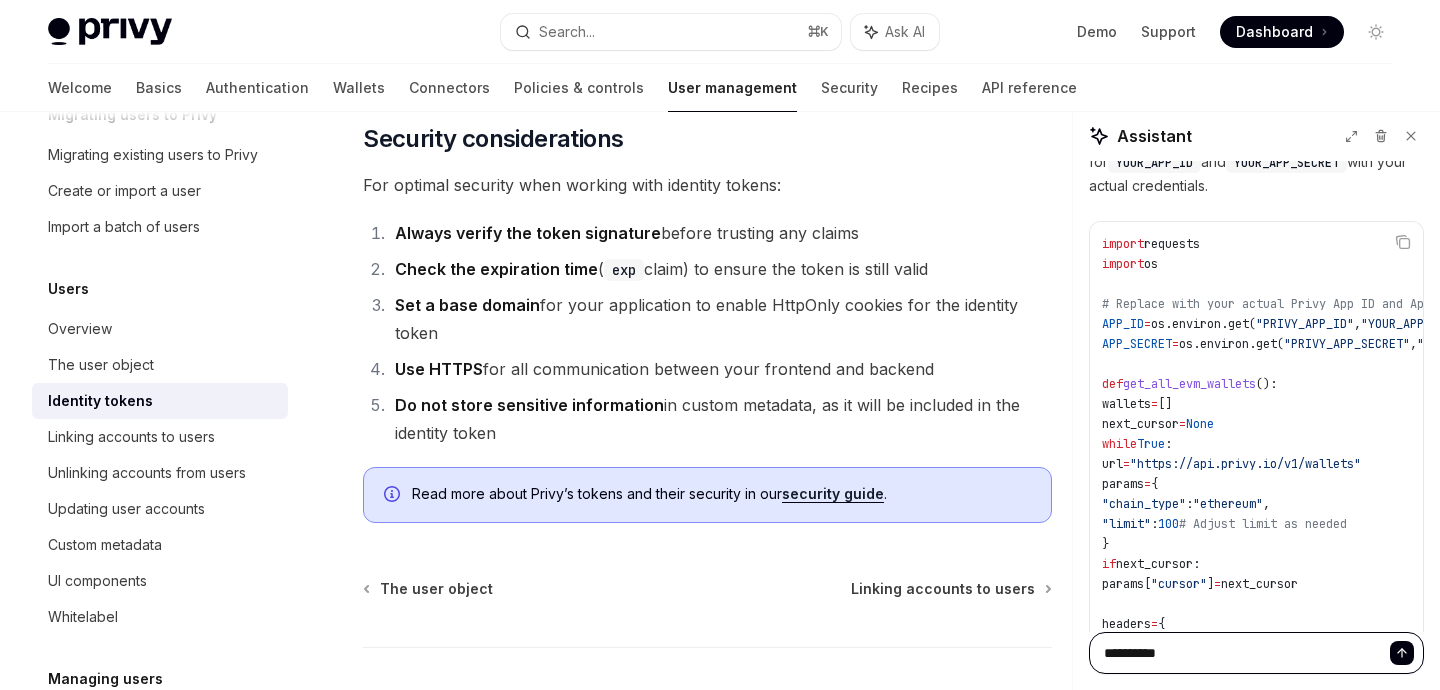 type on "**********" 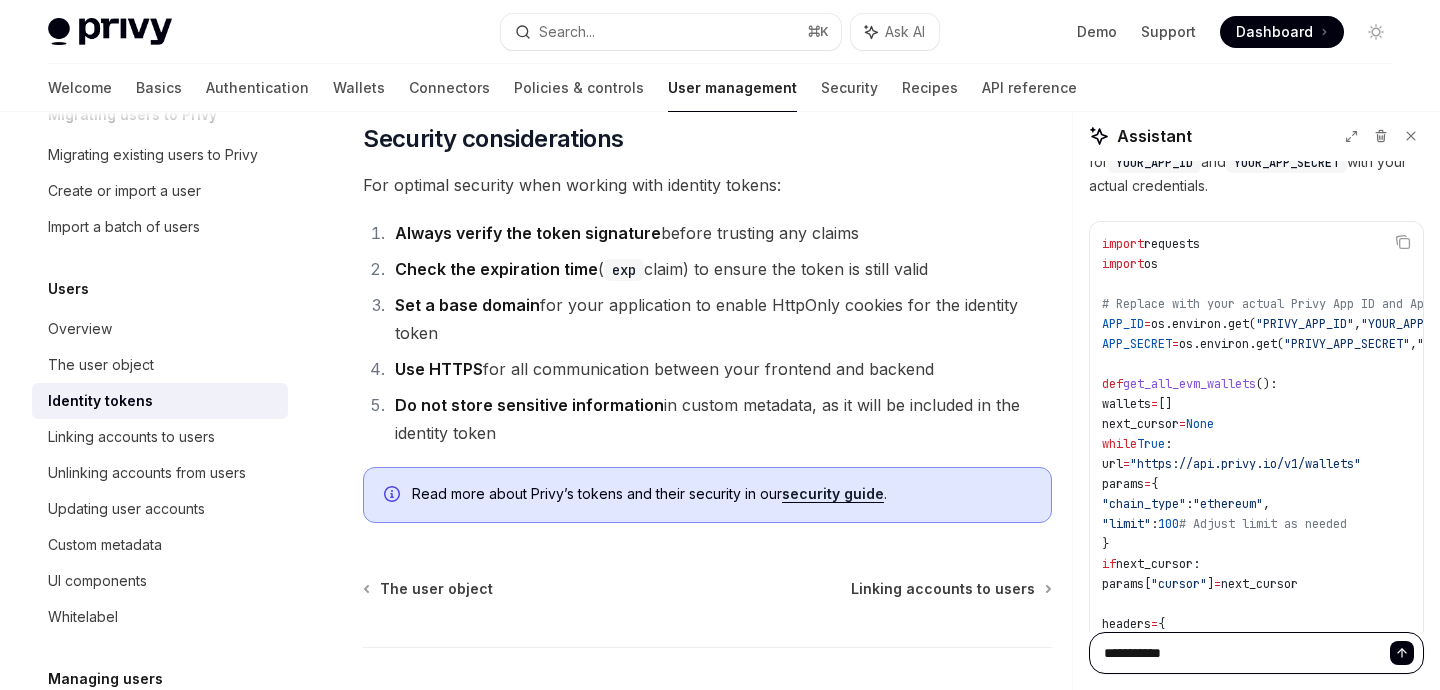 type on "**********" 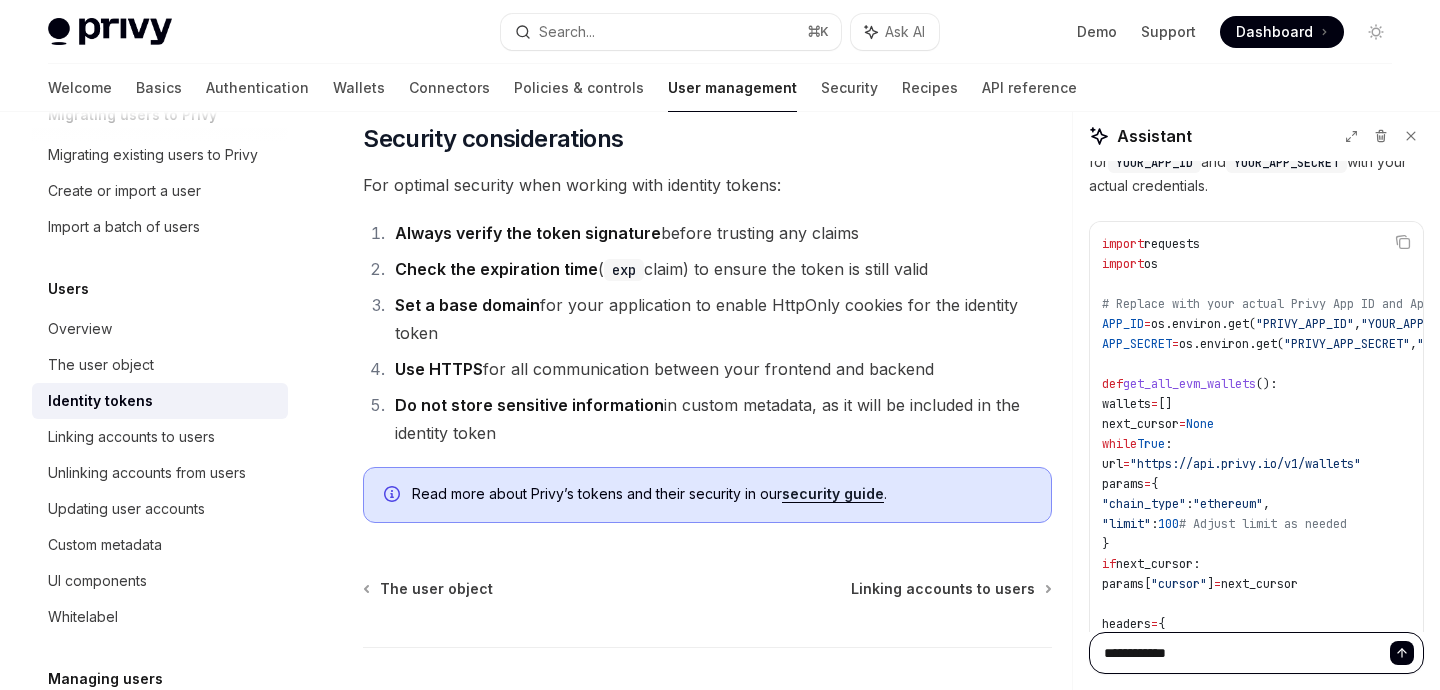 type on "*" 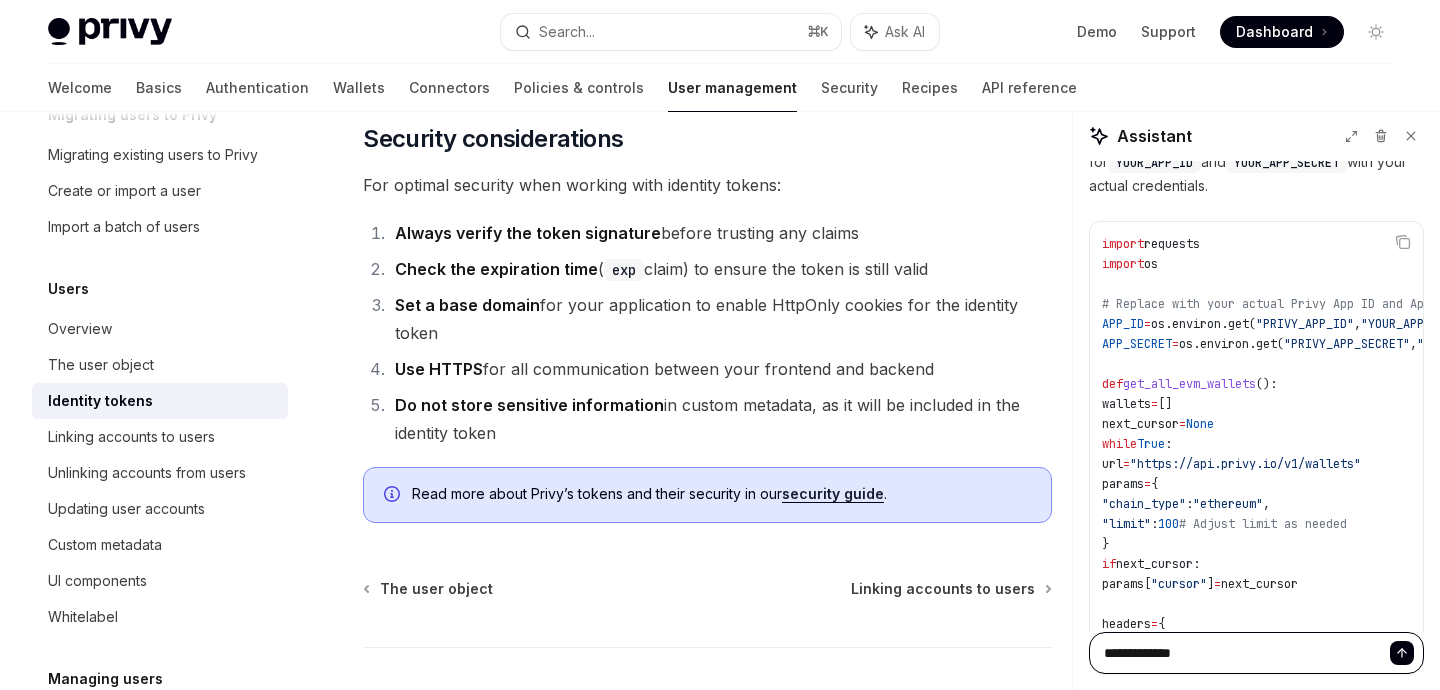 type on "**********" 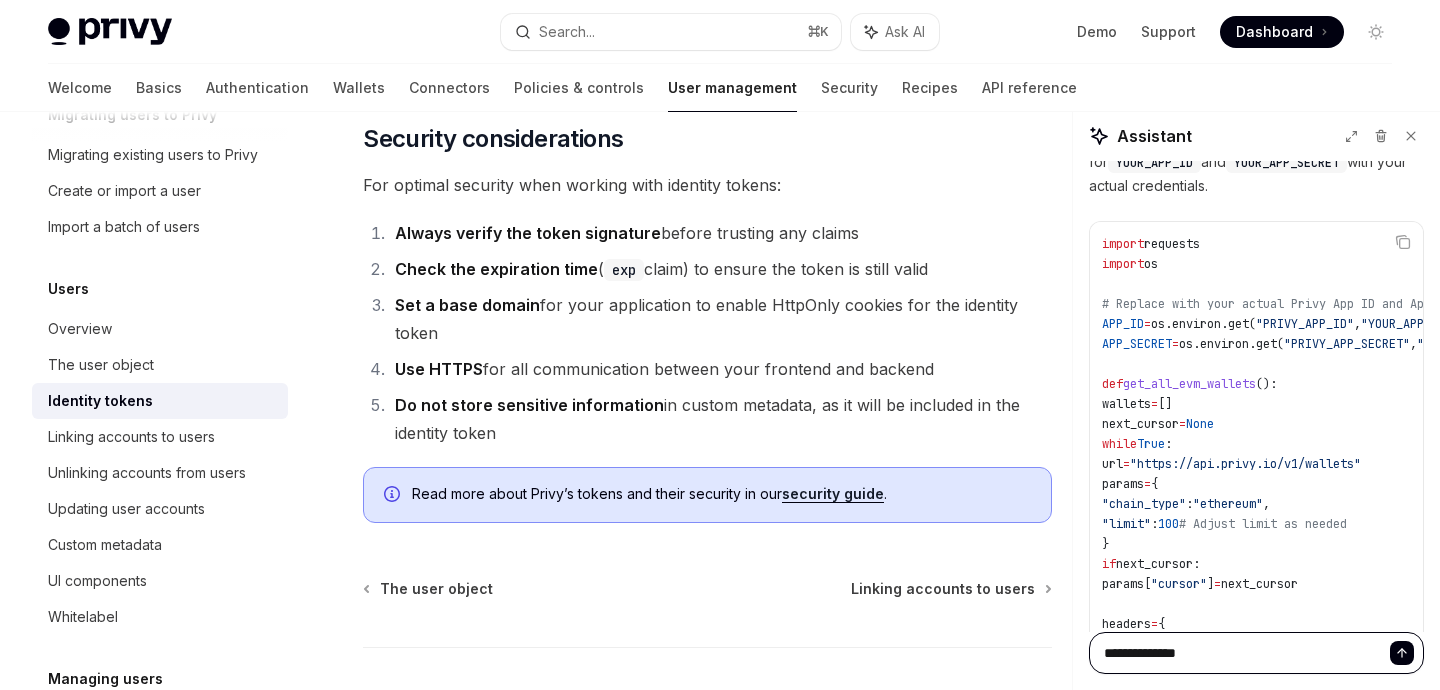 type on "**********" 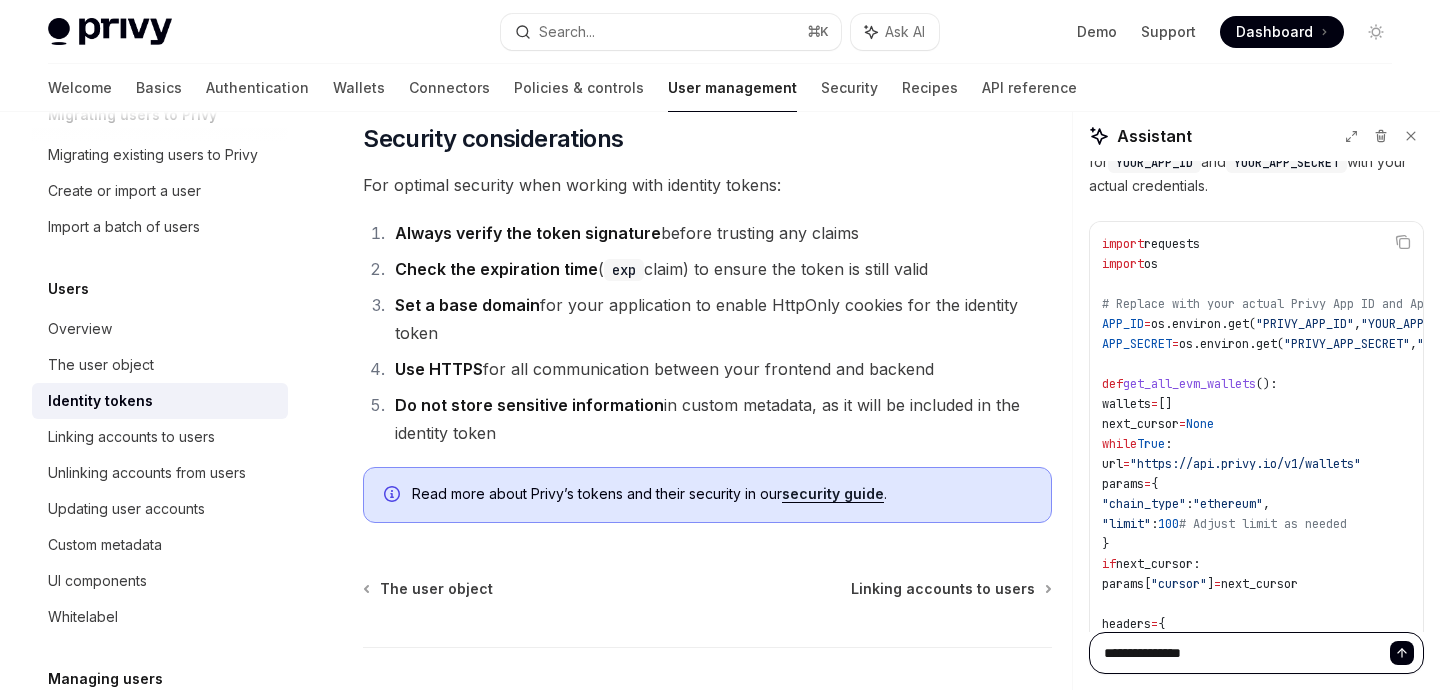 type on "**********" 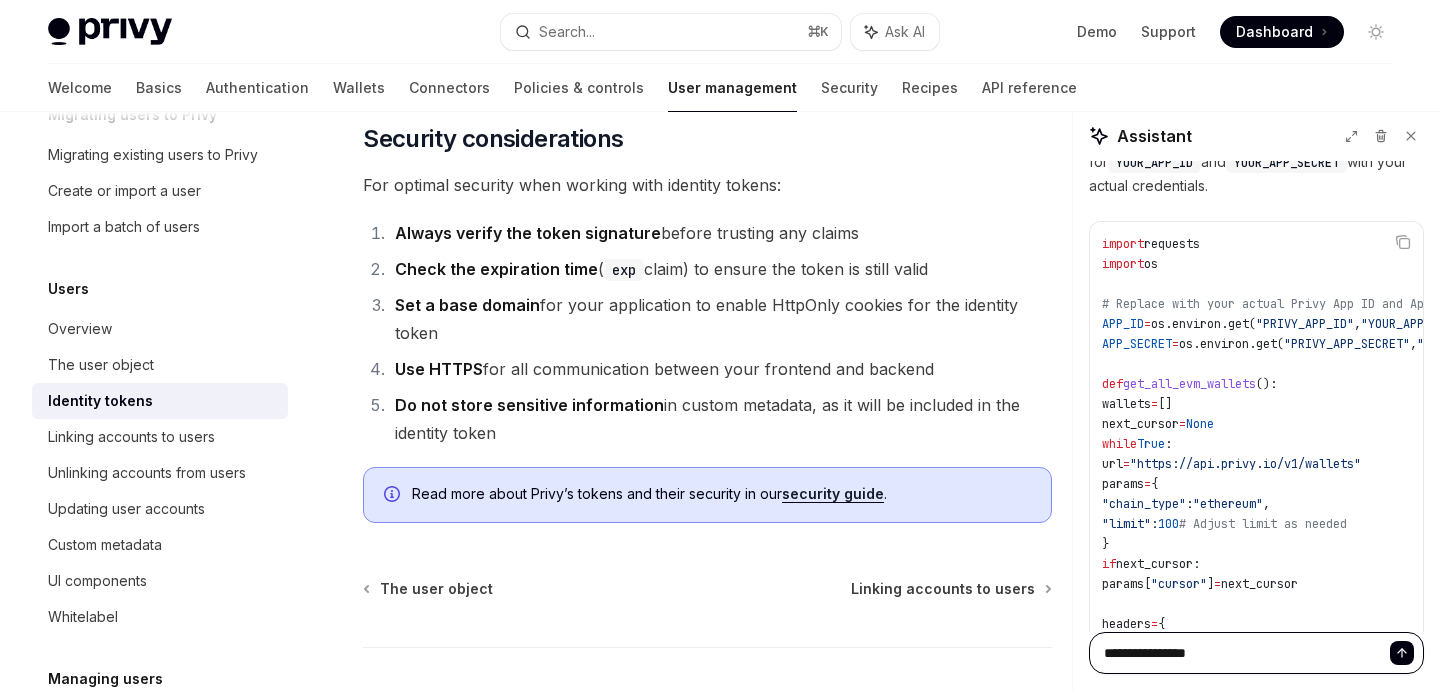type on "**********" 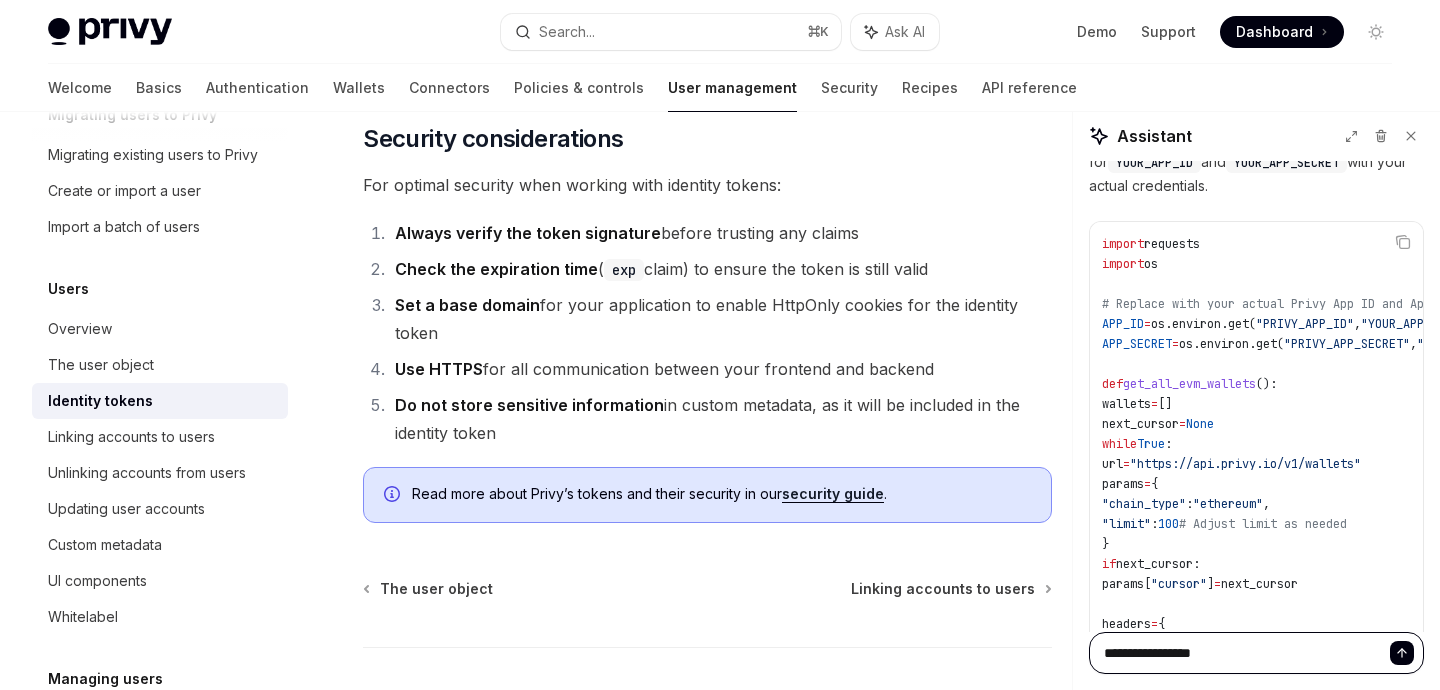type on "**********" 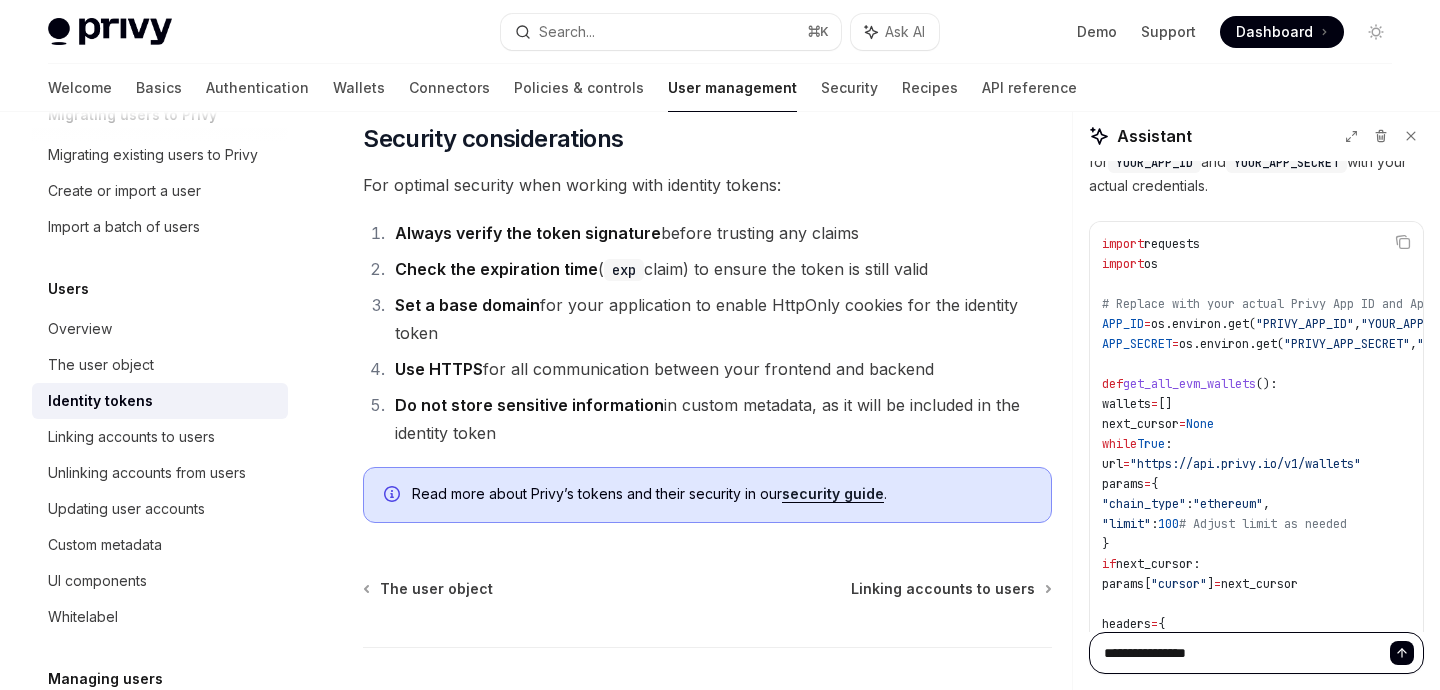 type on "**********" 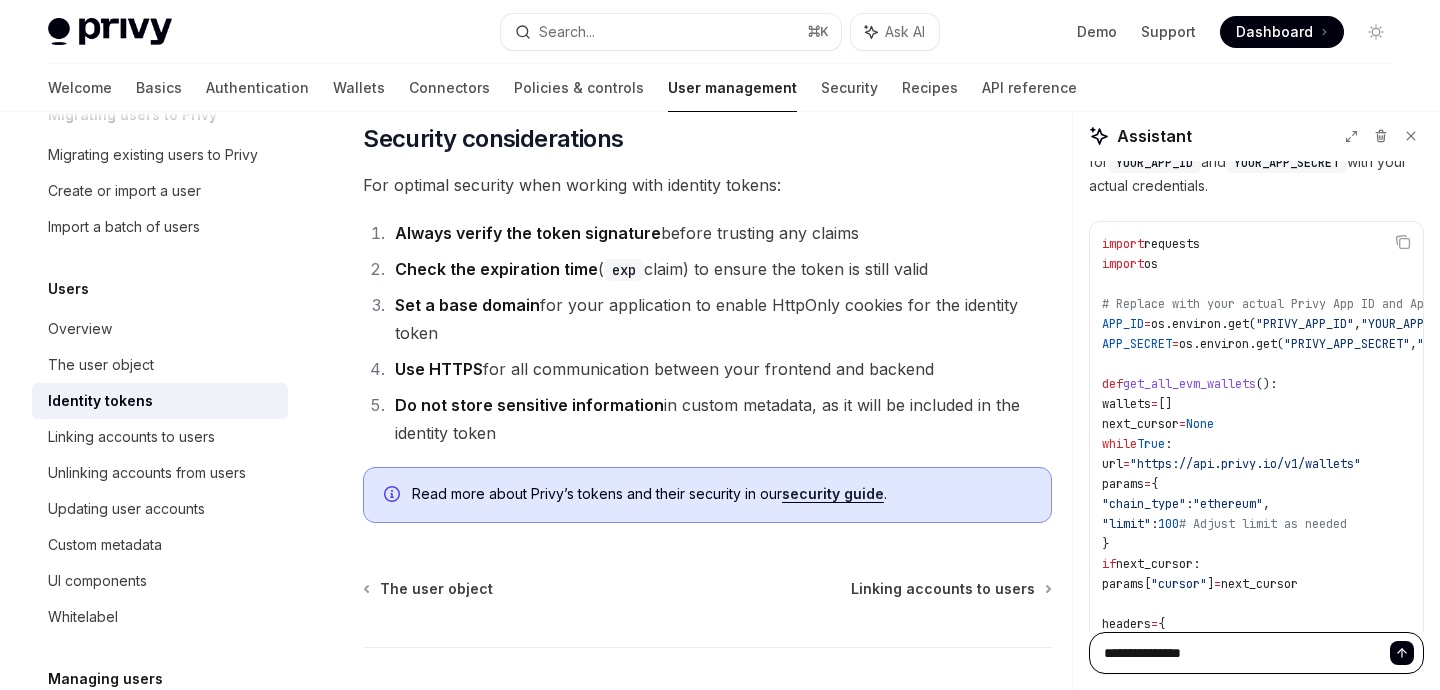 type on "**********" 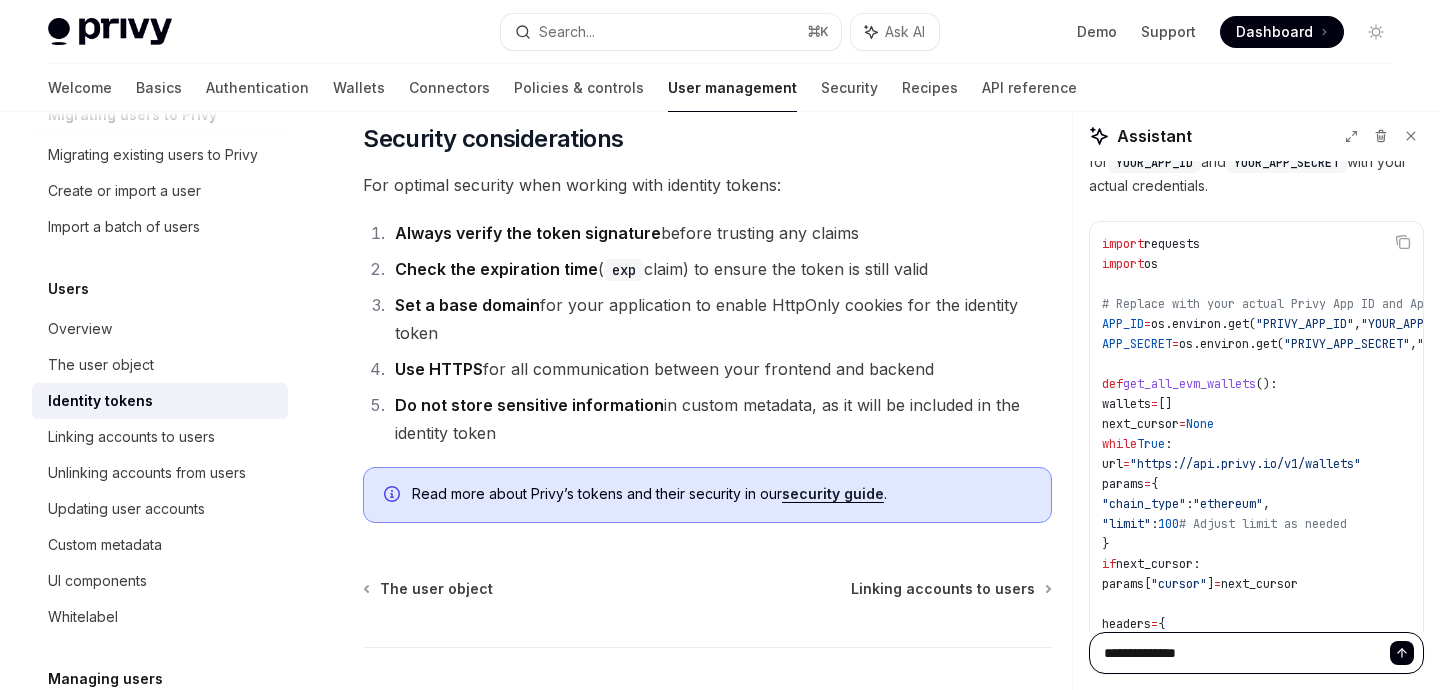 type on "**********" 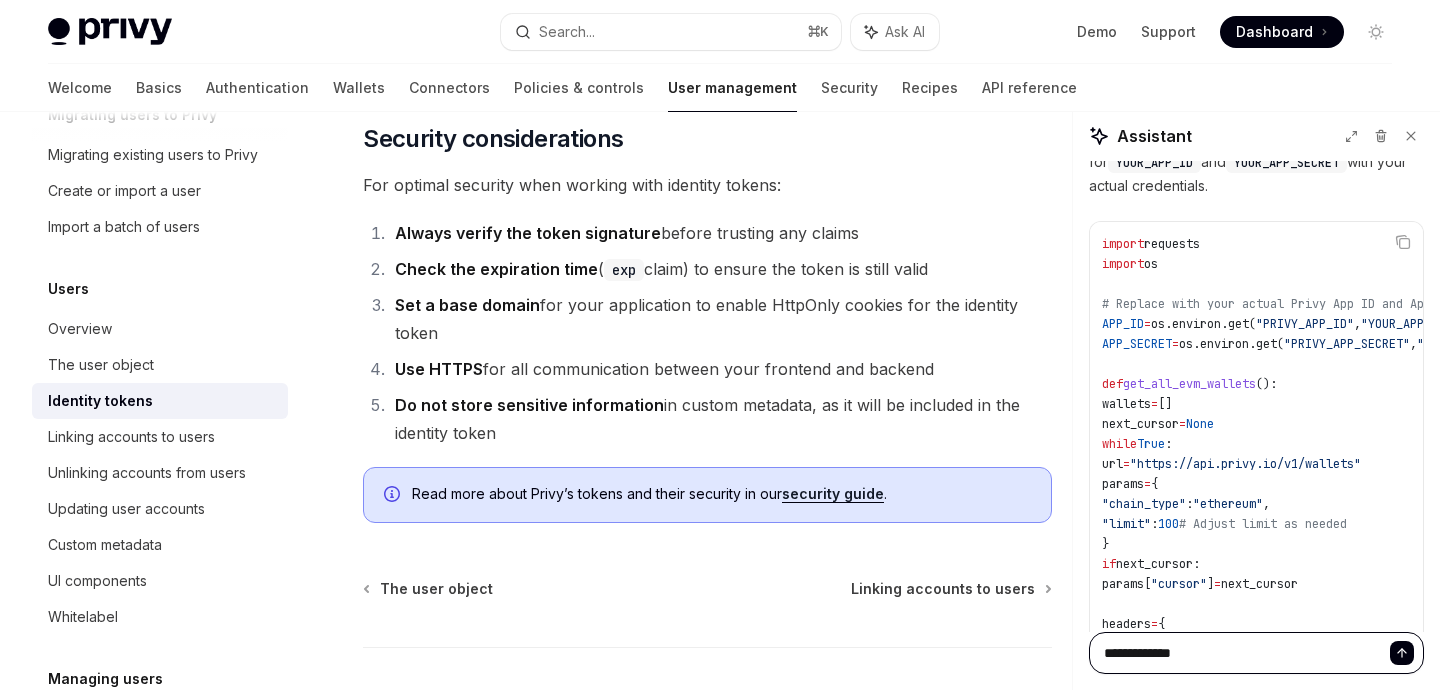 type on "**********" 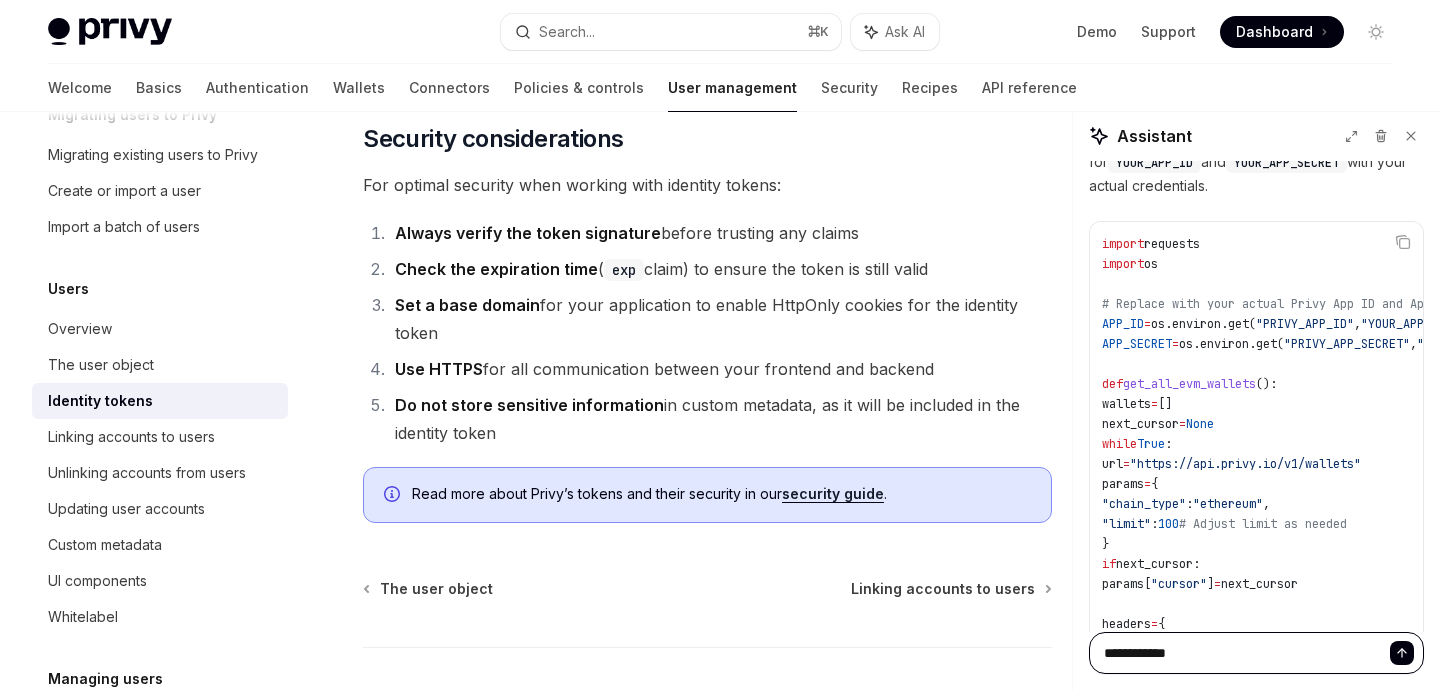 type on "**********" 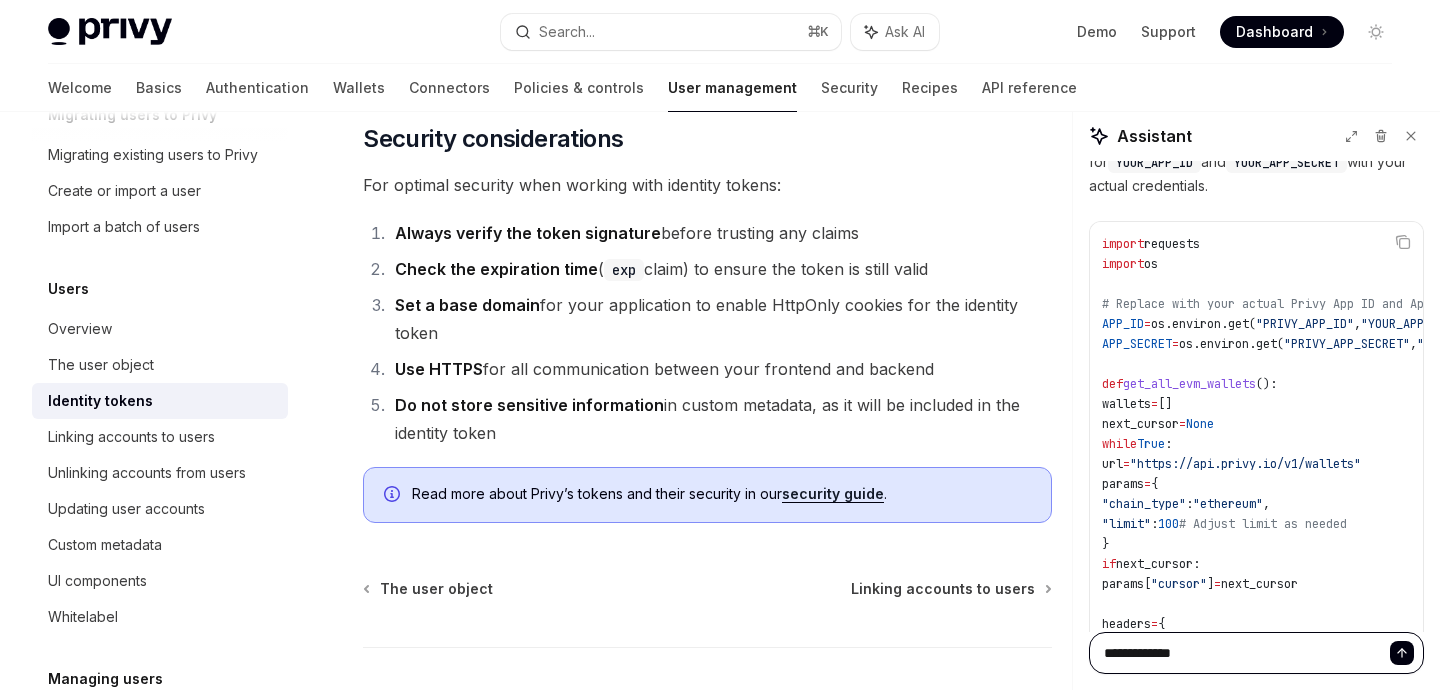 type on "**********" 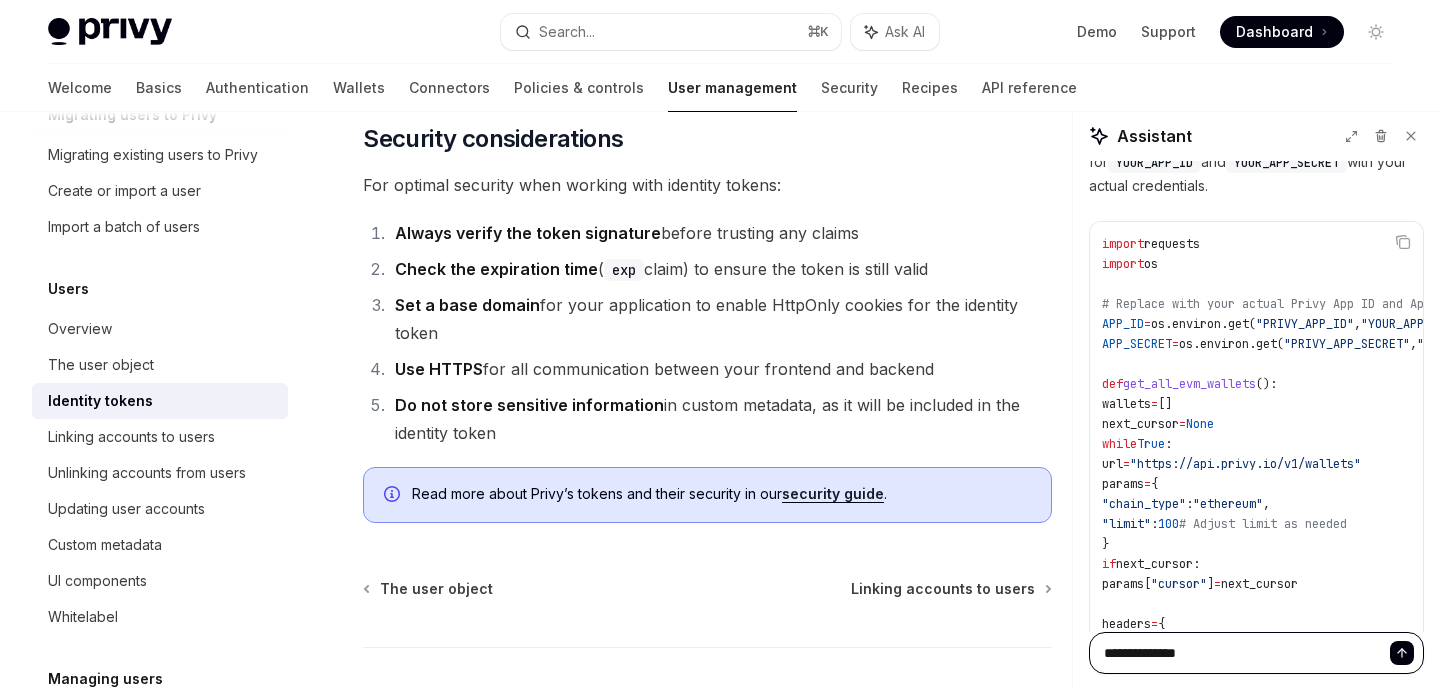 type on "**********" 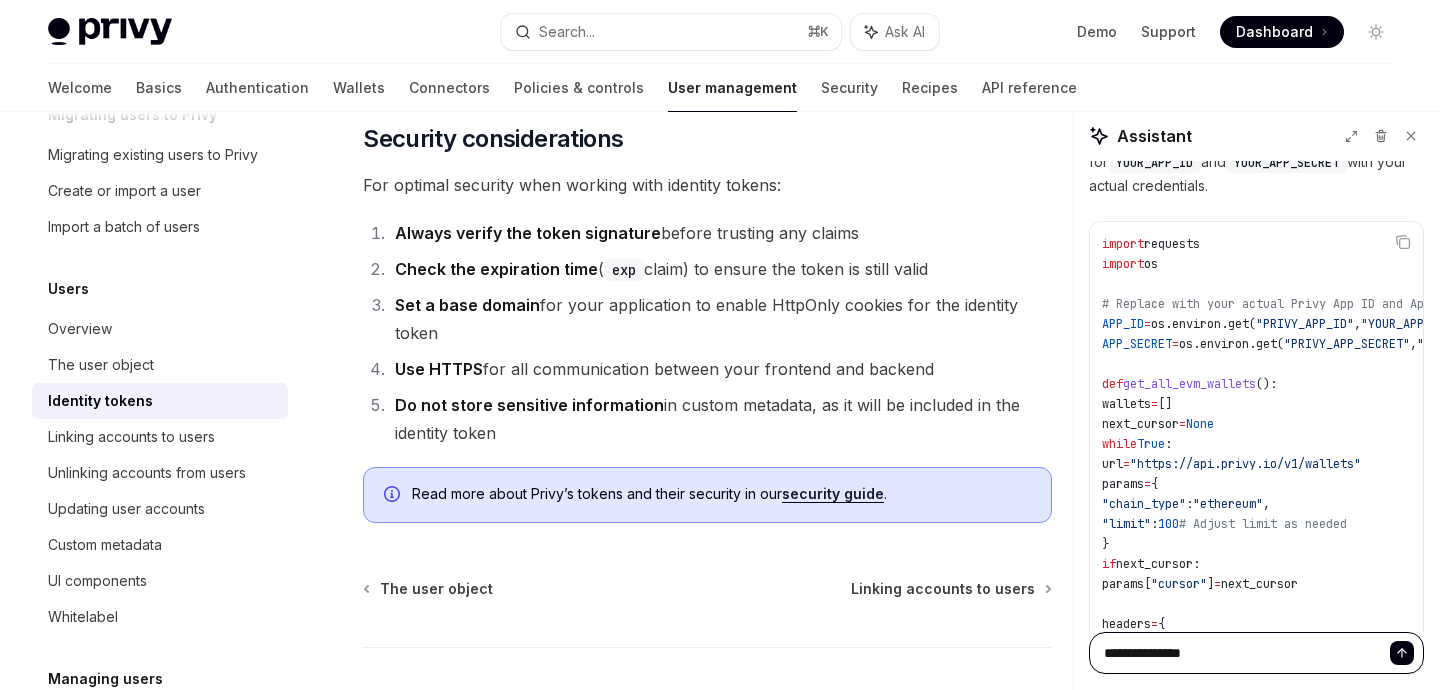 type on "**********" 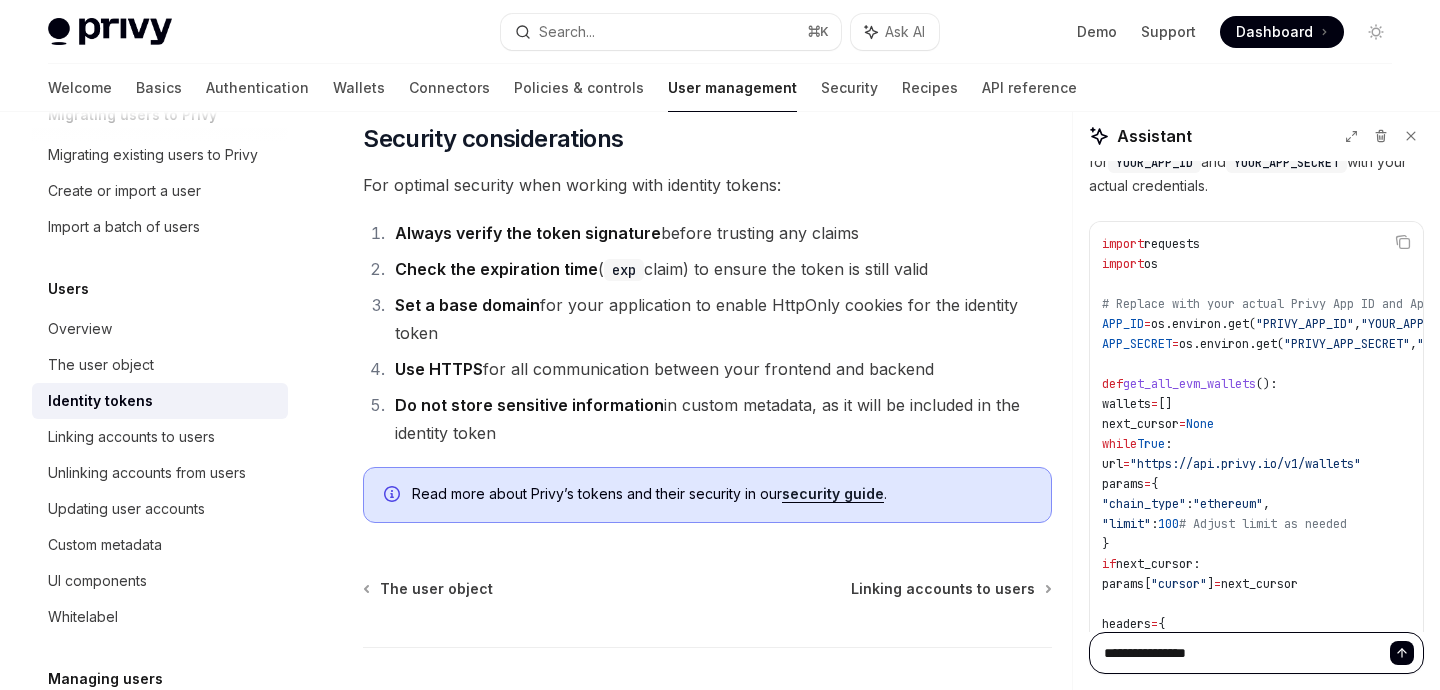 type on "**********" 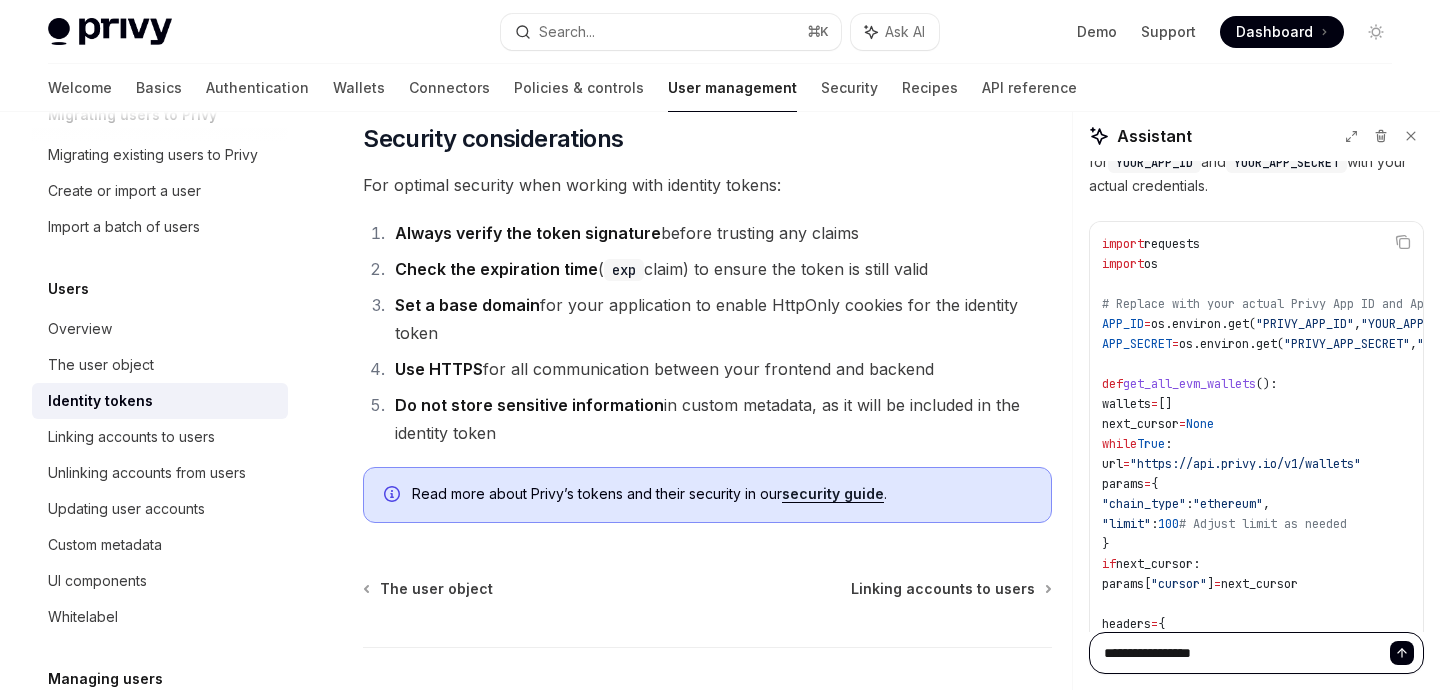 type on "**********" 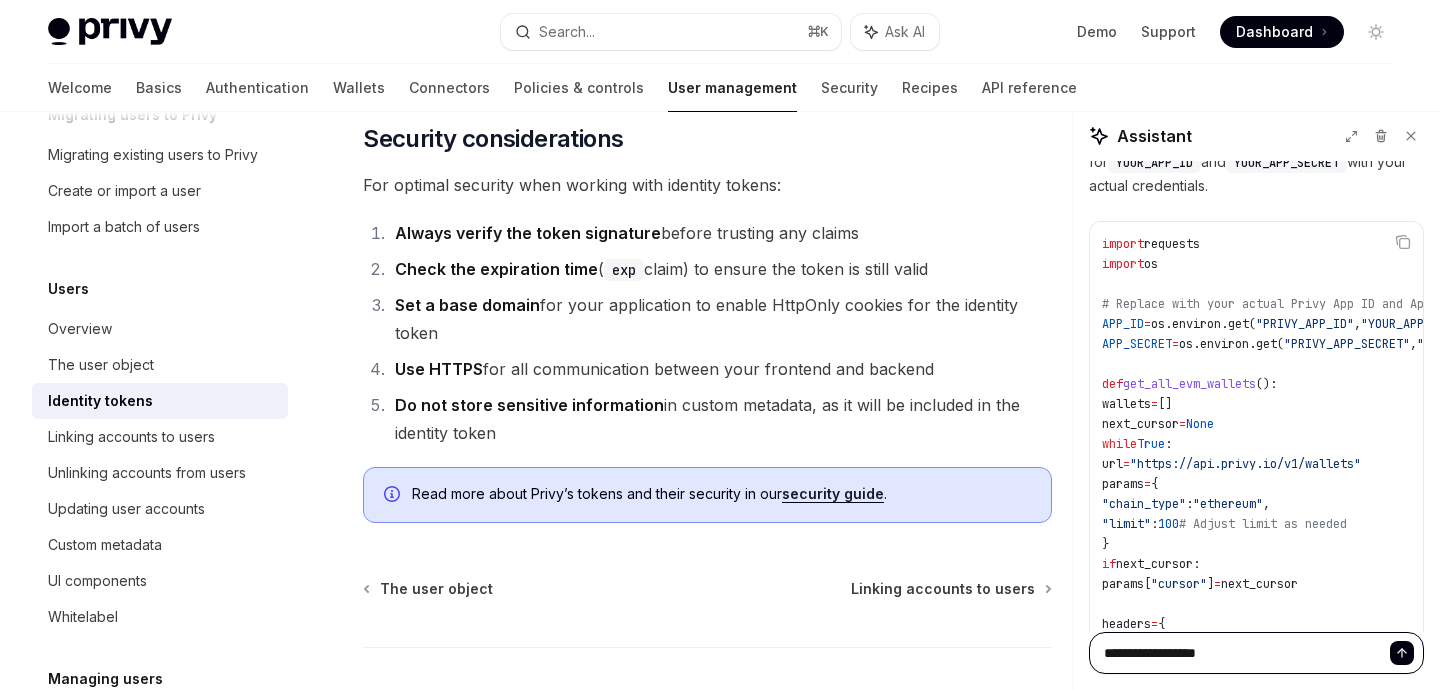 type on "**********" 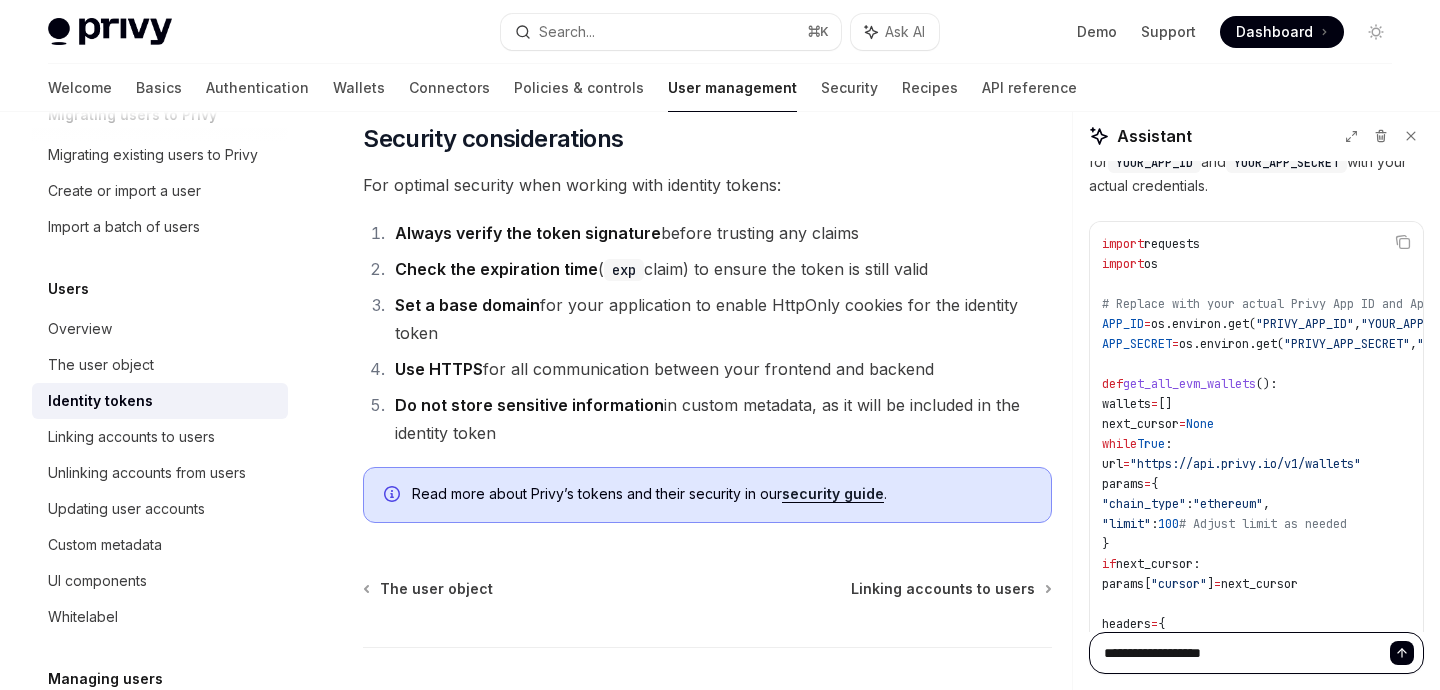 type on "**********" 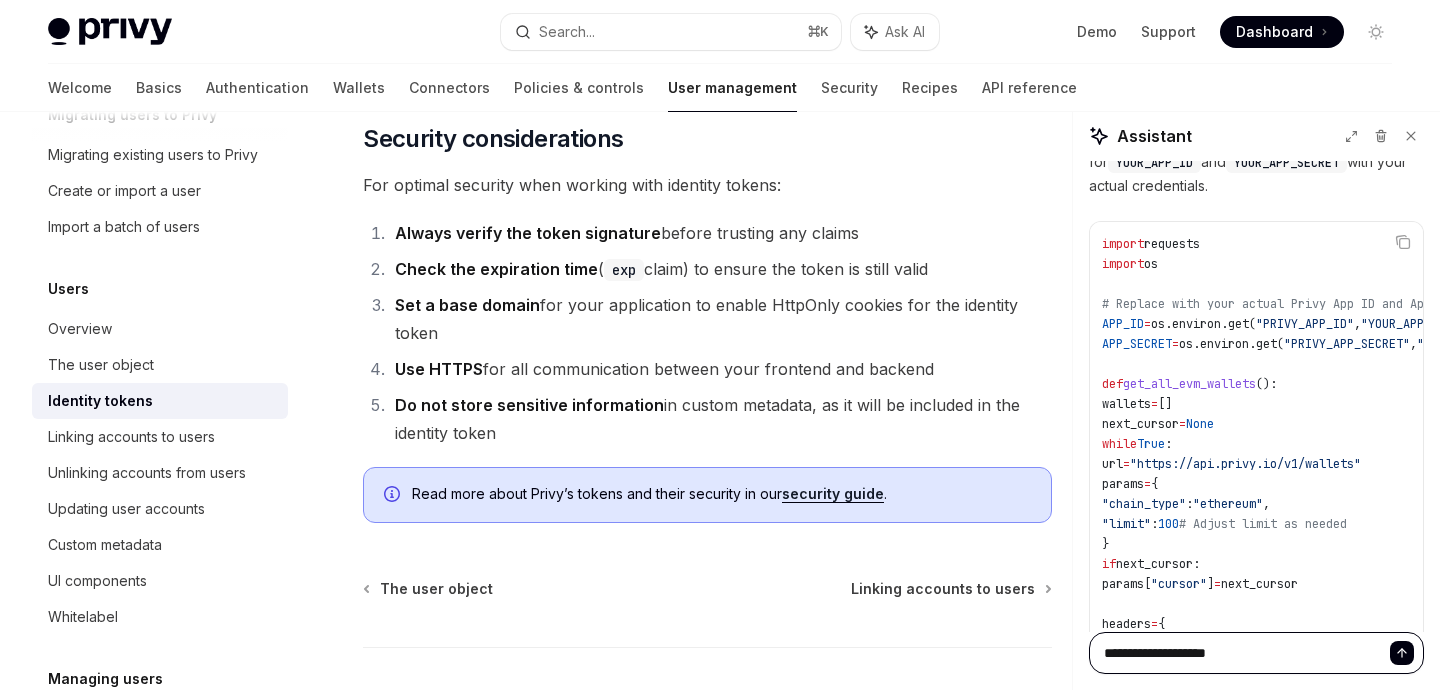 type on "**********" 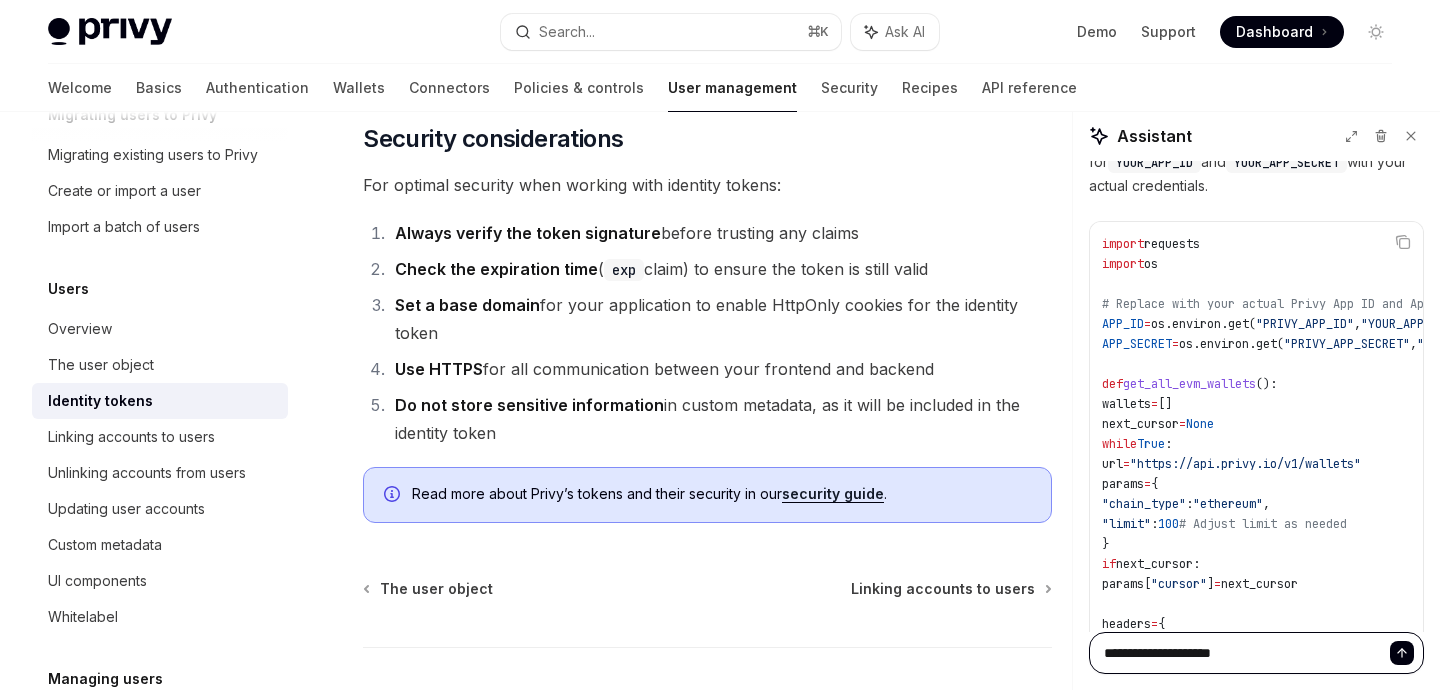 type on "**********" 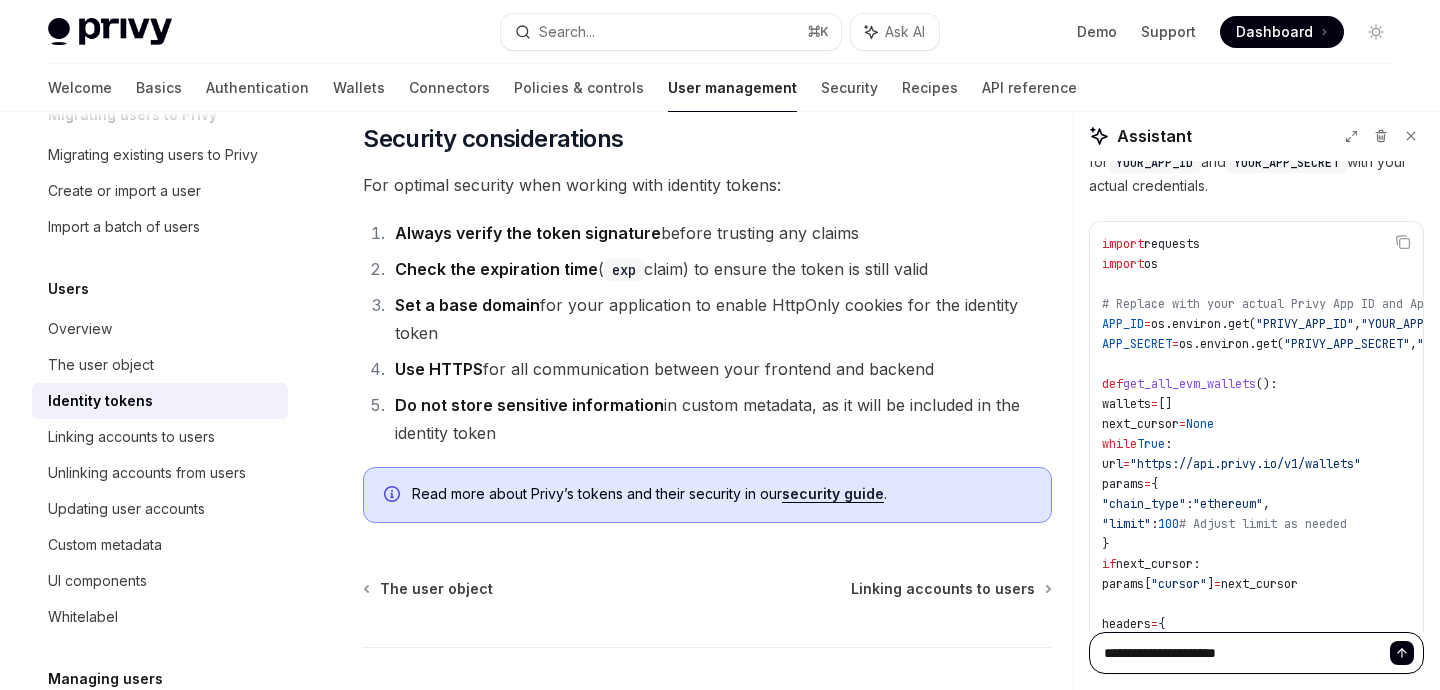 type on "**********" 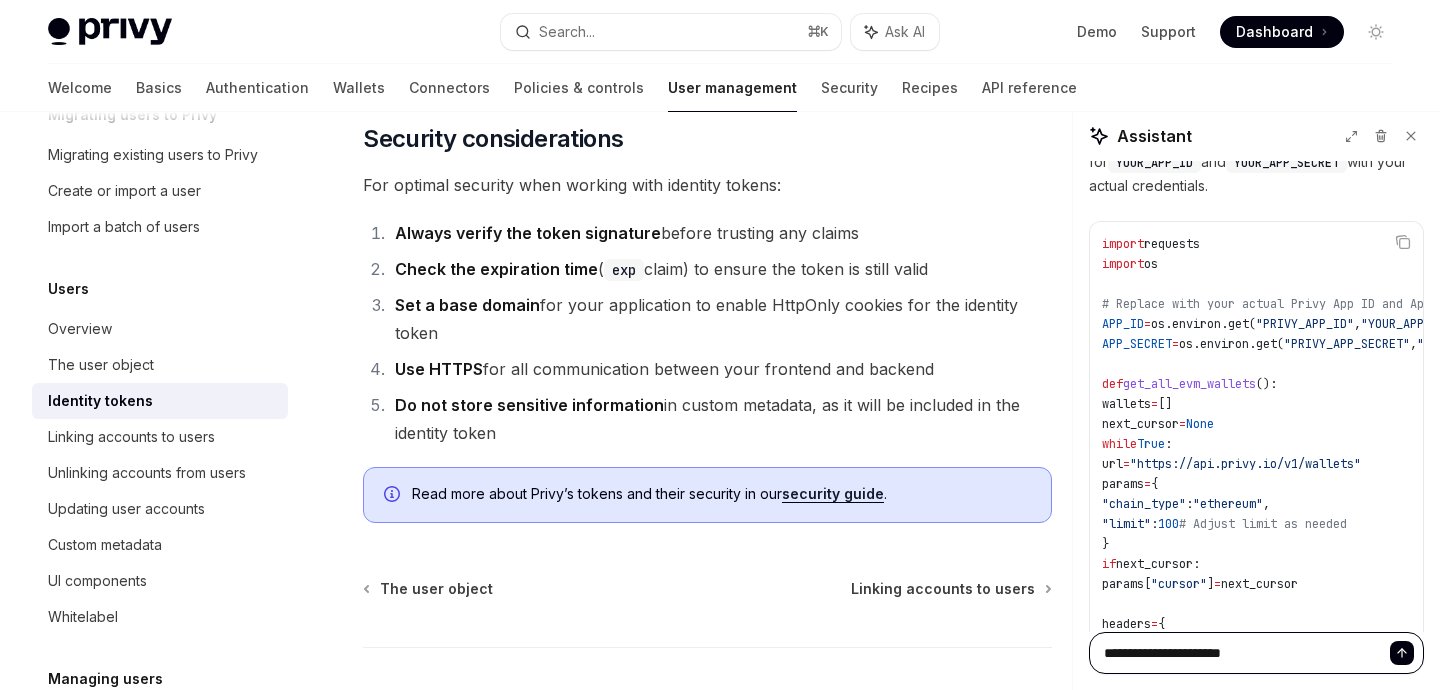 type on "**********" 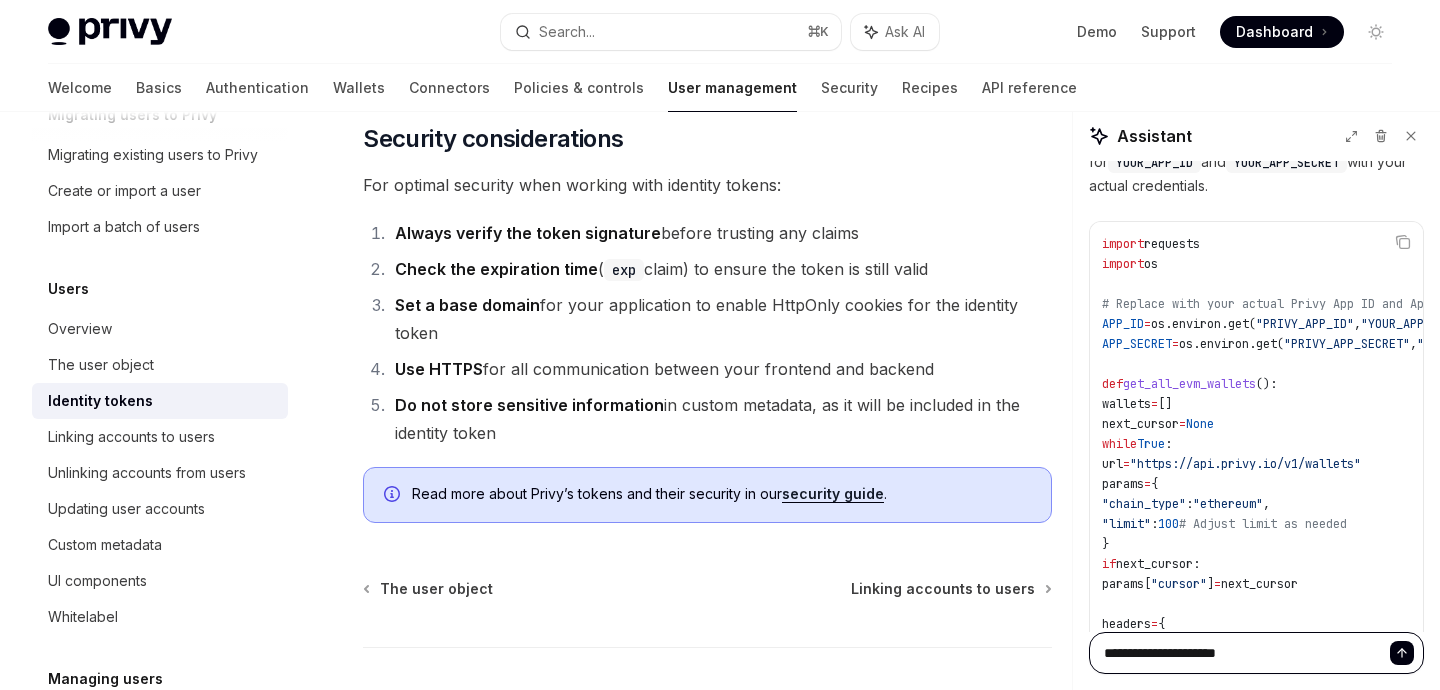 type on "**********" 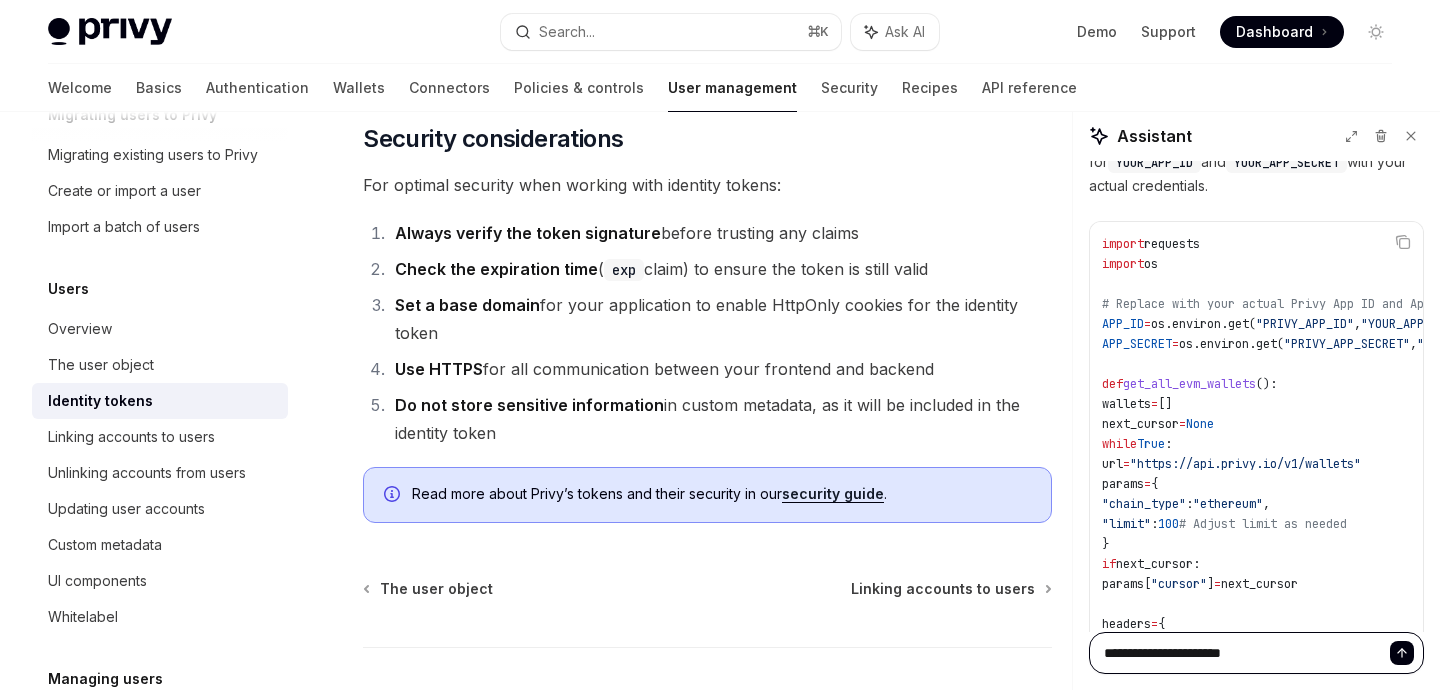 type on "**********" 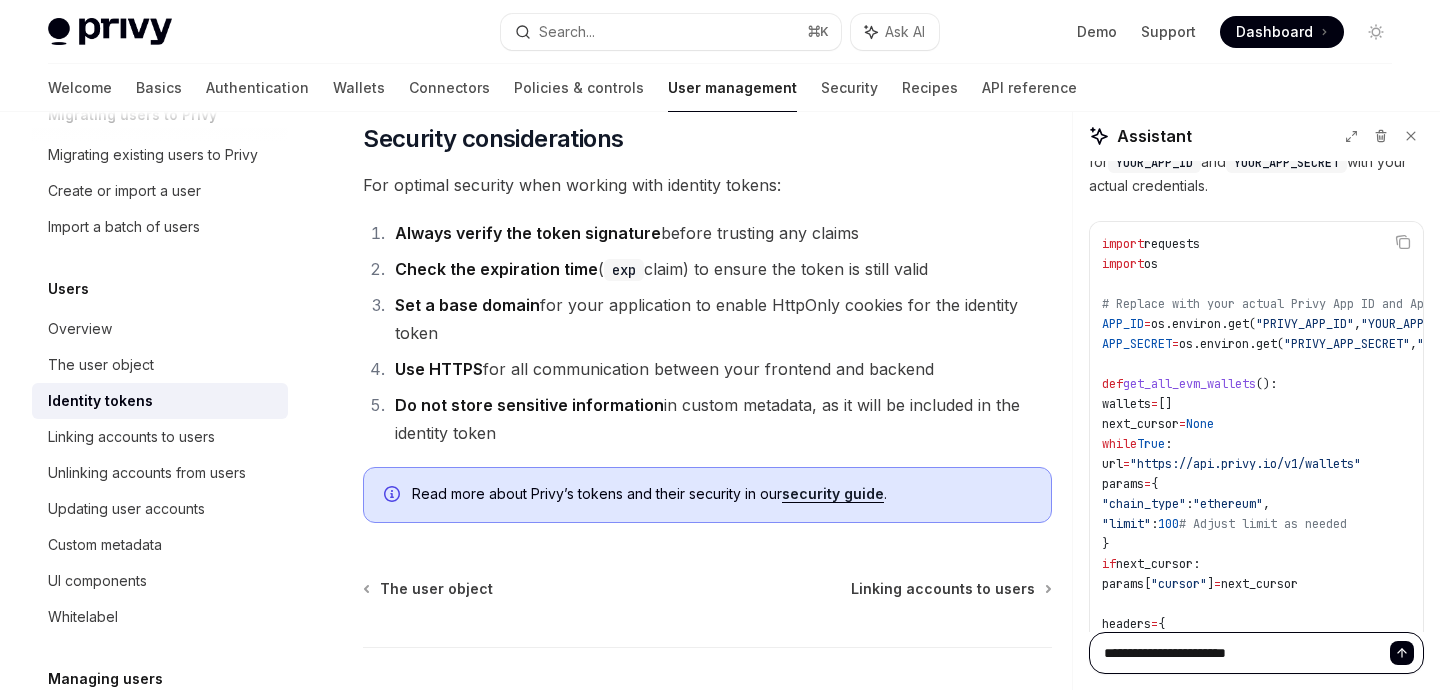 type on "**********" 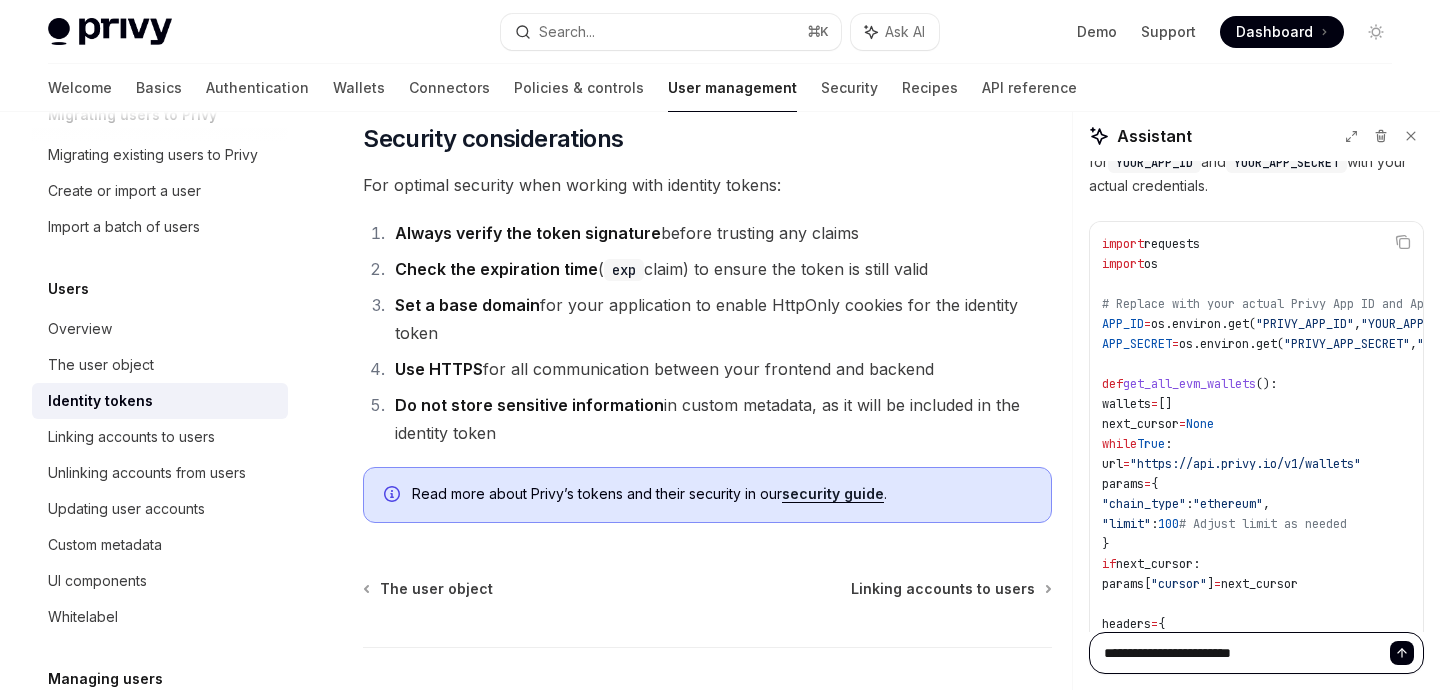 type on "**********" 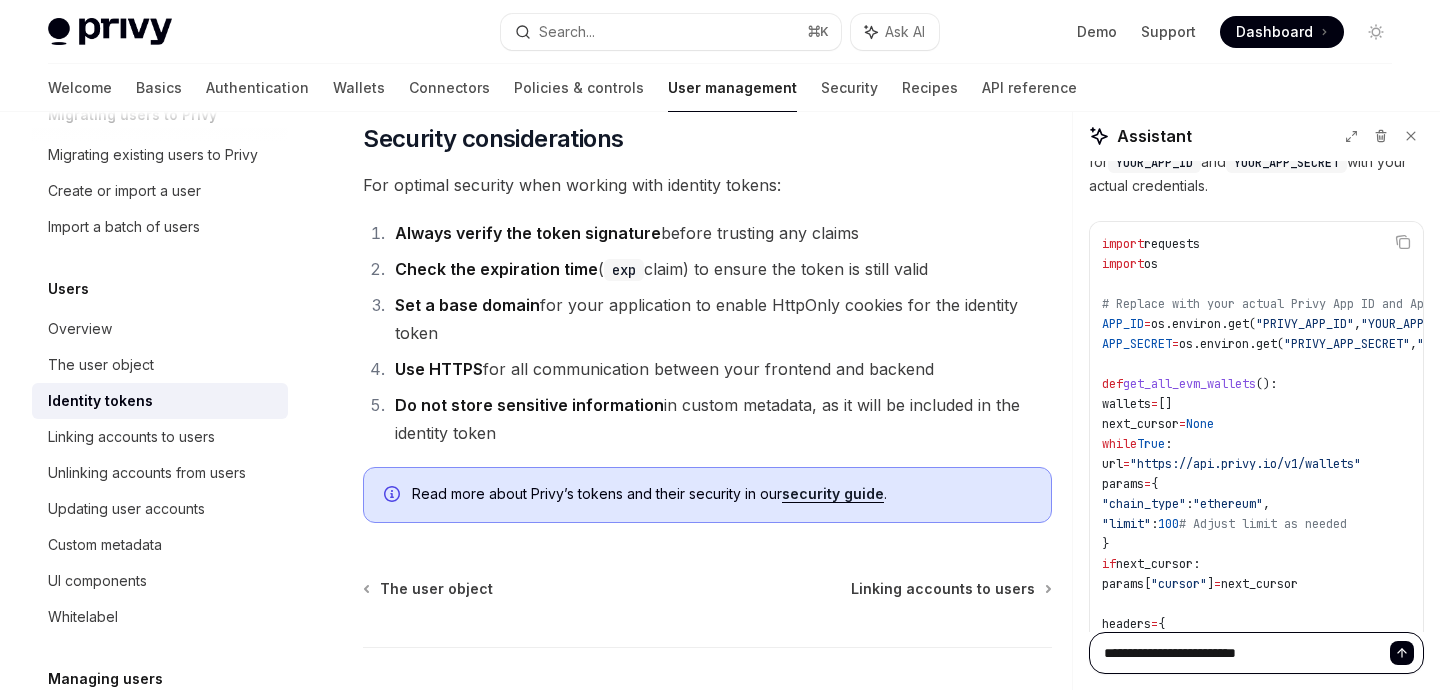 type on "**********" 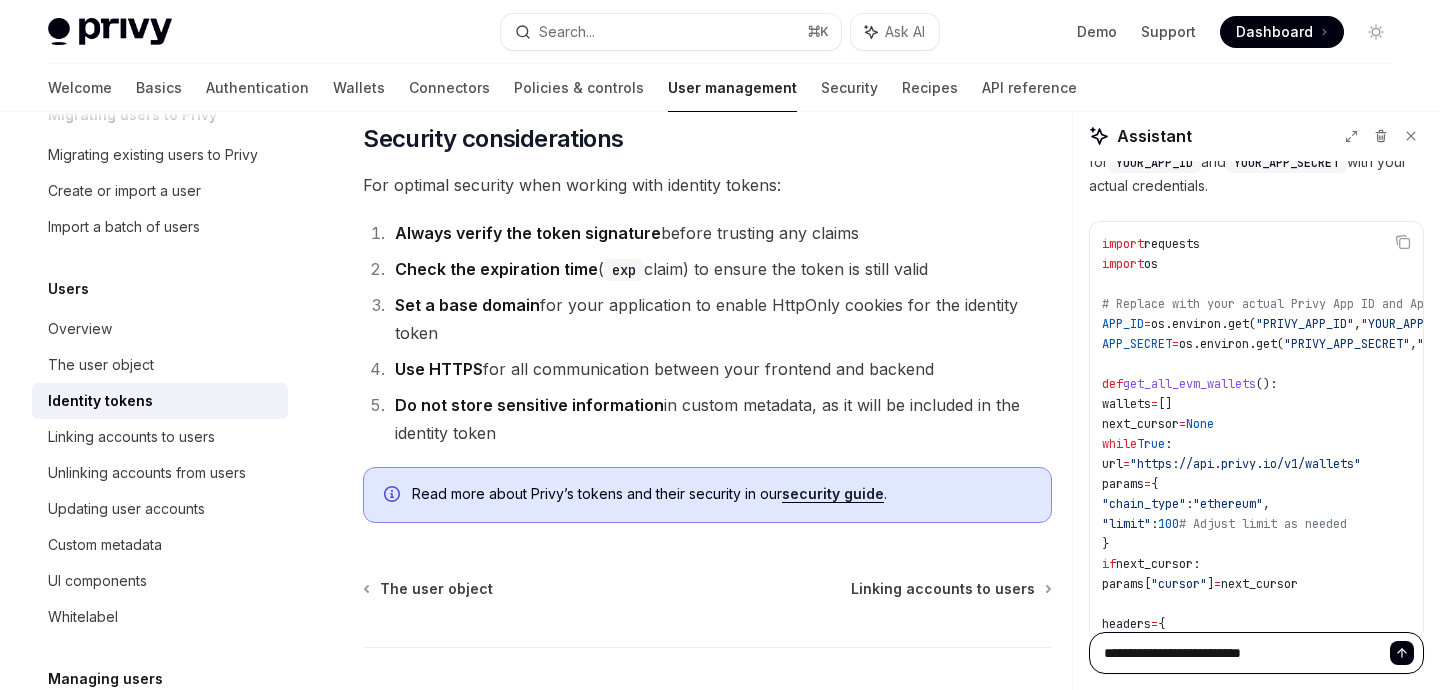 type on "**********" 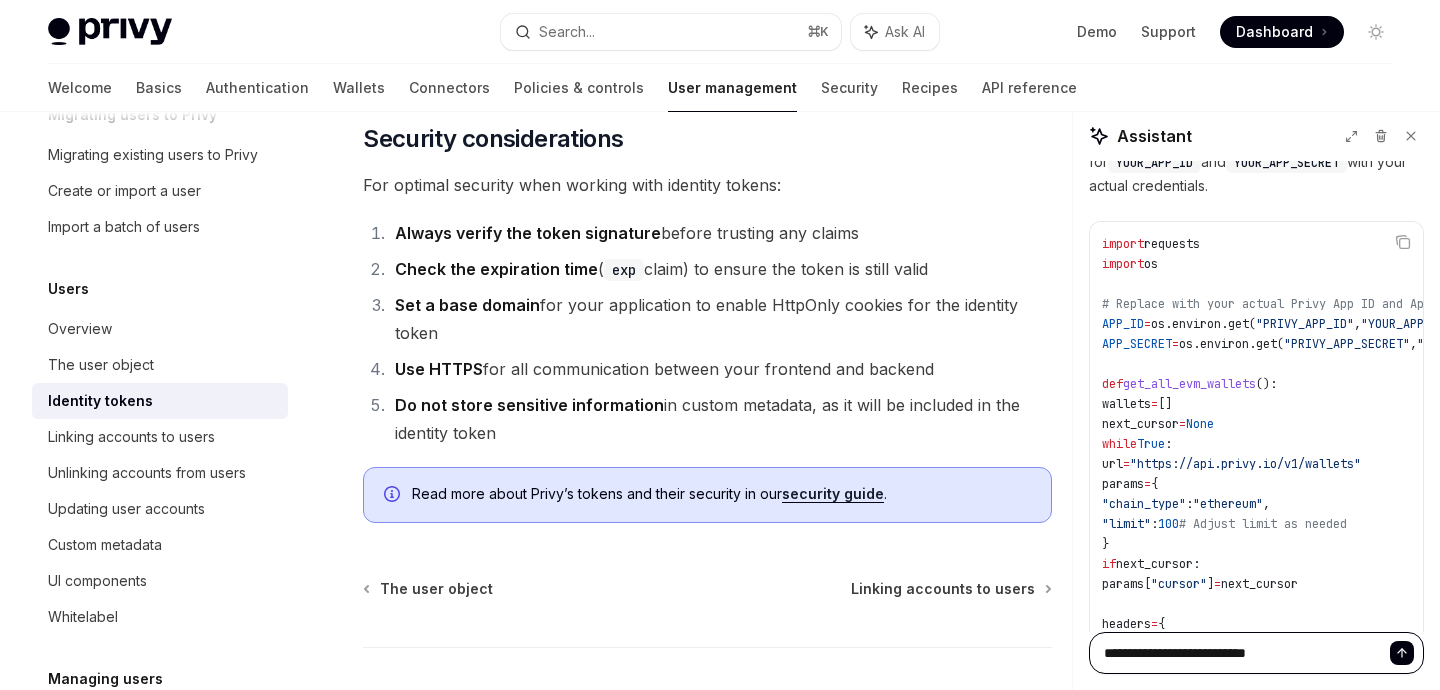 type on "**********" 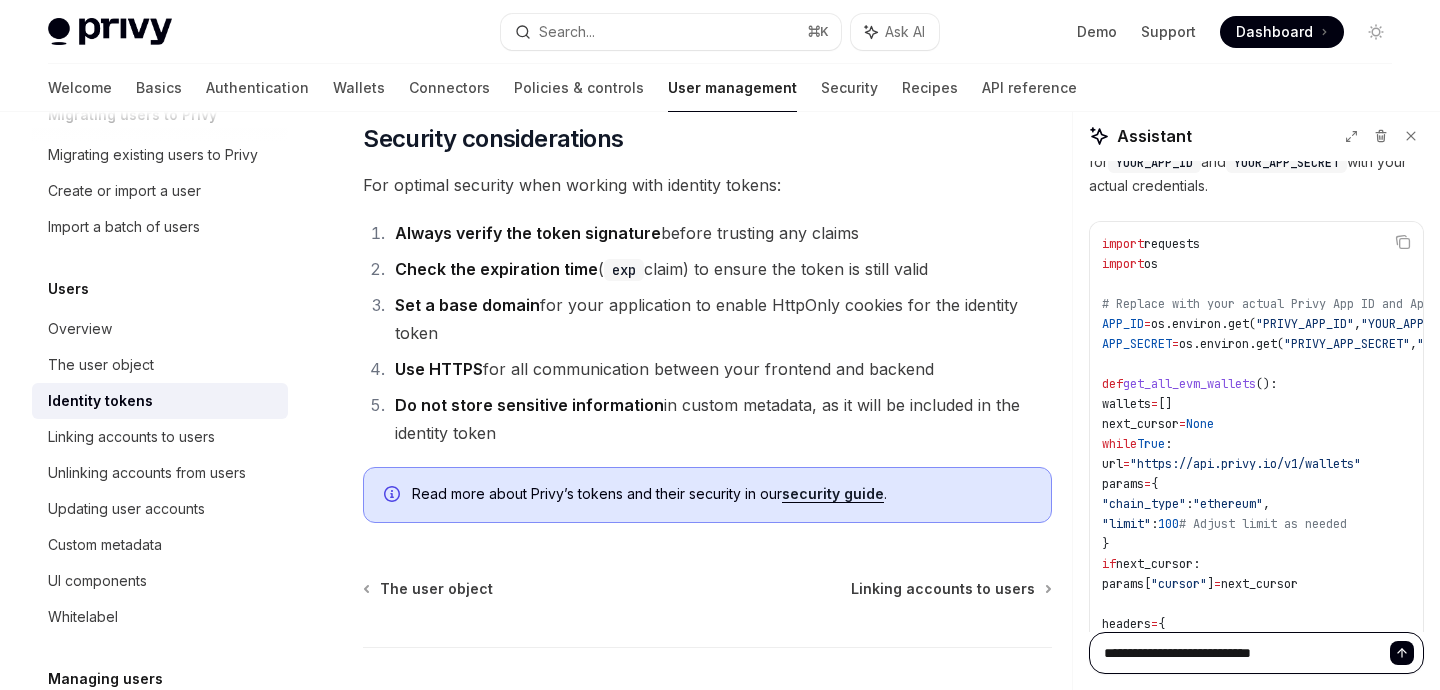type on "**********" 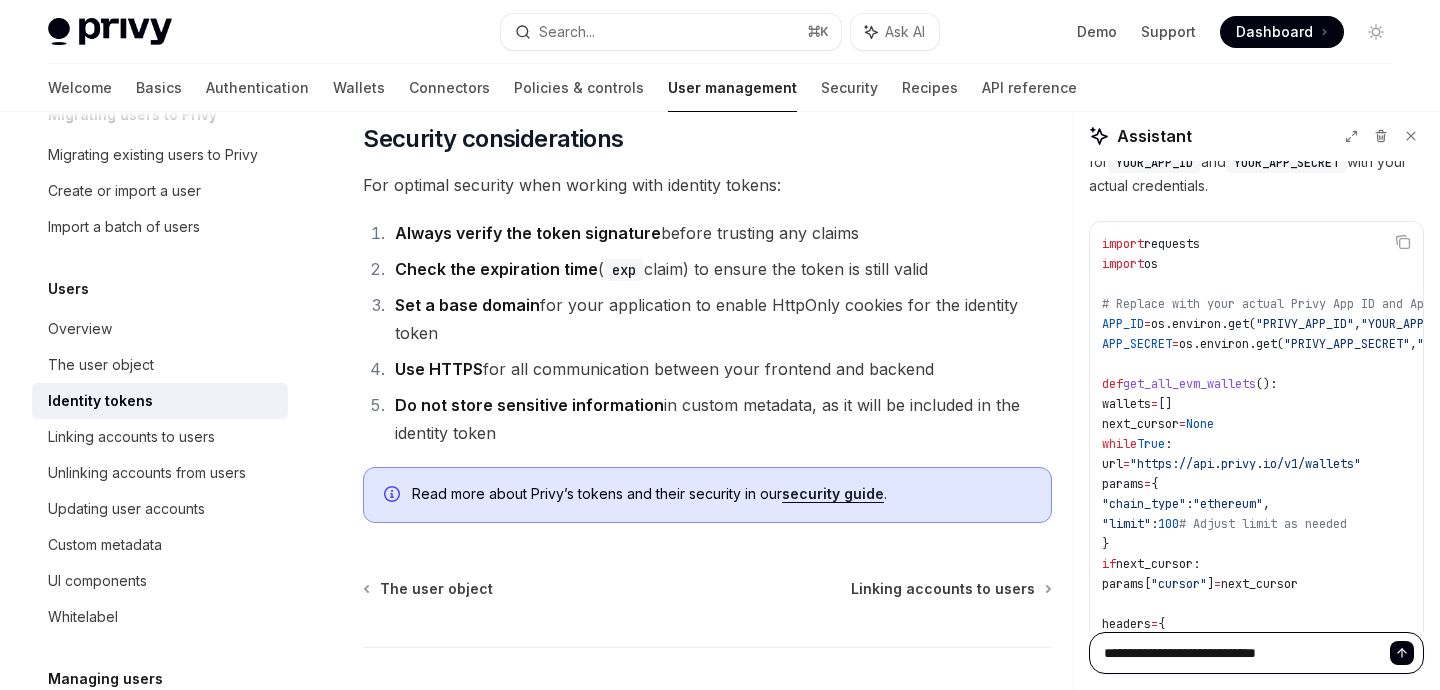 type on "**********" 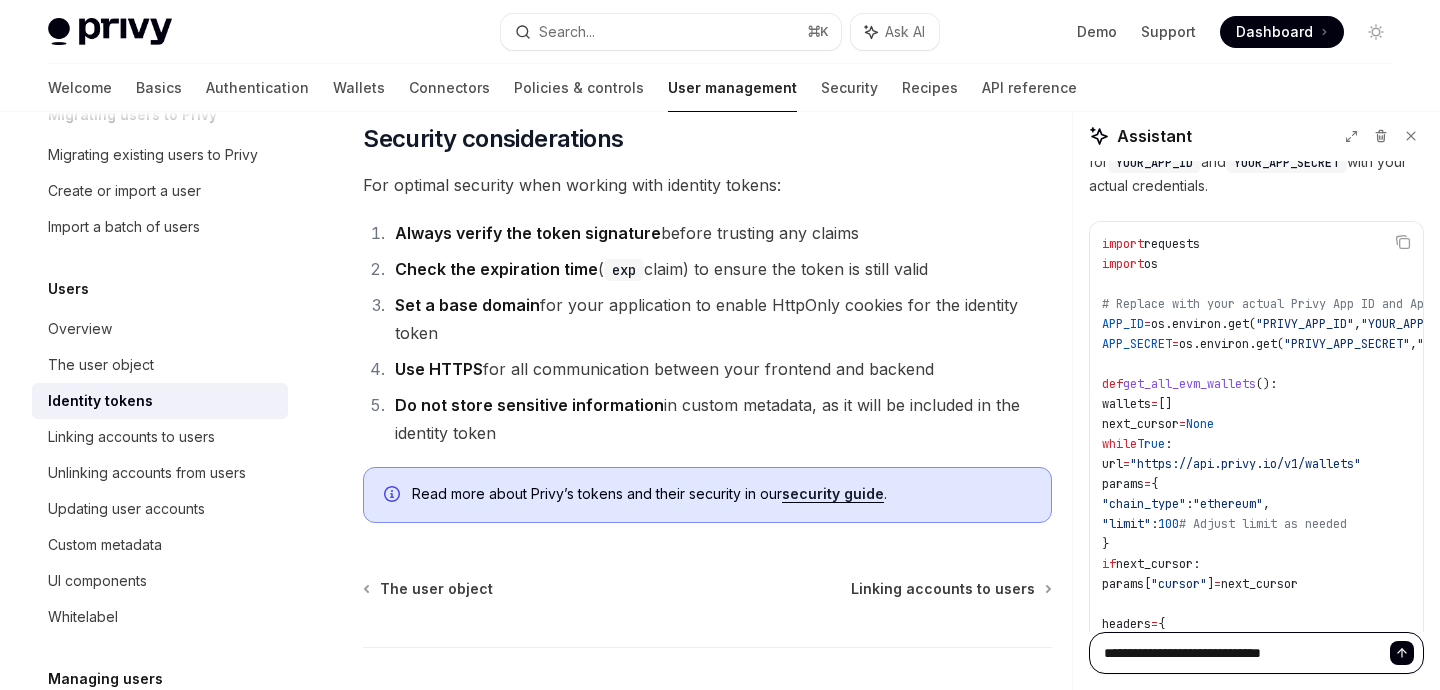 type on "**********" 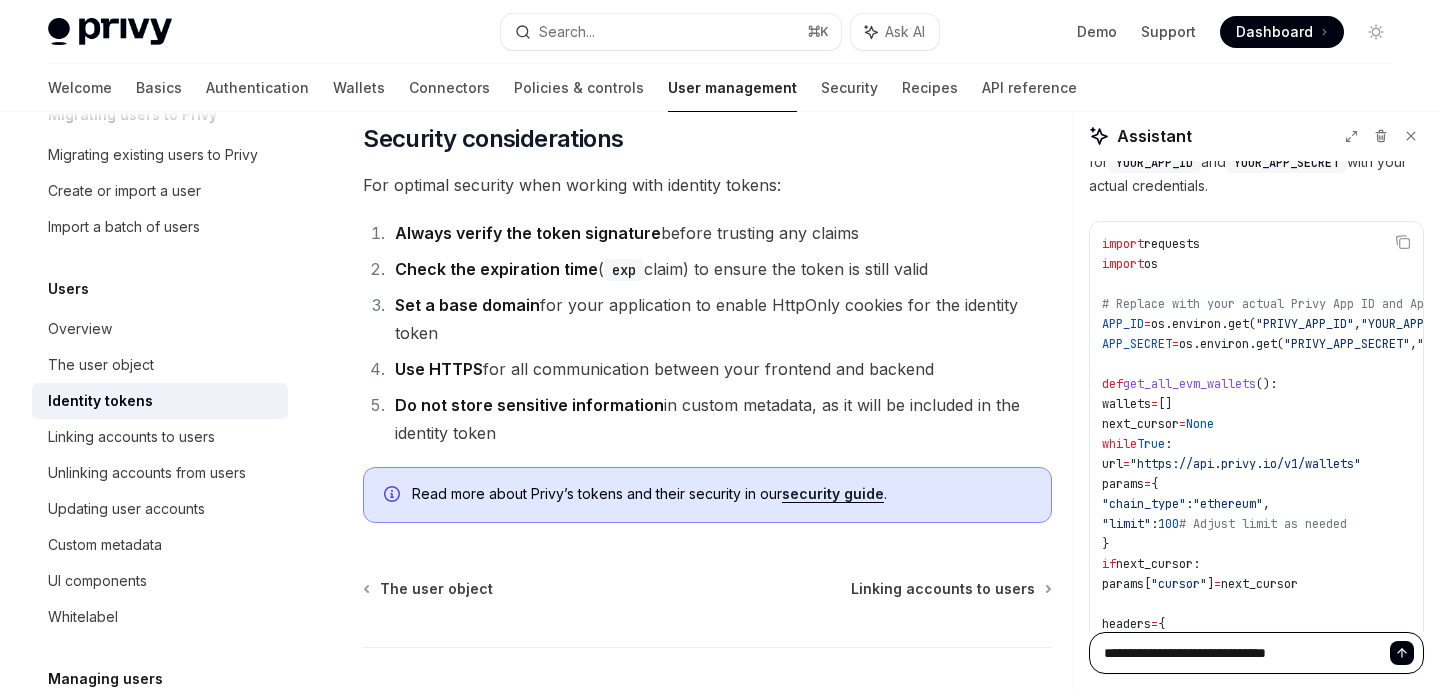 type on "**********" 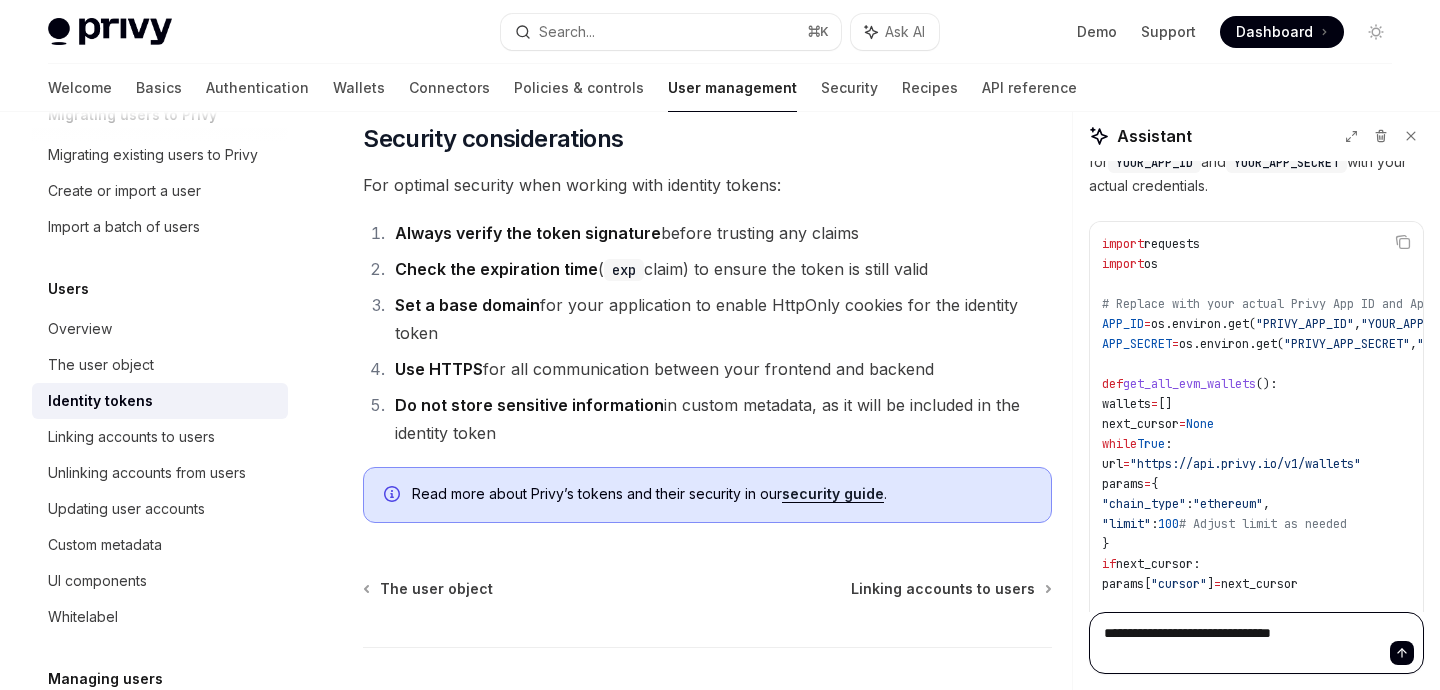 type 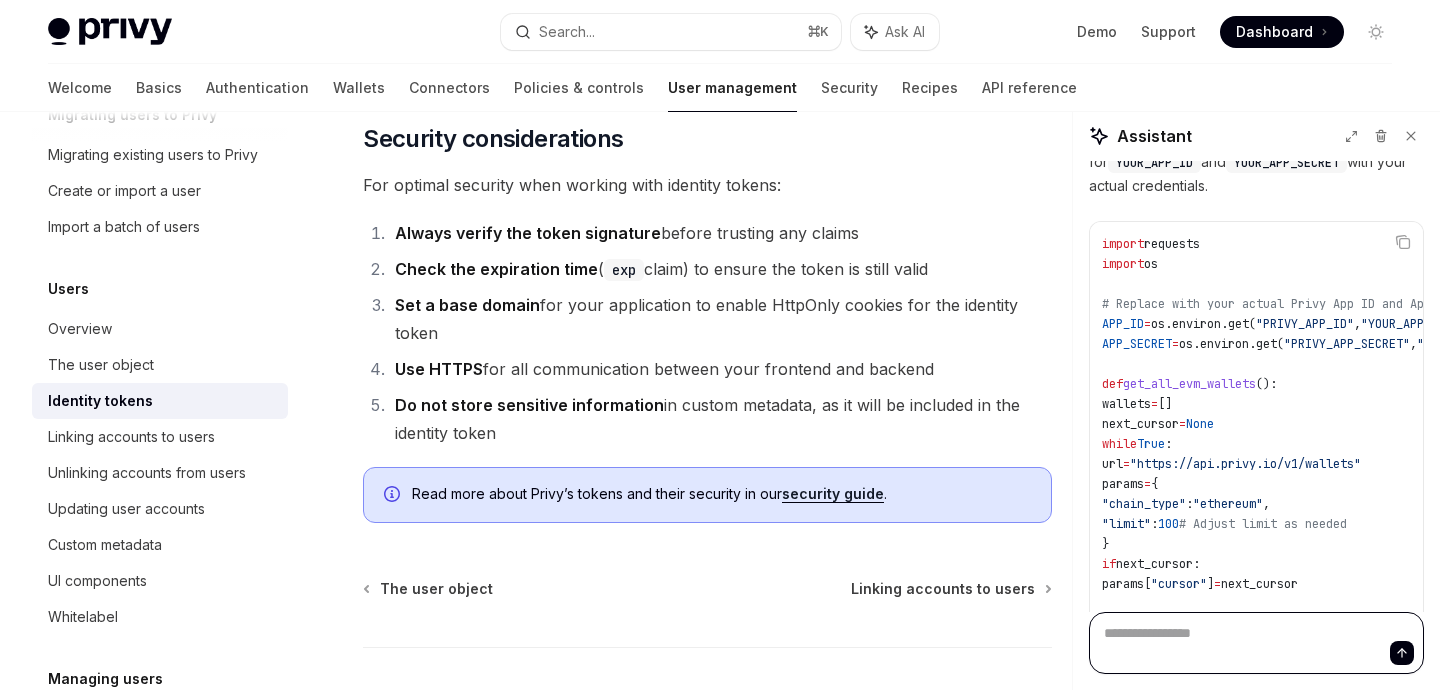 type on "*" 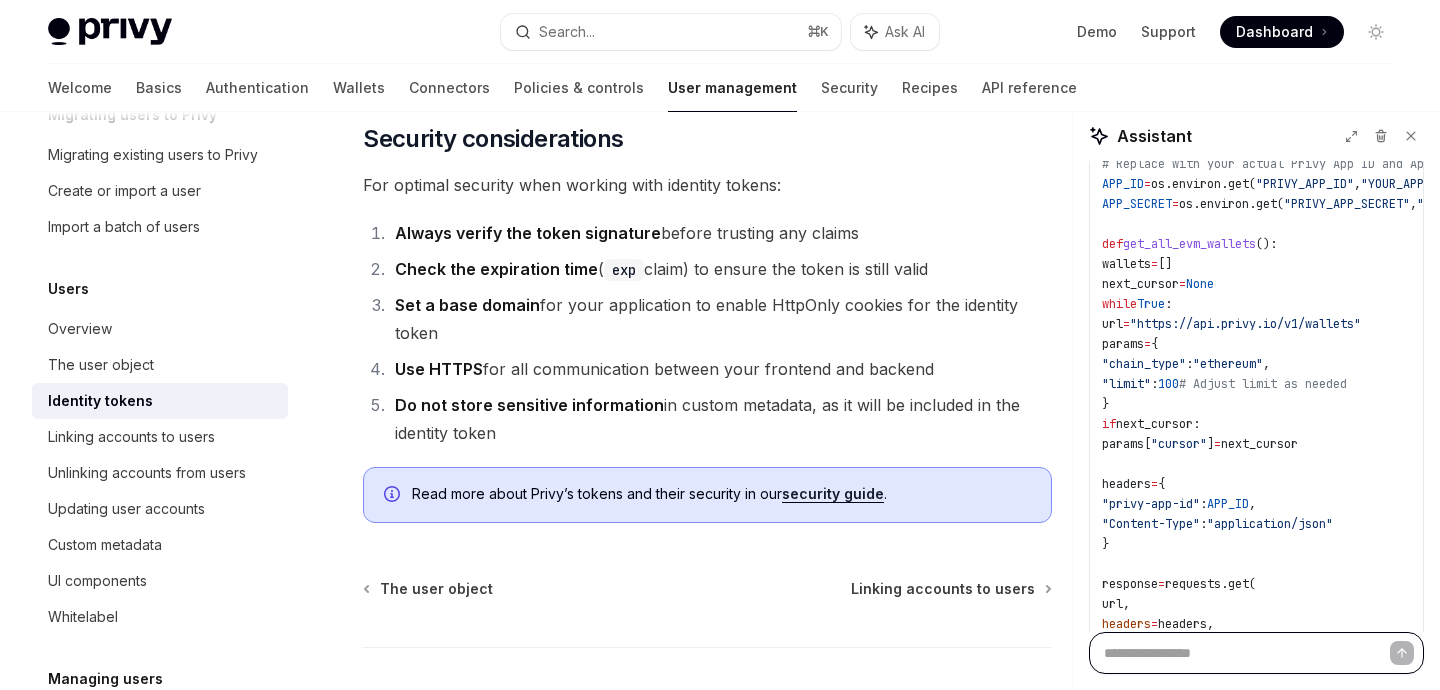 paste on "**********" 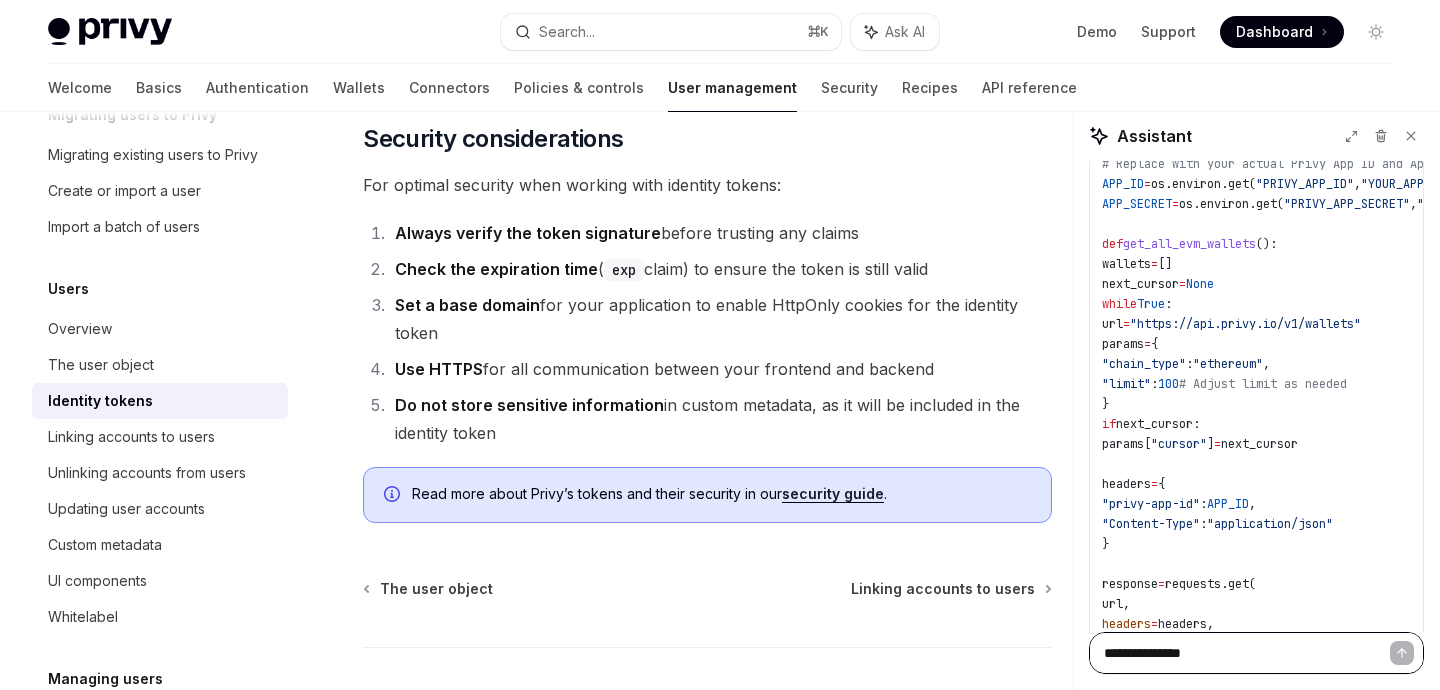 scroll, scrollTop: 1155, scrollLeft: 0, axis: vertical 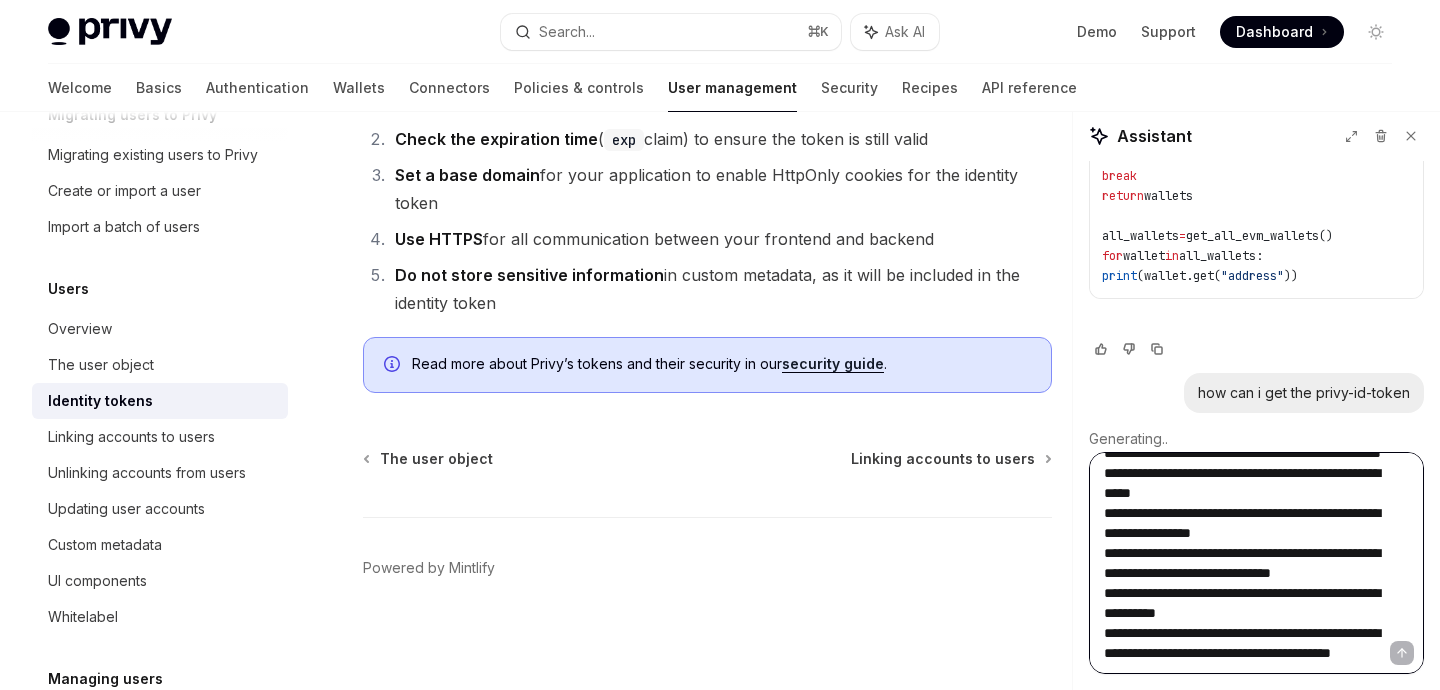 type on "*" 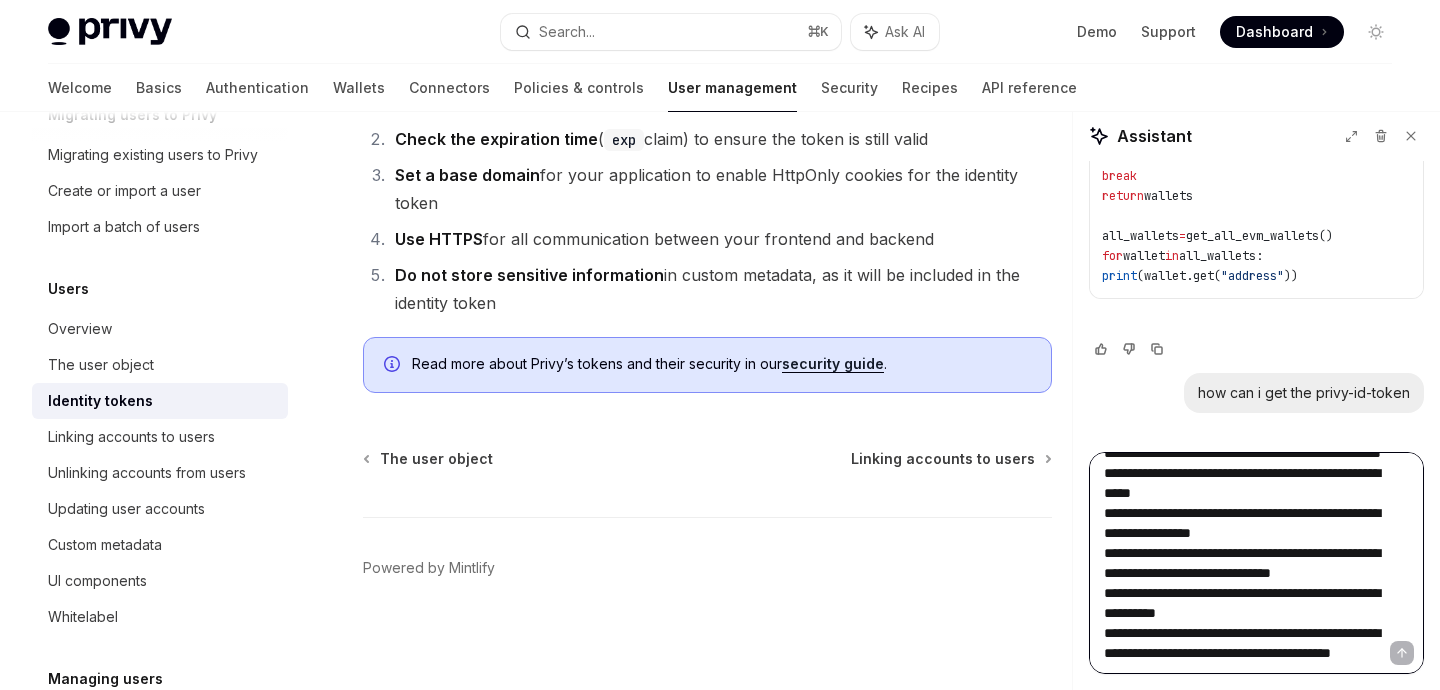 click at bounding box center [1256, 563] 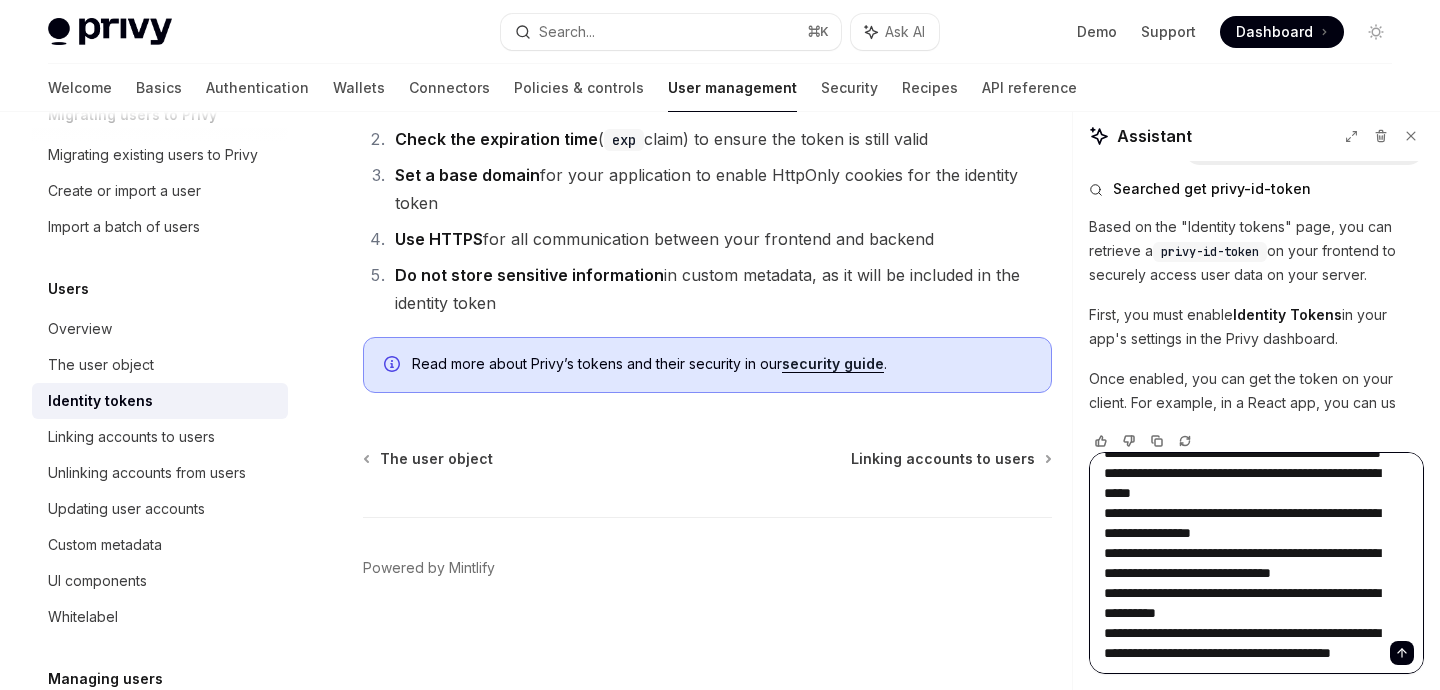 scroll, scrollTop: 1781, scrollLeft: 0, axis: vertical 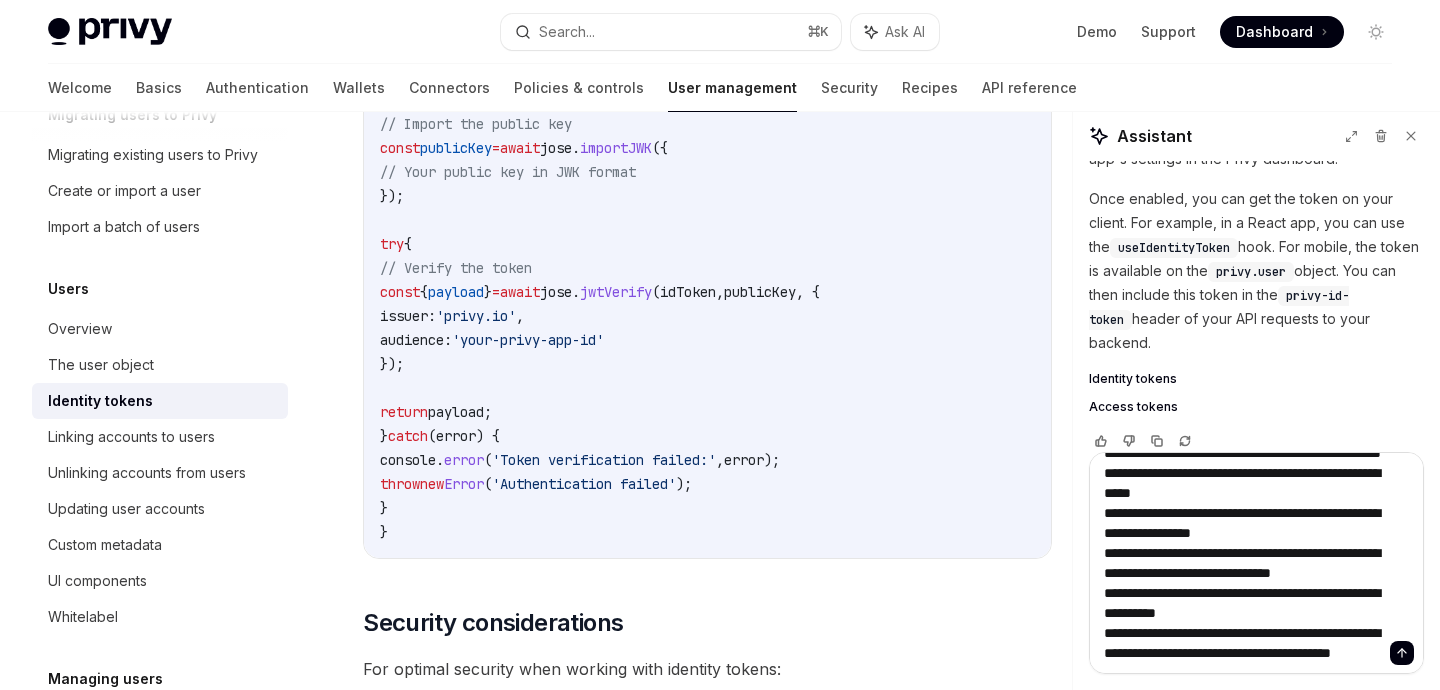 click on "Once enabled, you can get the token on your client. For example, in a React app, you can use the  useIdentityToken  hook. For mobile, the token is available on the  privy.user  object. You can then include this token in the  privy-id-token  header of your API requests to your backend." at bounding box center [1256, 271] 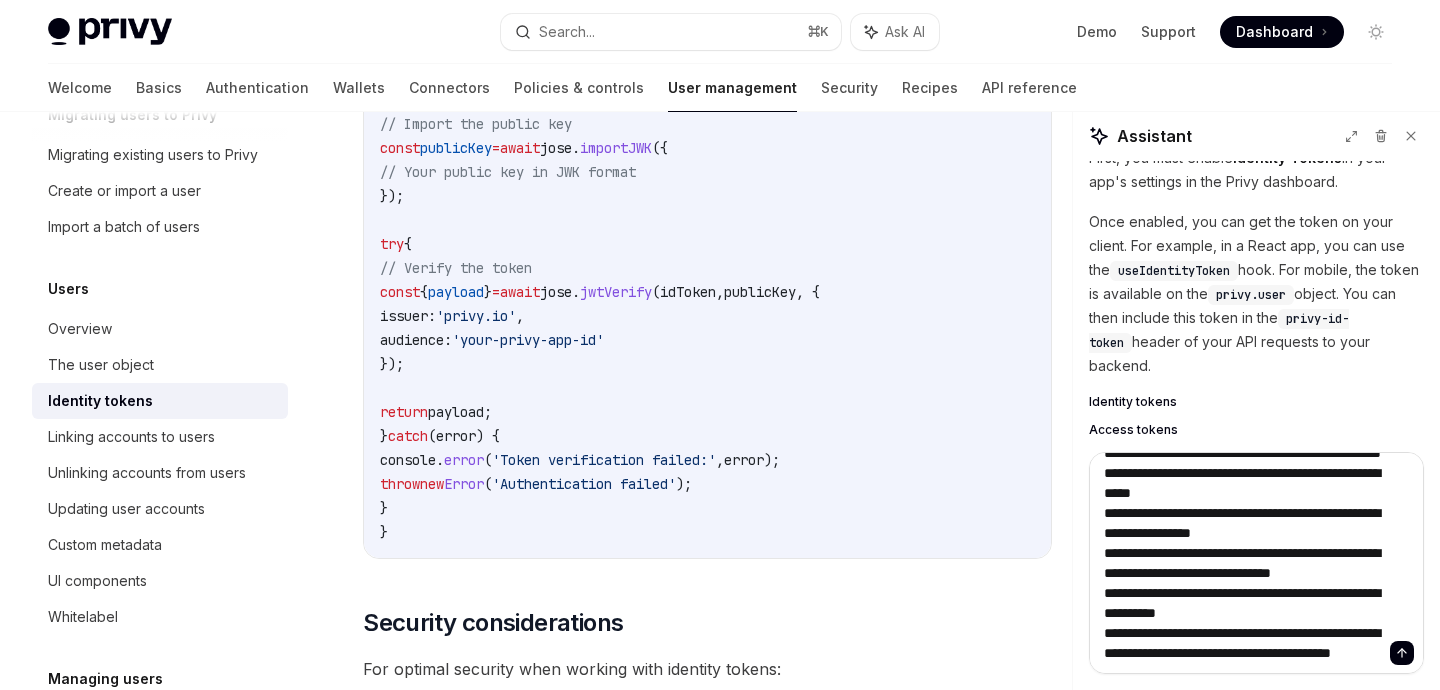 scroll, scrollTop: 1937, scrollLeft: 0, axis: vertical 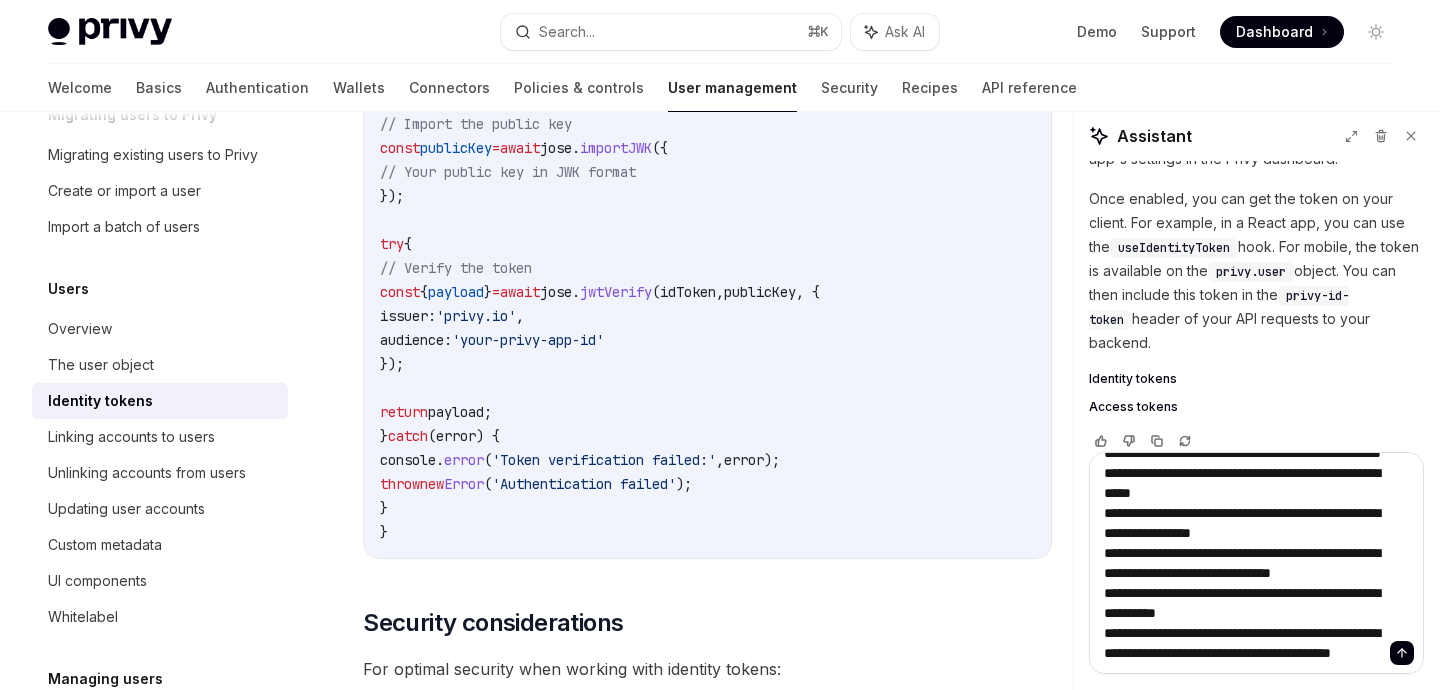 click on "Identity tokens" at bounding box center (1133, 379) 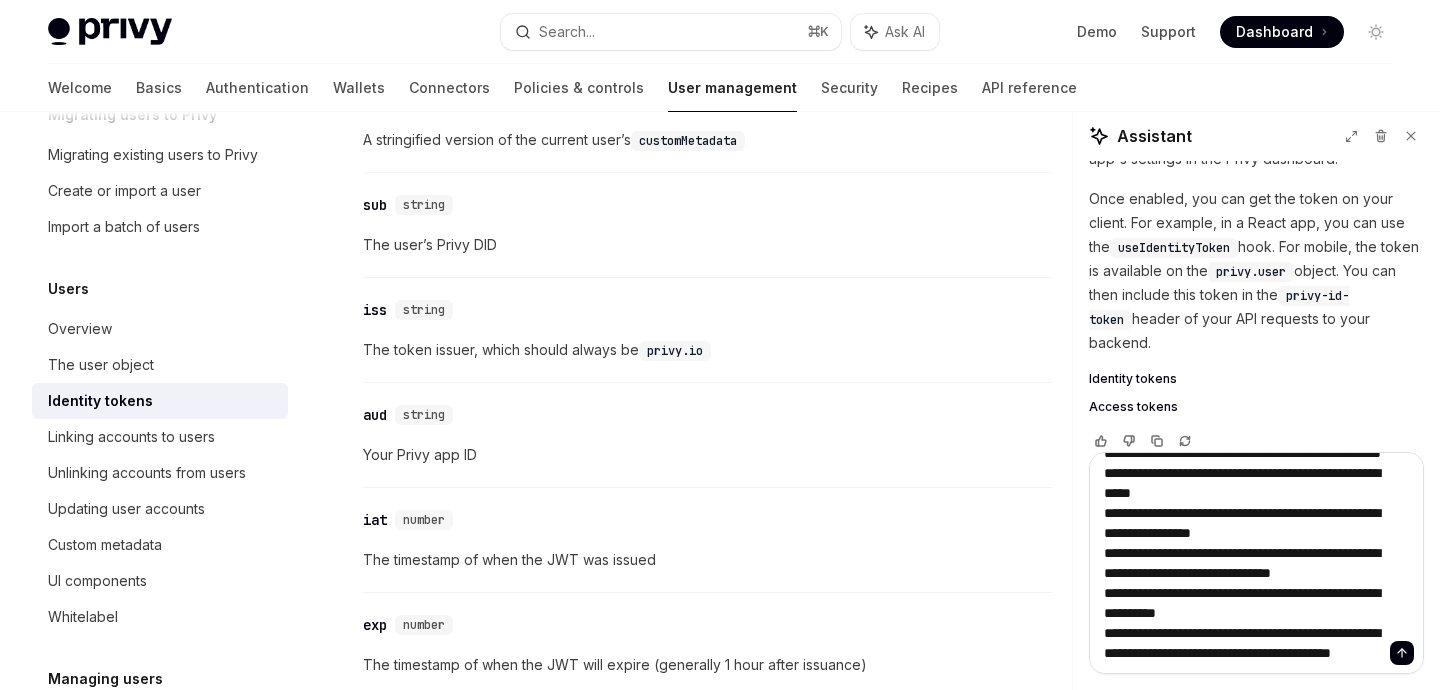 scroll, scrollTop: 640, scrollLeft: 0, axis: vertical 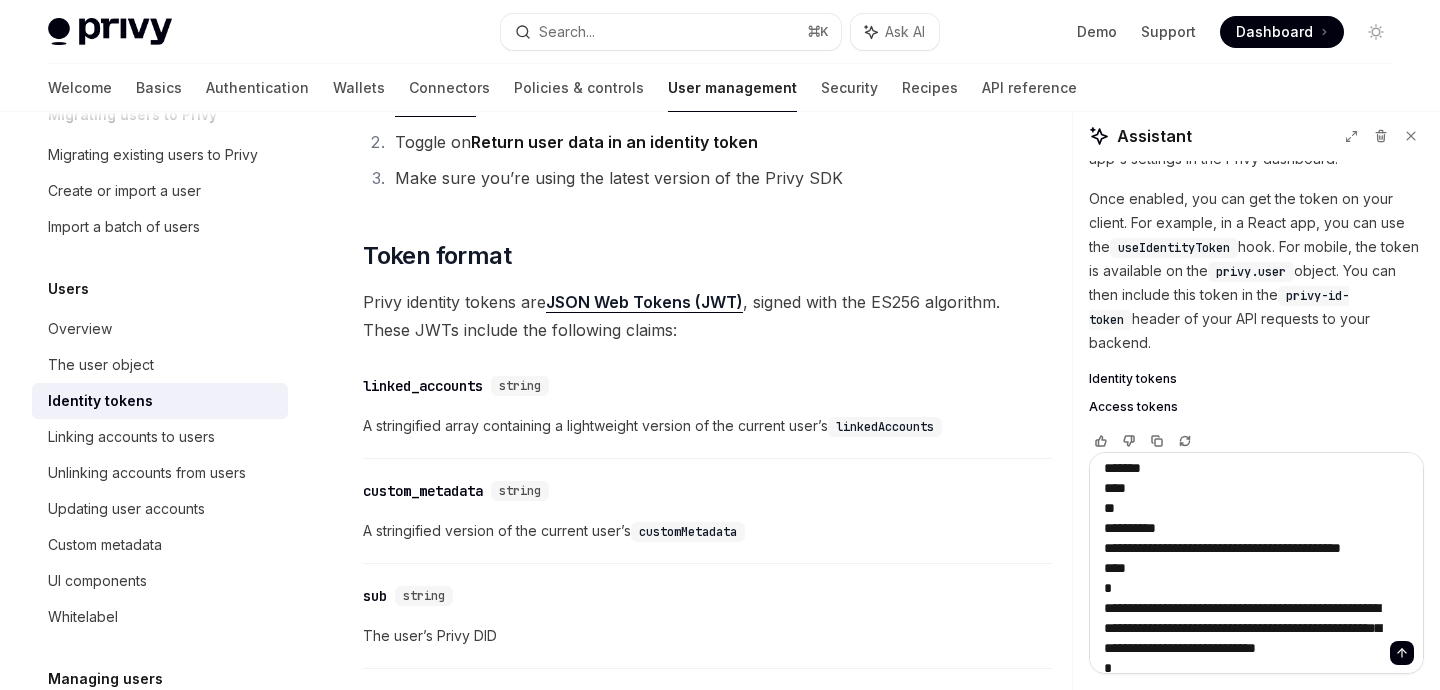 click 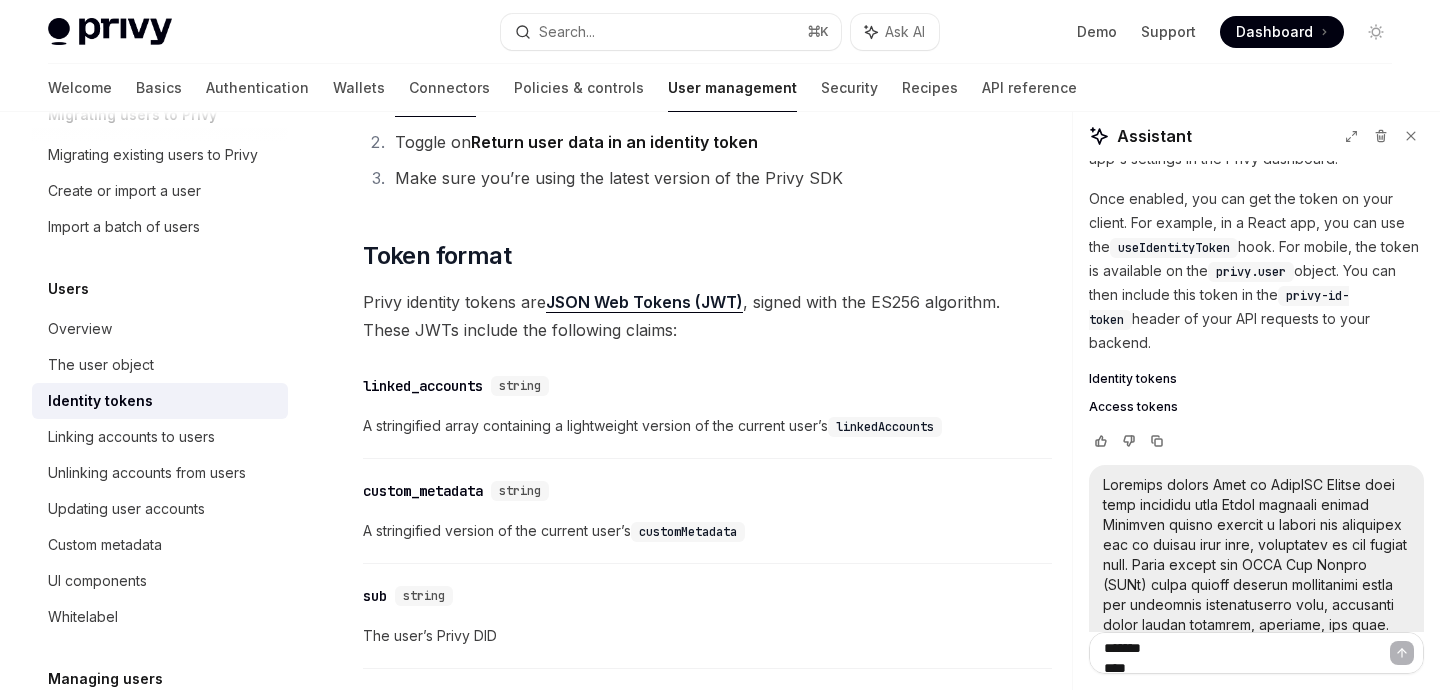 scroll, scrollTop: 0, scrollLeft: 0, axis: both 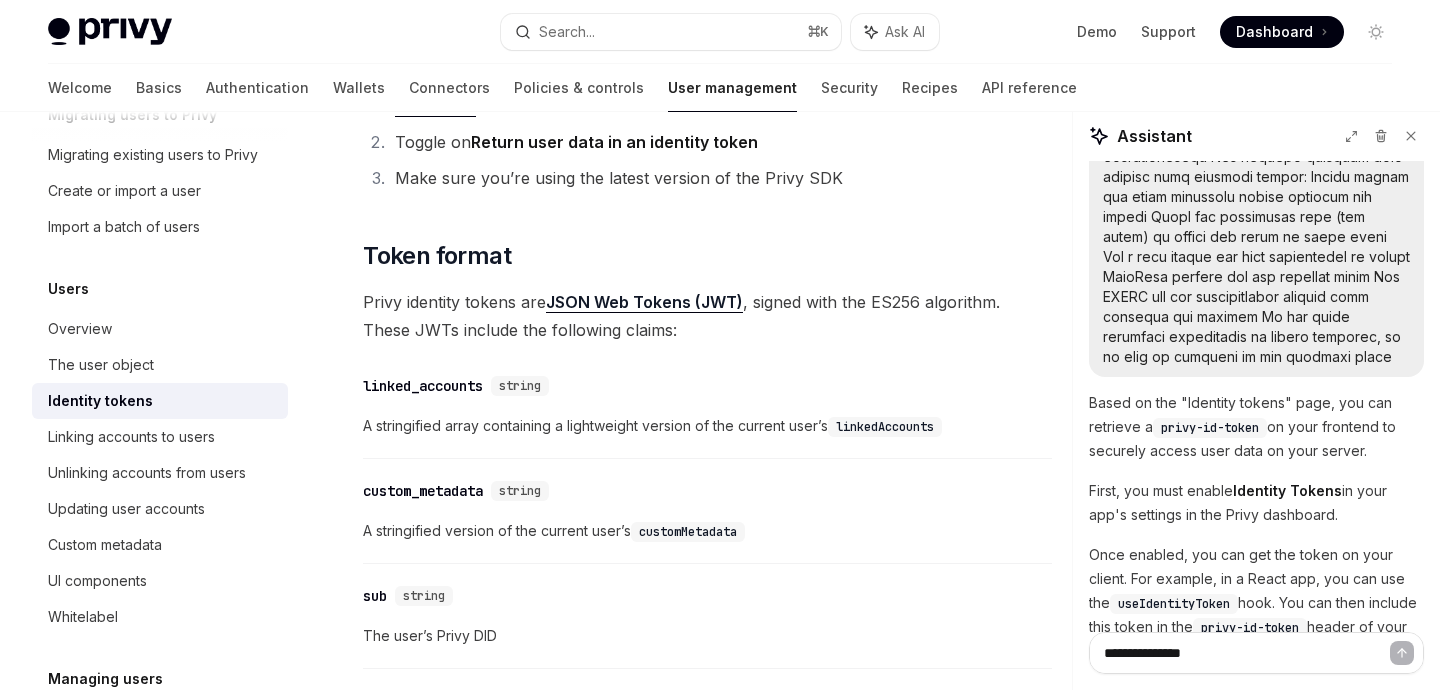 type on "*" 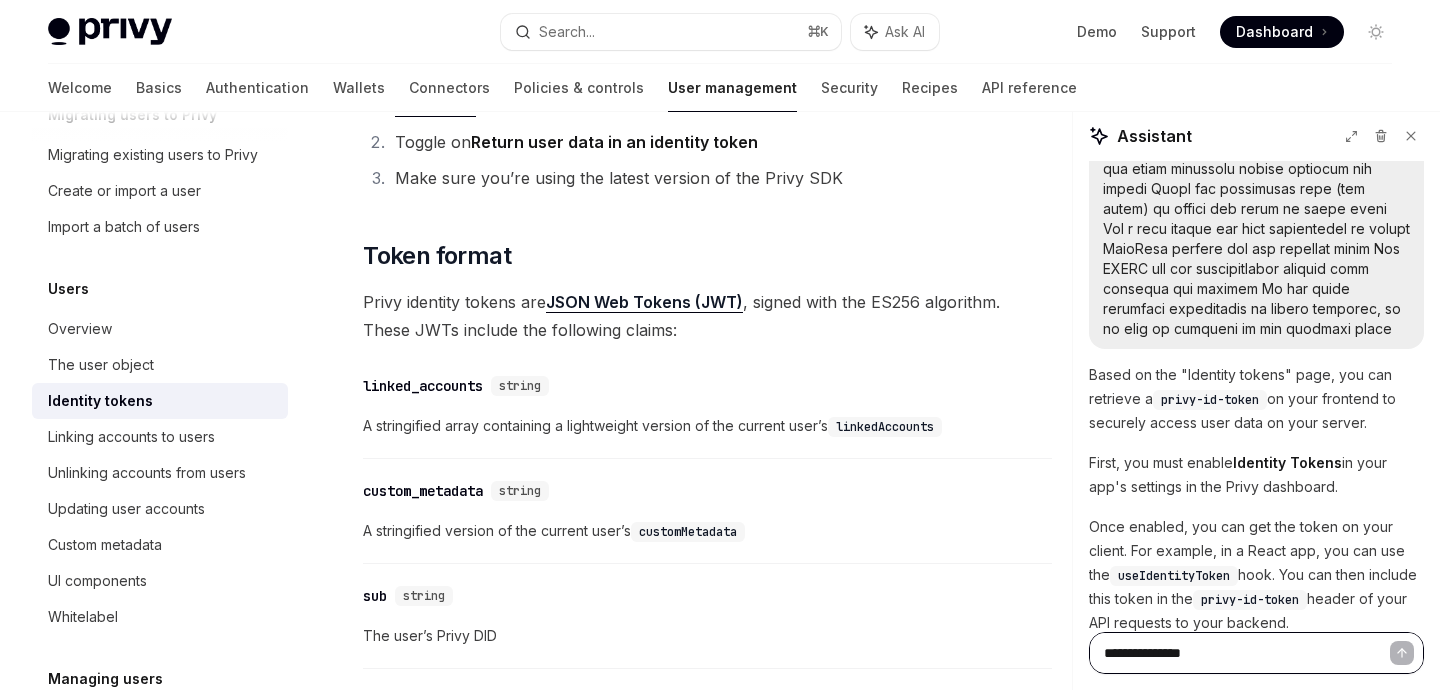 click at bounding box center (1256, 653) 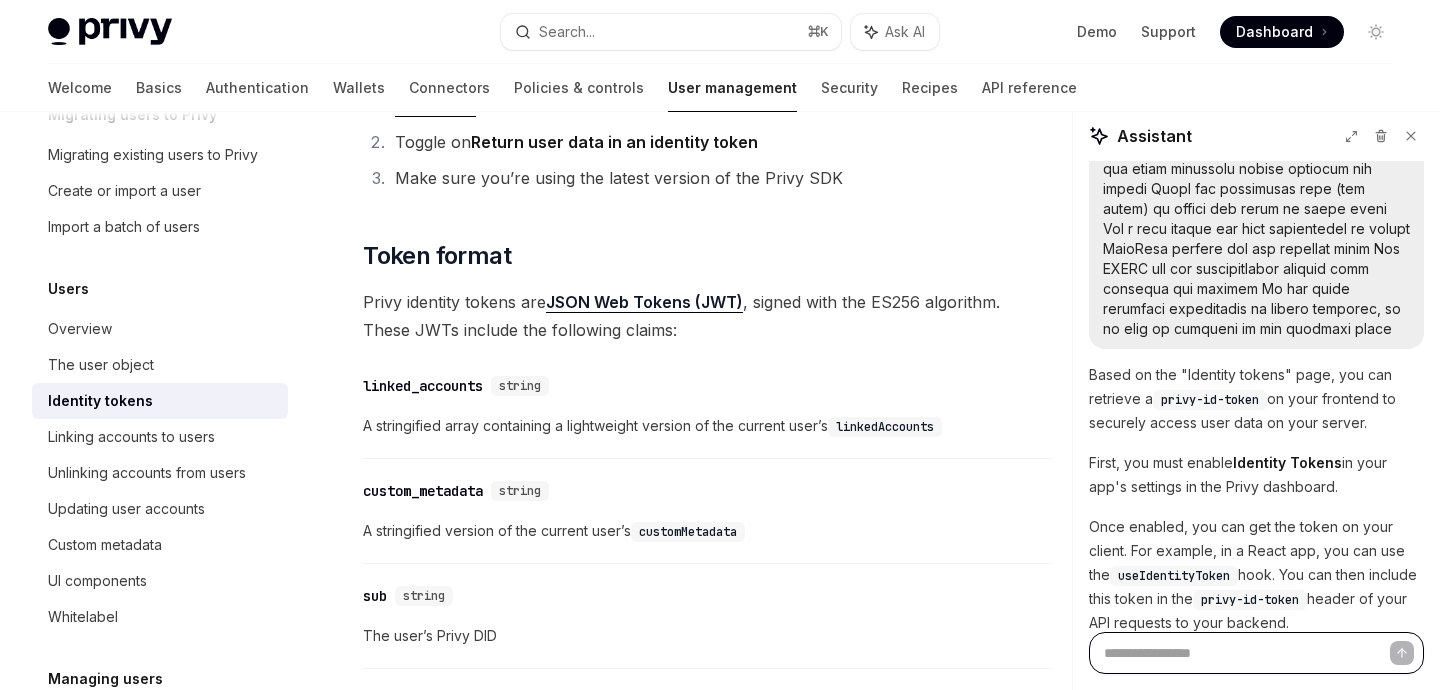 type on "*" 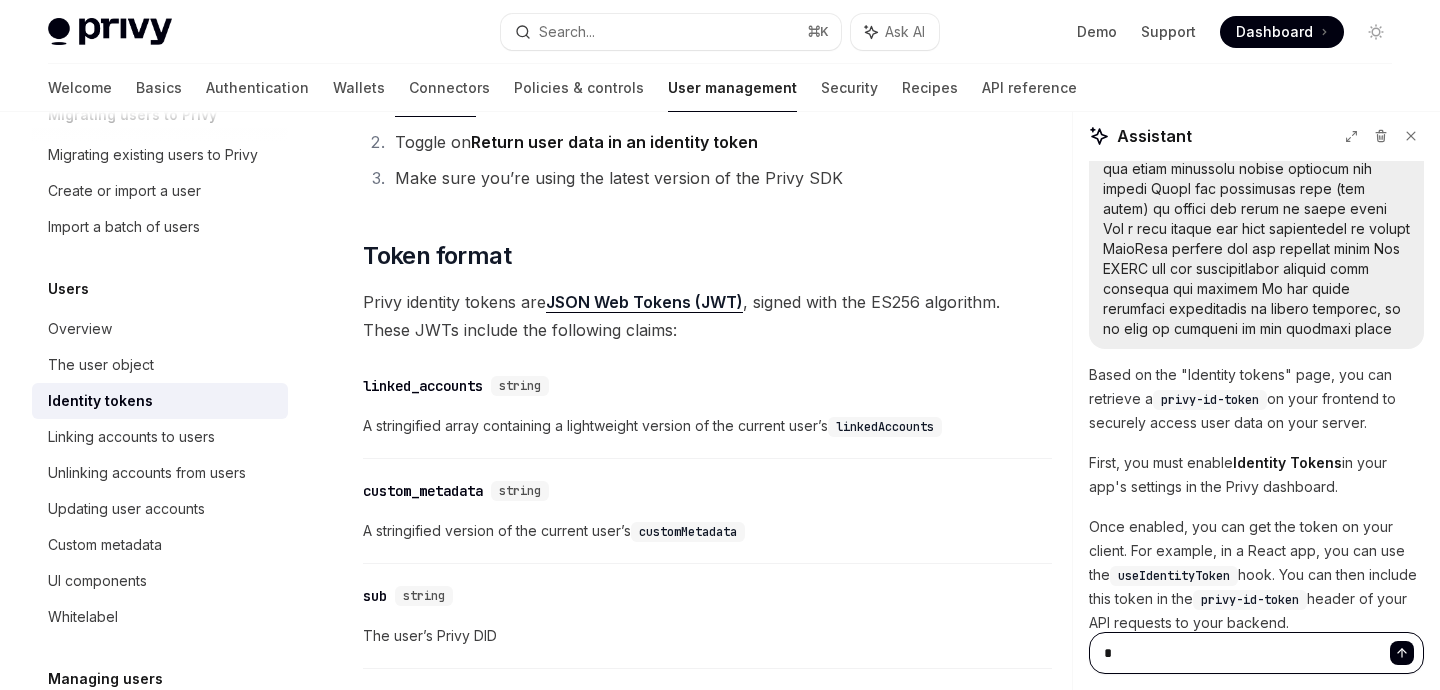 type on "**" 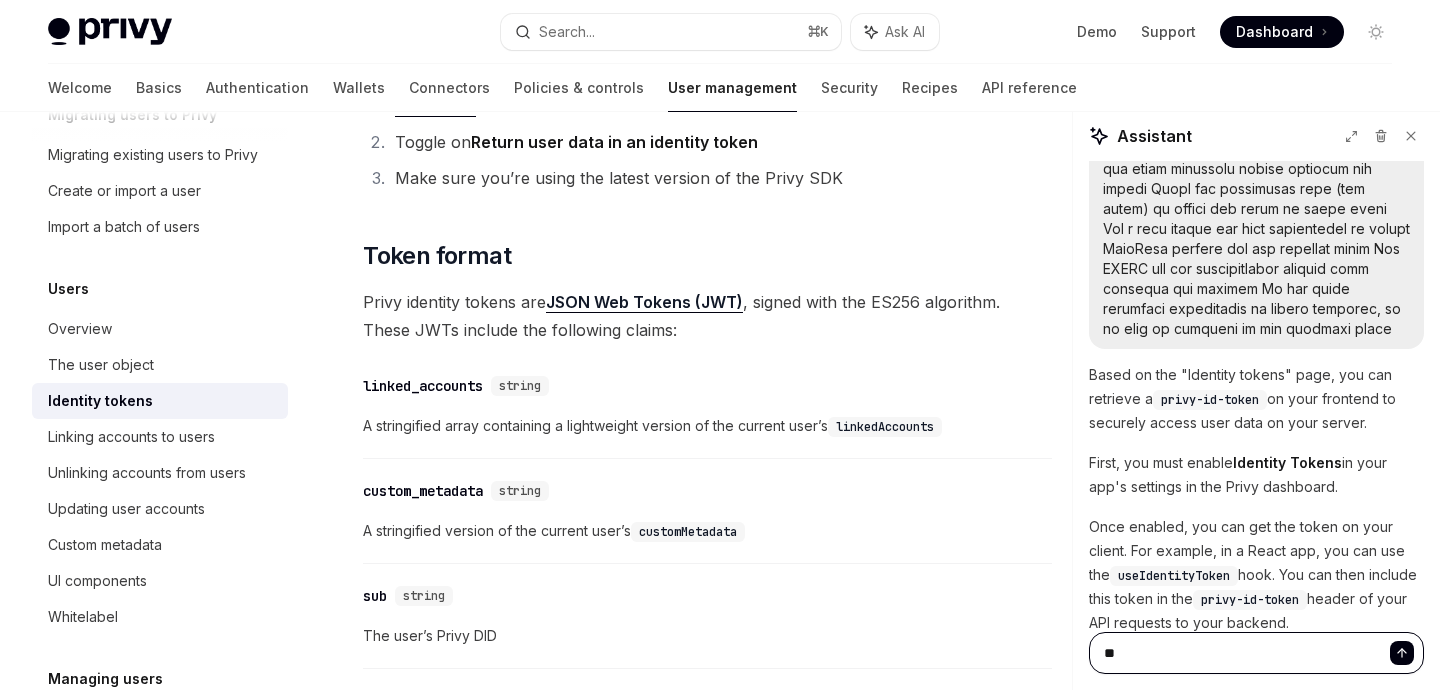 type on "***" 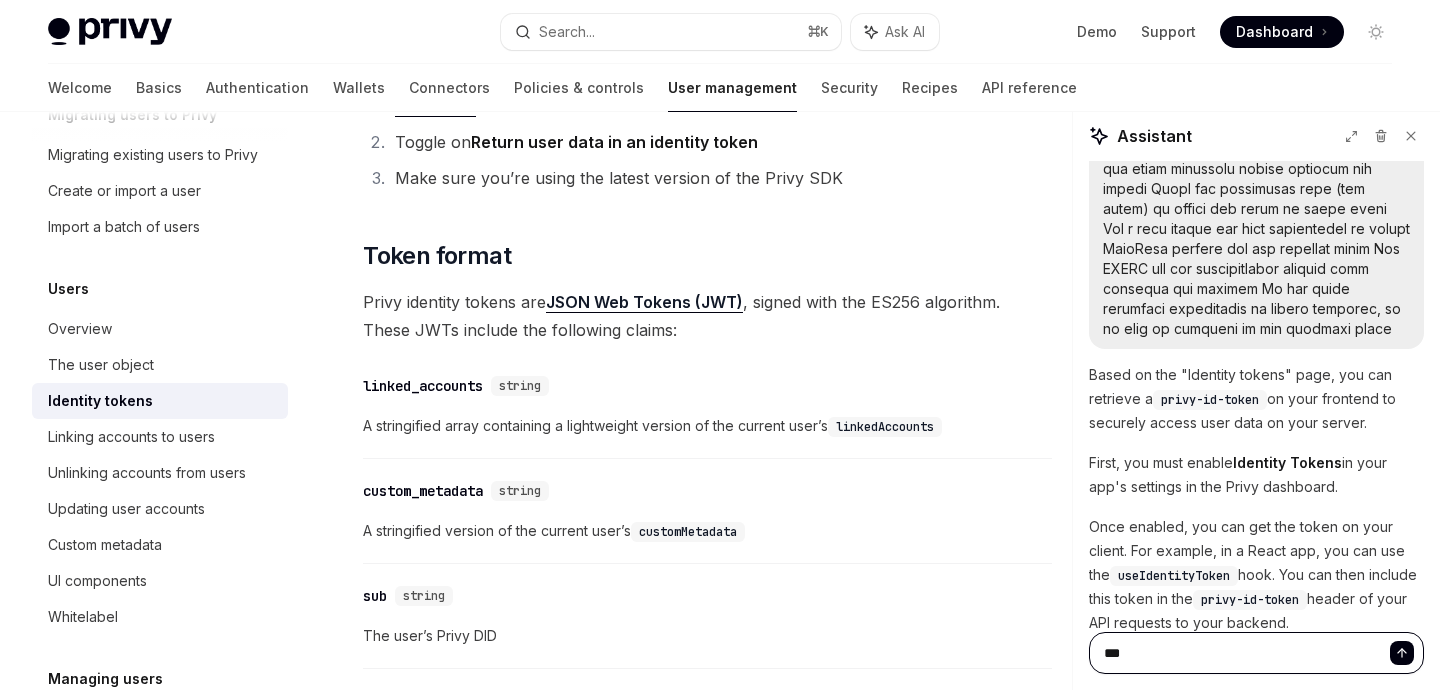 type on "****" 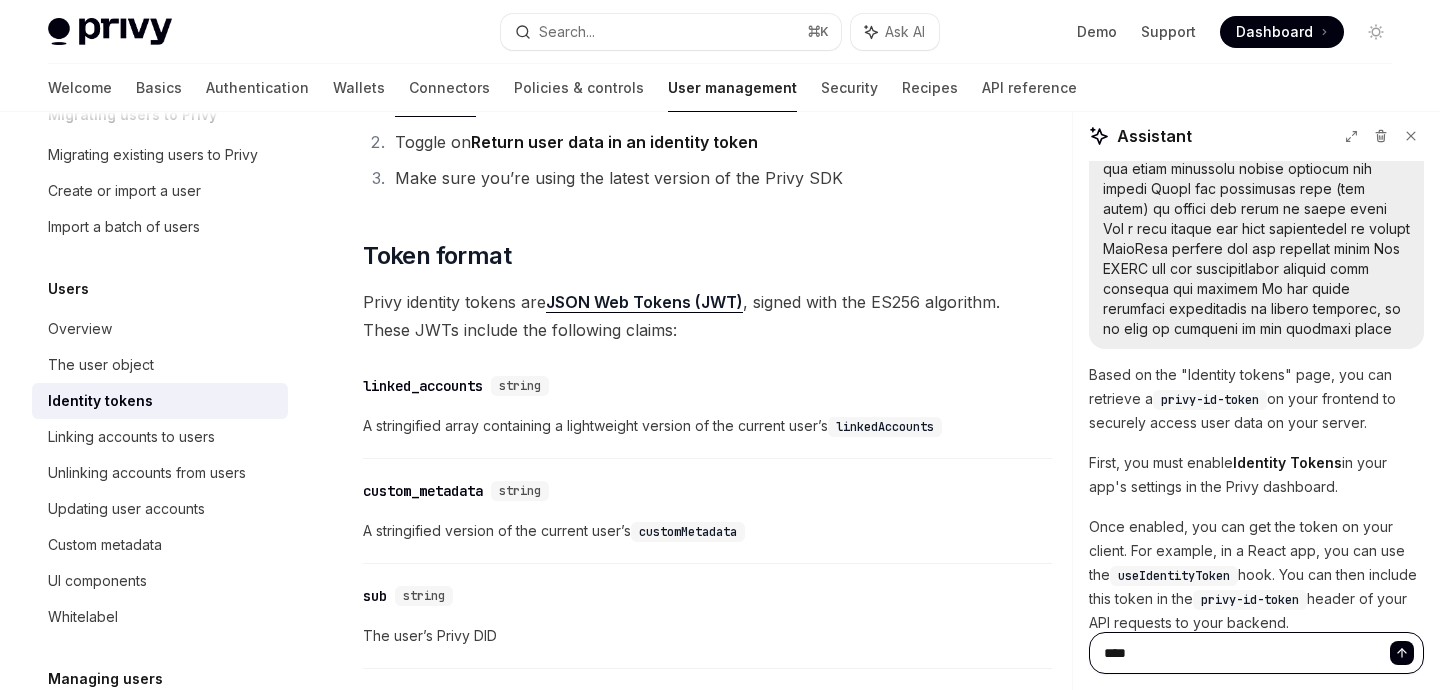 type on "****" 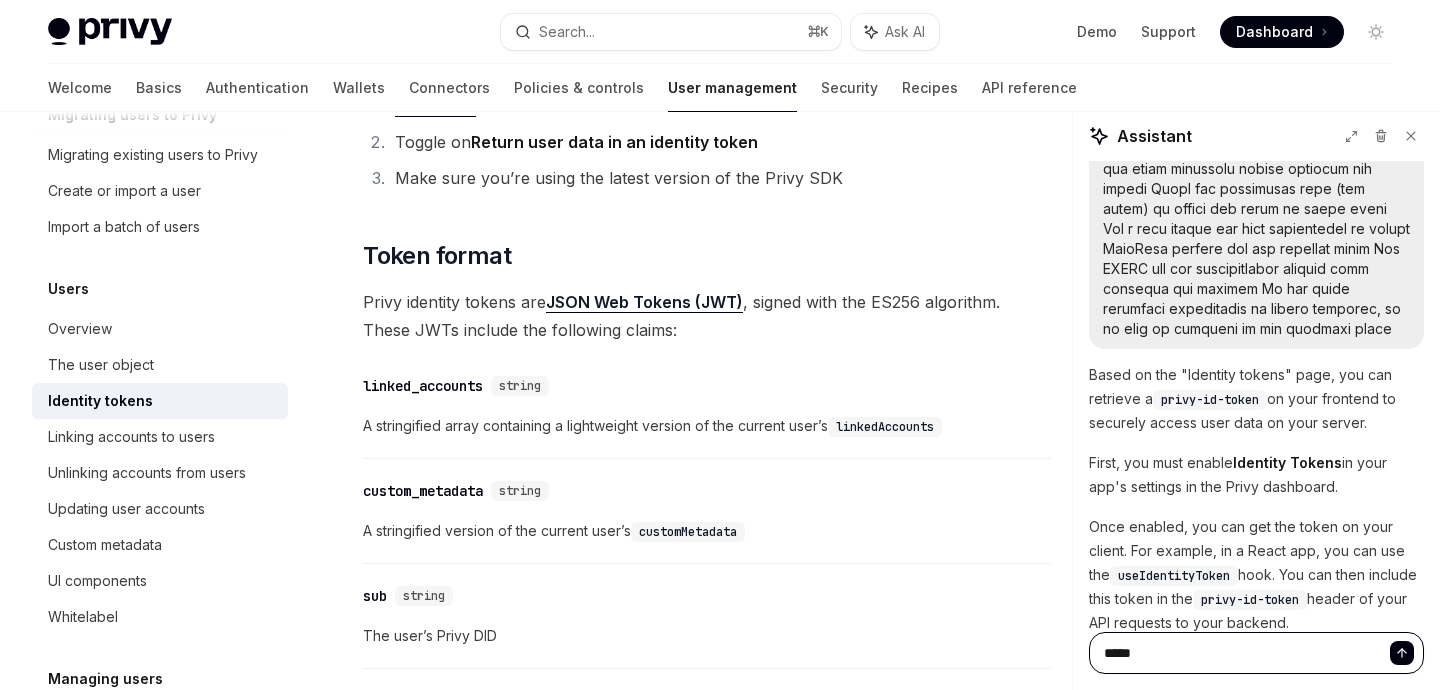 type on "******" 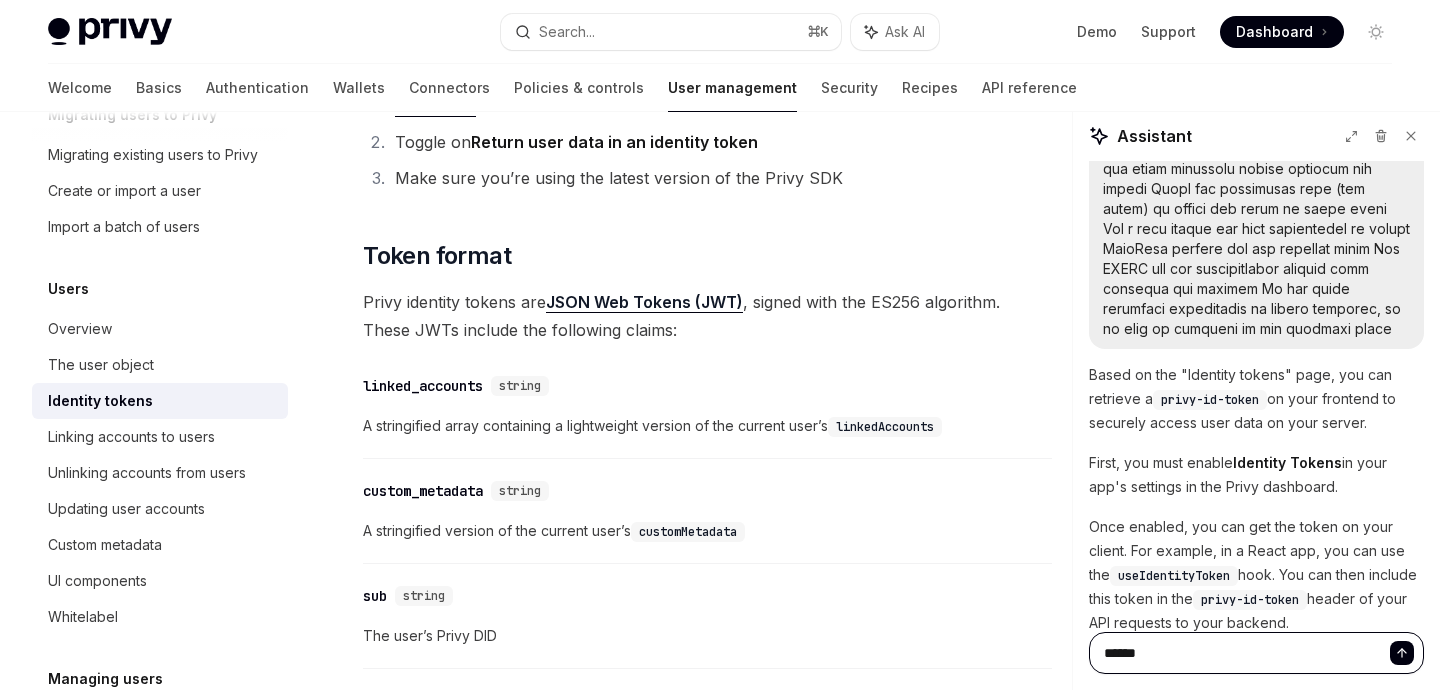 type on "*" 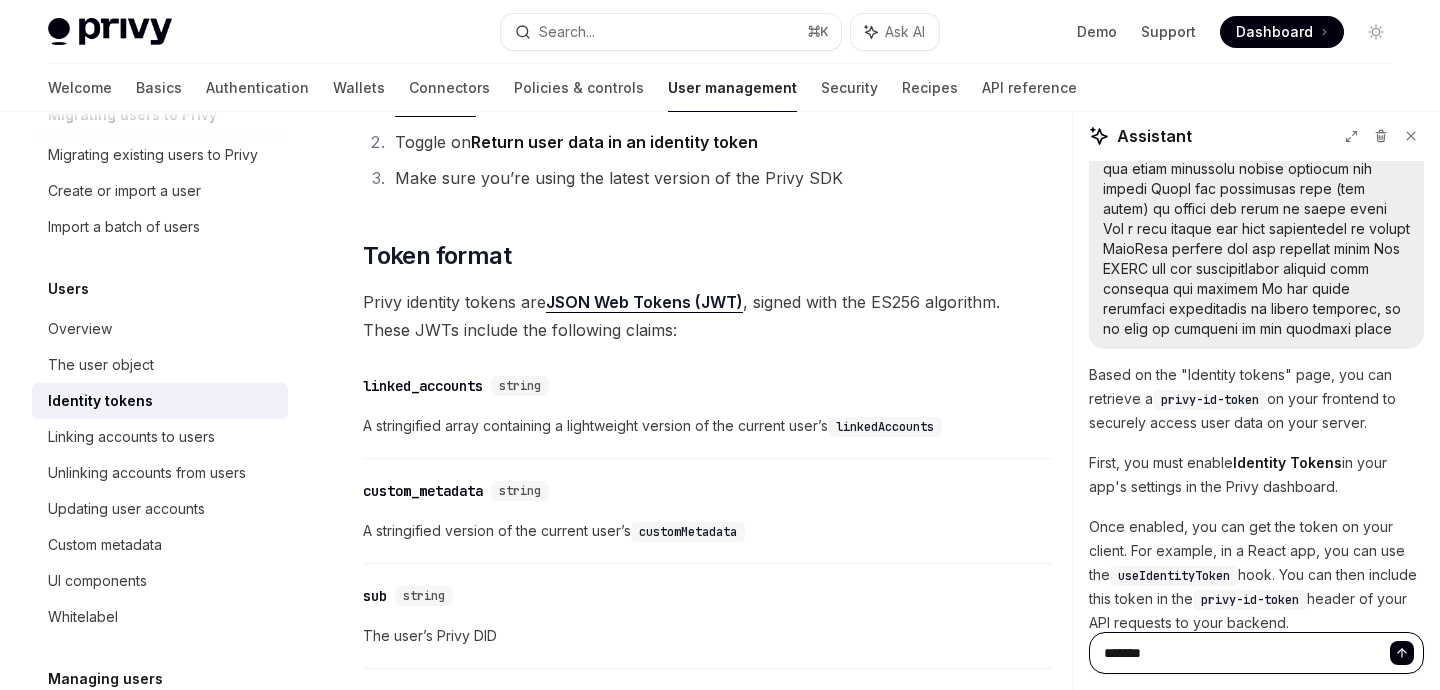 type on "********" 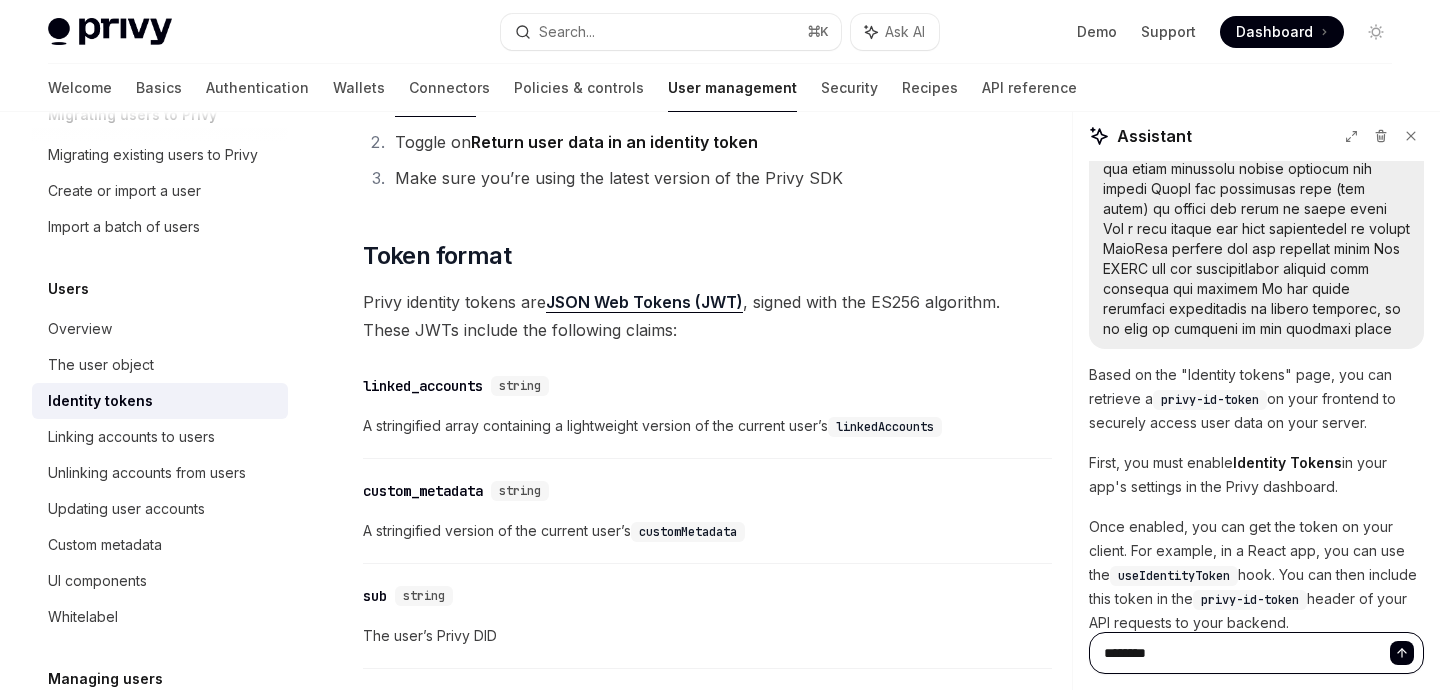 type on "********" 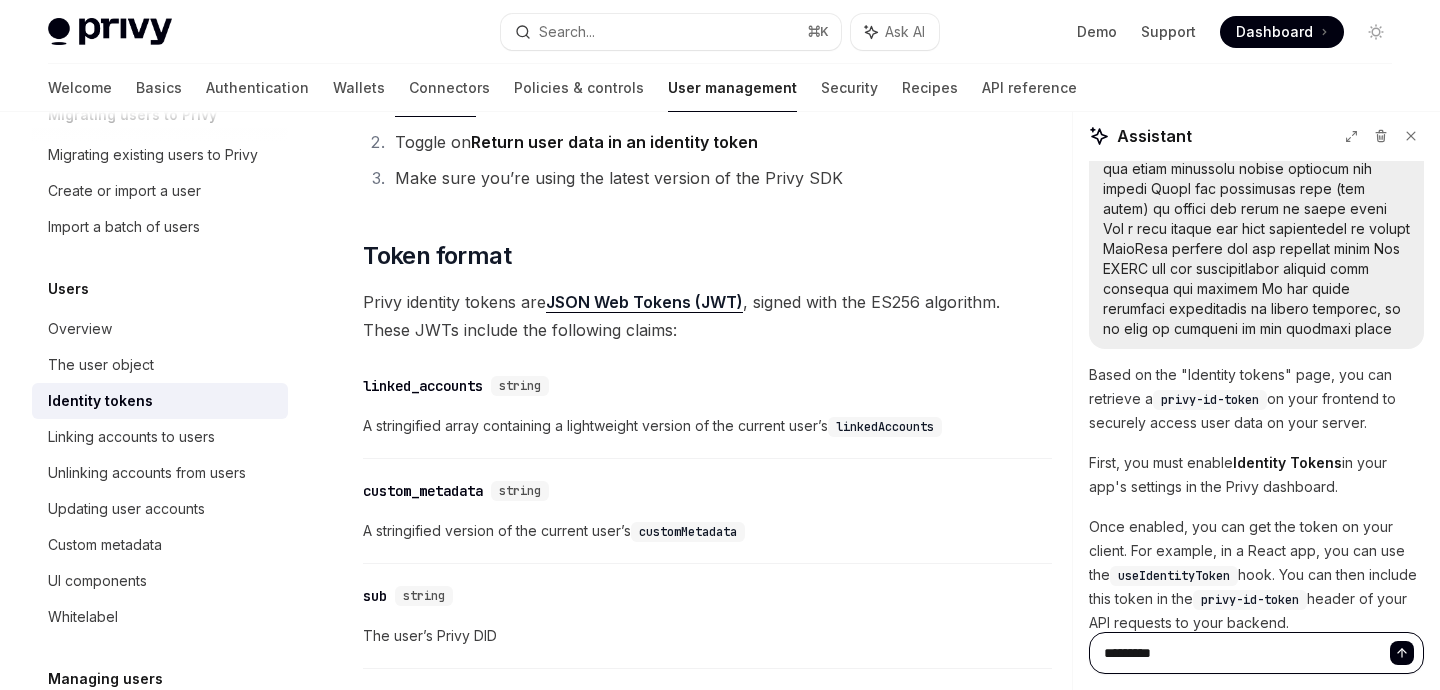 type on "**********" 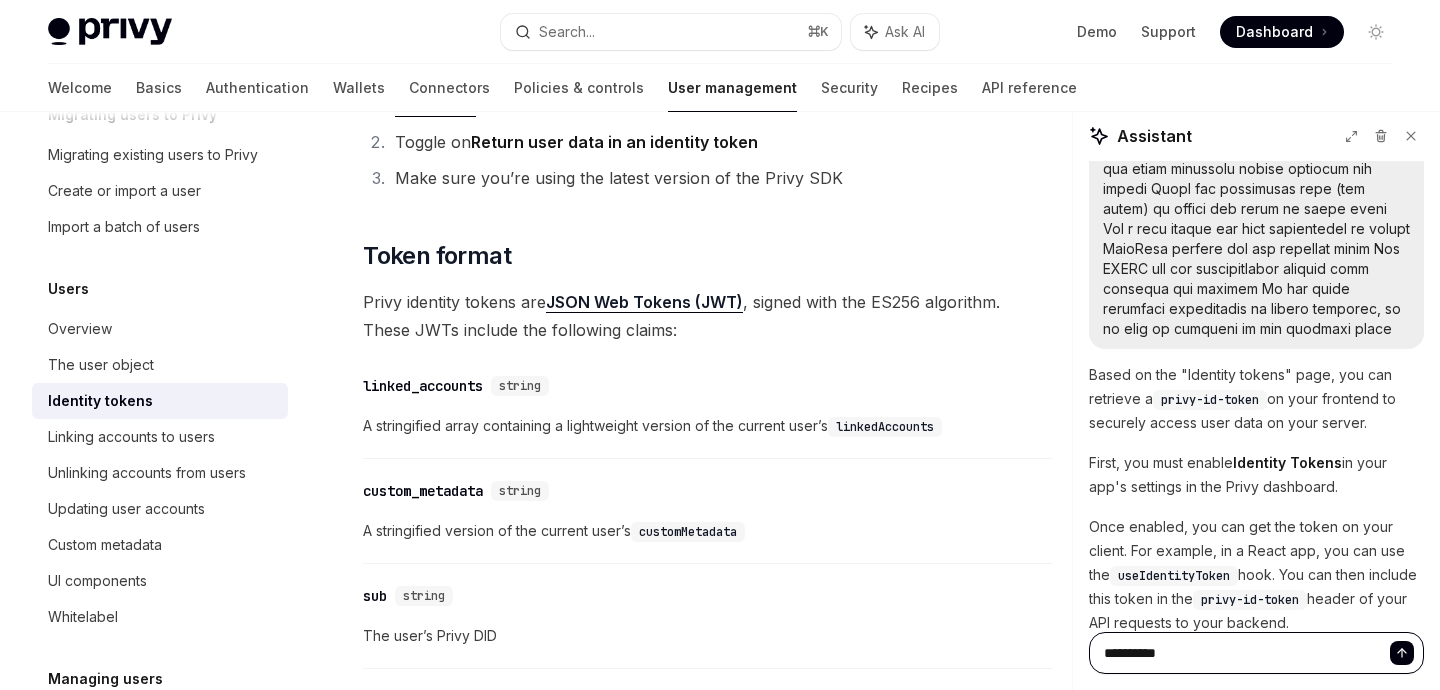 type on "**********" 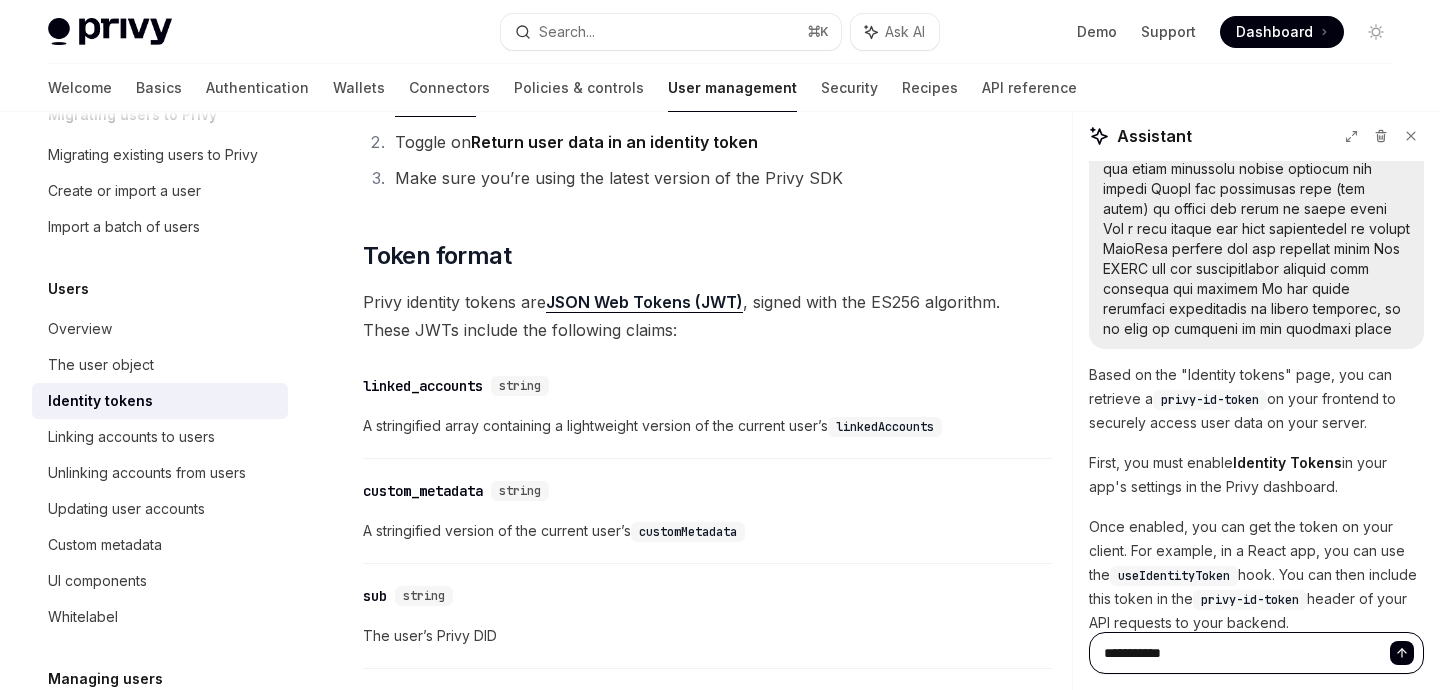 type on "**********" 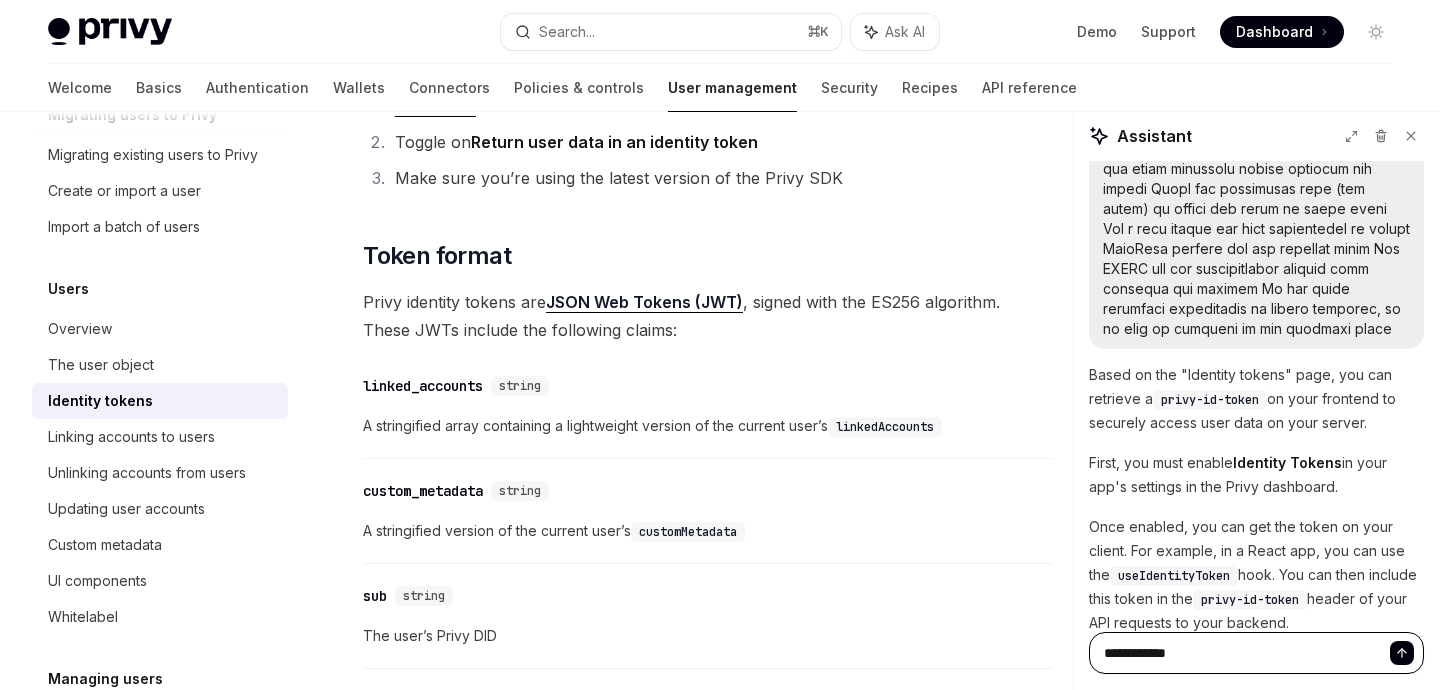 type on "**********" 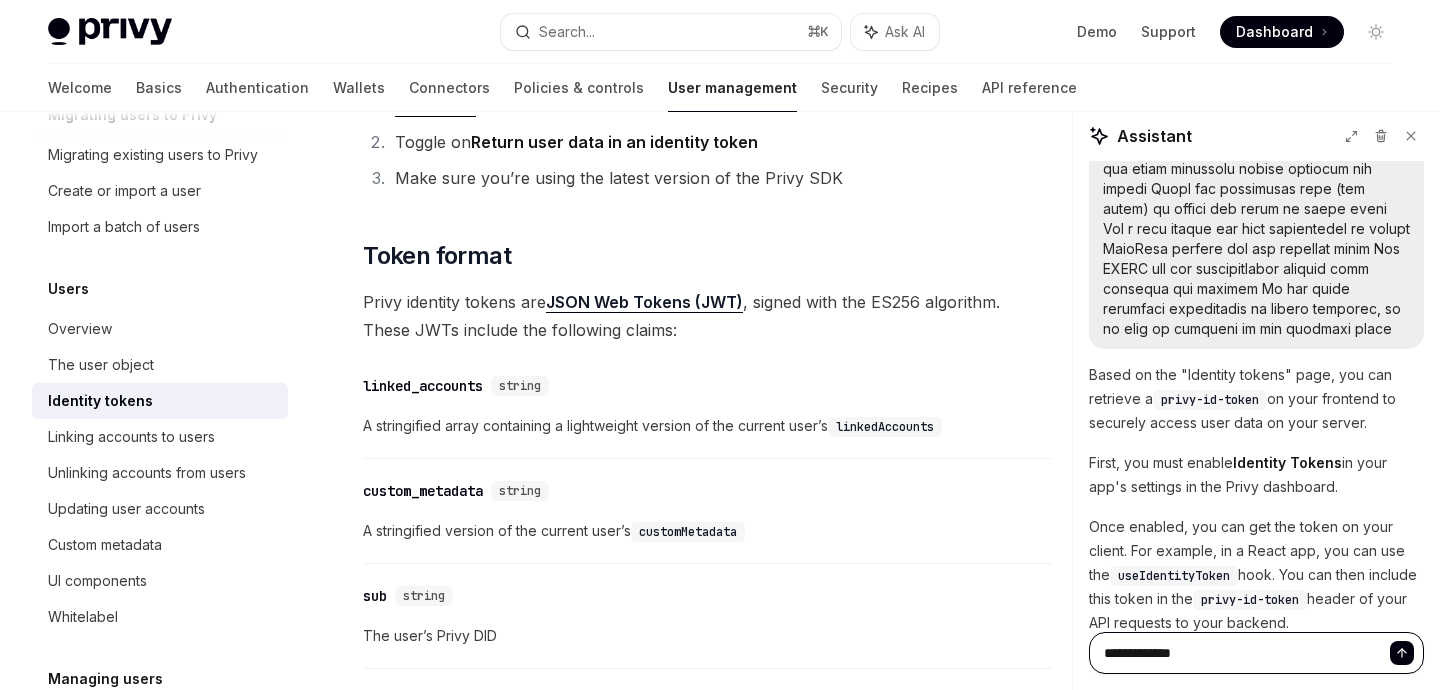 type on "**********" 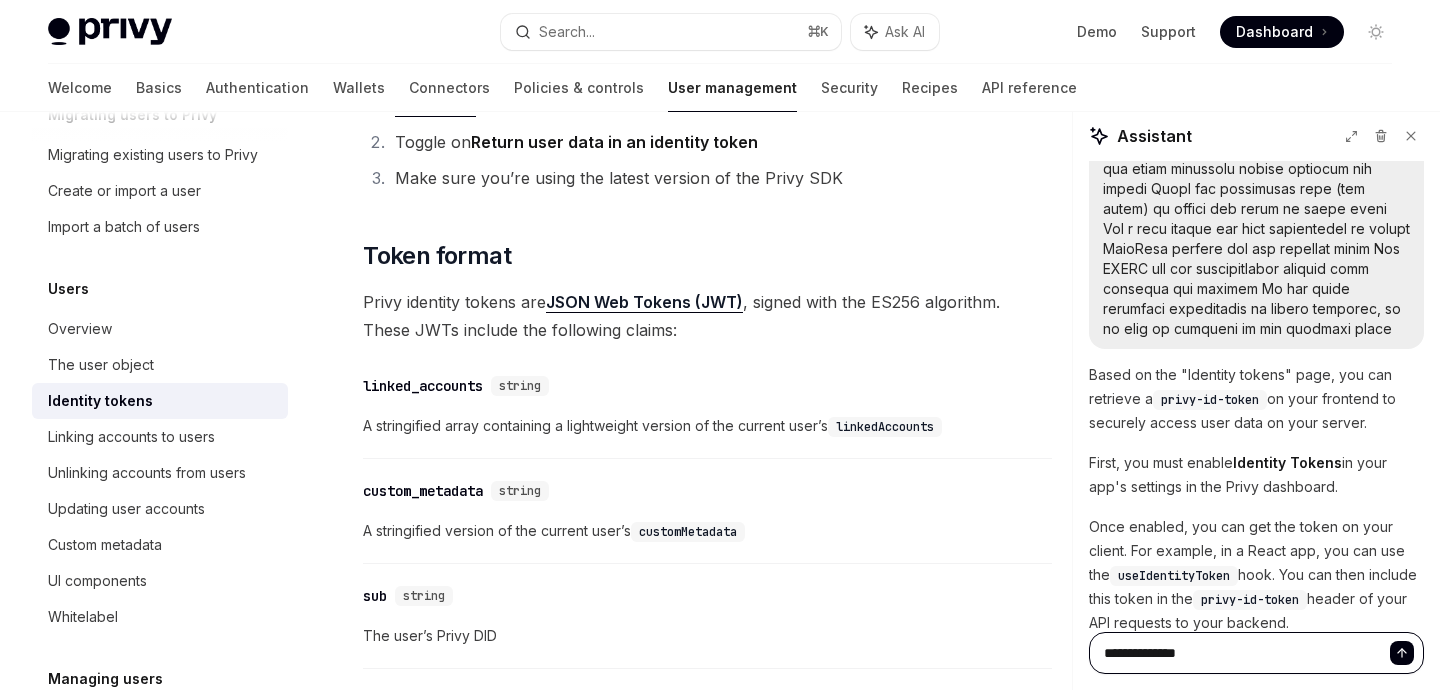type on "**********" 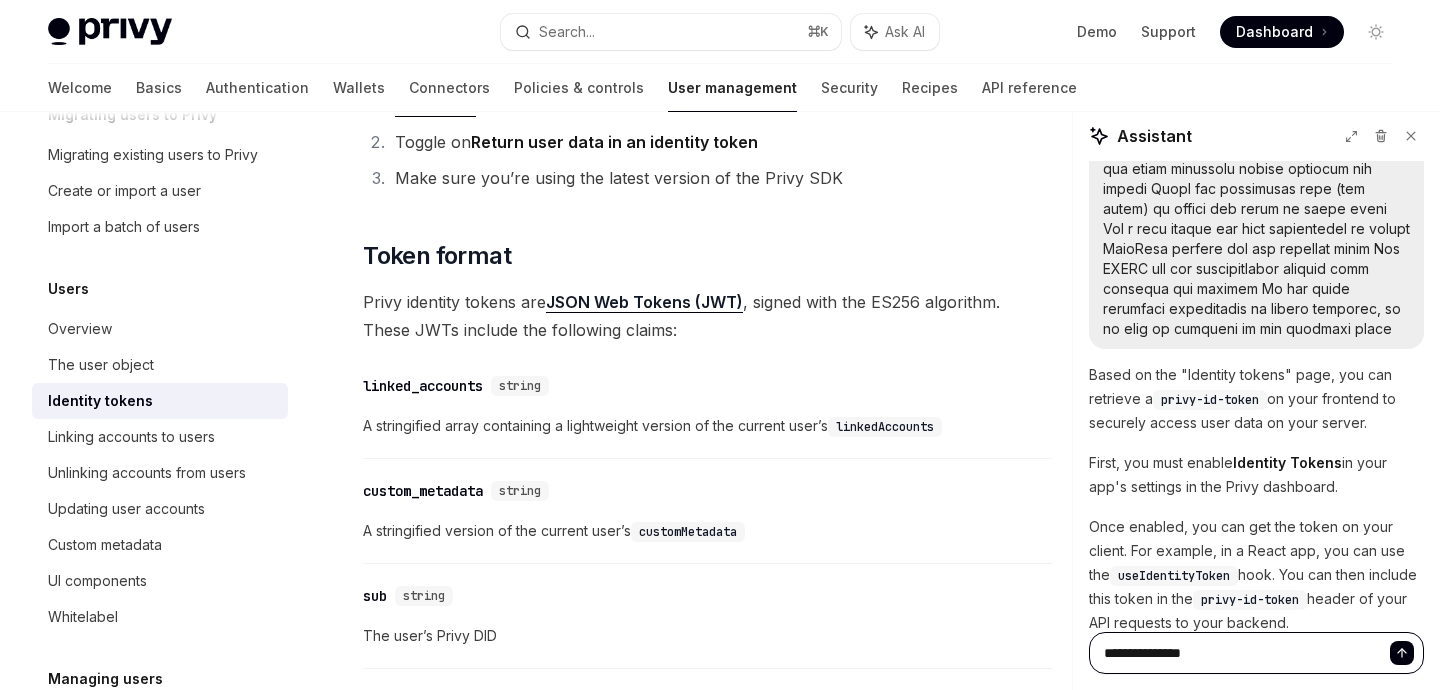type 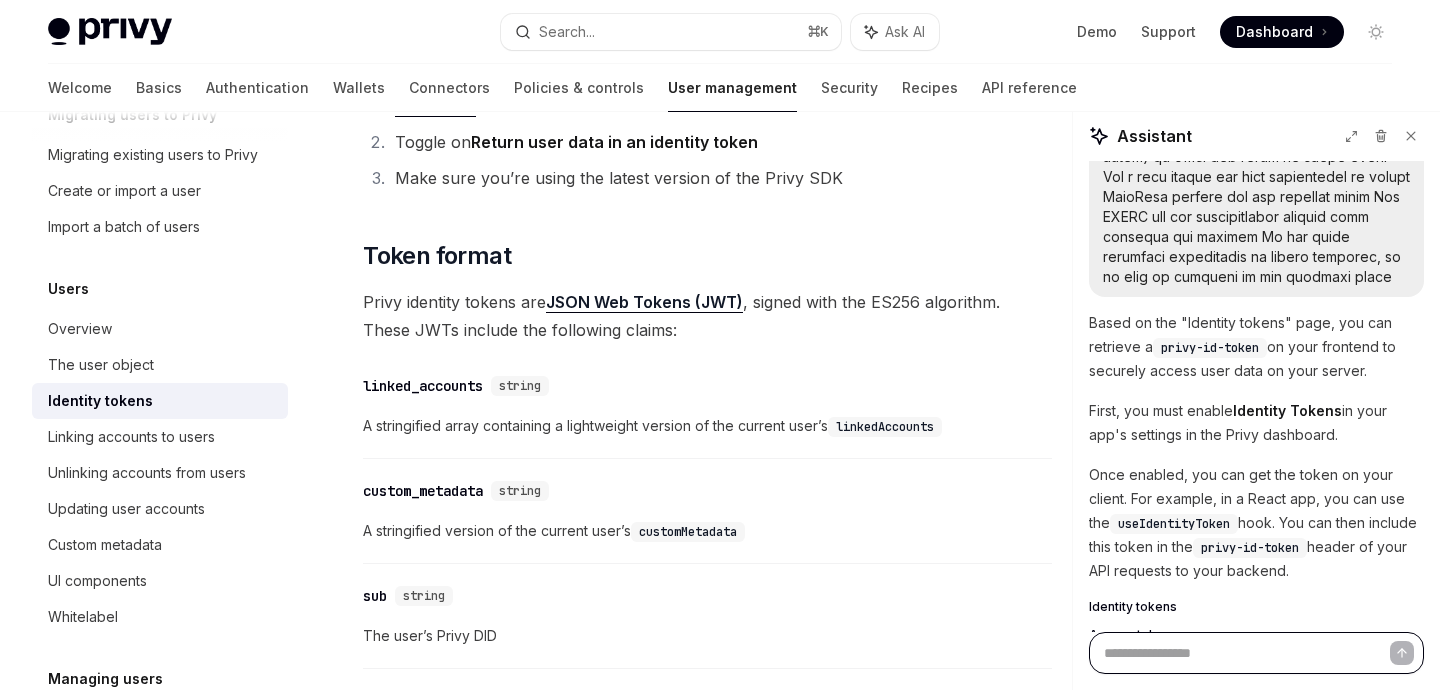 scroll, scrollTop: 5485, scrollLeft: 0, axis: vertical 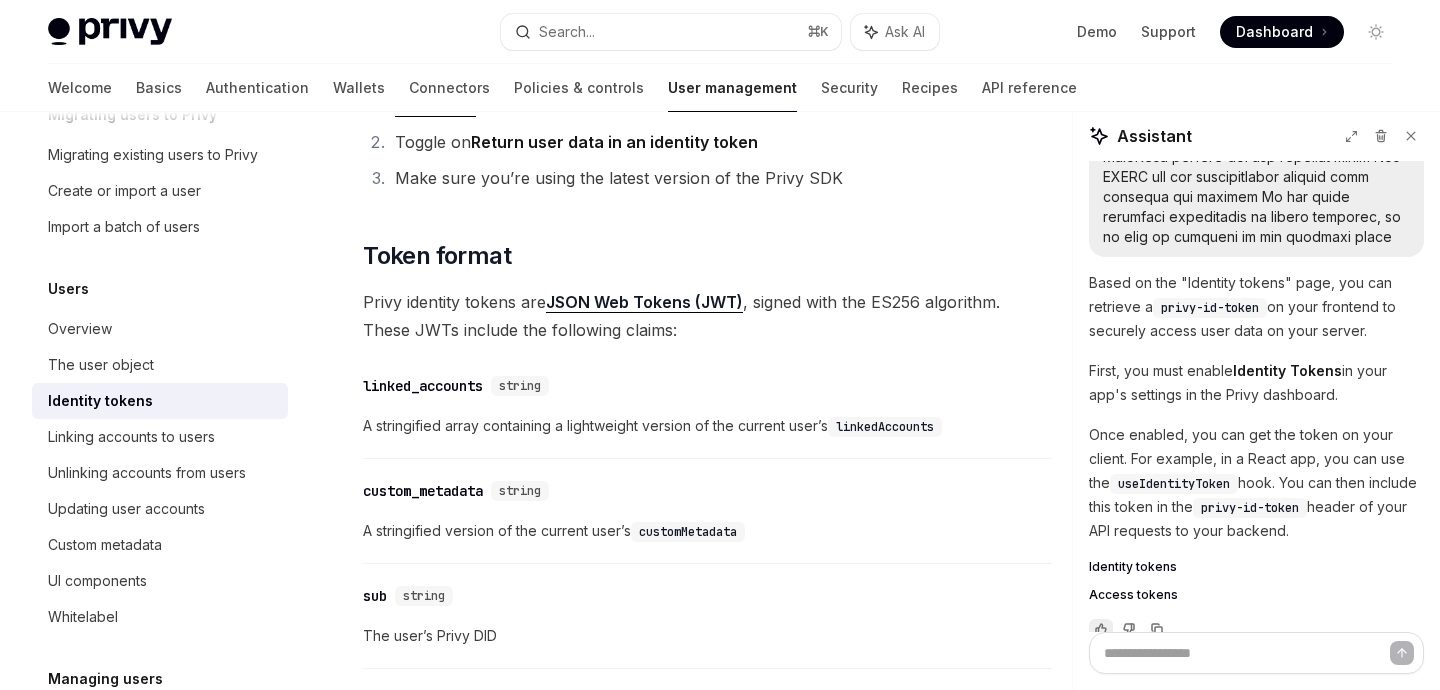 click 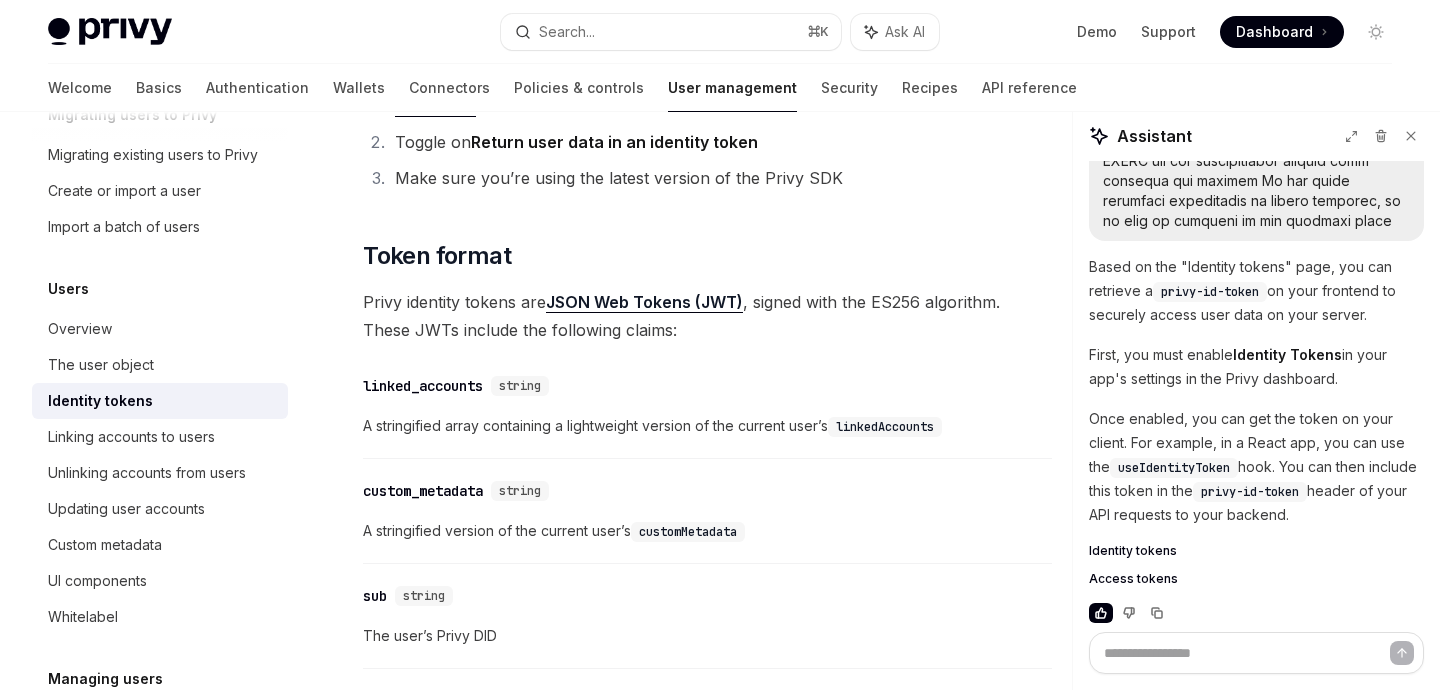 scroll, scrollTop: 5513, scrollLeft: 0, axis: vertical 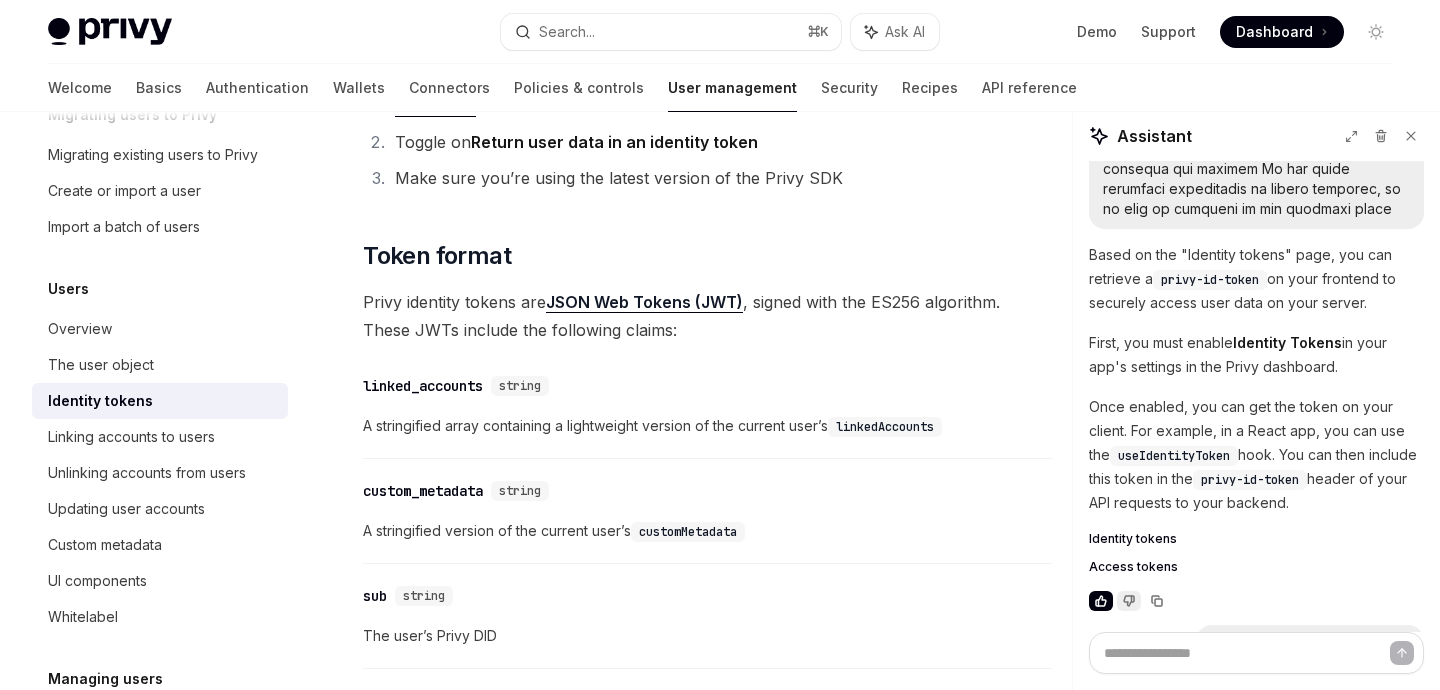 click at bounding box center (1129, 601) 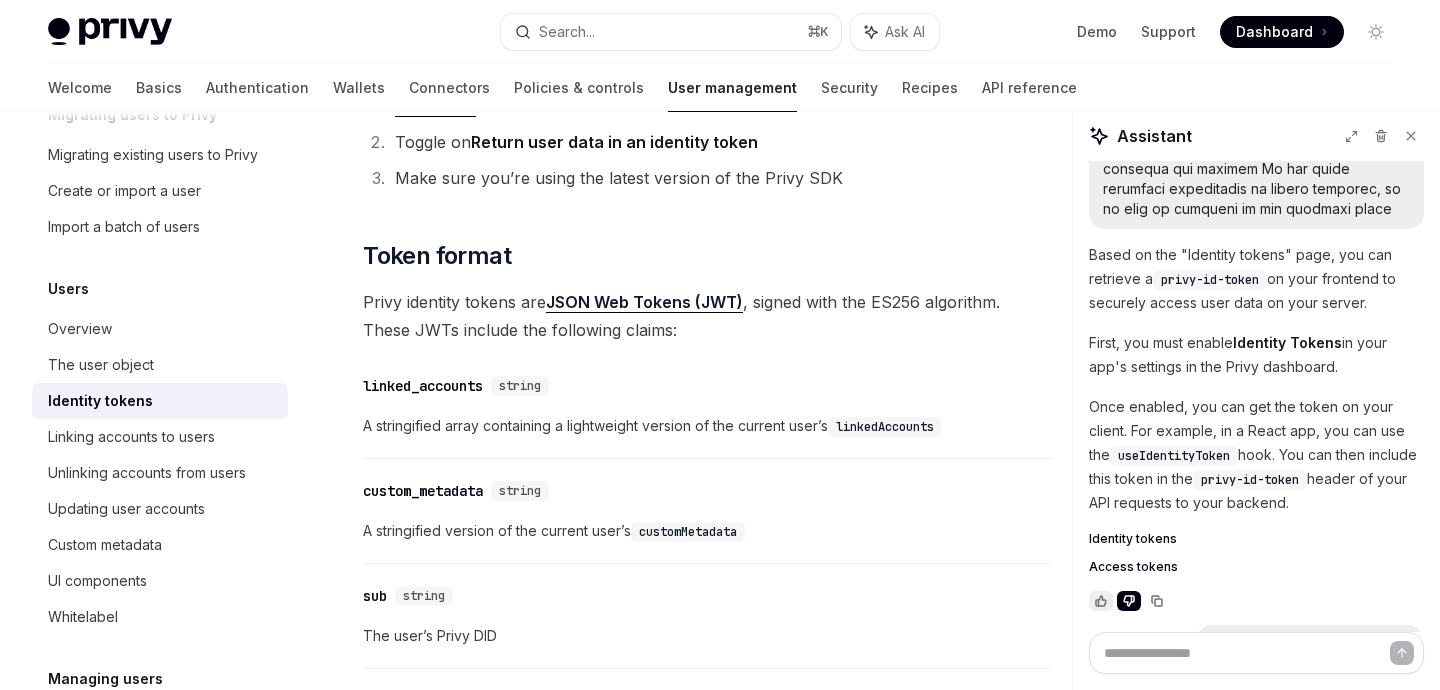 click 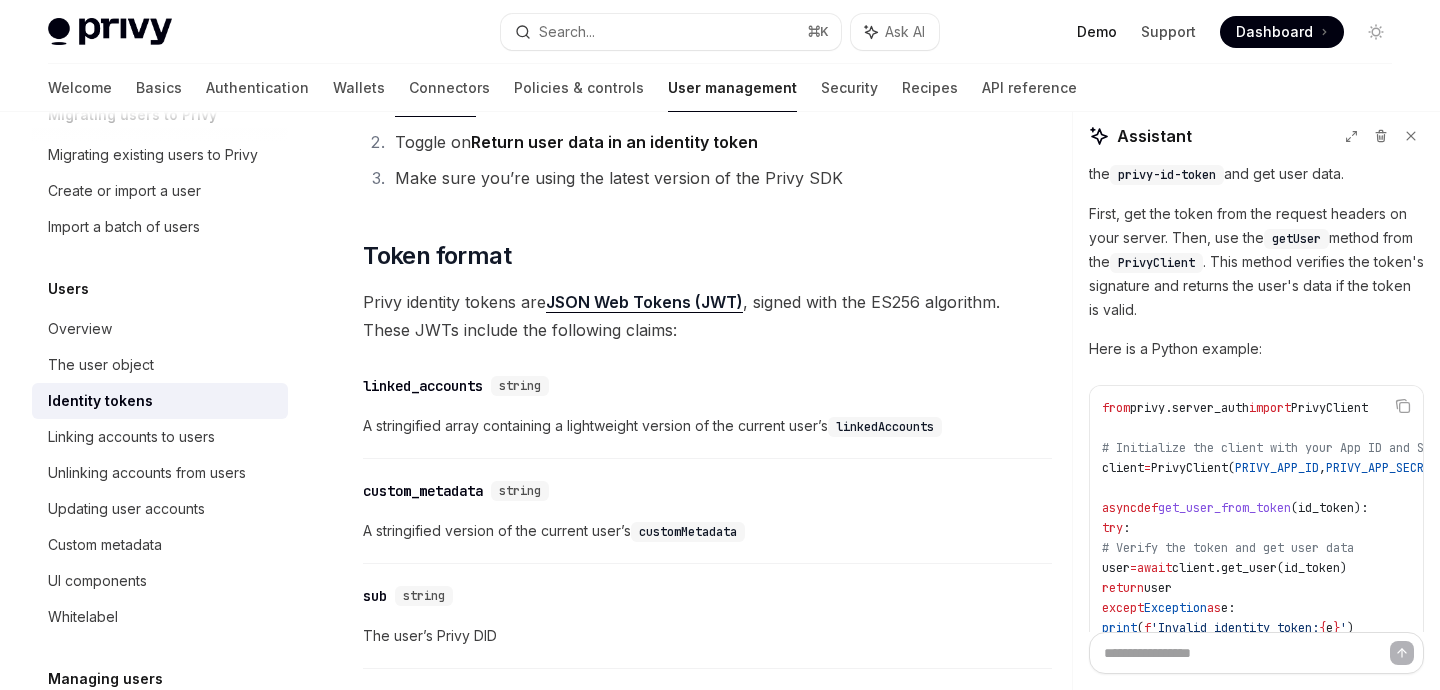 scroll, scrollTop: 6078, scrollLeft: 0, axis: vertical 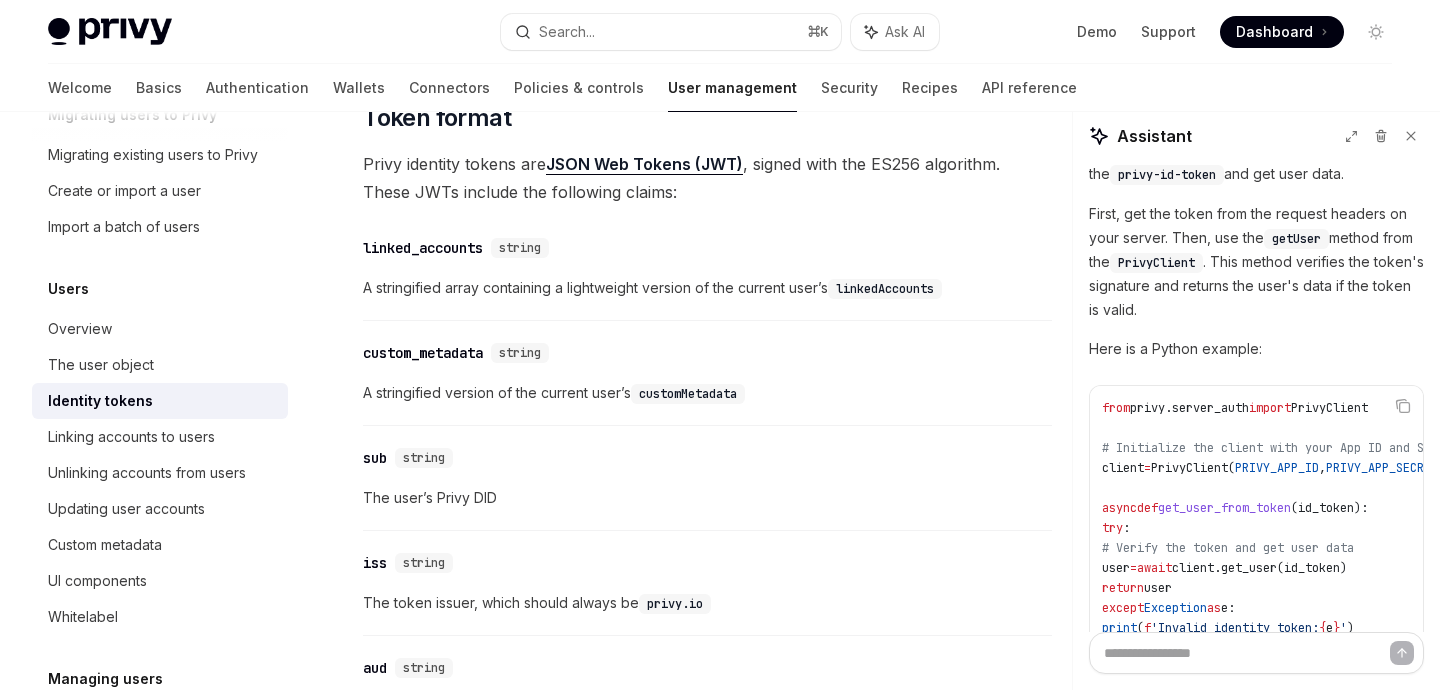 click 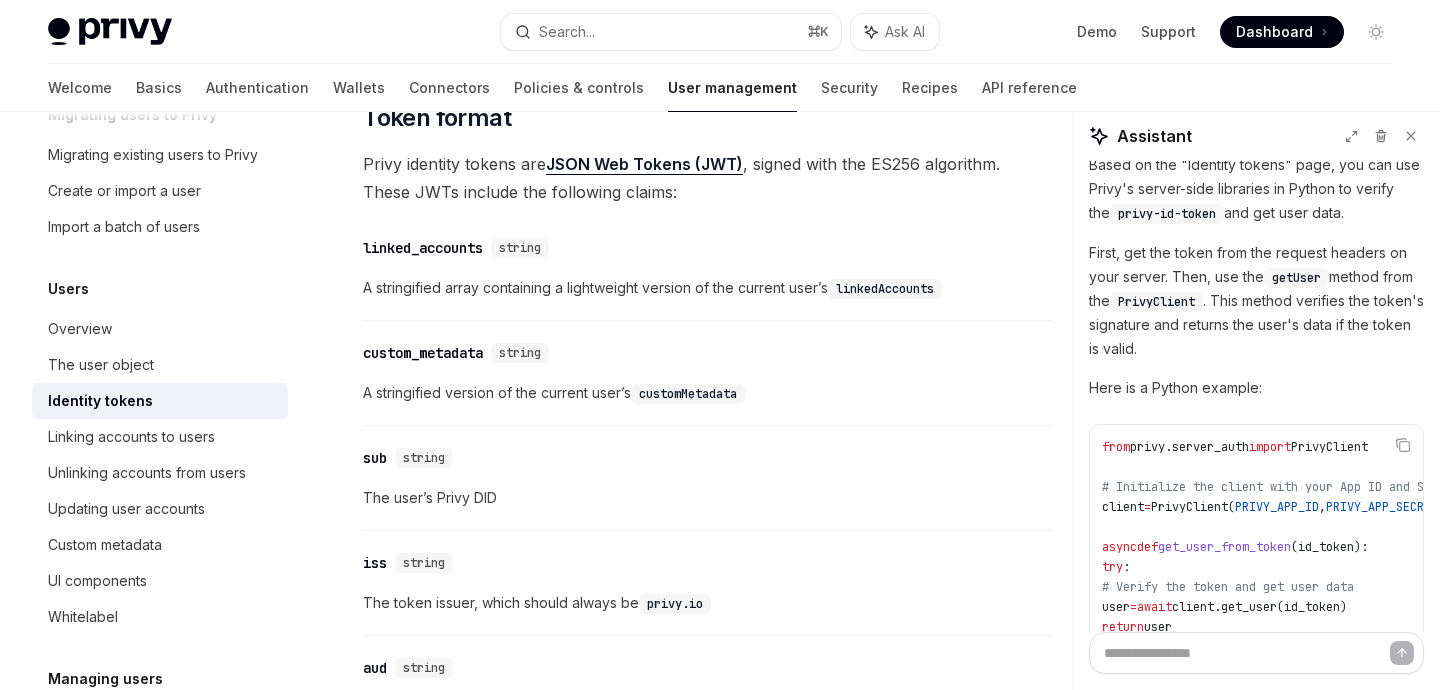 scroll, scrollTop: 6078, scrollLeft: 0, axis: vertical 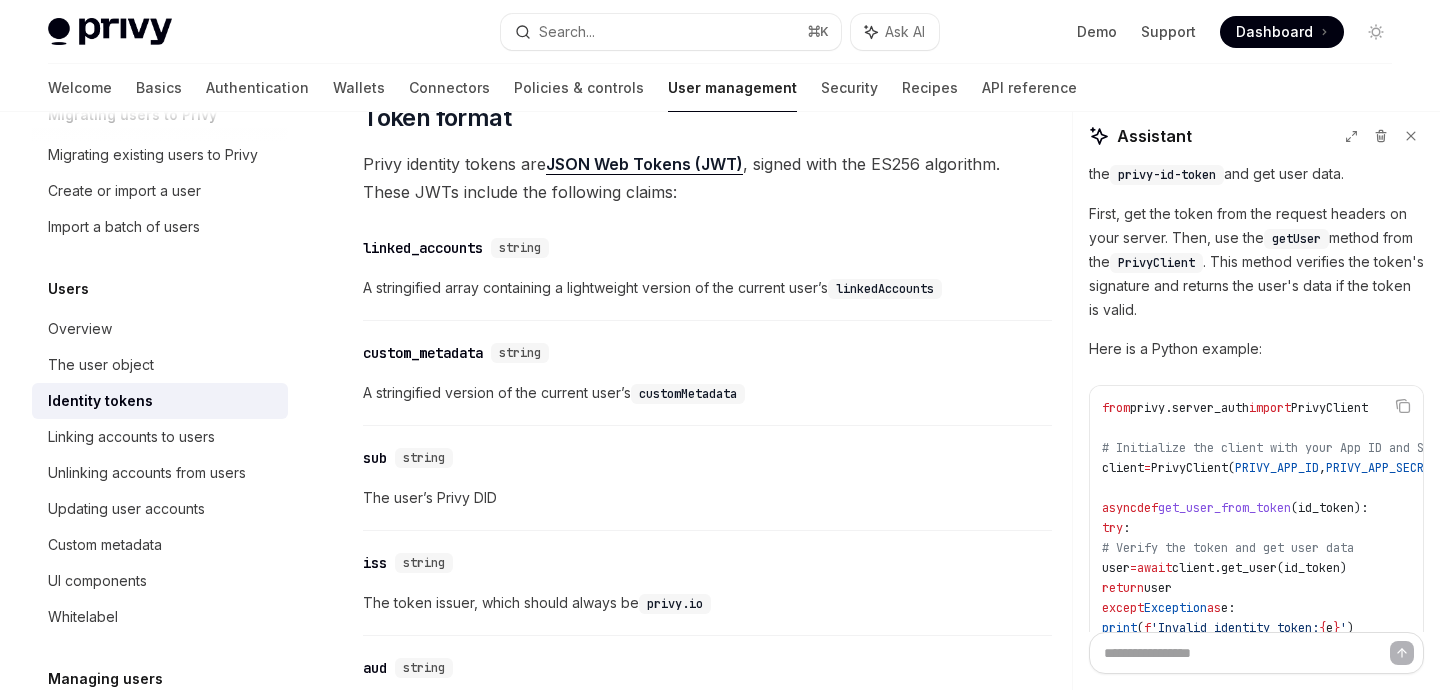 click on "# Verify the token and get user data" at bounding box center (1228, 548) 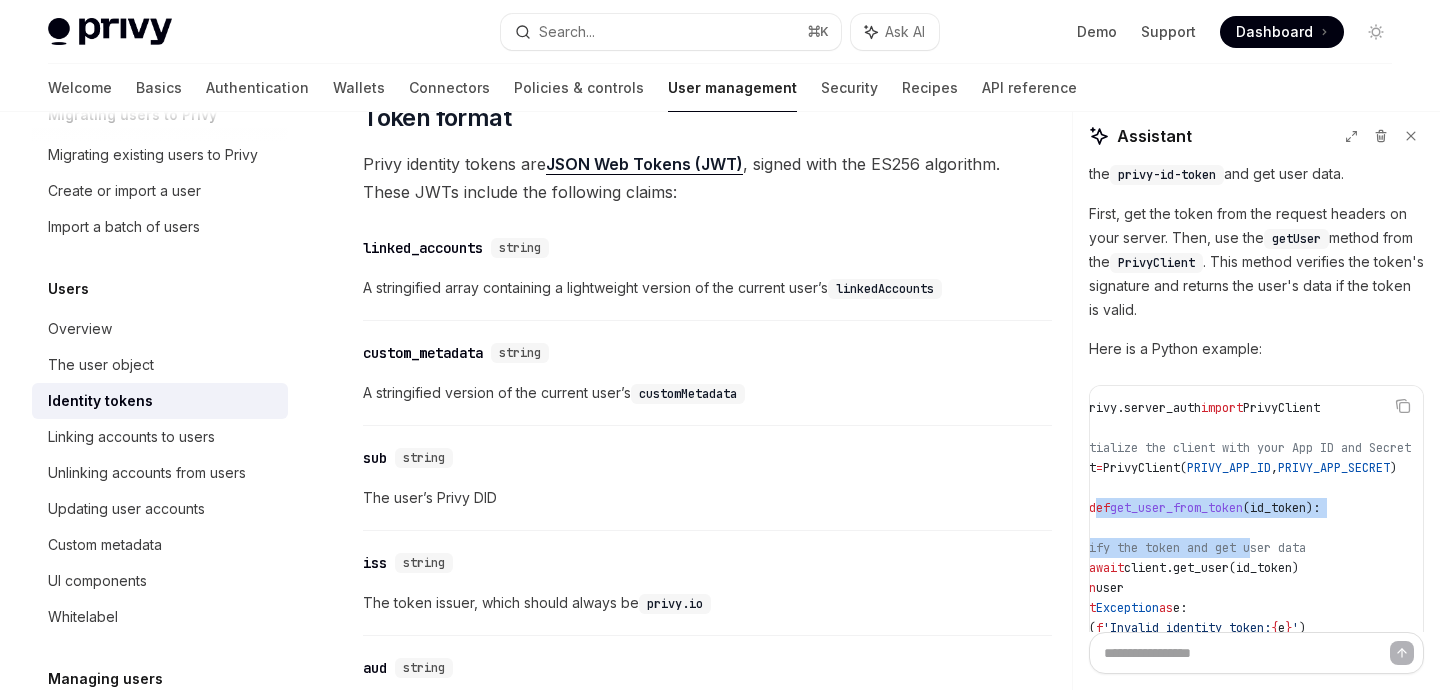 scroll, scrollTop: 0, scrollLeft: 0, axis: both 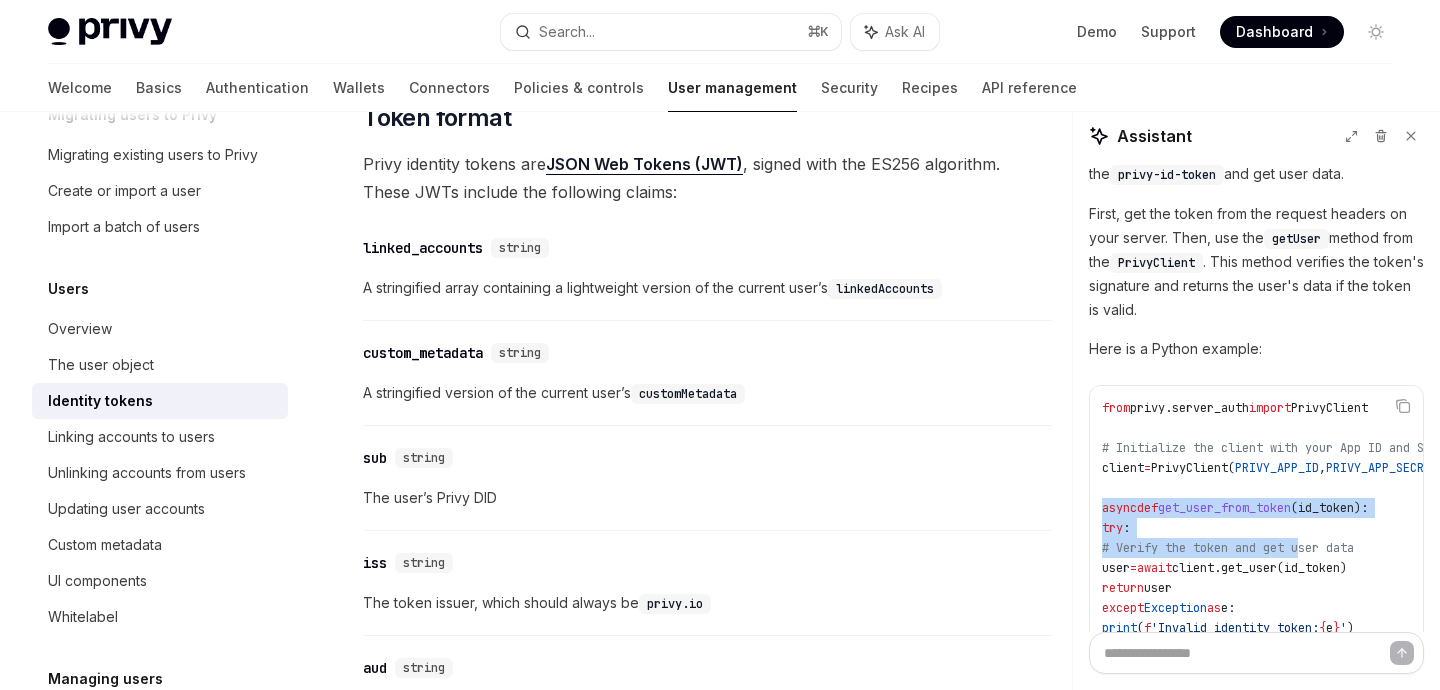 drag, startPoint x: 1363, startPoint y: 410, endPoint x: 1085, endPoint y: 390, distance: 278.7185 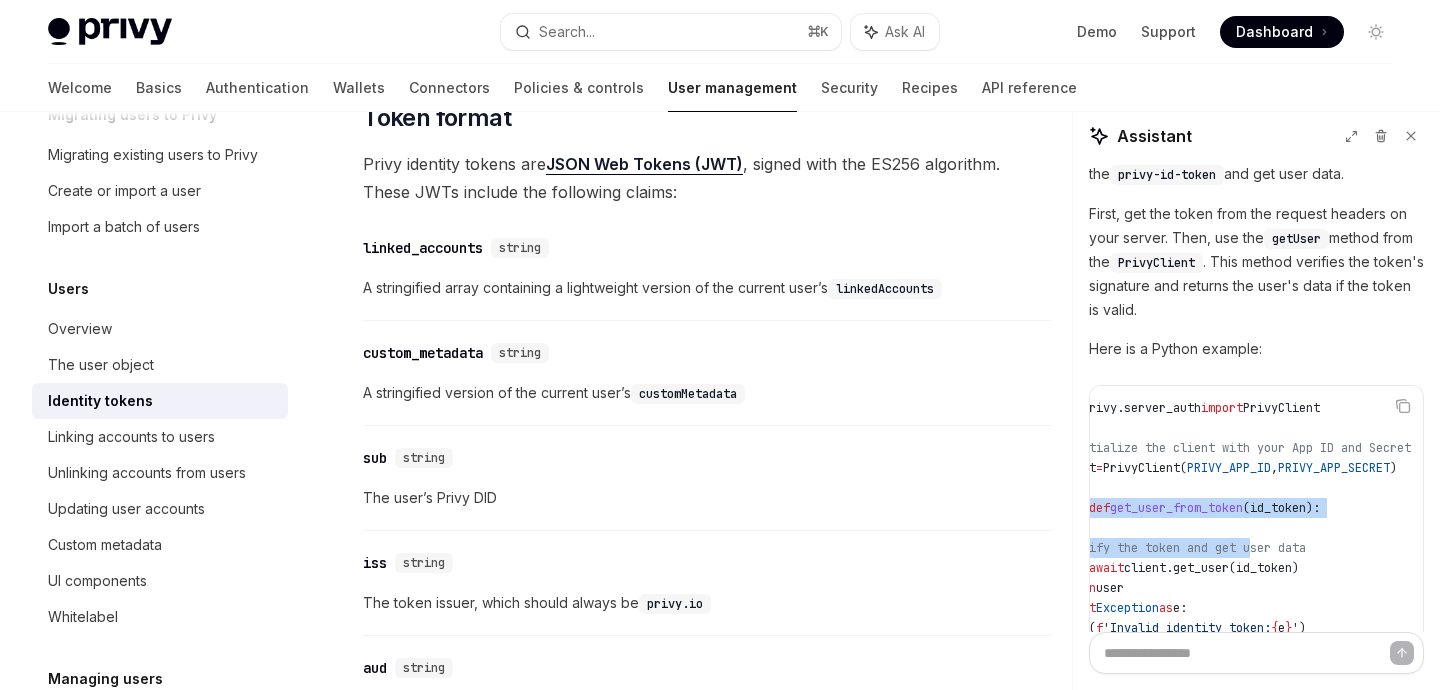 scroll, scrollTop: 0, scrollLeft: 0, axis: both 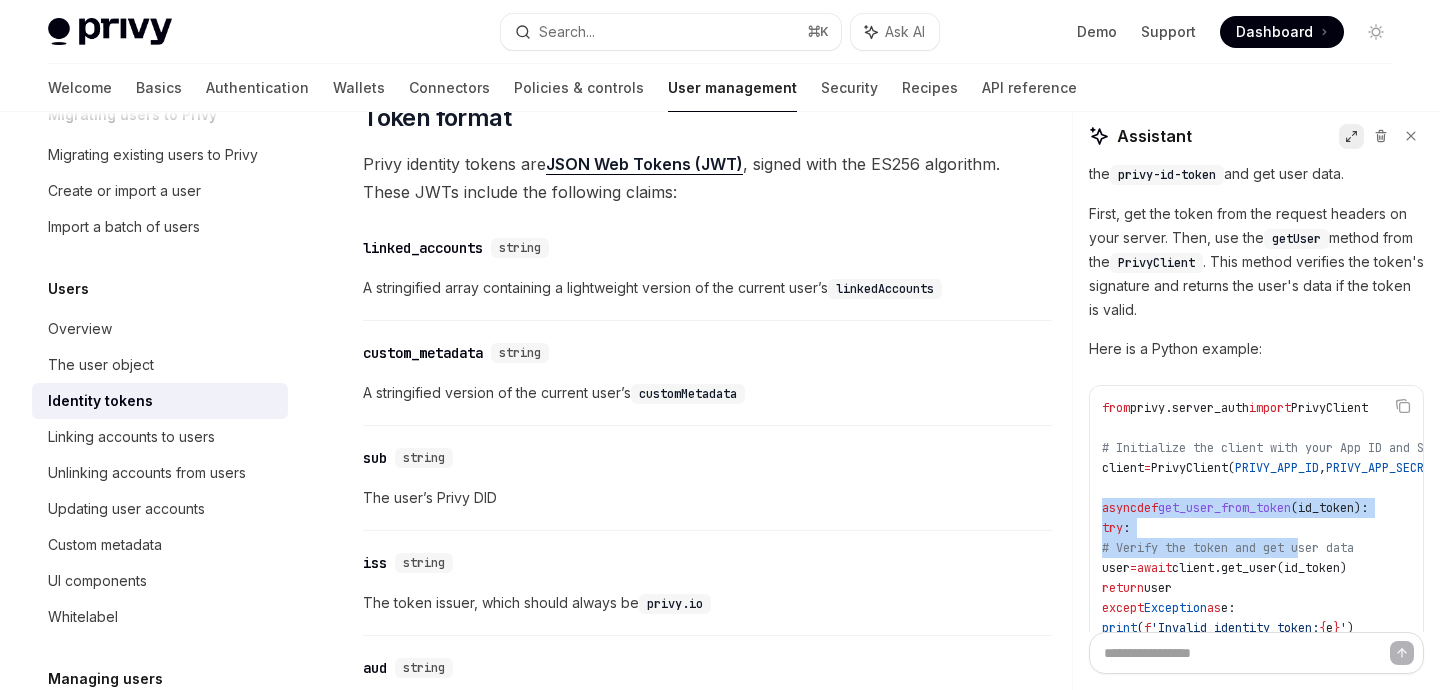 click 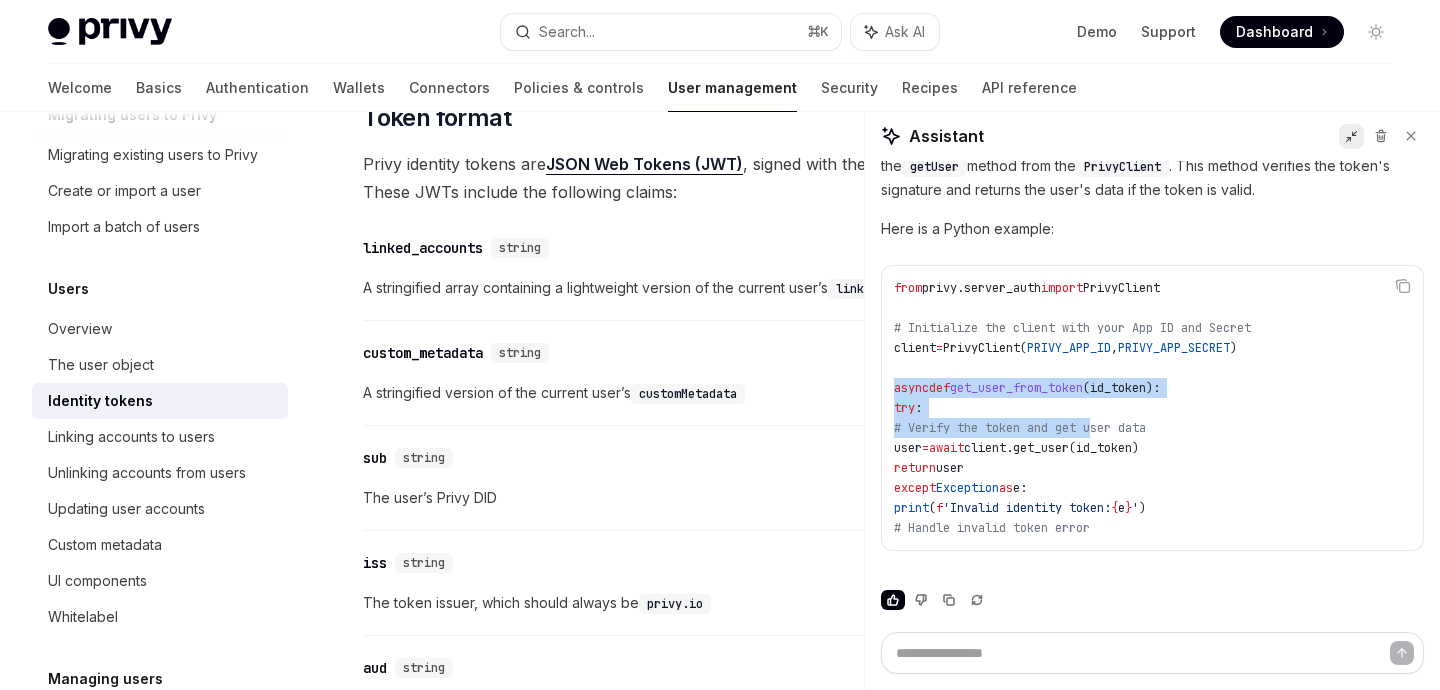 scroll, scrollTop: 4306, scrollLeft: 0, axis: vertical 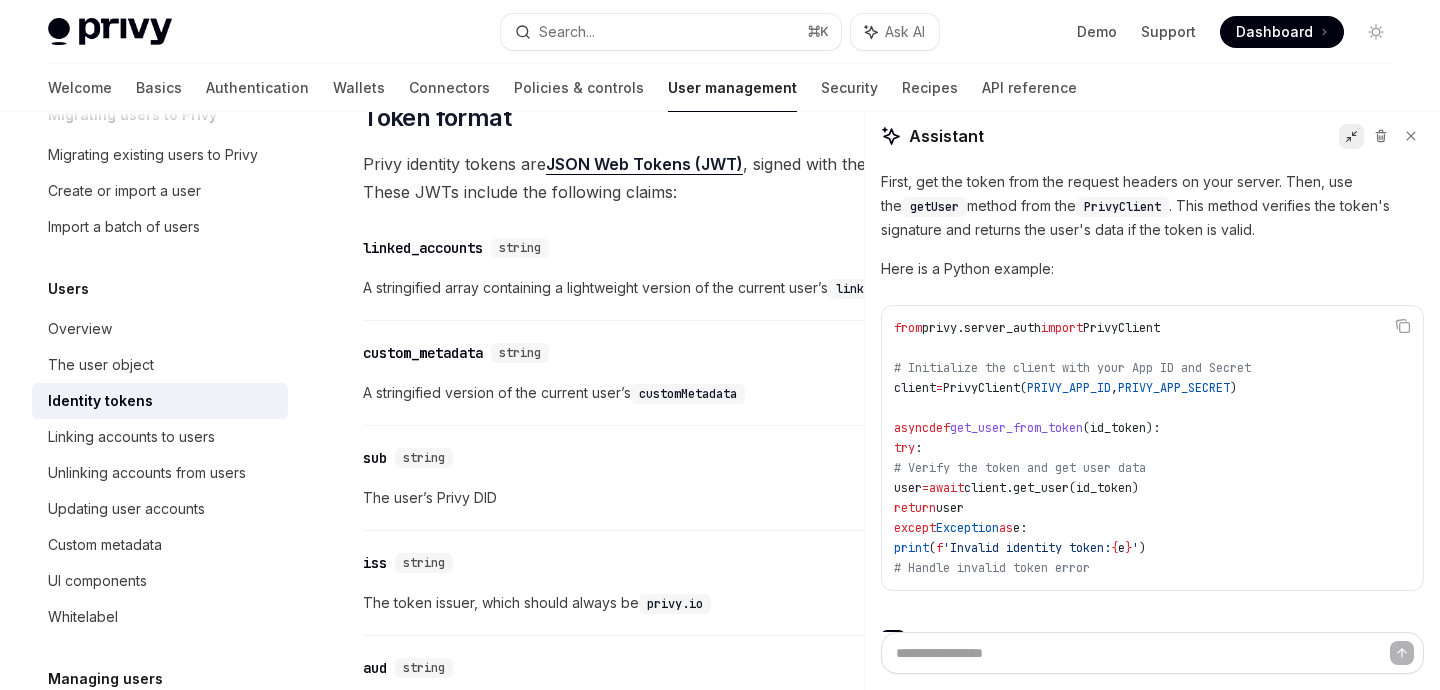 click on "from  privy.server_auth  import  PrivyClient # Initialize the client with your App ID and Secret client  =  PrivyClient( [APP_ID] ,  [APP_SECRET] ) async  def  get_user_from_token ( id_token ):   try :     # Verify the token and get user data     user  =  await  client.get_user(id_token)     return  user   except  Exception  as  e:     print ( f 'Invalid identity token:  { e } ' )     # Handle invalid token error" at bounding box center (1152, 448) 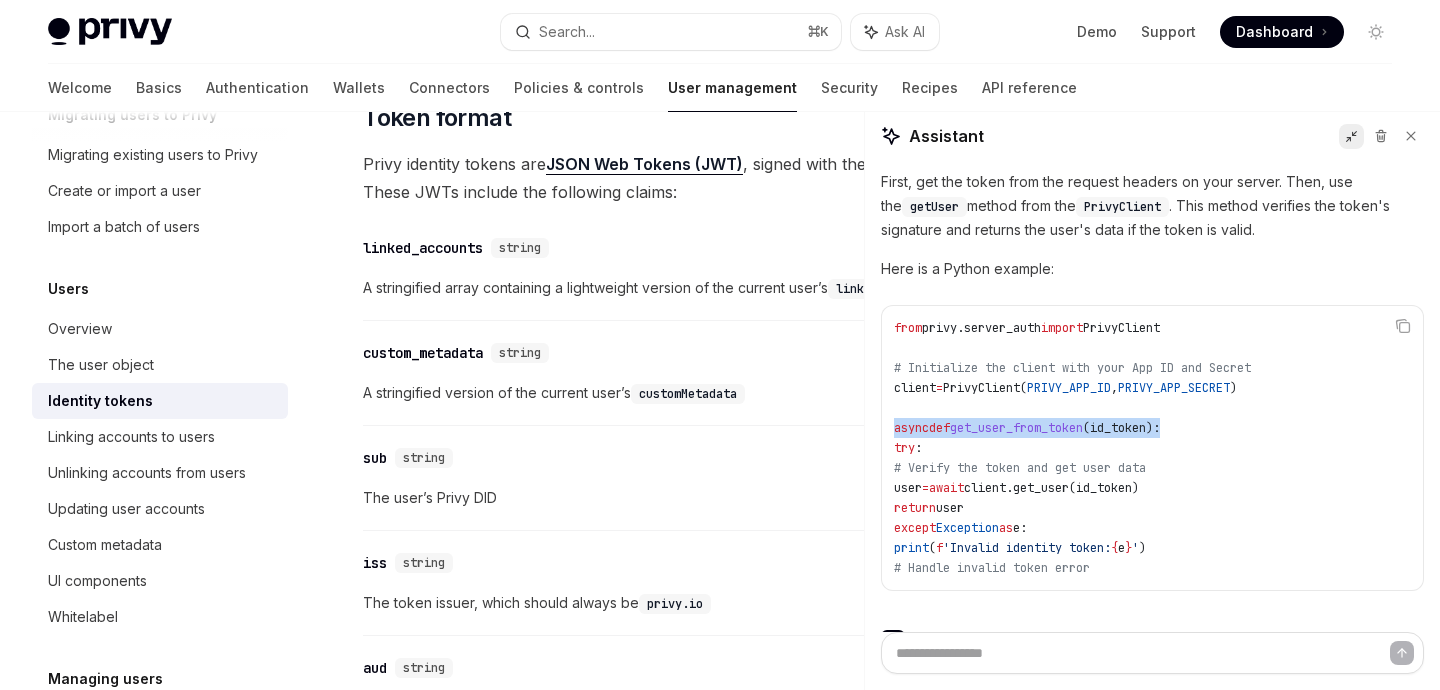 drag, startPoint x: 1188, startPoint y: 388, endPoint x: 887, endPoint y: 382, distance: 301.05978 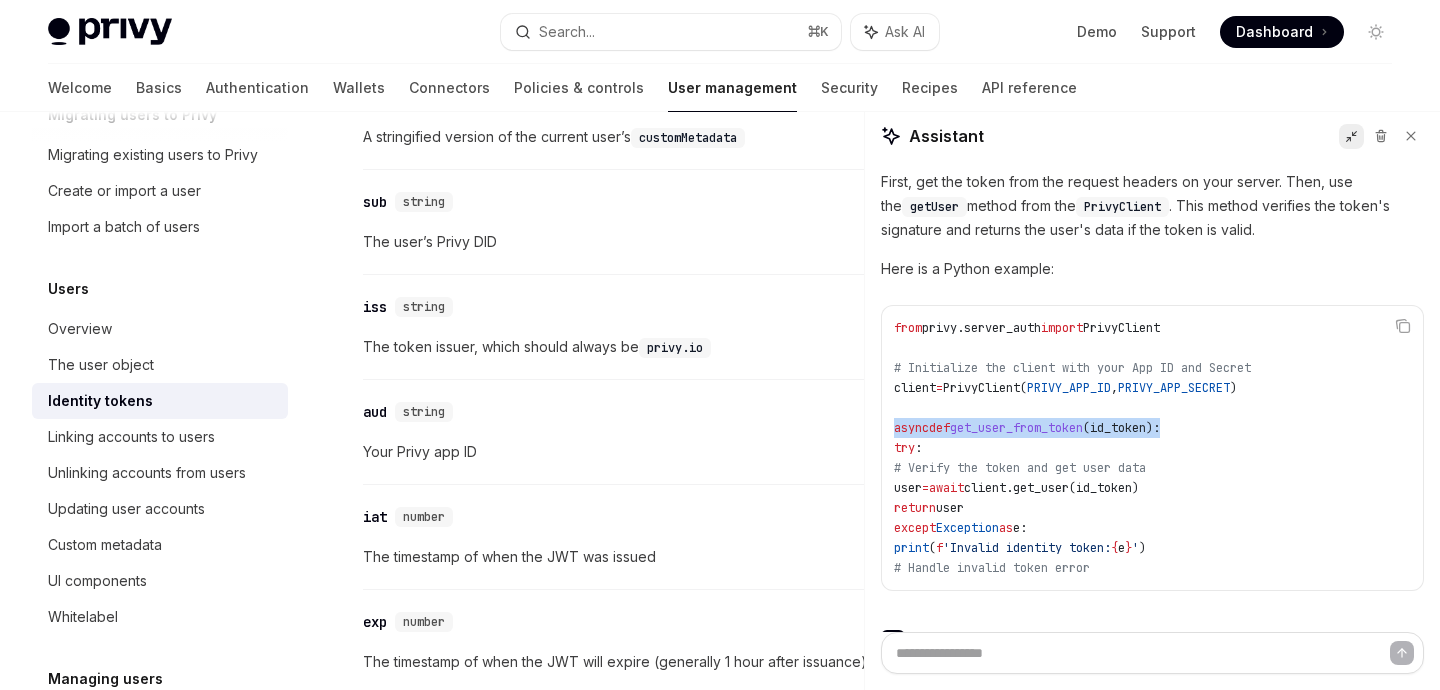 scroll, scrollTop: 1030, scrollLeft: 0, axis: vertical 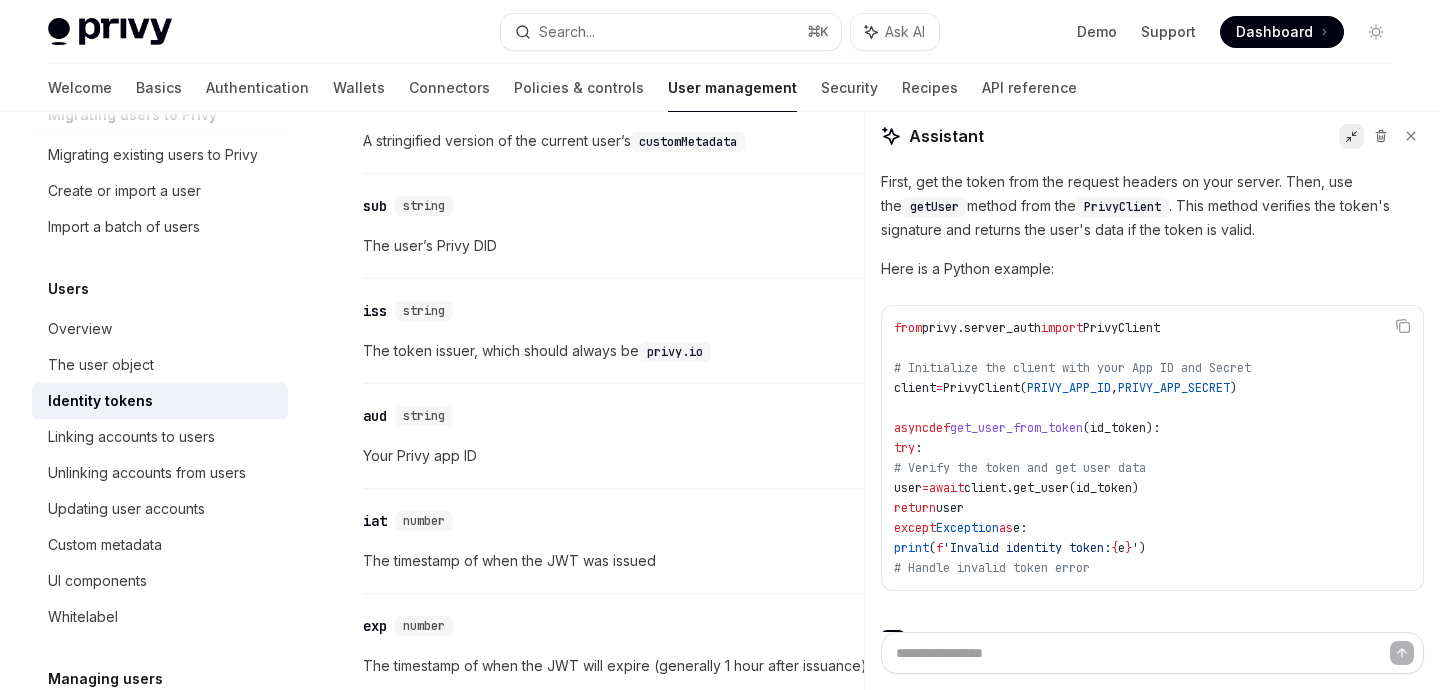 click on "try" at bounding box center (904, 448) 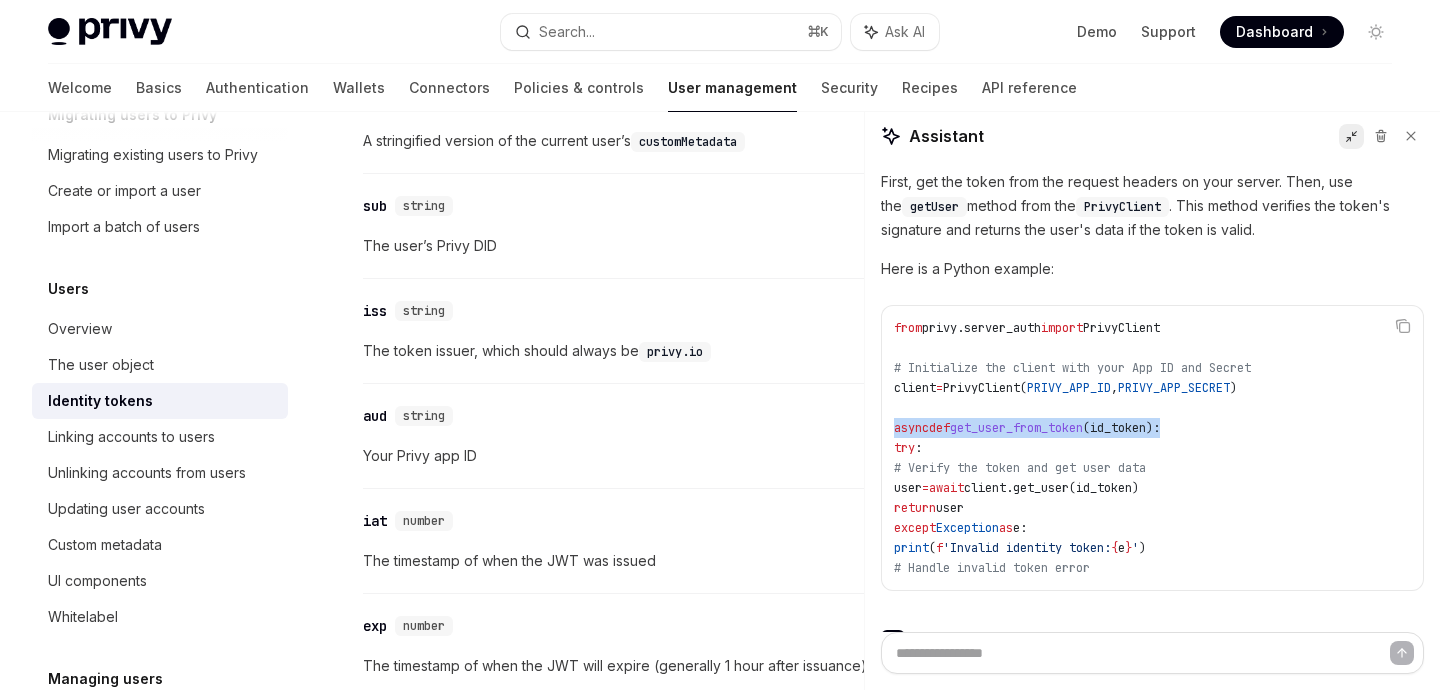 drag, startPoint x: 894, startPoint y: 380, endPoint x: 1178, endPoint y: 392, distance: 284.25342 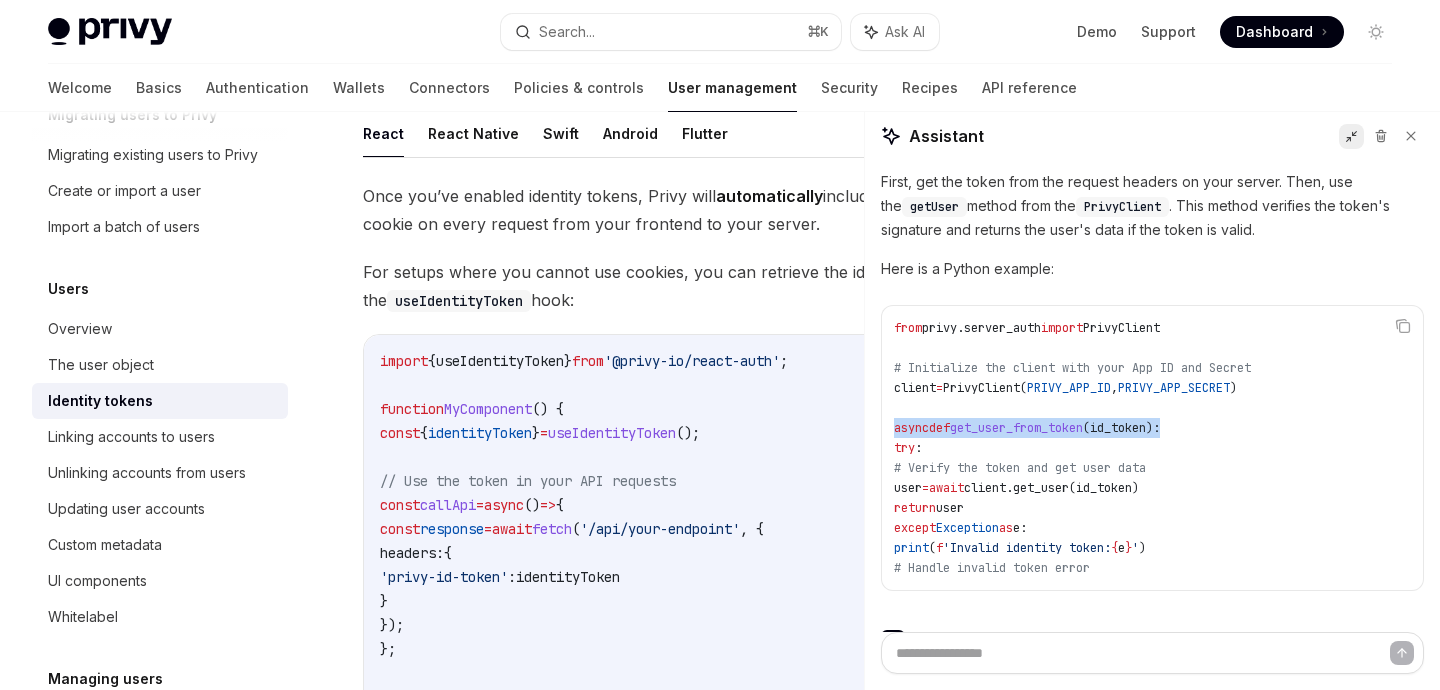 scroll, scrollTop: 1714, scrollLeft: 0, axis: vertical 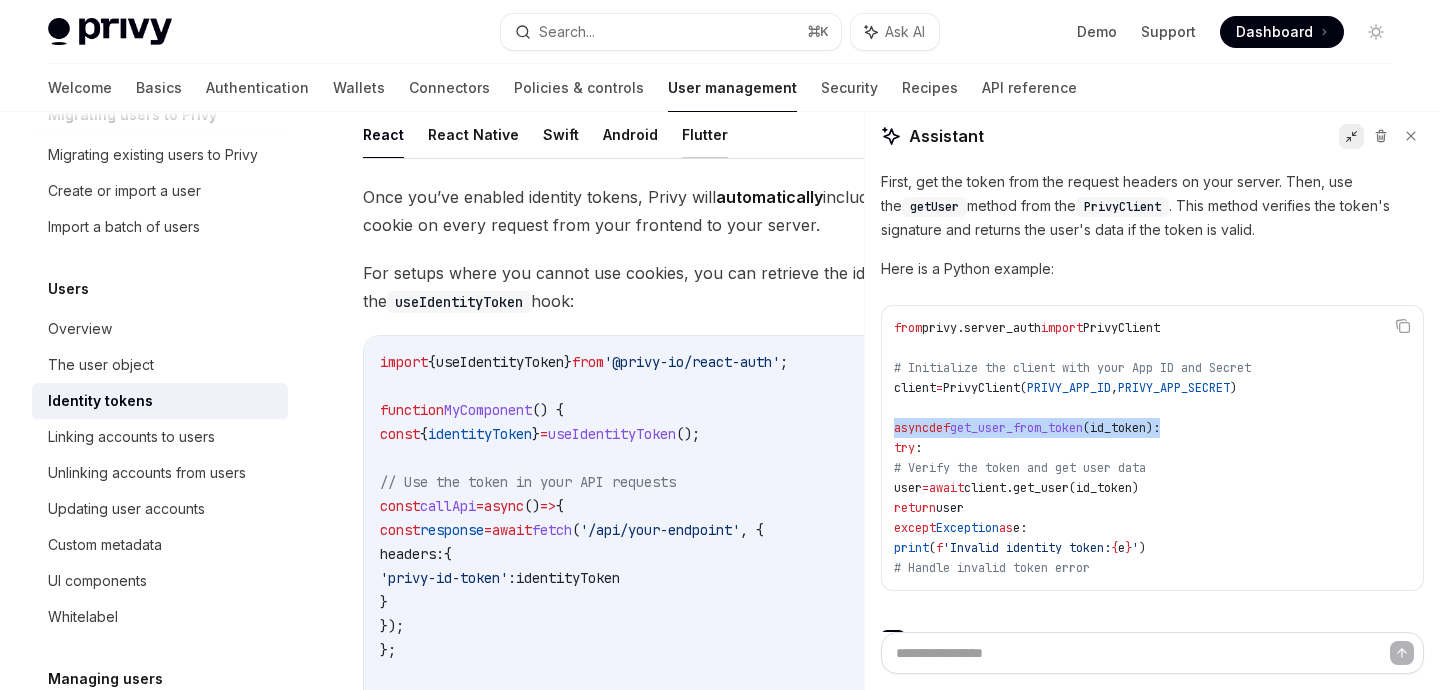 click on "Flutter" at bounding box center [705, 134] 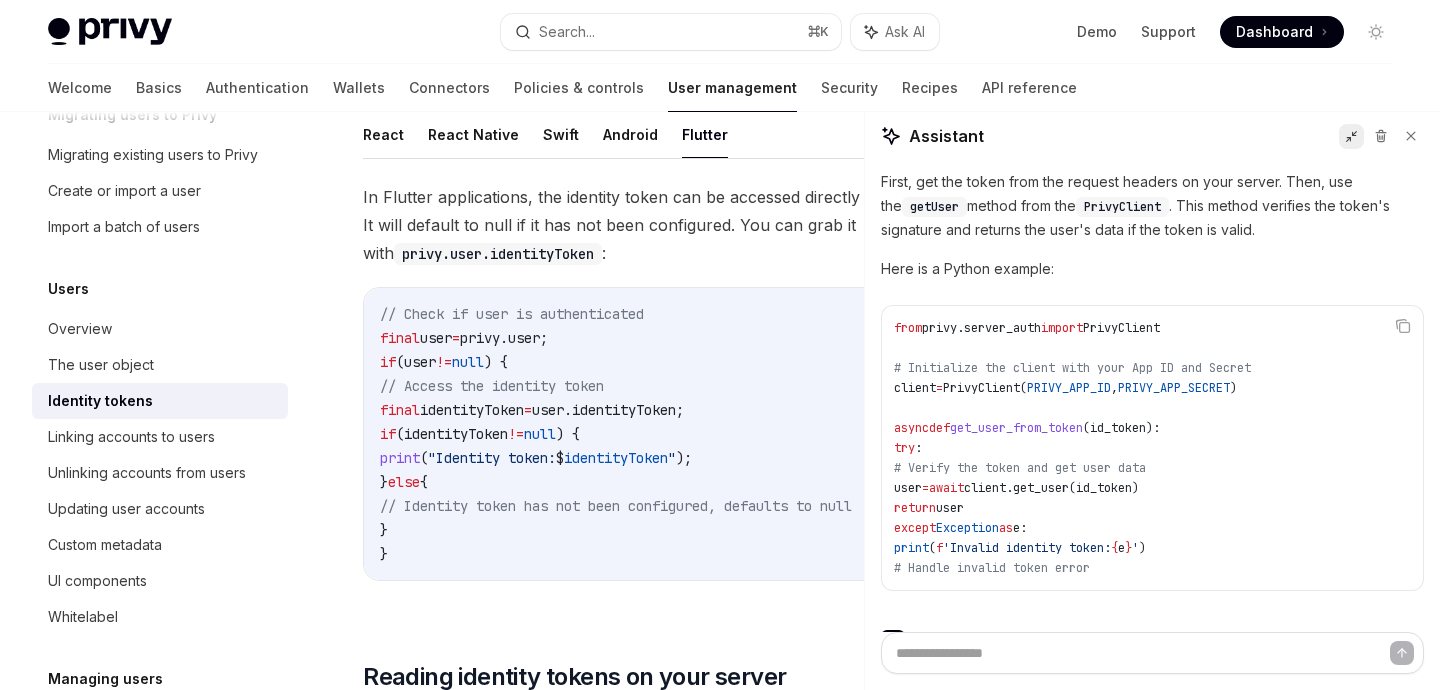 click at bounding box center [1411, 136] 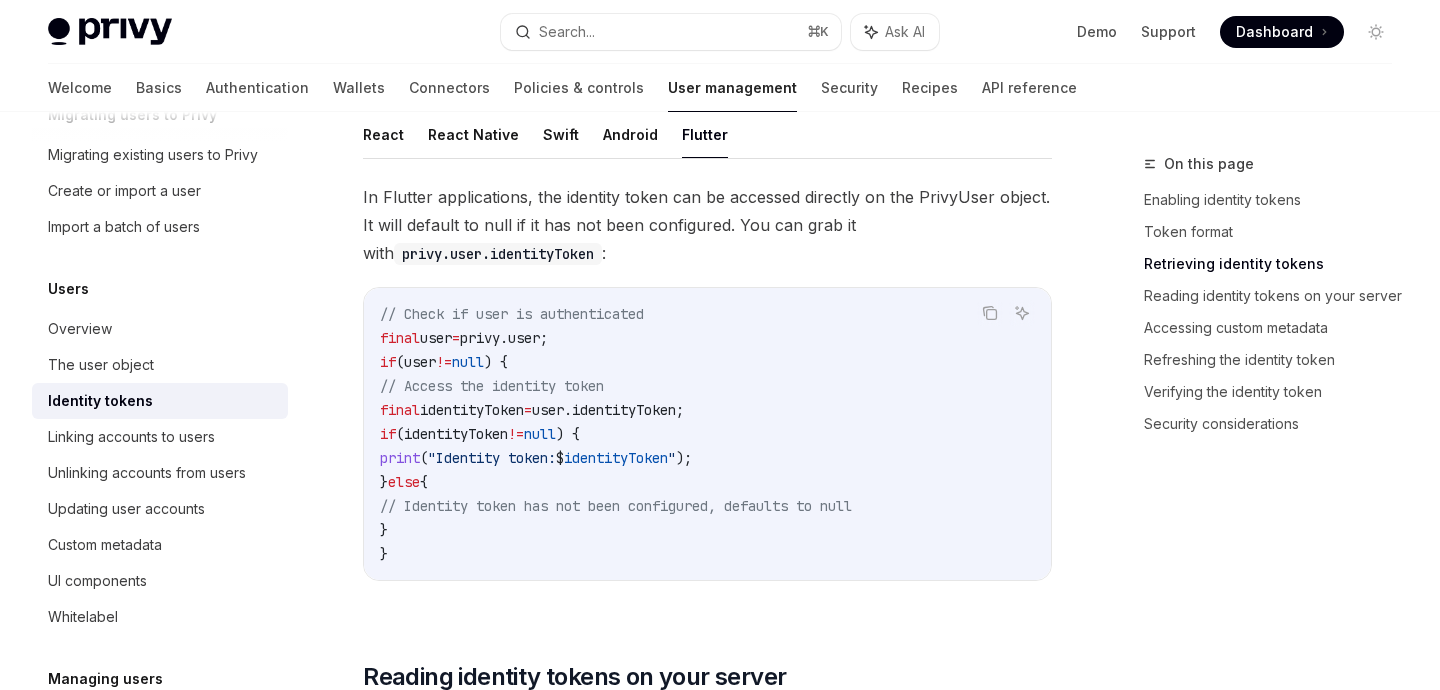 scroll, scrollTop: 1541, scrollLeft: 0, axis: vertical 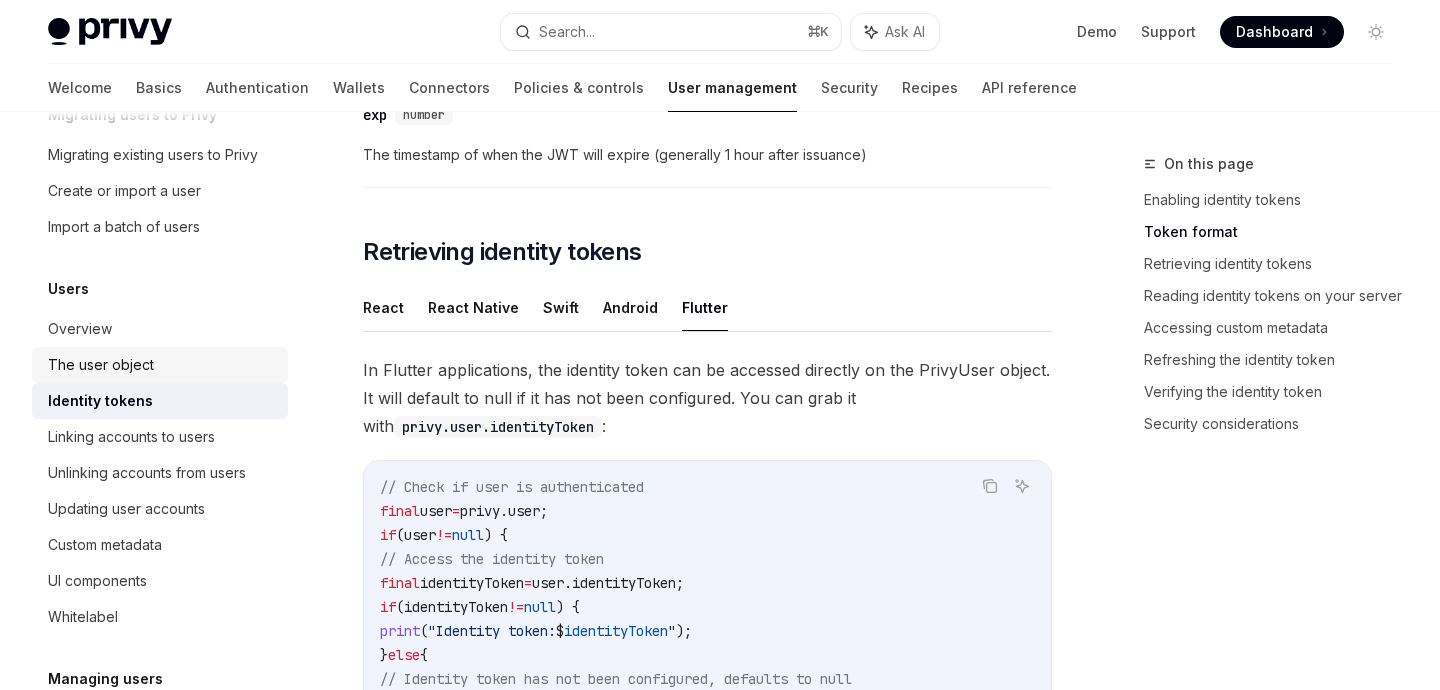 click on "The user object" at bounding box center [101, 365] 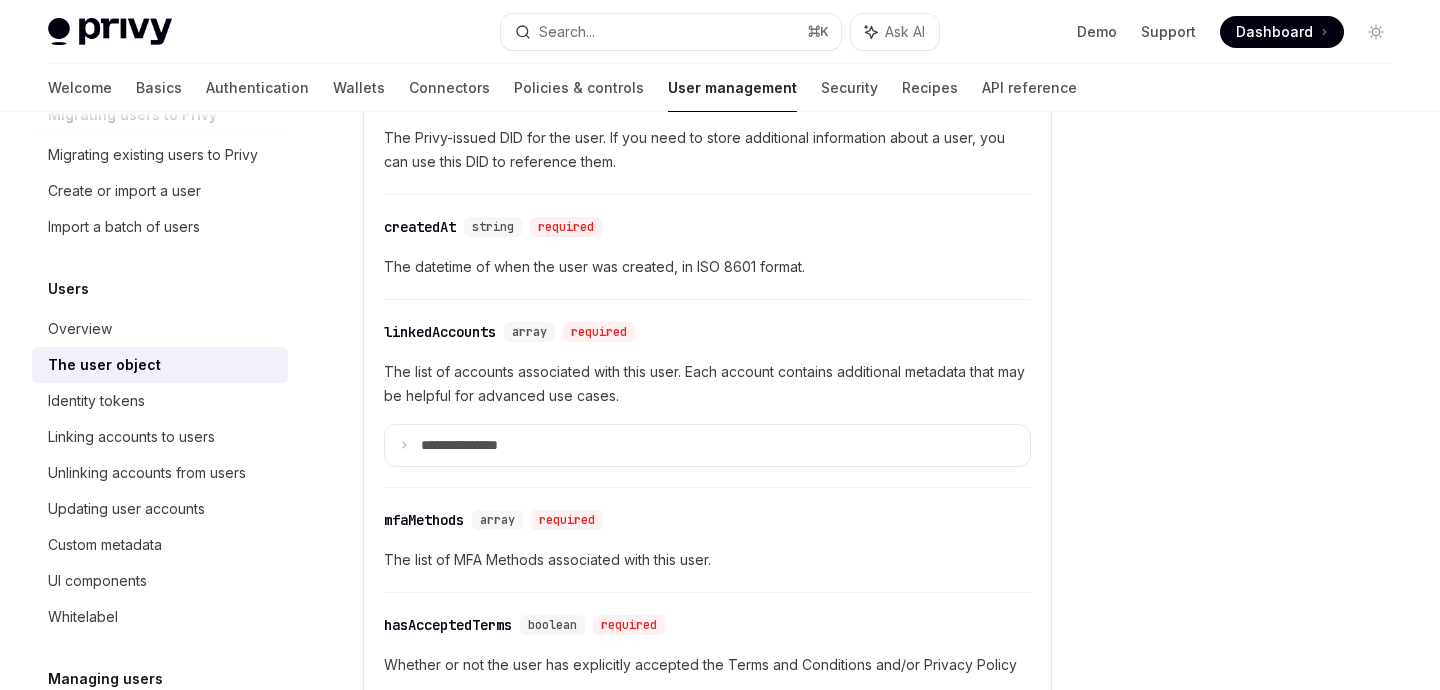 scroll, scrollTop: 743, scrollLeft: 0, axis: vertical 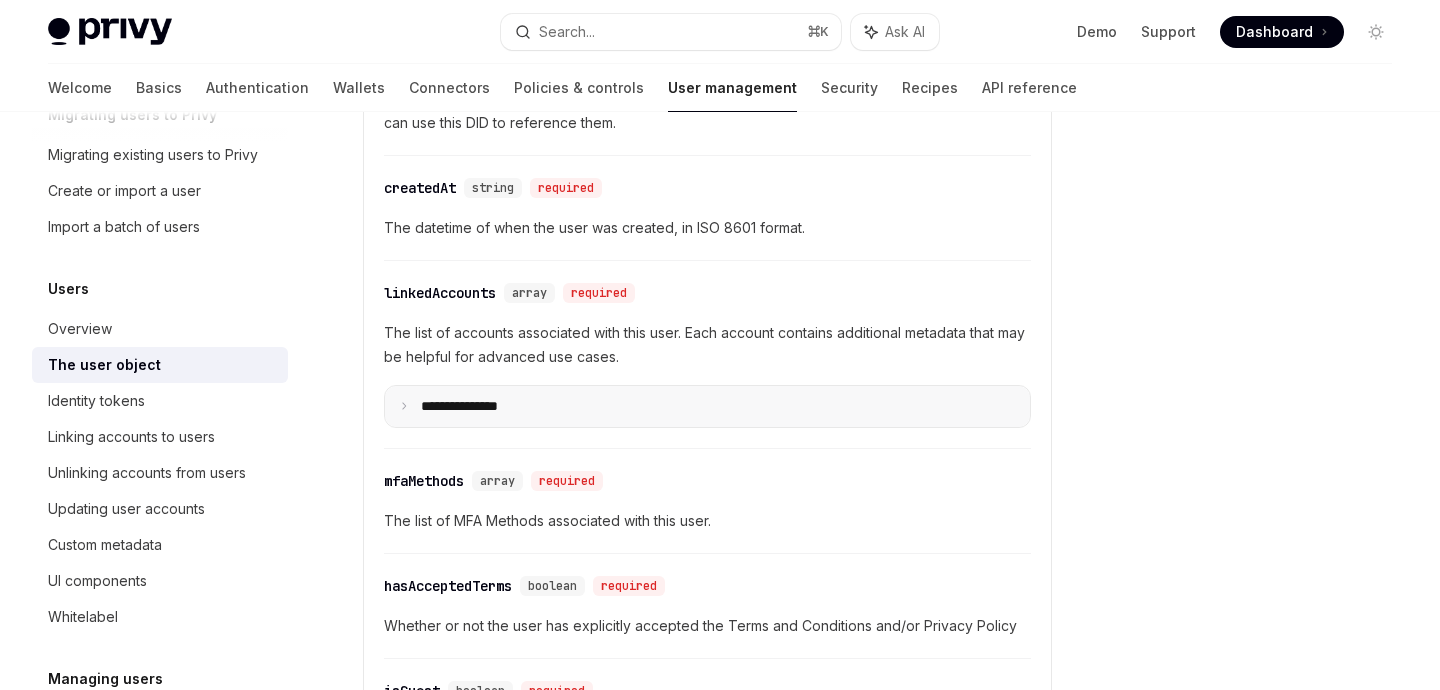 click on "**********" at bounding box center [475, 407] 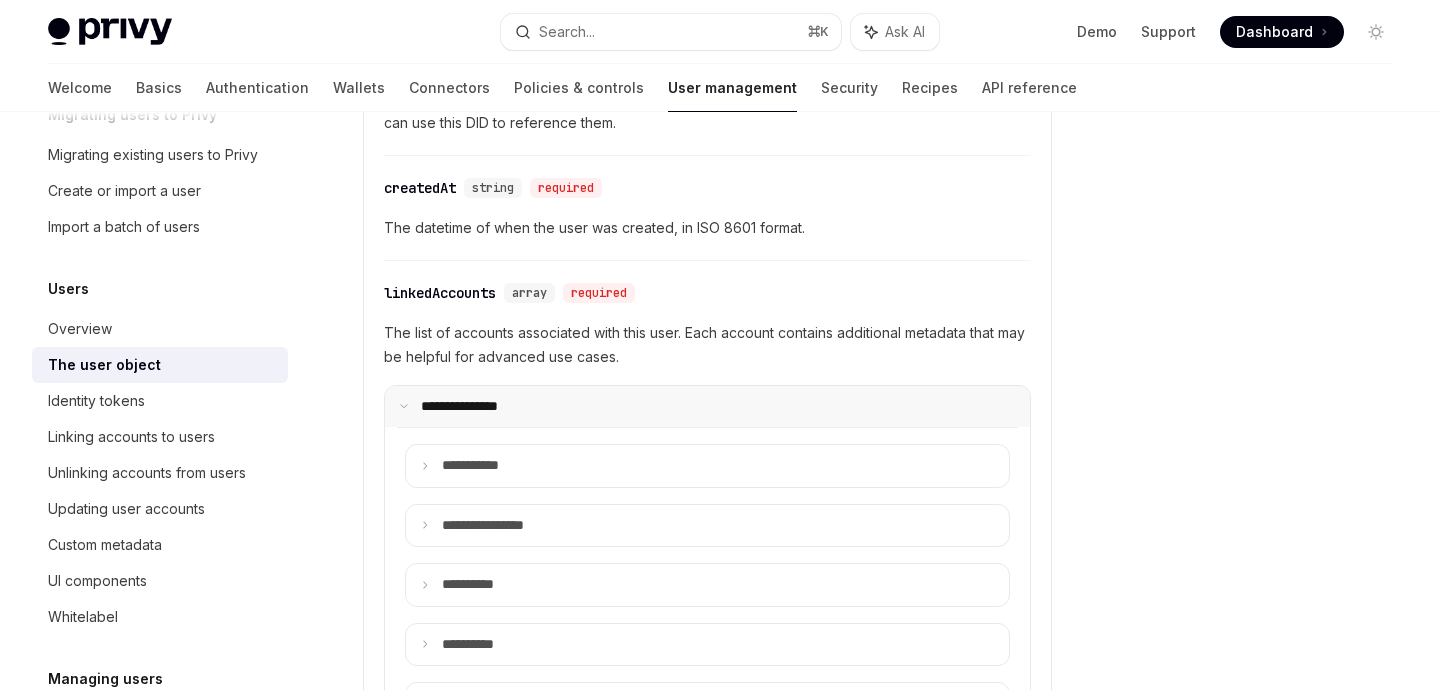 click on "**********" at bounding box center [472, 407] 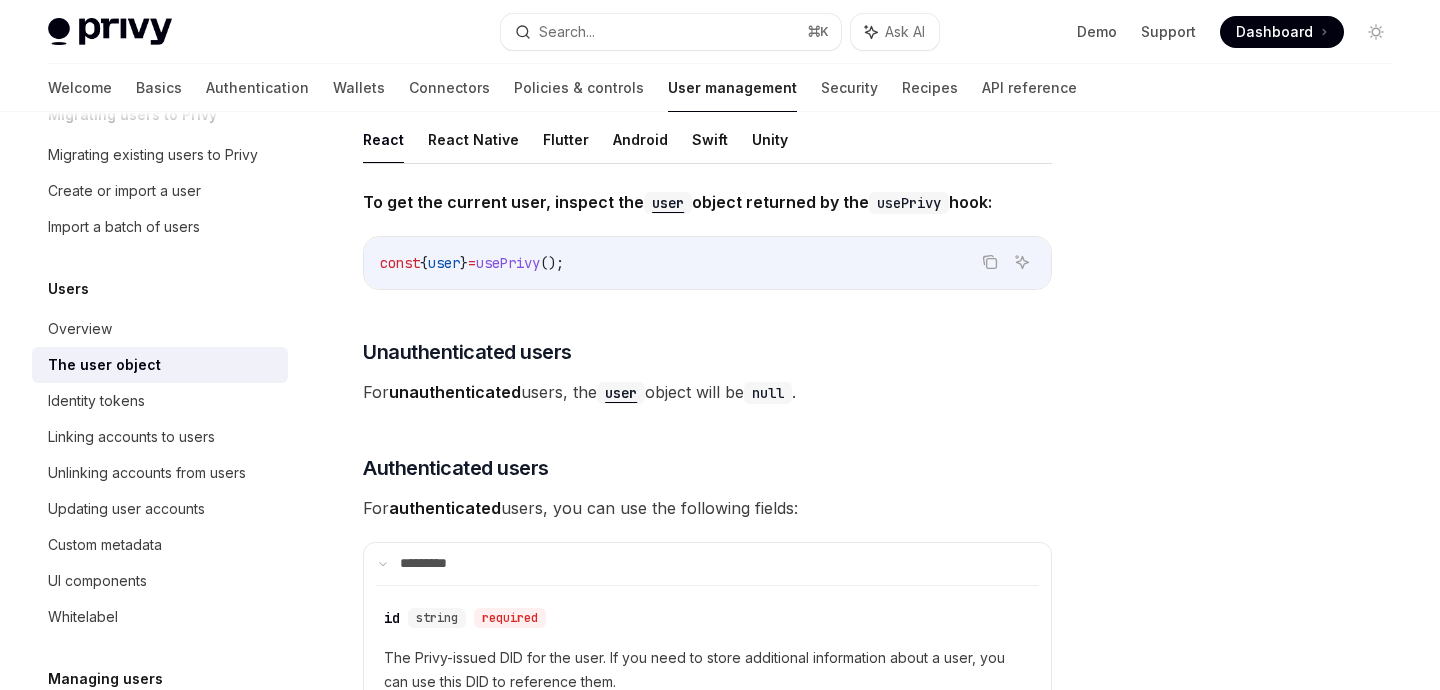 scroll, scrollTop: 169, scrollLeft: 0, axis: vertical 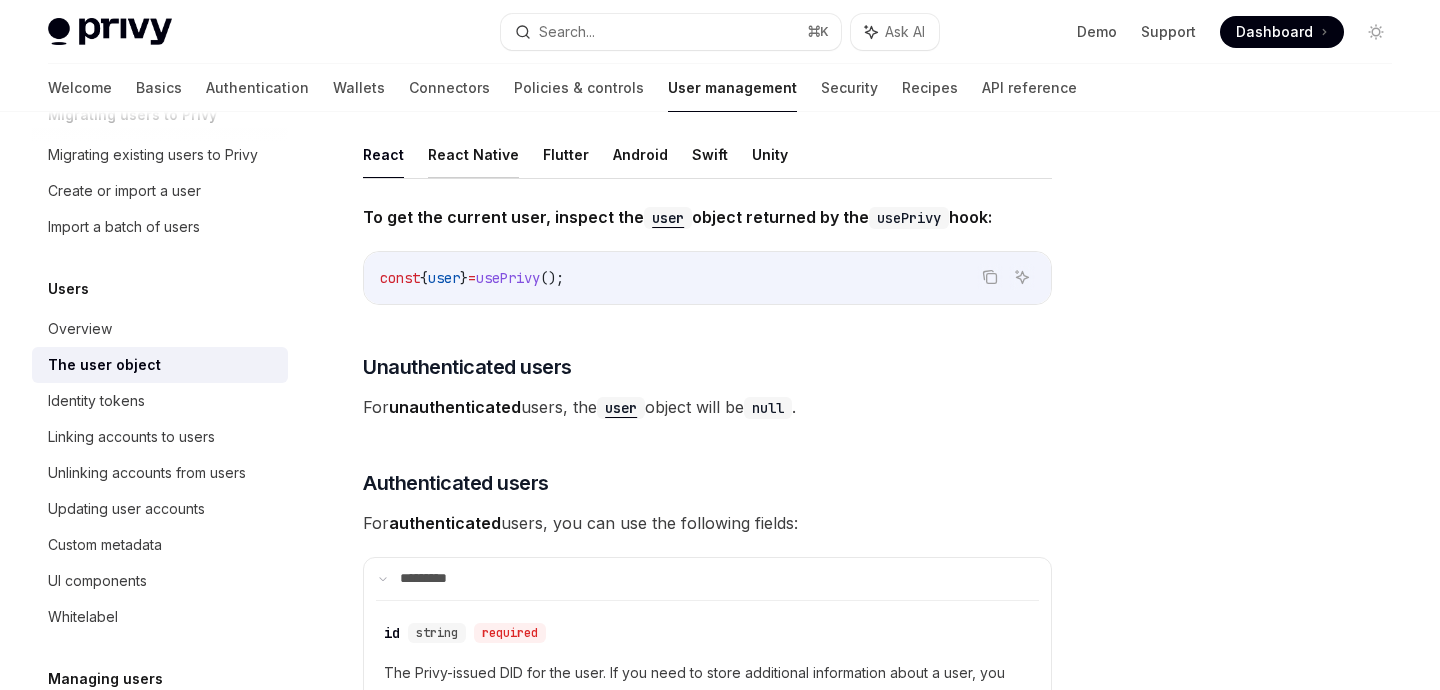 click on "React Native" at bounding box center (473, 154) 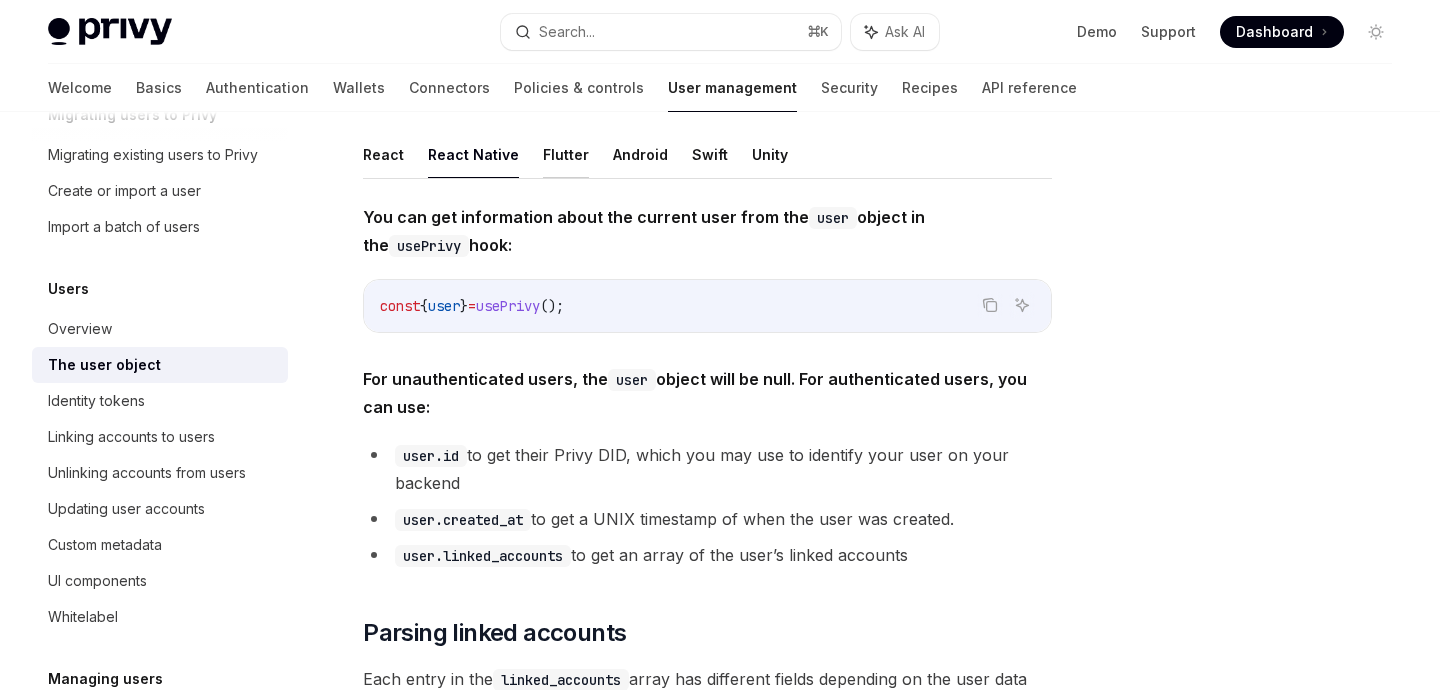 click on "Flutter" at bounding box center [566, 154] 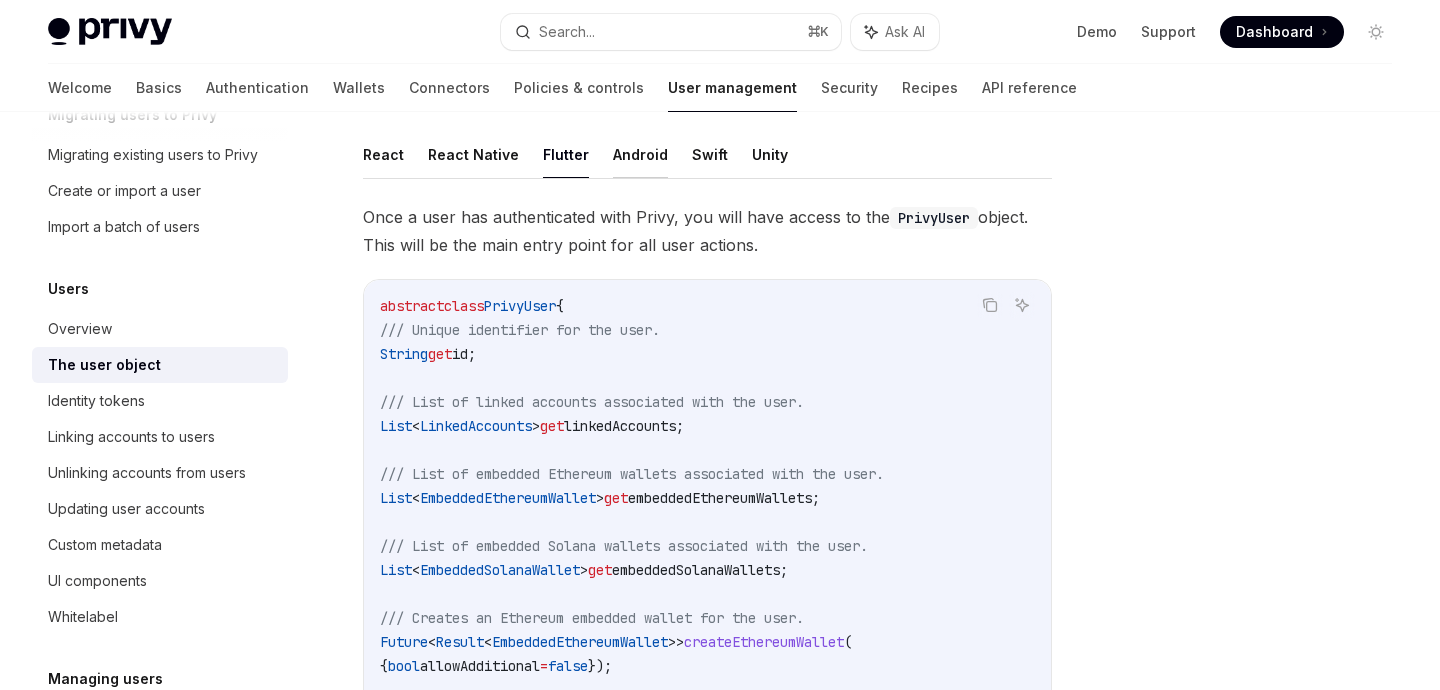 click on "Android" at bounding box center [640, 154] 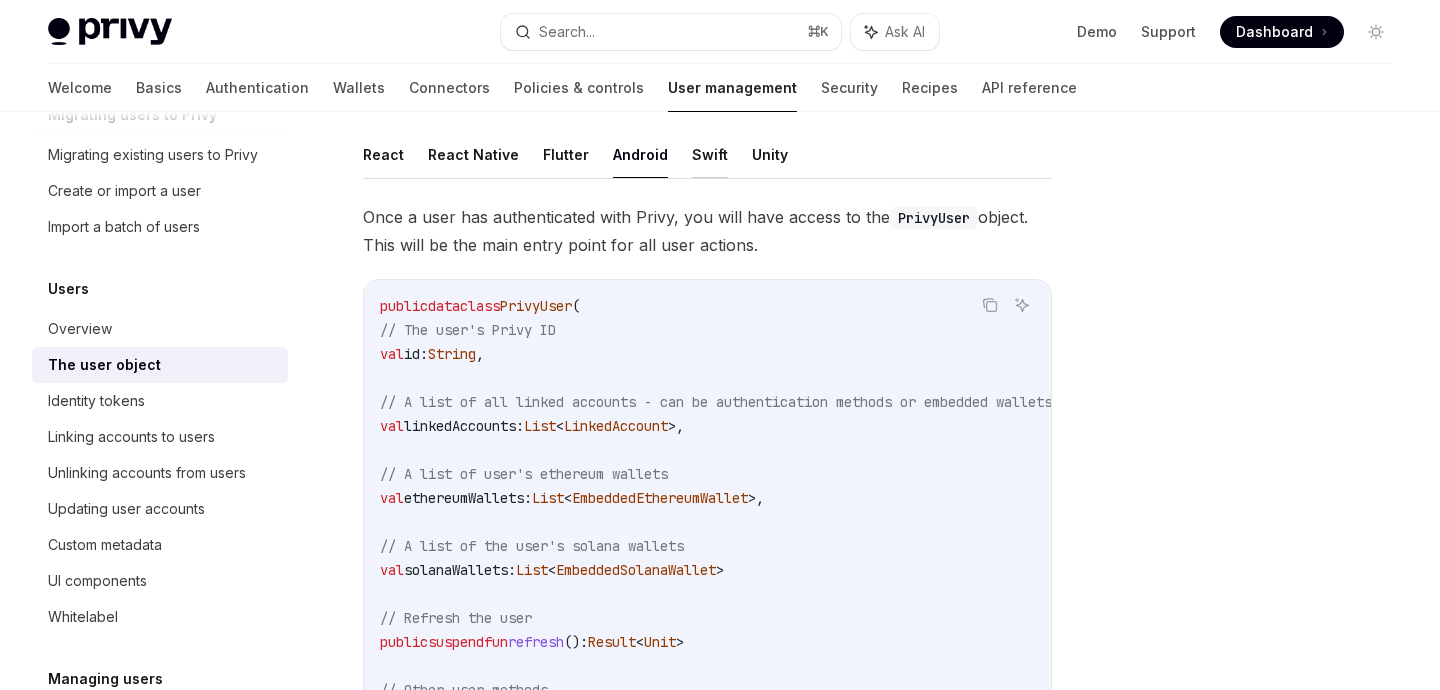 click on "Swift" at bounding box center (710, 154) 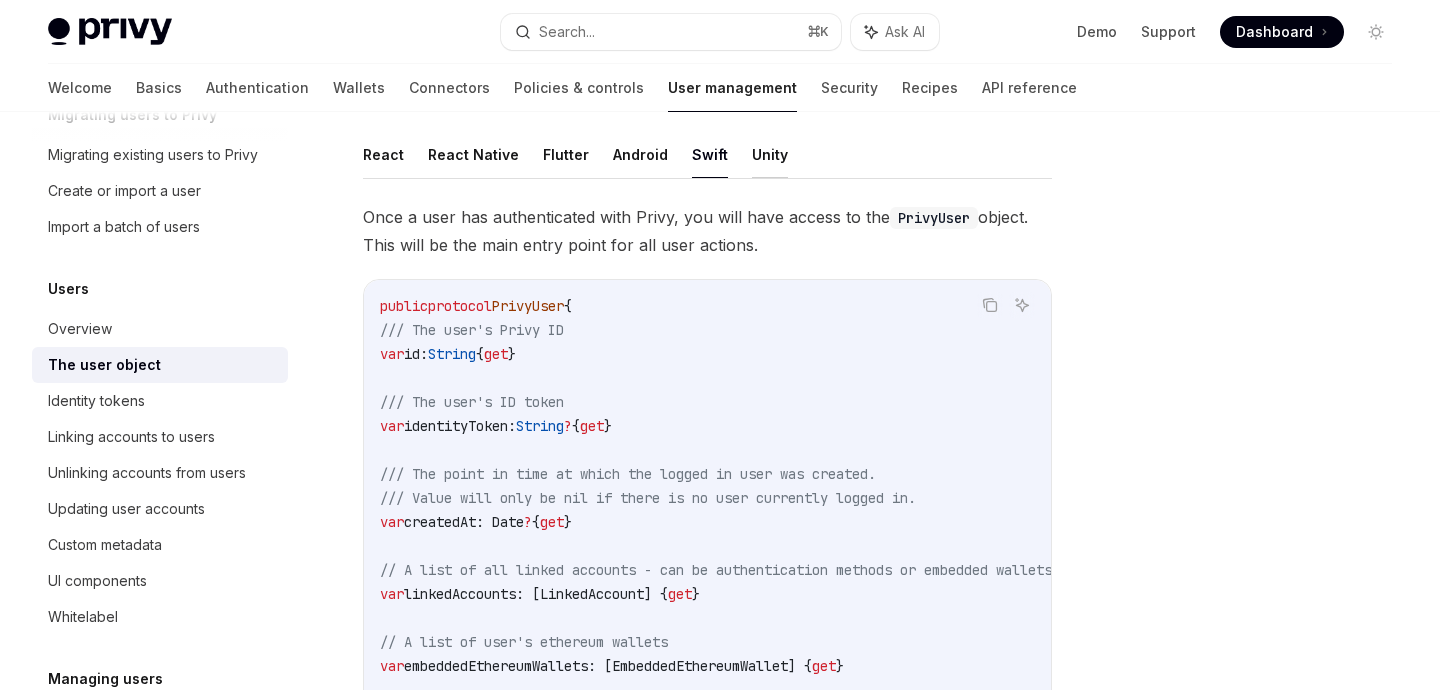 click on "Unity" at bounding box center (770, 154) 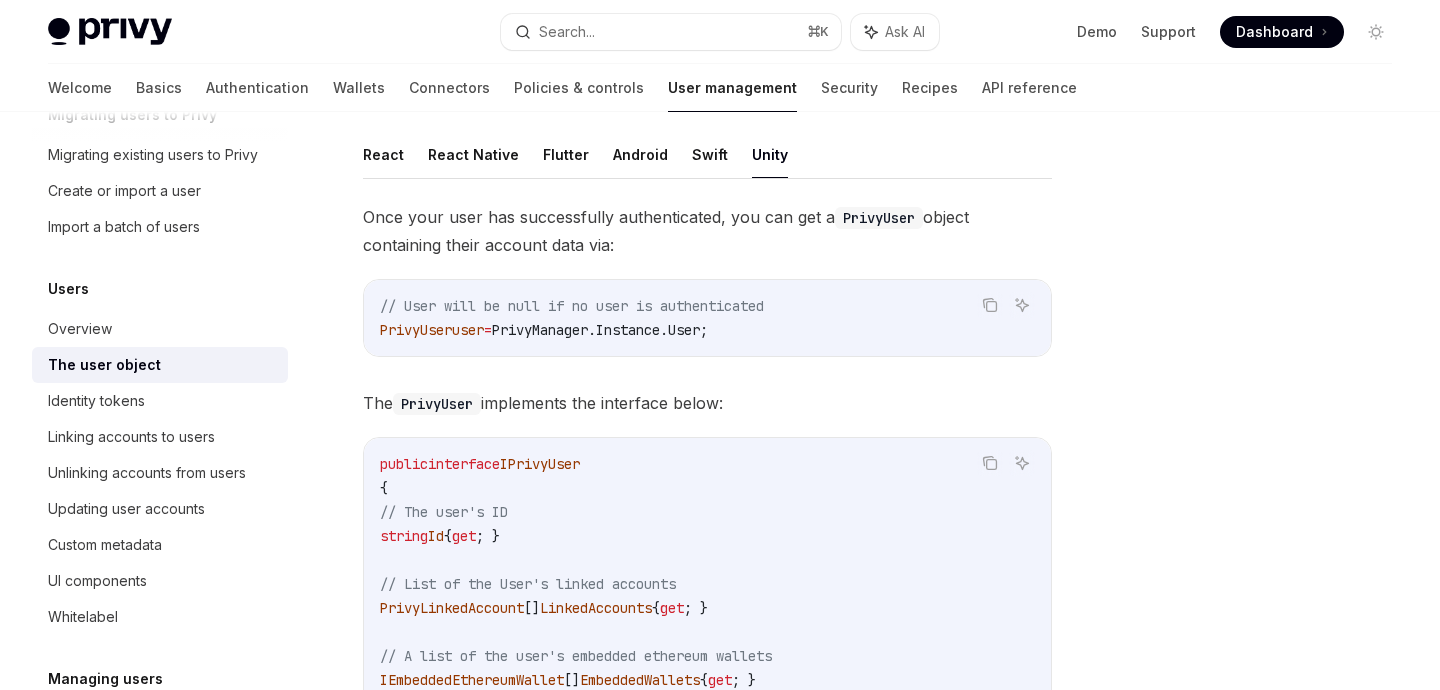 click on "React   React Native   Flutter   Android   Swift   Unity" at bounding box center [707, 155] 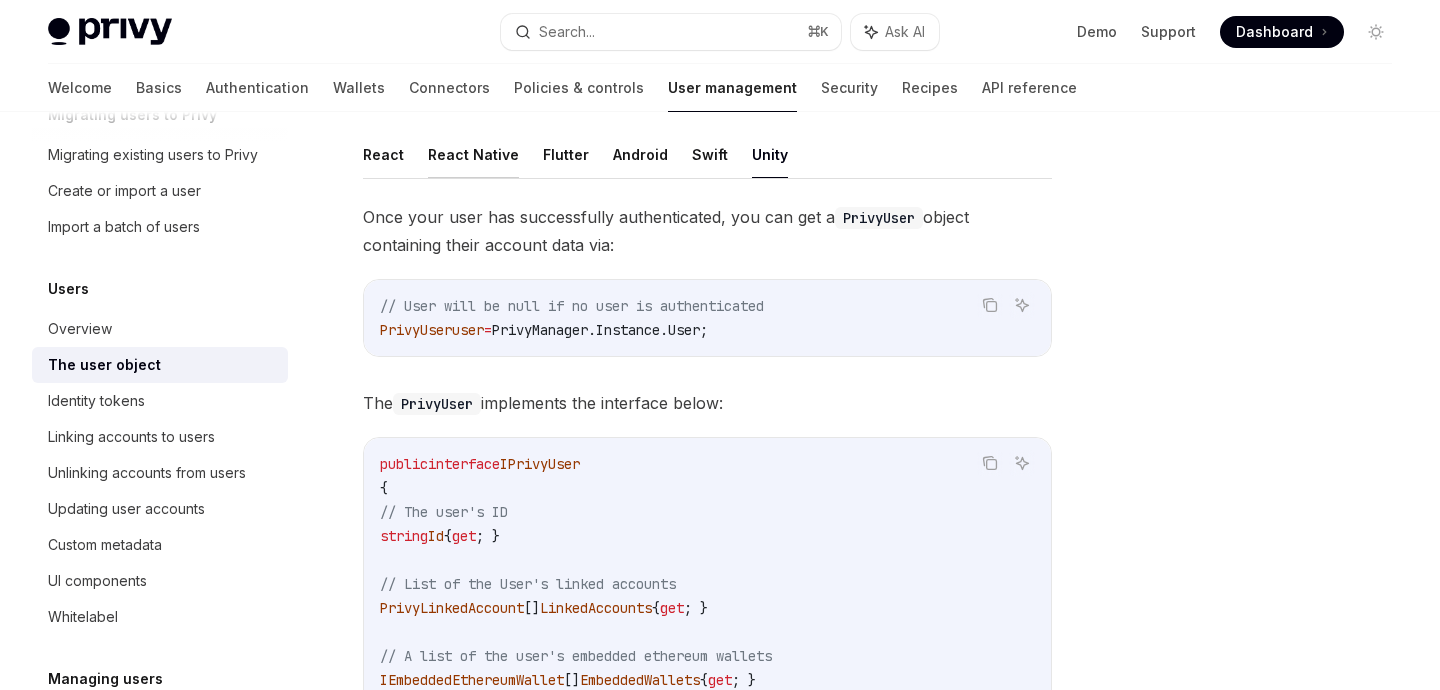 click on "React Native" at bounding box center [473, 154] 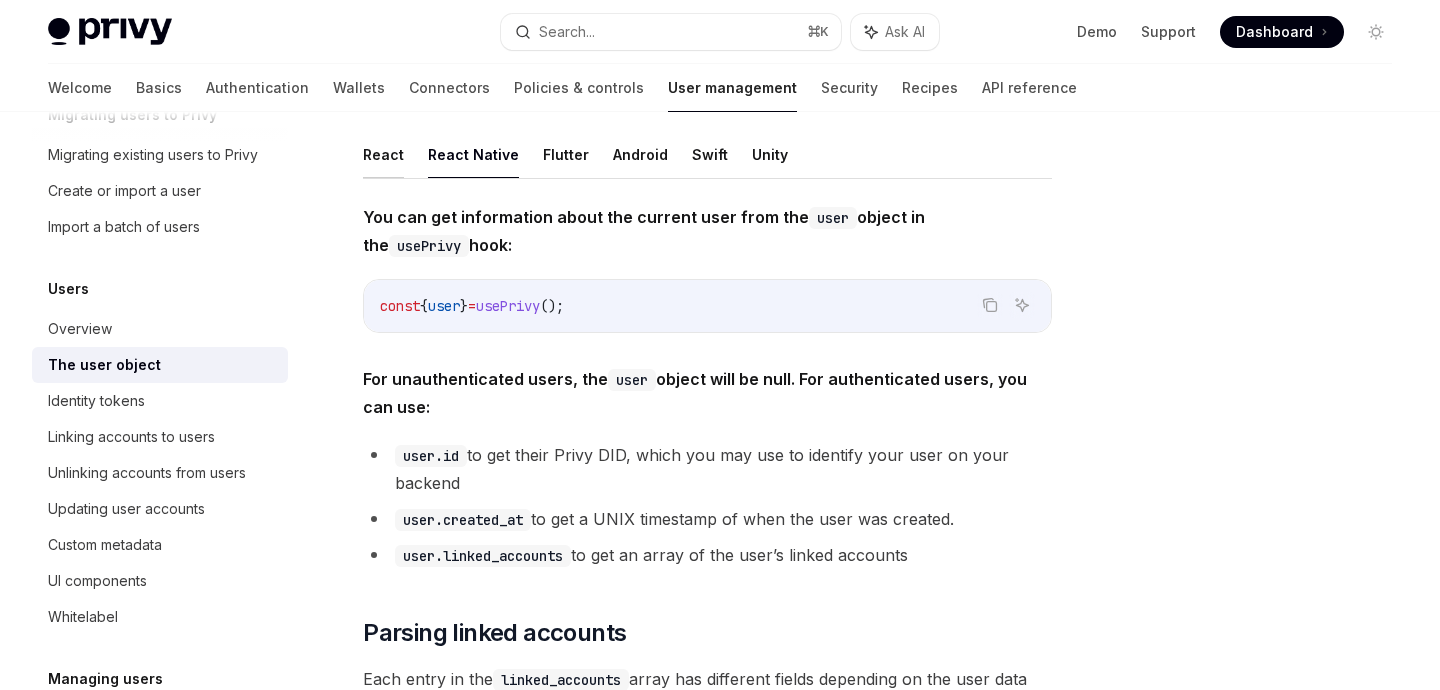 click on "React" at bounding box center (383, 154) 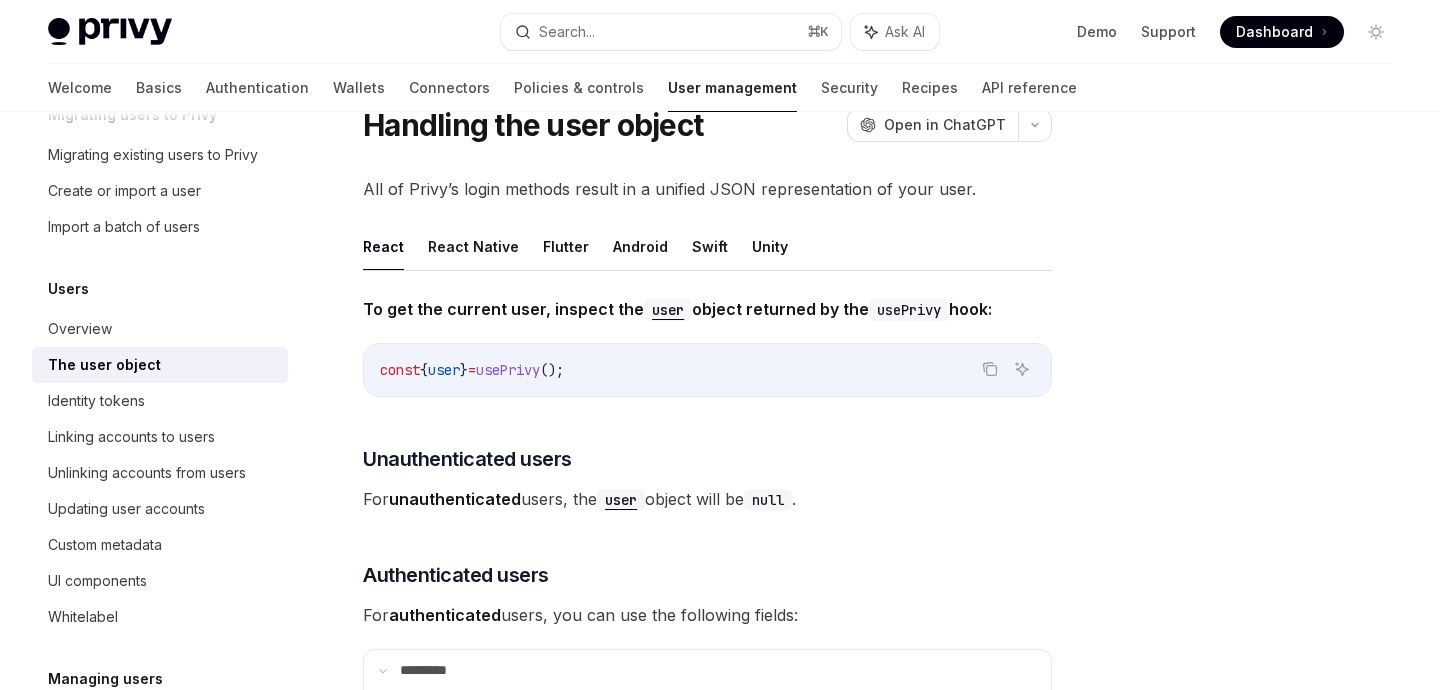 scroll, scrollTop: 59, scrollLeft: 0, axis: vertical 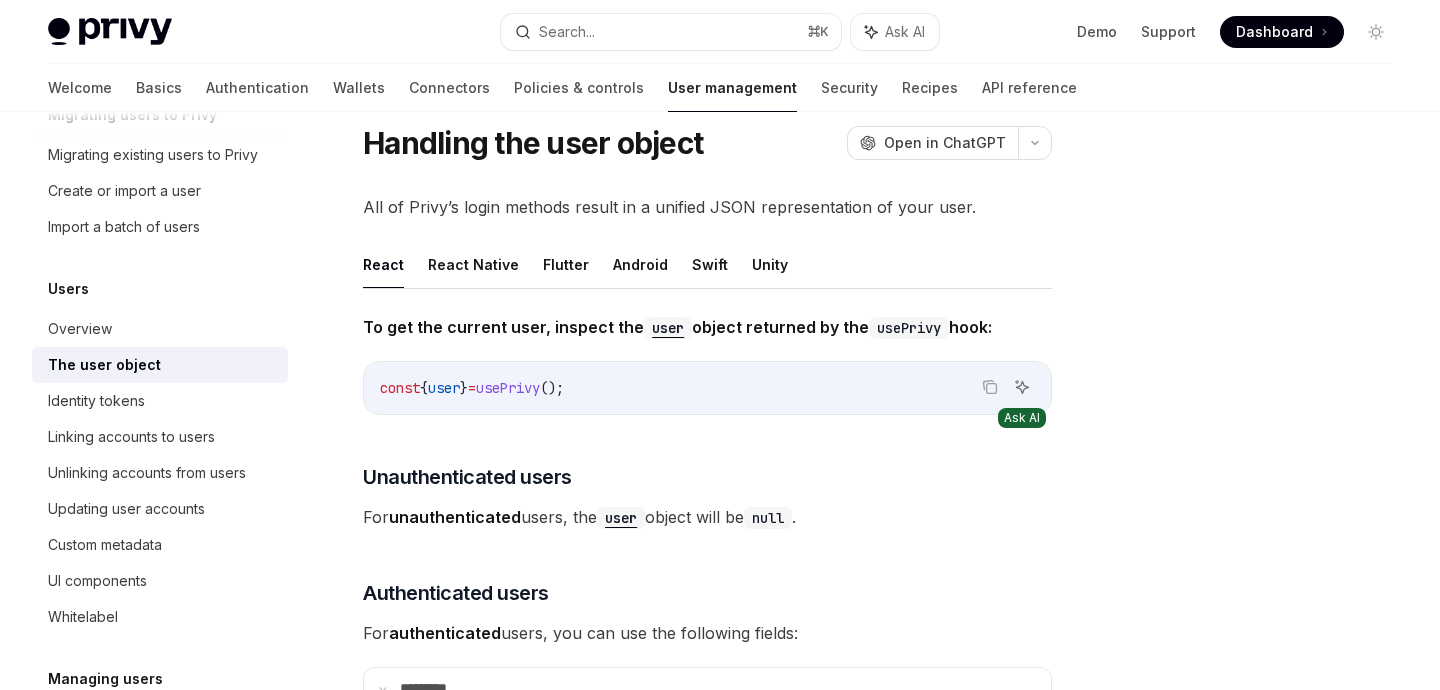 click 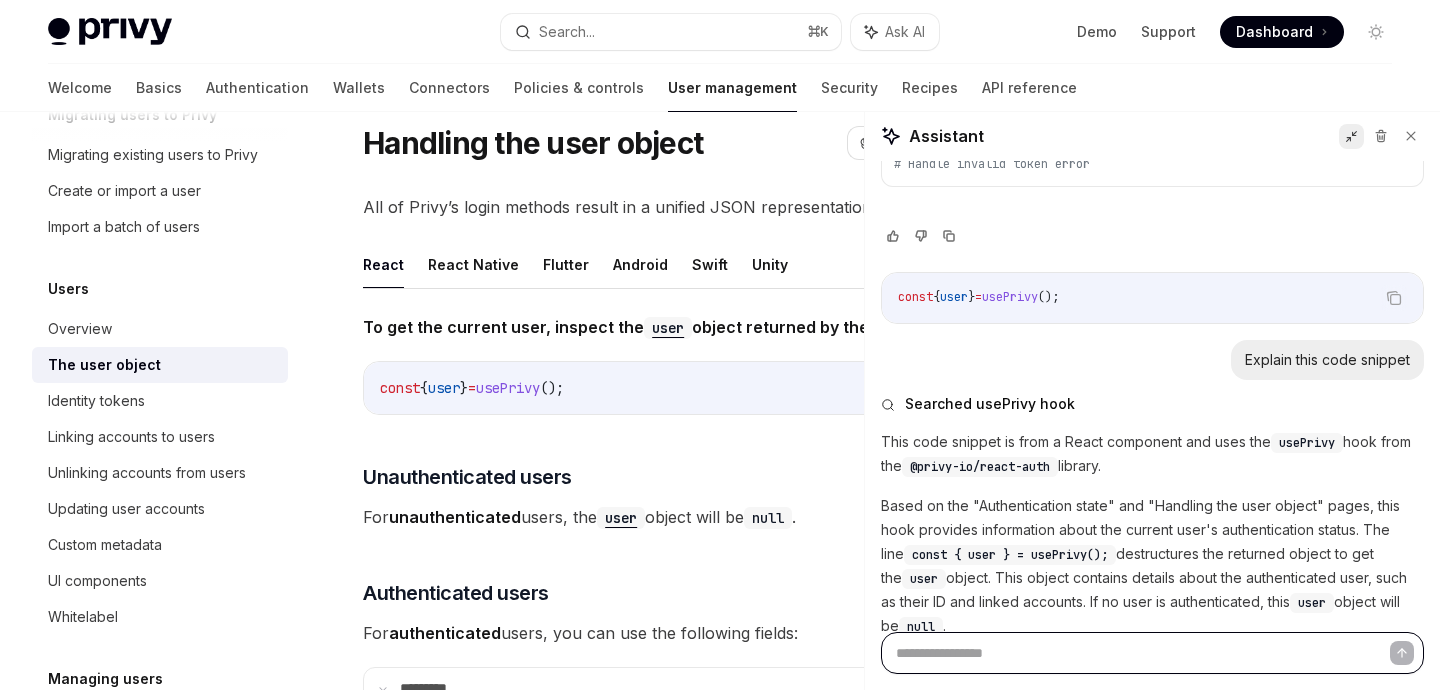 scroll, scrollTop: 4734, scrollLeft: 0, axis: vertical 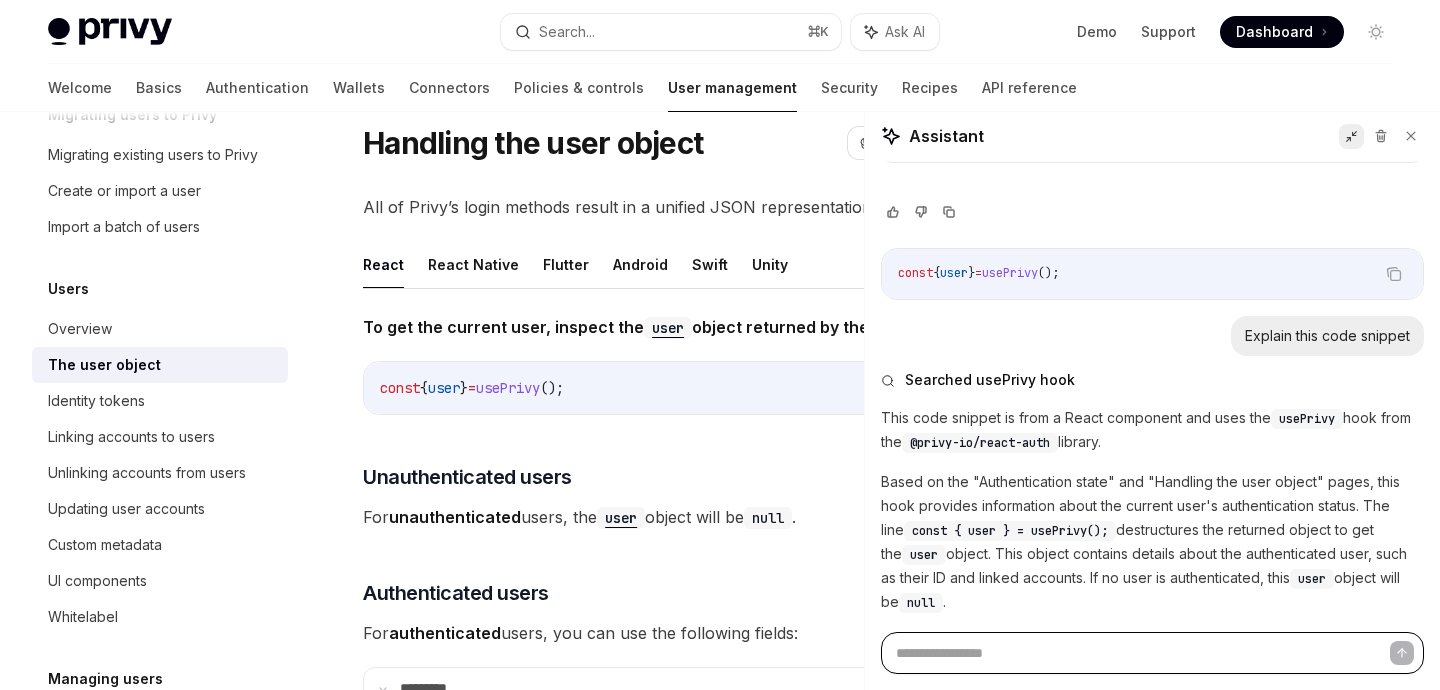 click at bounding box center (1152, 653) 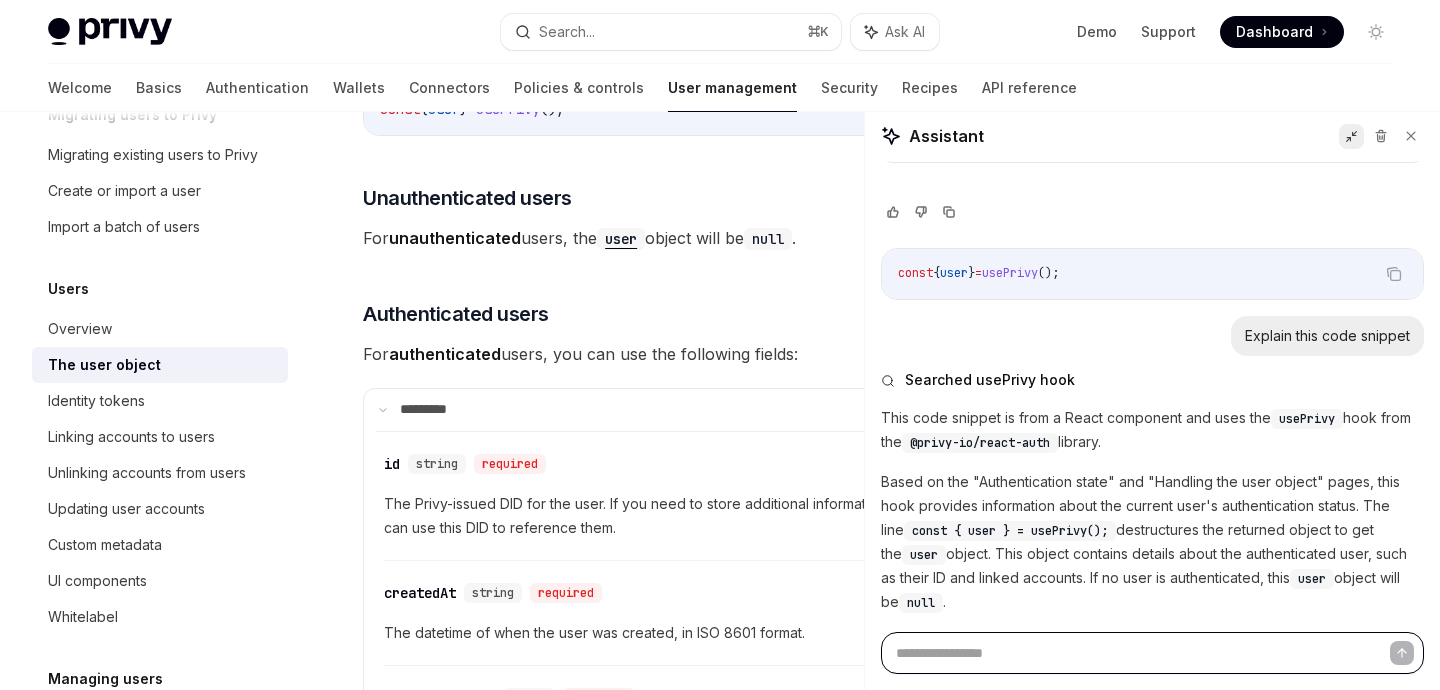 scroll, scrollTop: 417, scrollLeft: 0, axis: vertical 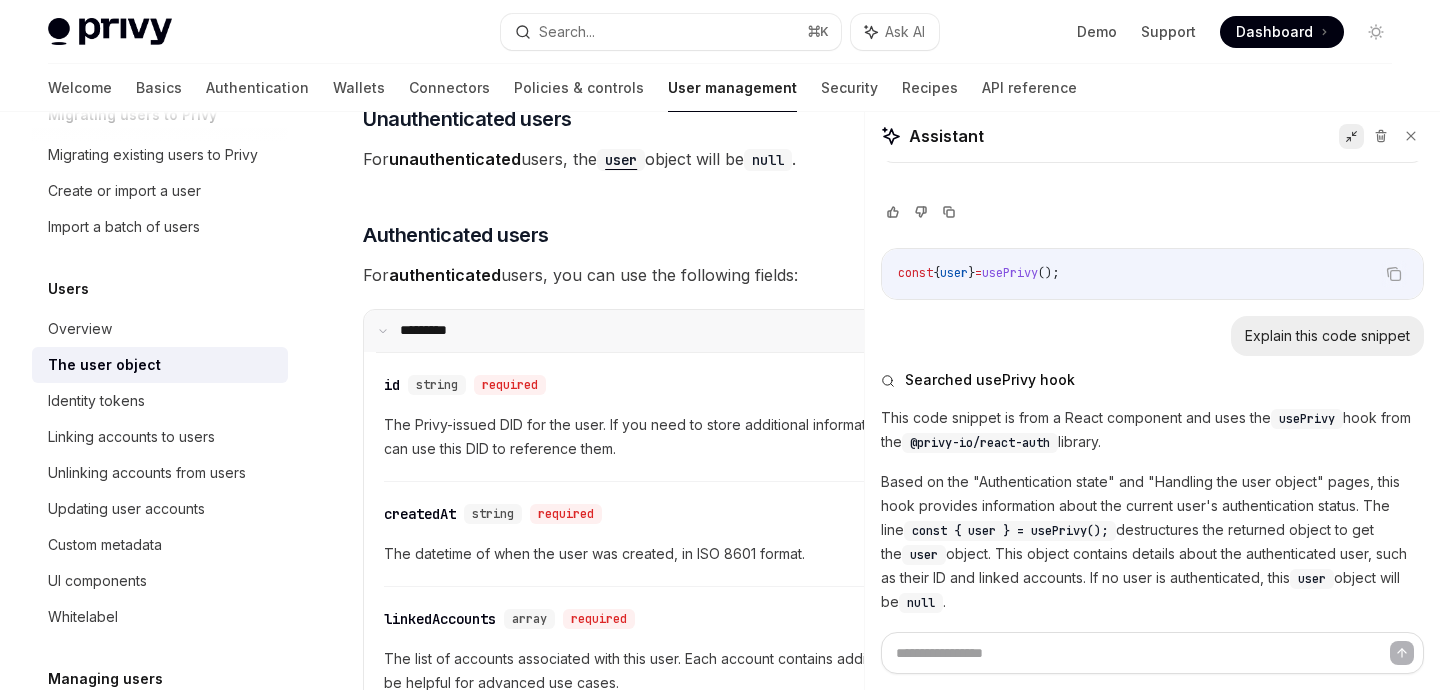 click on "****   ****" at bounding box center (707, 331) 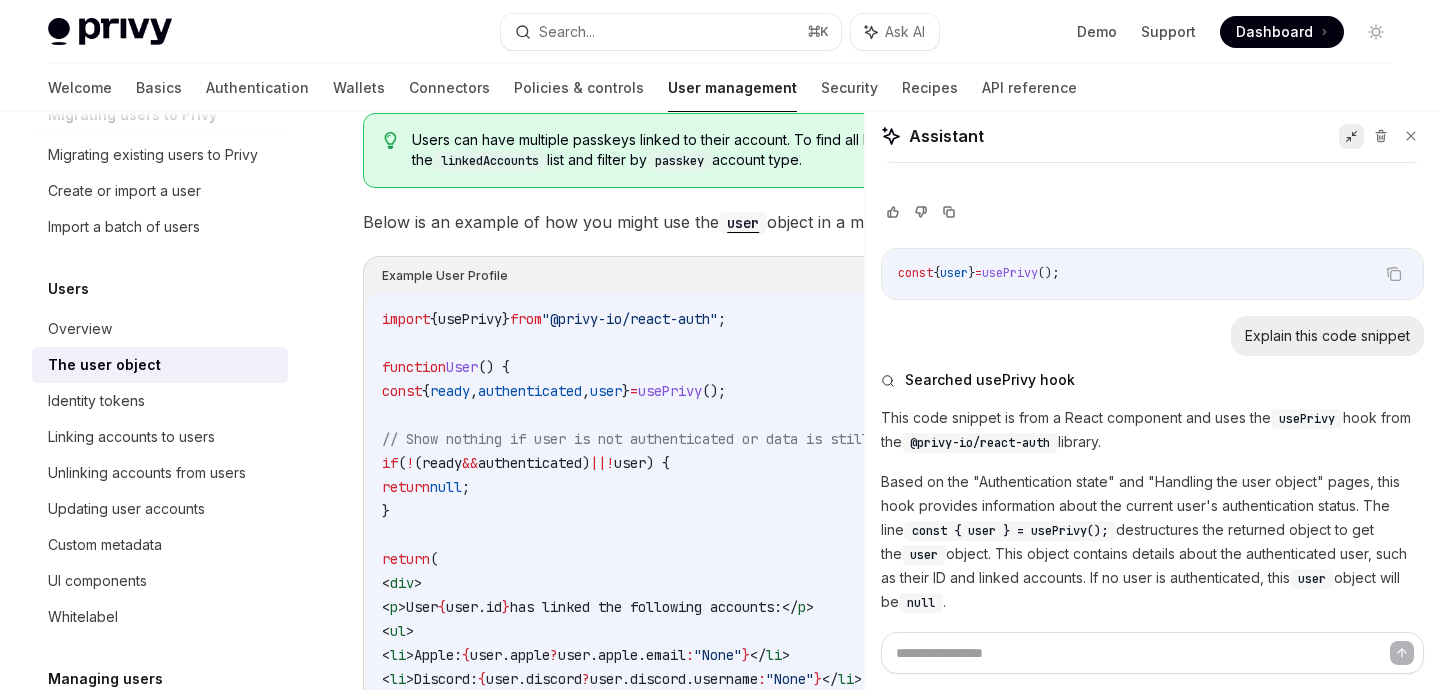 scroll, scrollTop: 908, scrollLeft: 0, axis: vertical 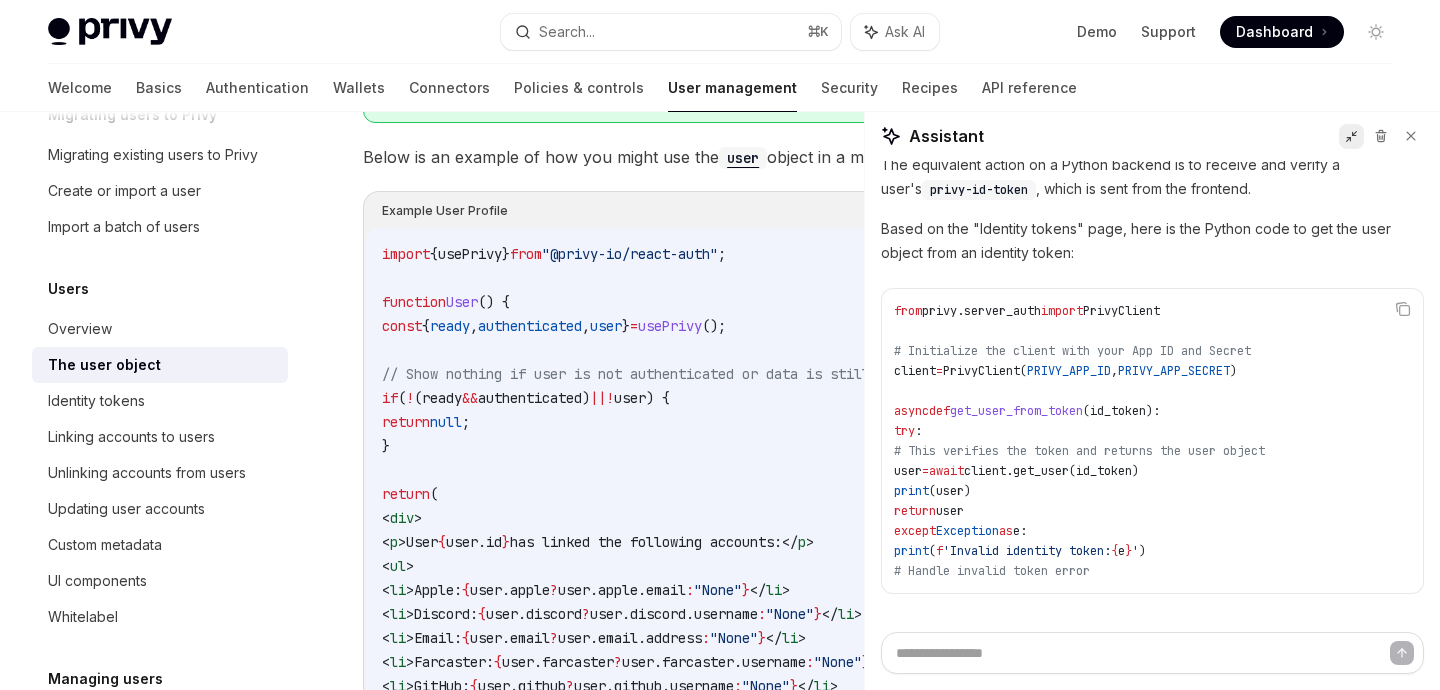 click on "client.get_user(id_token)" at bounding box center (1051, 471) 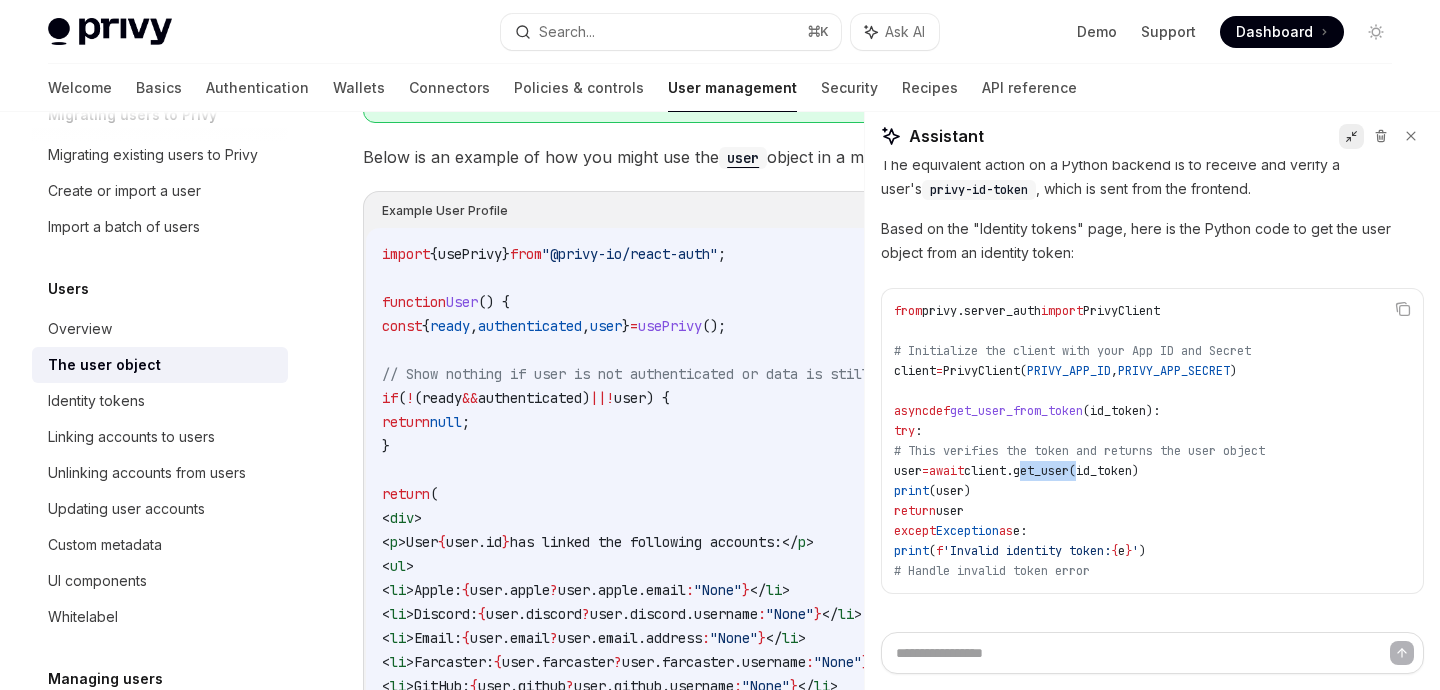 click on "client.get_user(id_token)" at bounding box center (1051, 471) 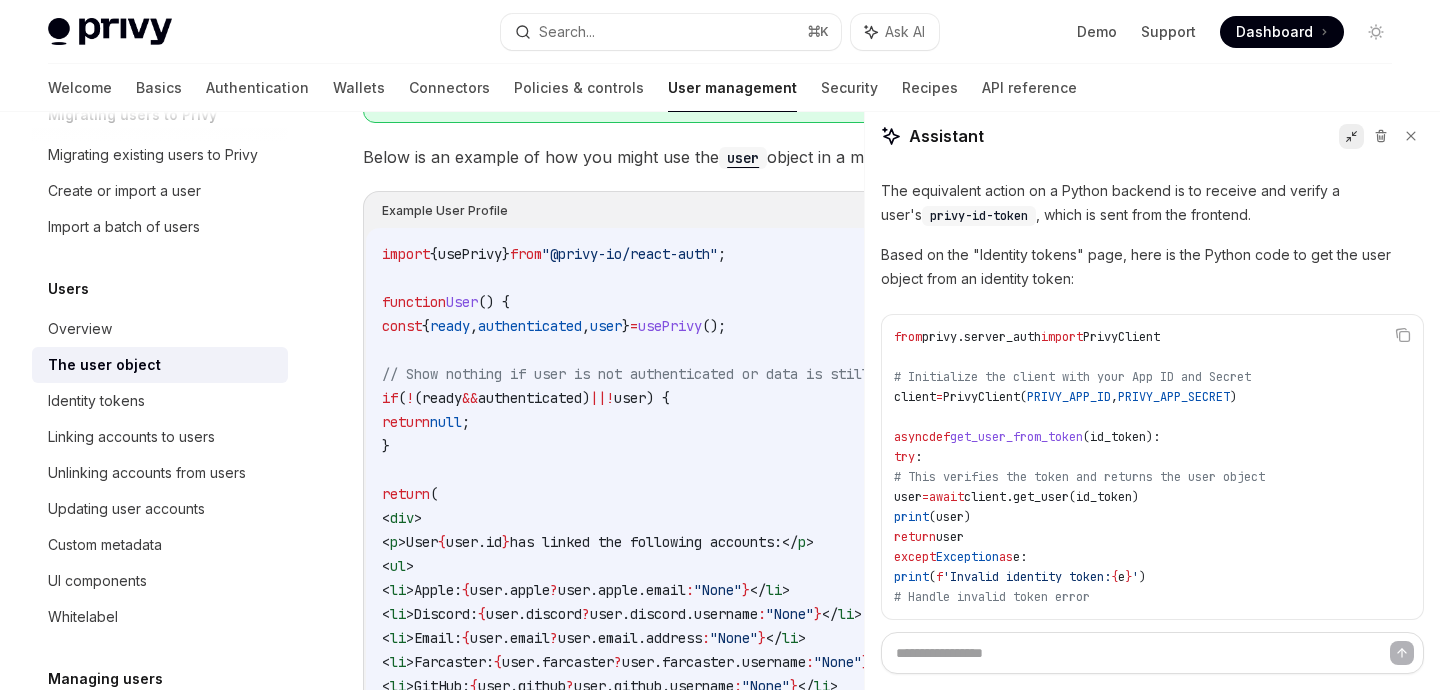 click on "Based on the "Identity tokens" page, here is the Python code to get the user object from an identity token:" at bounding box center [1152, 267] 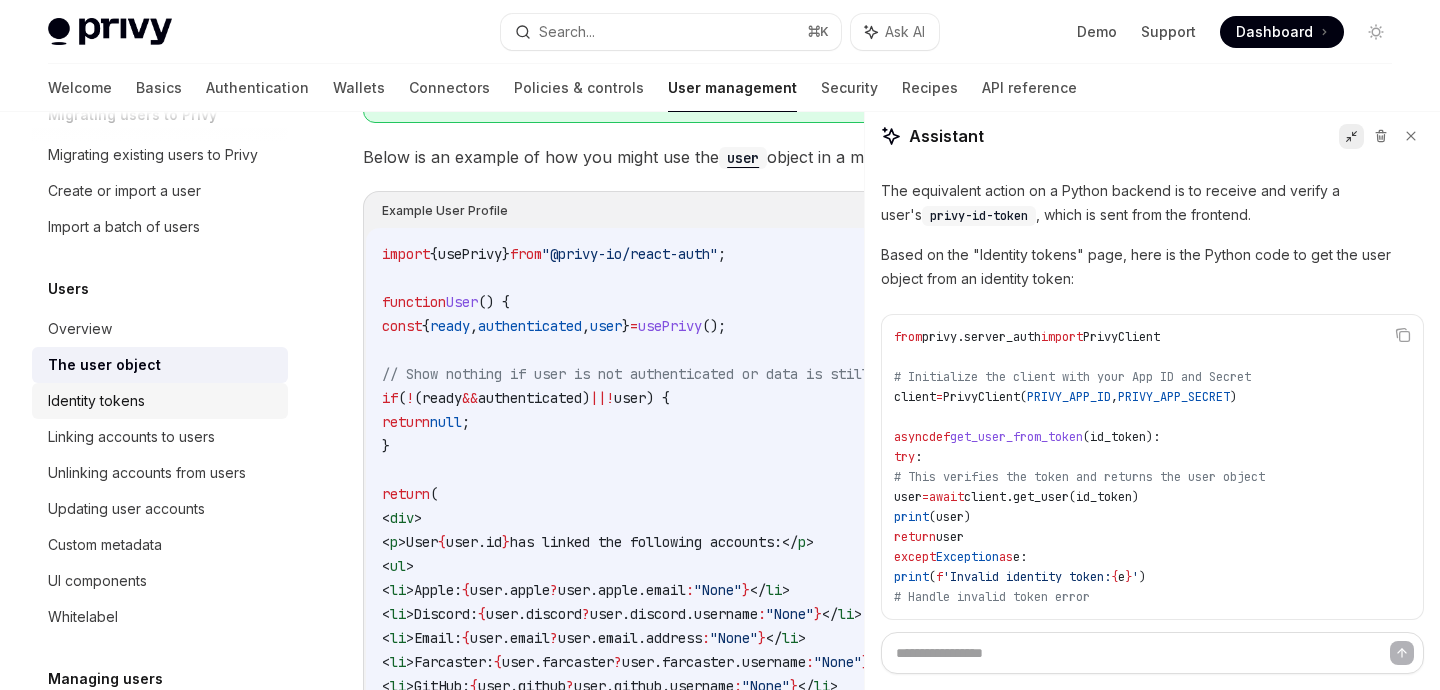 click on "Identity tokens" at bounding box center [160, 401] 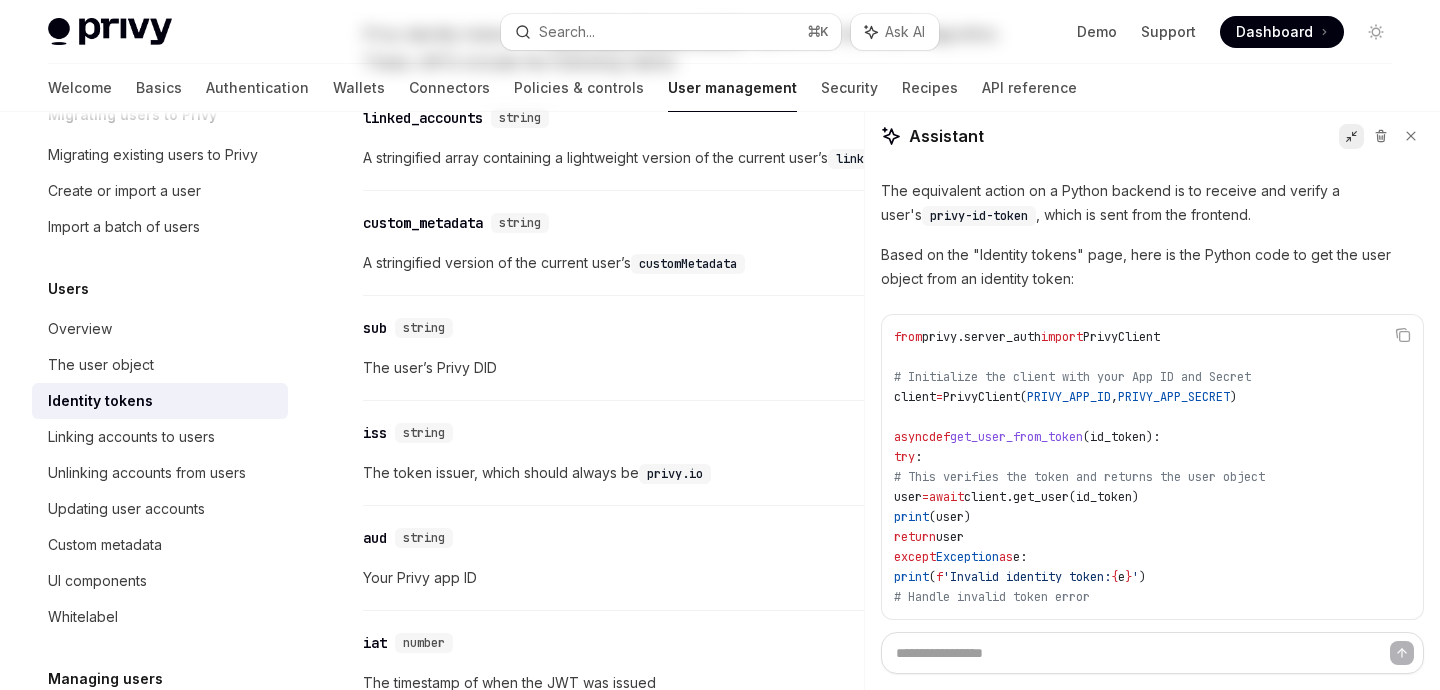 scroll, scrollTop: 0, scrollLeft: 0, axis: both 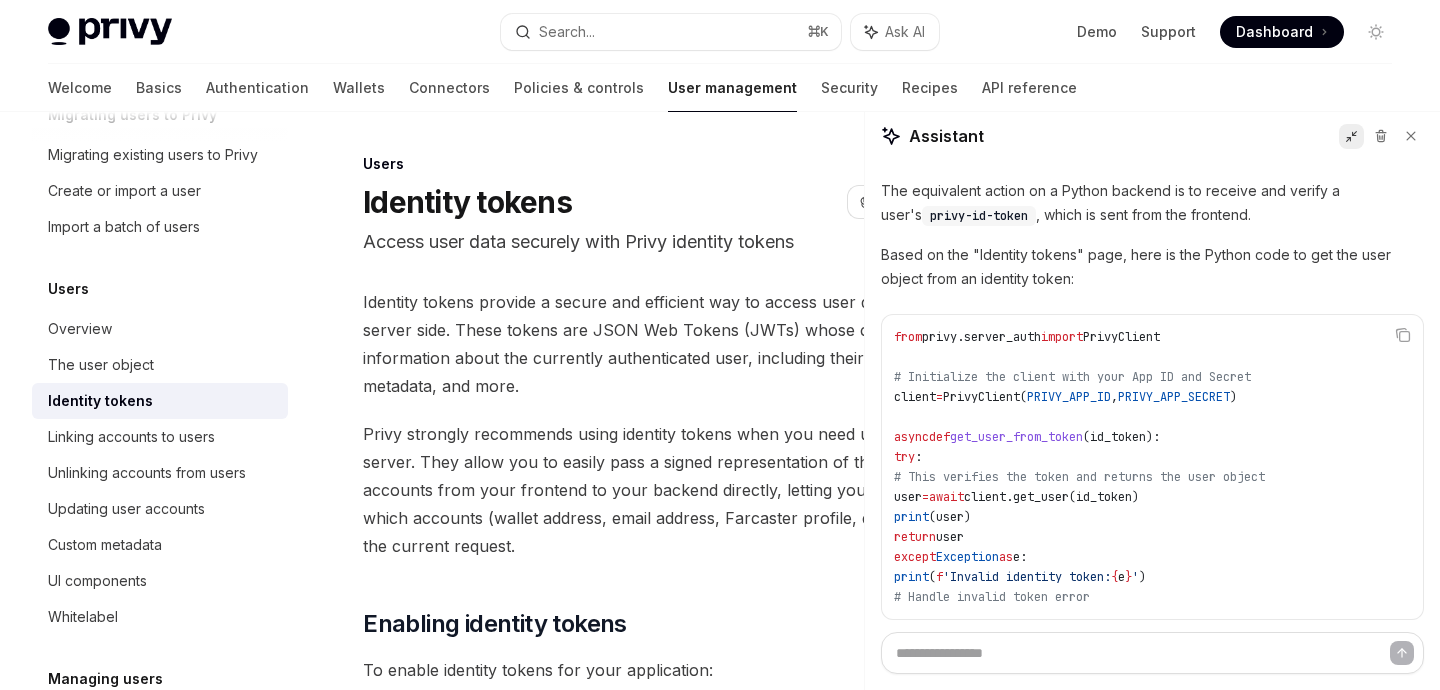 click on "Identity tokens" at bounding box center [100, 401] 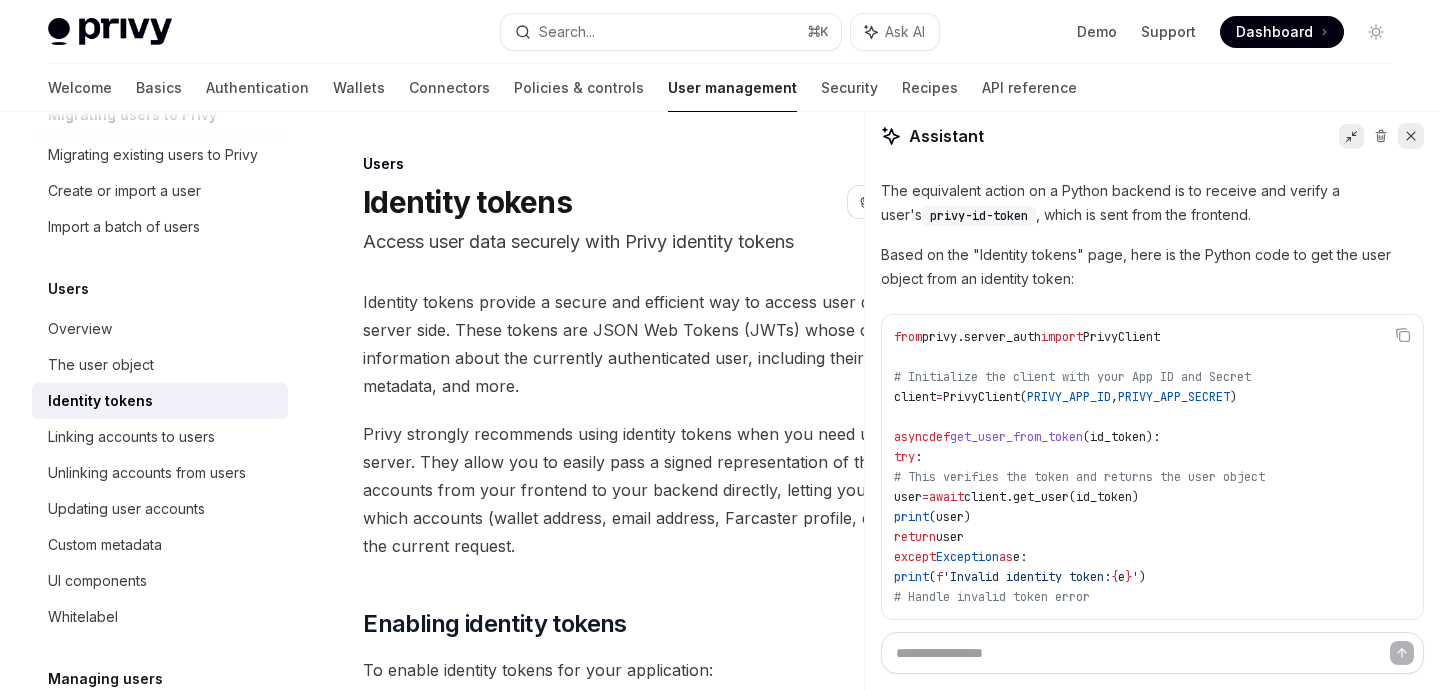 click 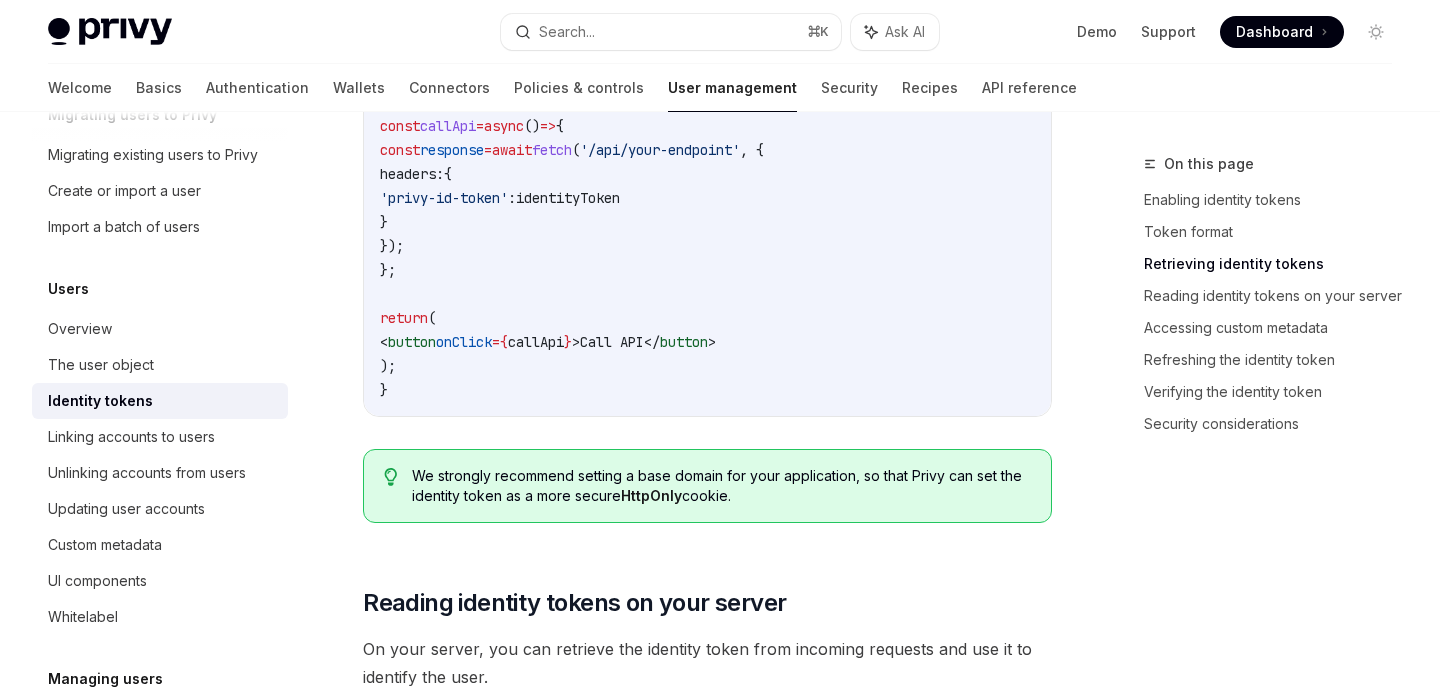 scroll, scrollTop: 2064, scrollLeft: 0, axis: vertical 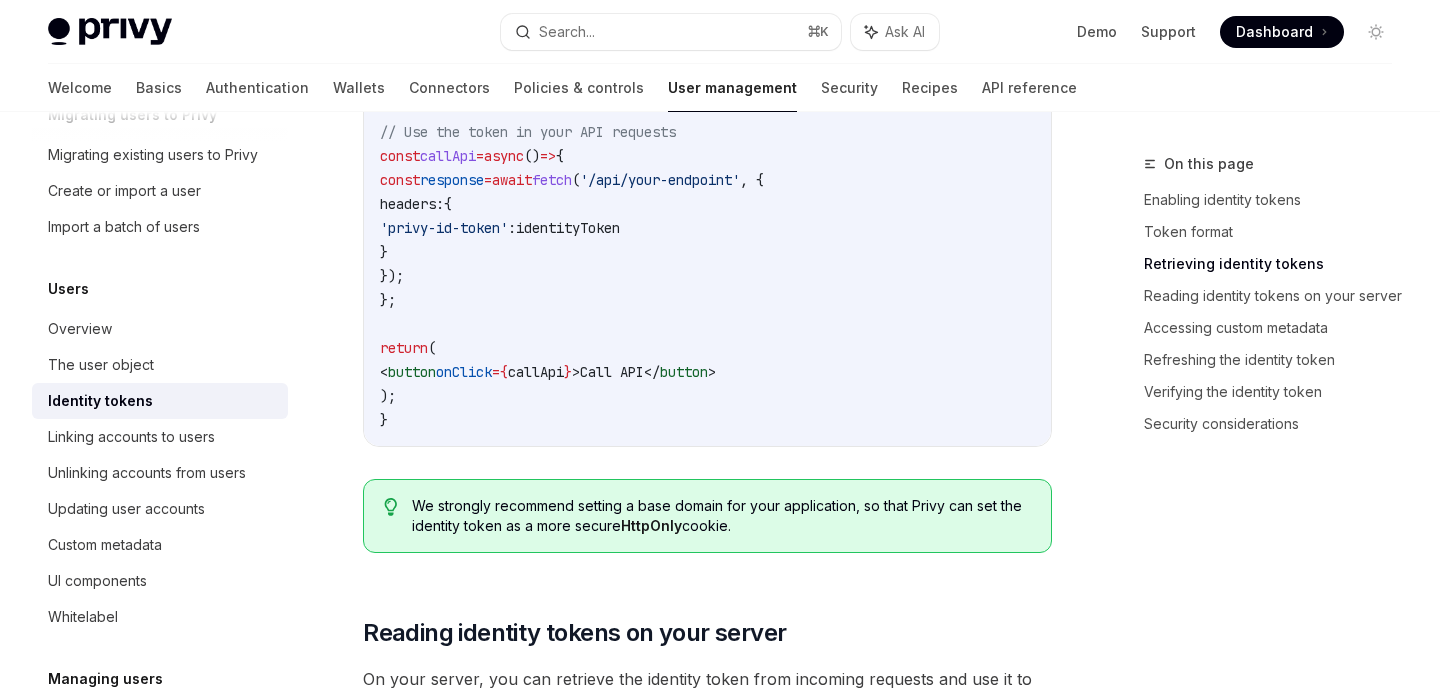 click on "identityToken" at bounding box center [568, 228] 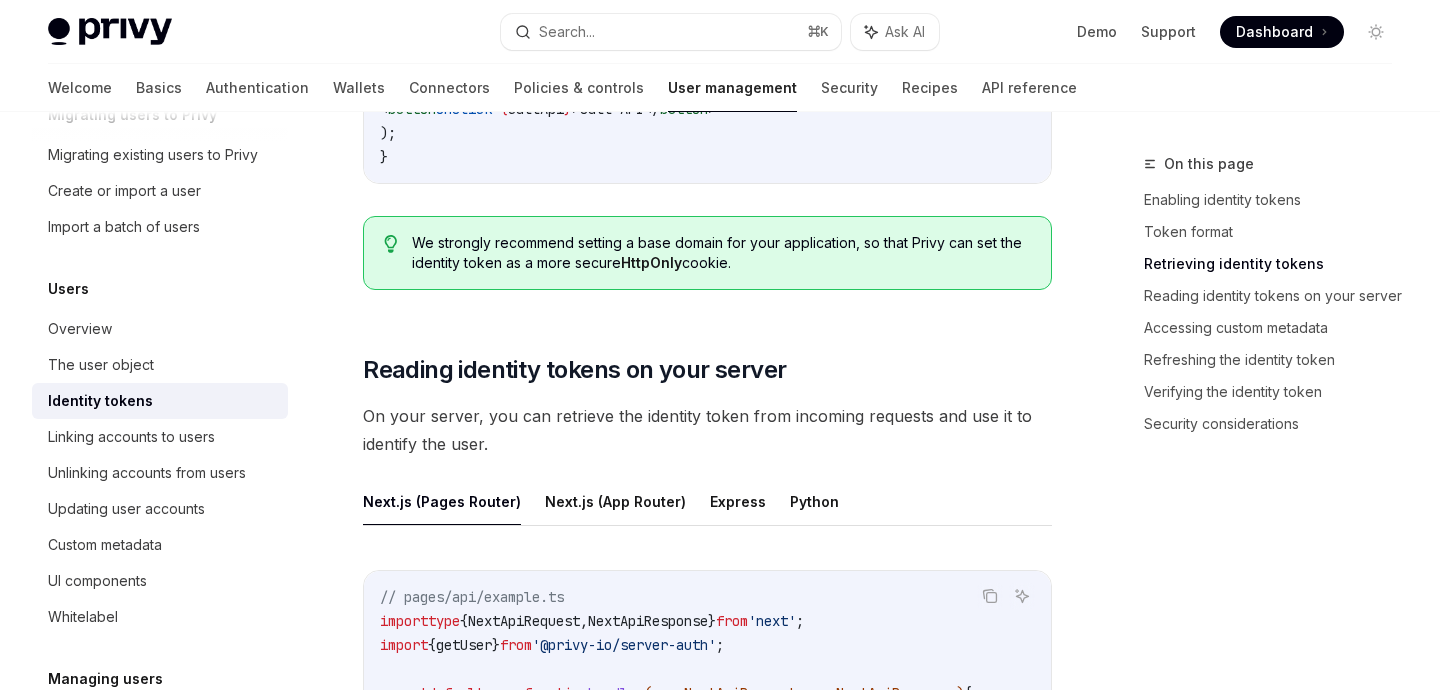 scroll, scrollTop: 2380, scrollLeft: 0, axis: vertical 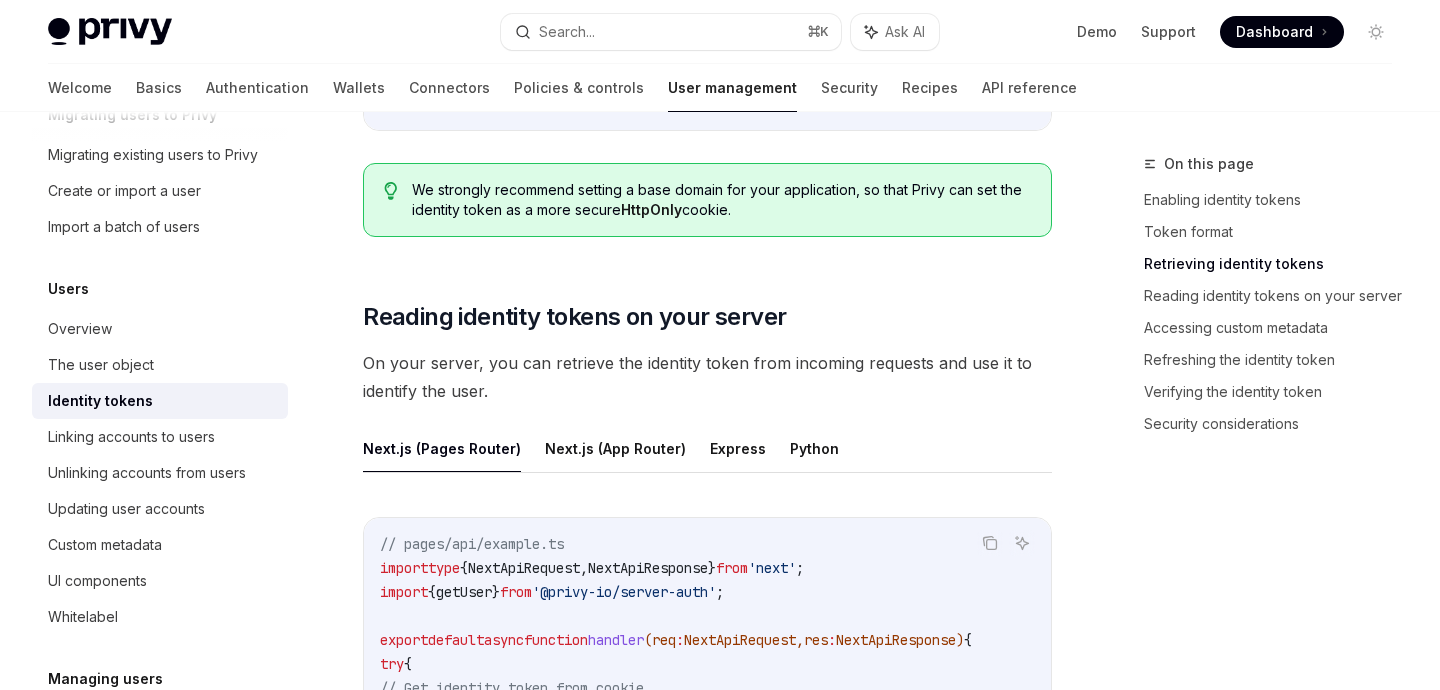 click on "Next.js (Pages Router)   Next.js (App Router)   Express   Python" at bounding box center (707, 449) 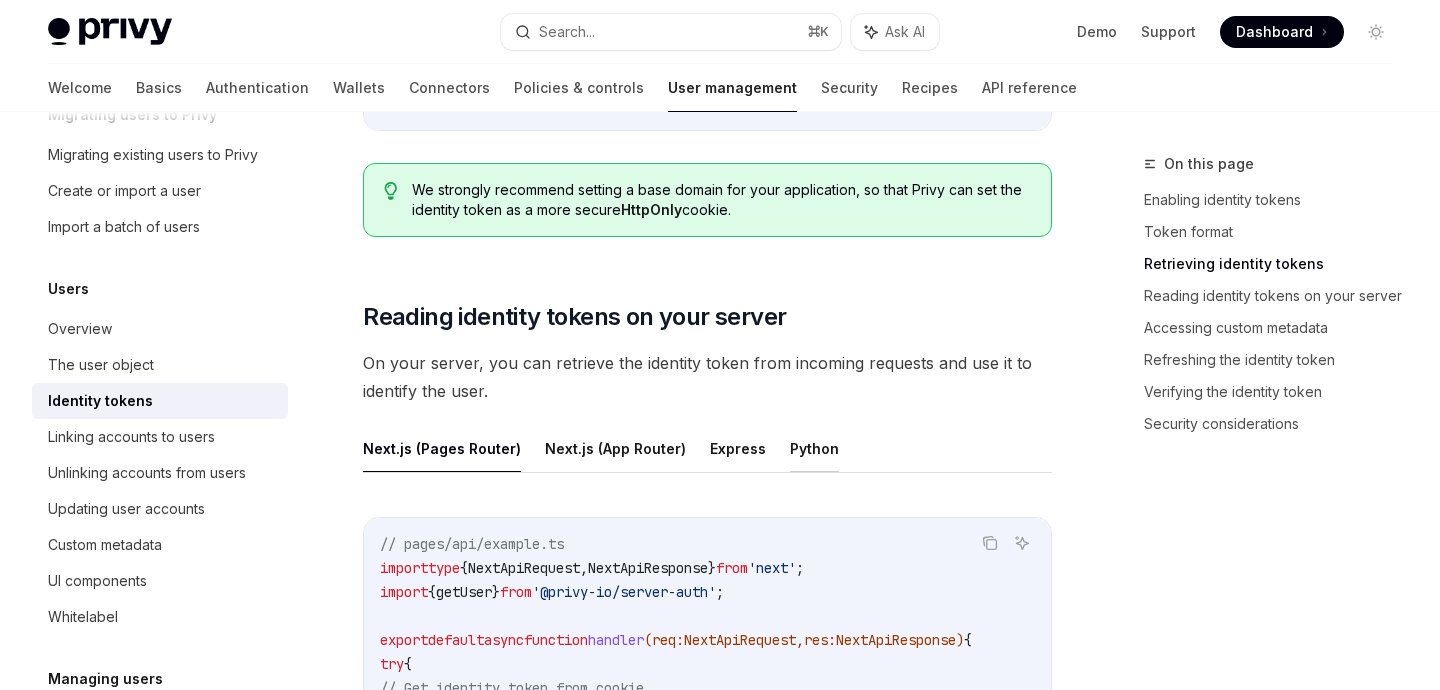 click on "Python" at bounding box center [814, 448] 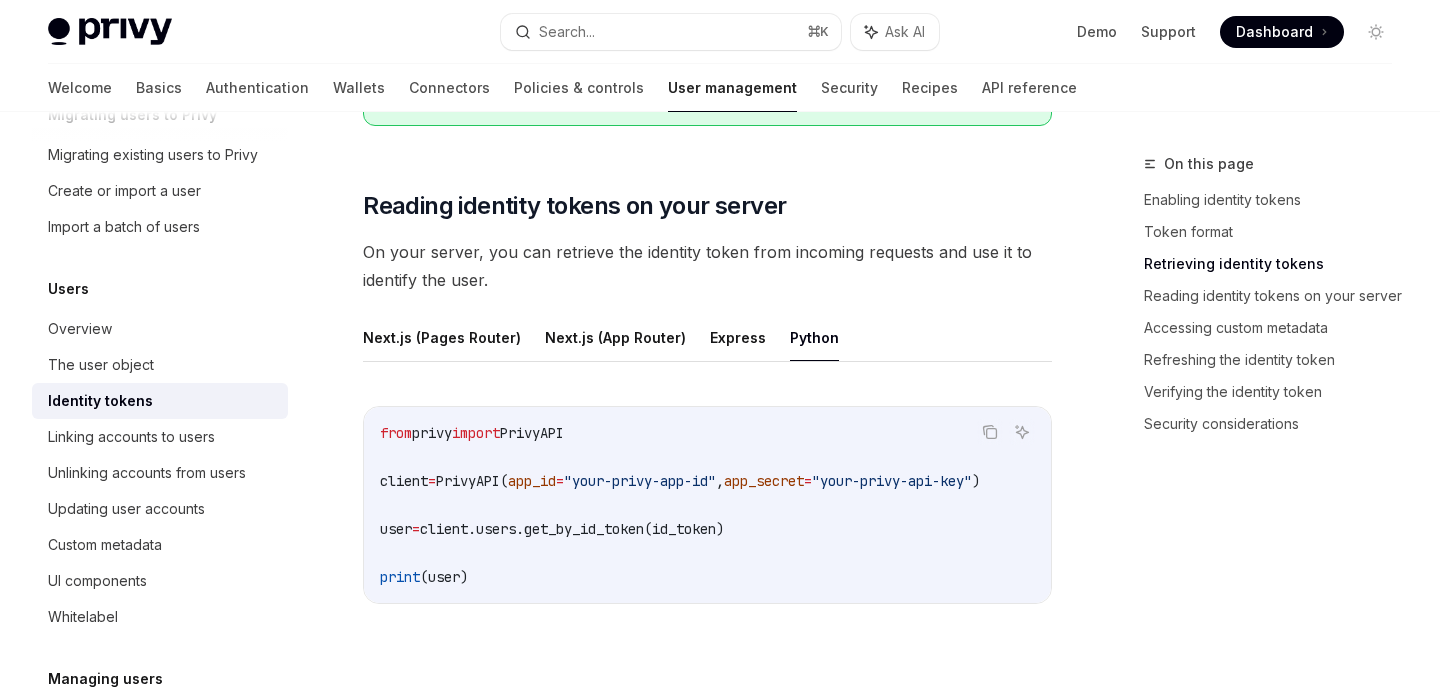 scroll, scrollTop: 2560, scrollLeft: 0, axis: vertical 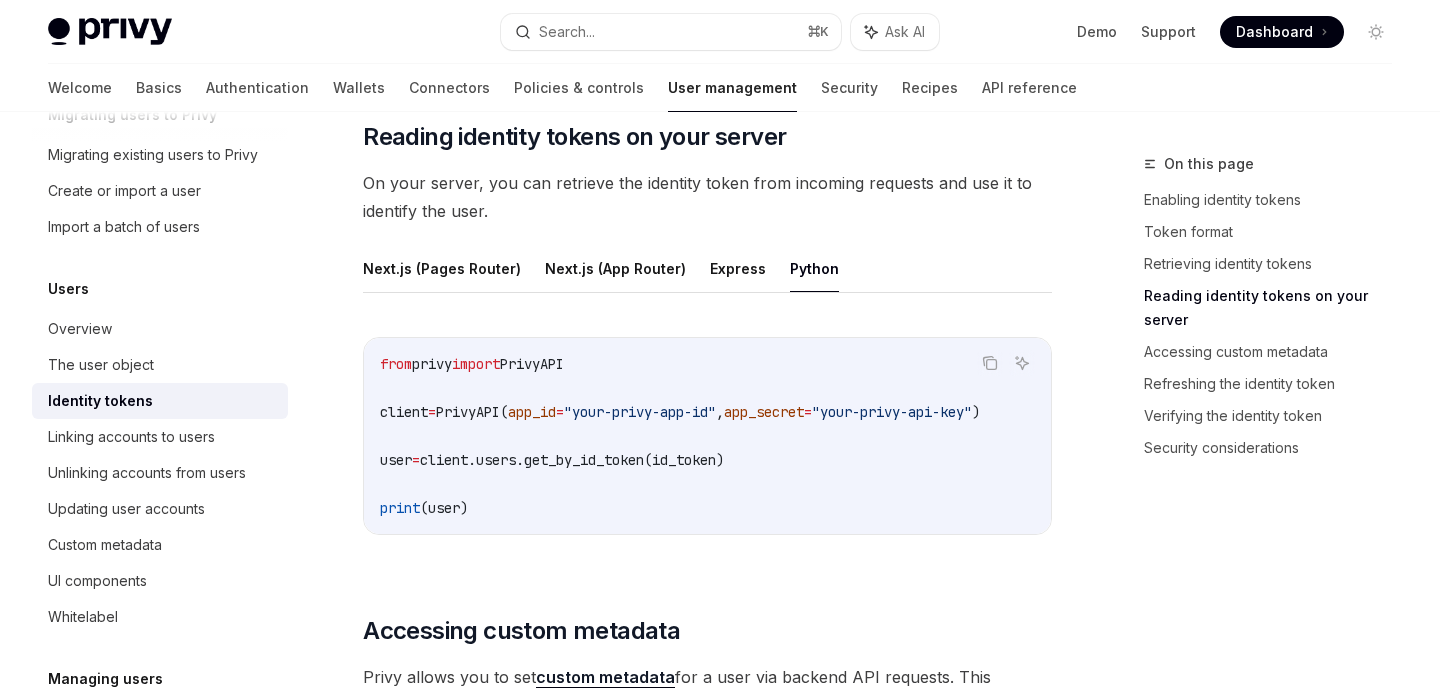 click on "client.users.get_by_id_token(id_token)" at bounding box center [572, 460] 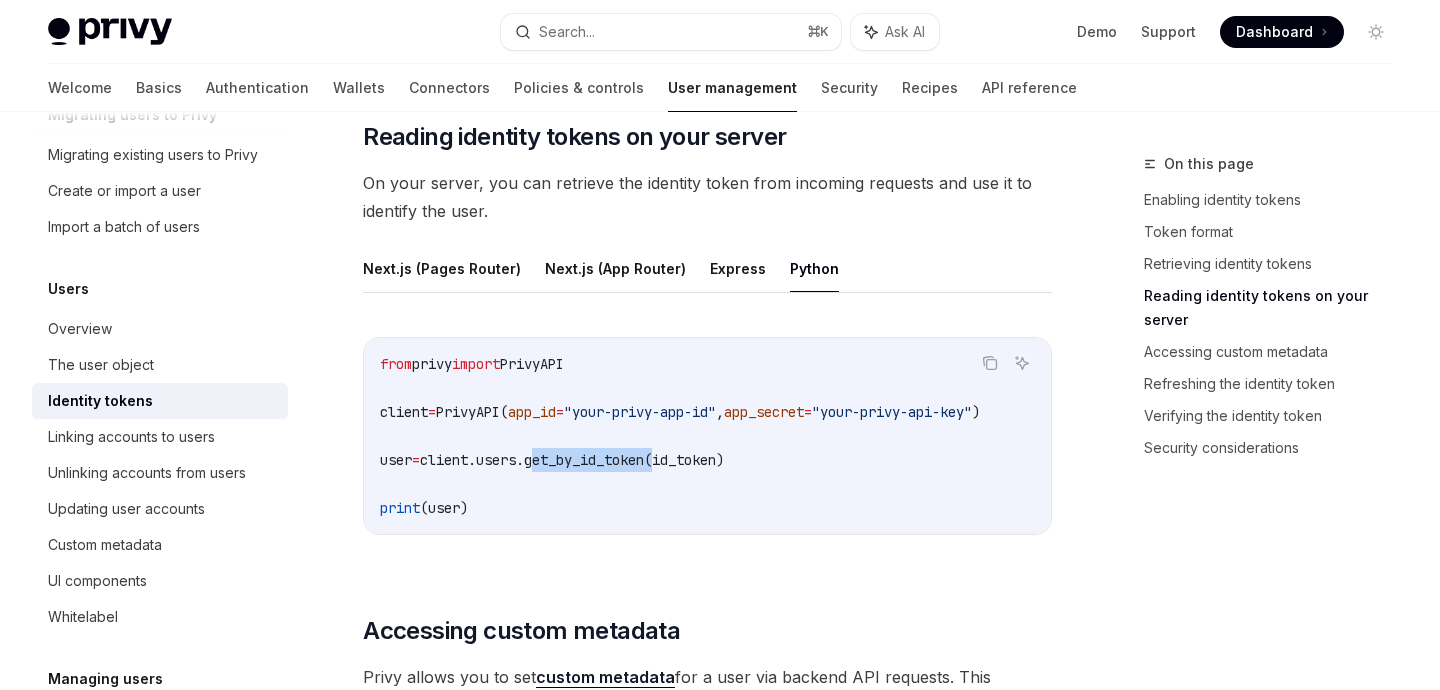 click on "client.users.get_by_id_token(id_token)" at bounding box center [572, 460] 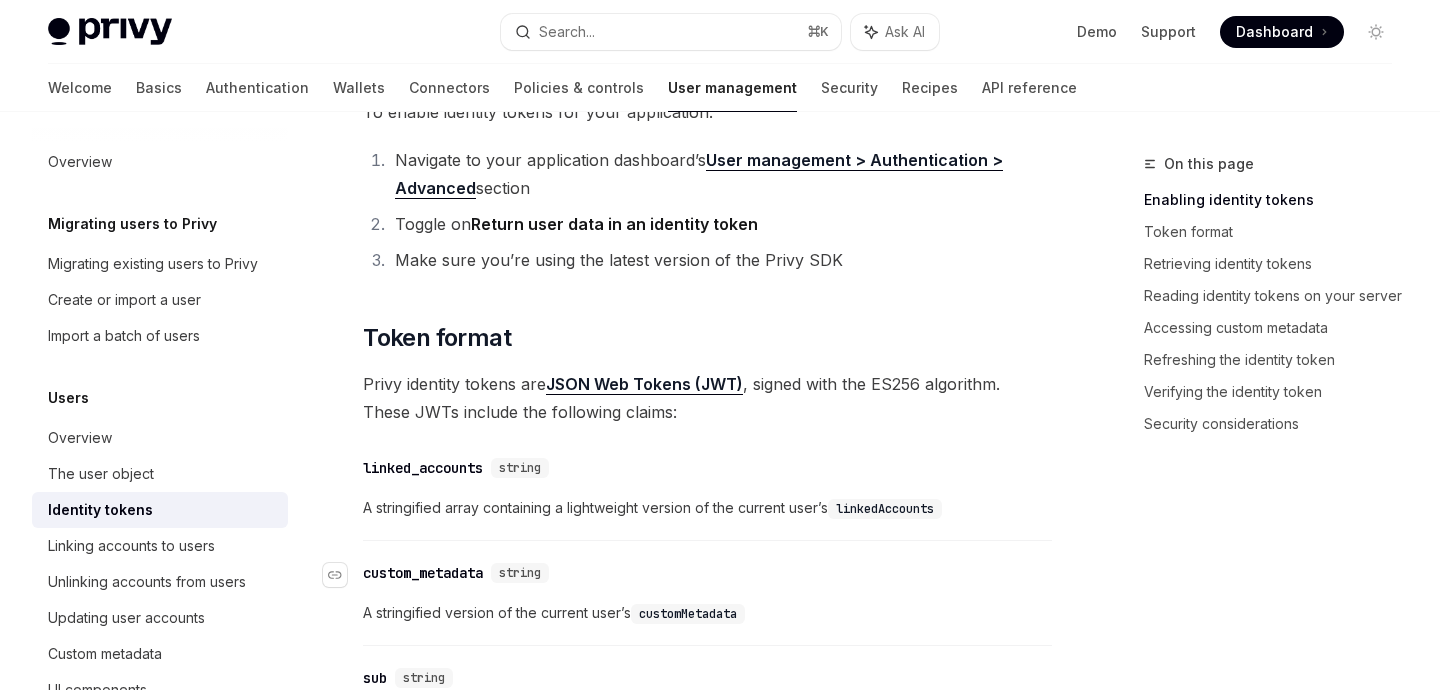 scroll, scrollTop: 474, scrollLeft: 0, axis: vertical 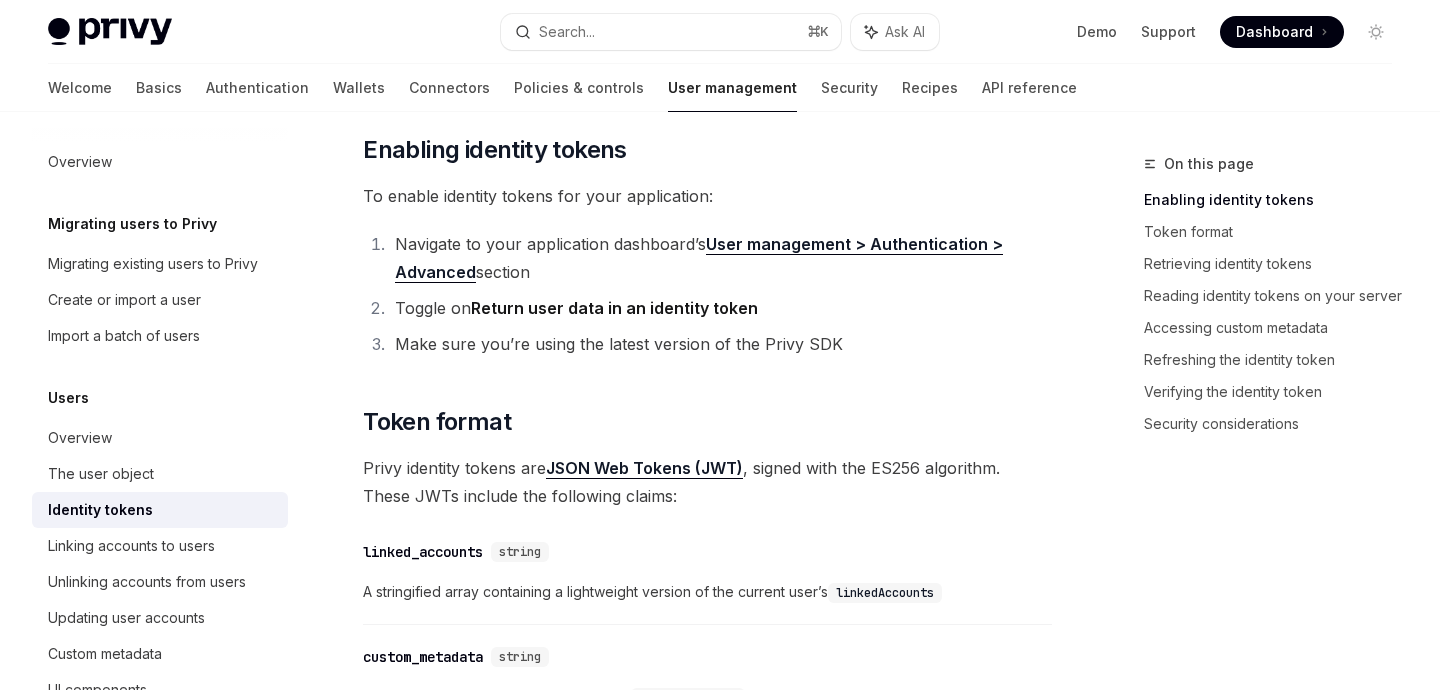 click on "User management > Authentication > Advanced" at bounding box center [699, 258] 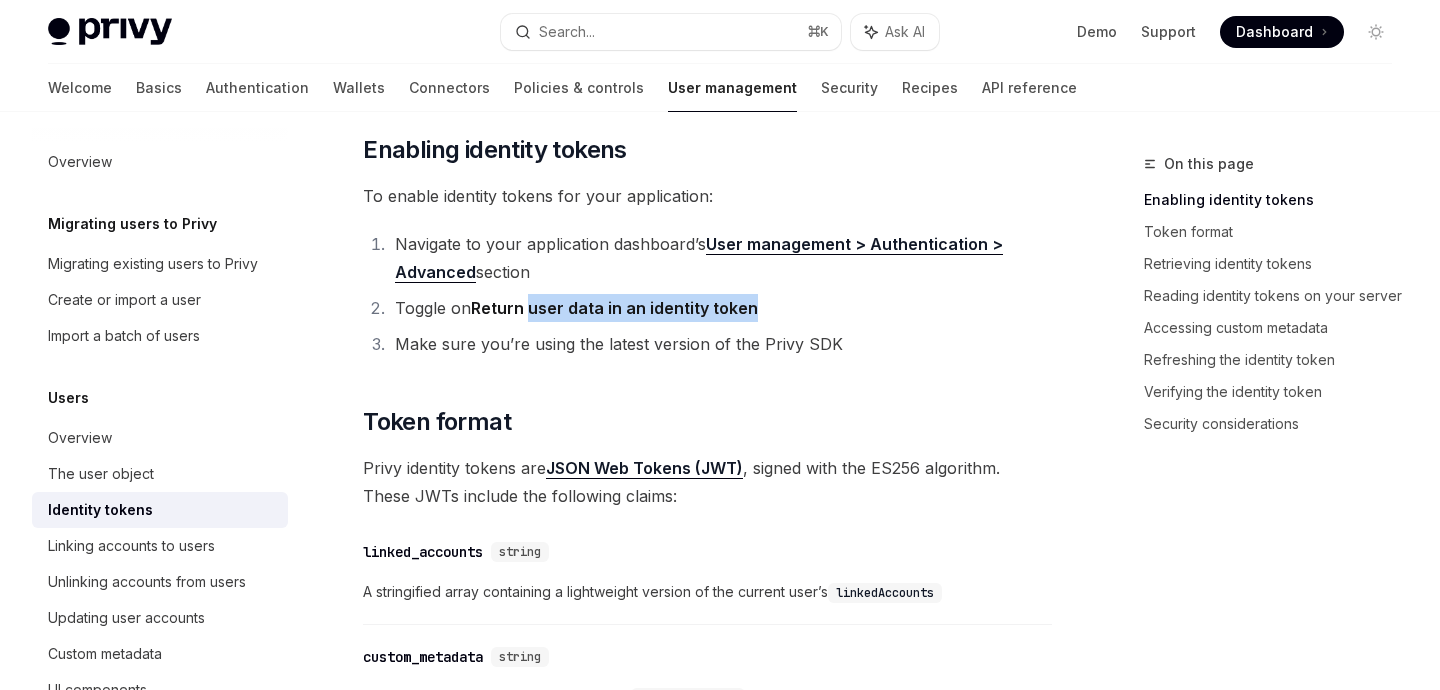 drag, startPoint x: 533, startPoint y: 312, endPoint x: 758, endPoint y: 295, distance: 225.64131 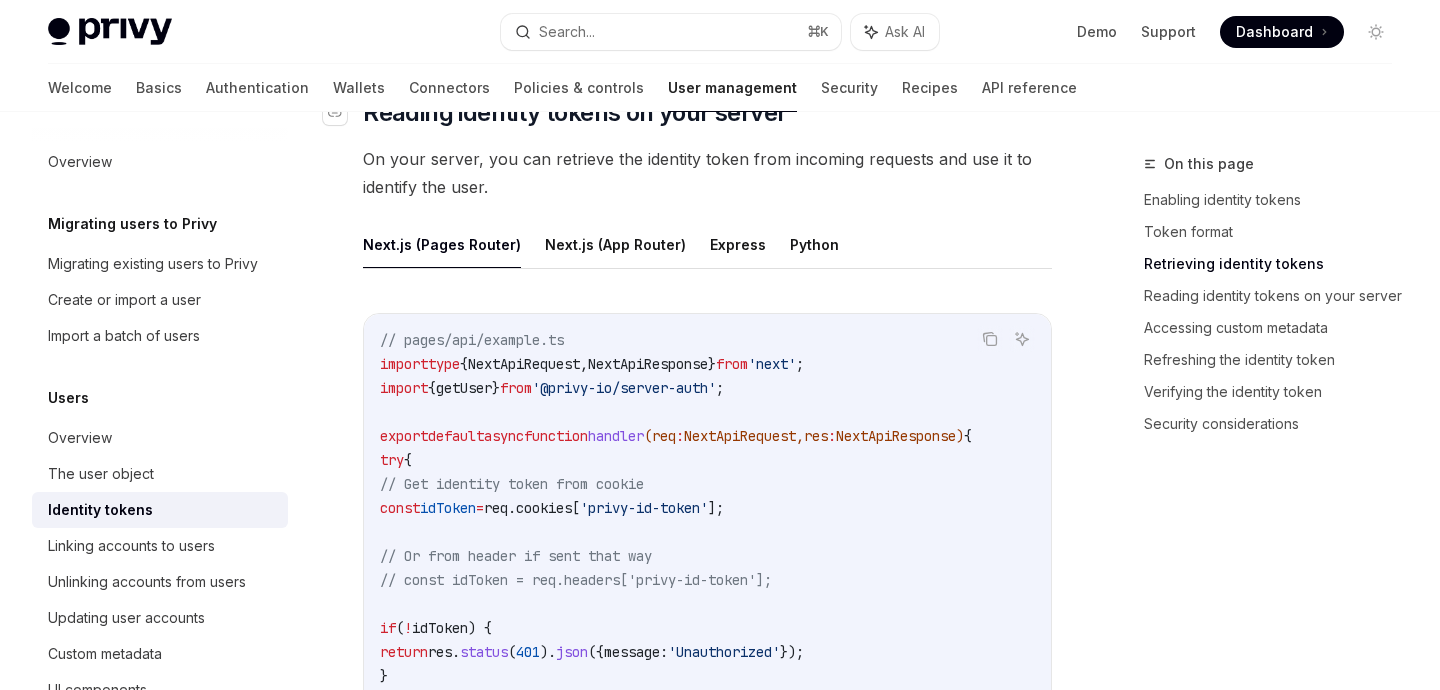 scroll, scrollTop: 2430, scrollLeft: 0, axis: vertical 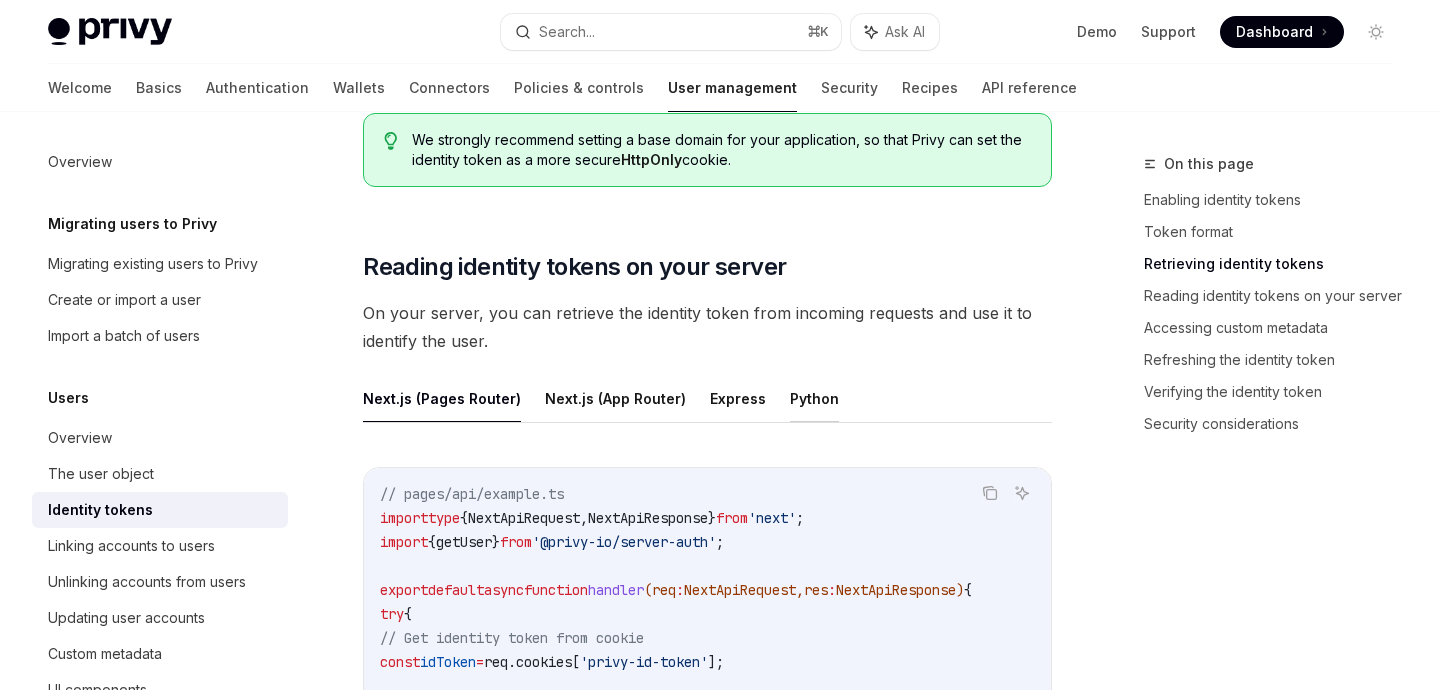 click on "Python" at bounding box center (814, 398) 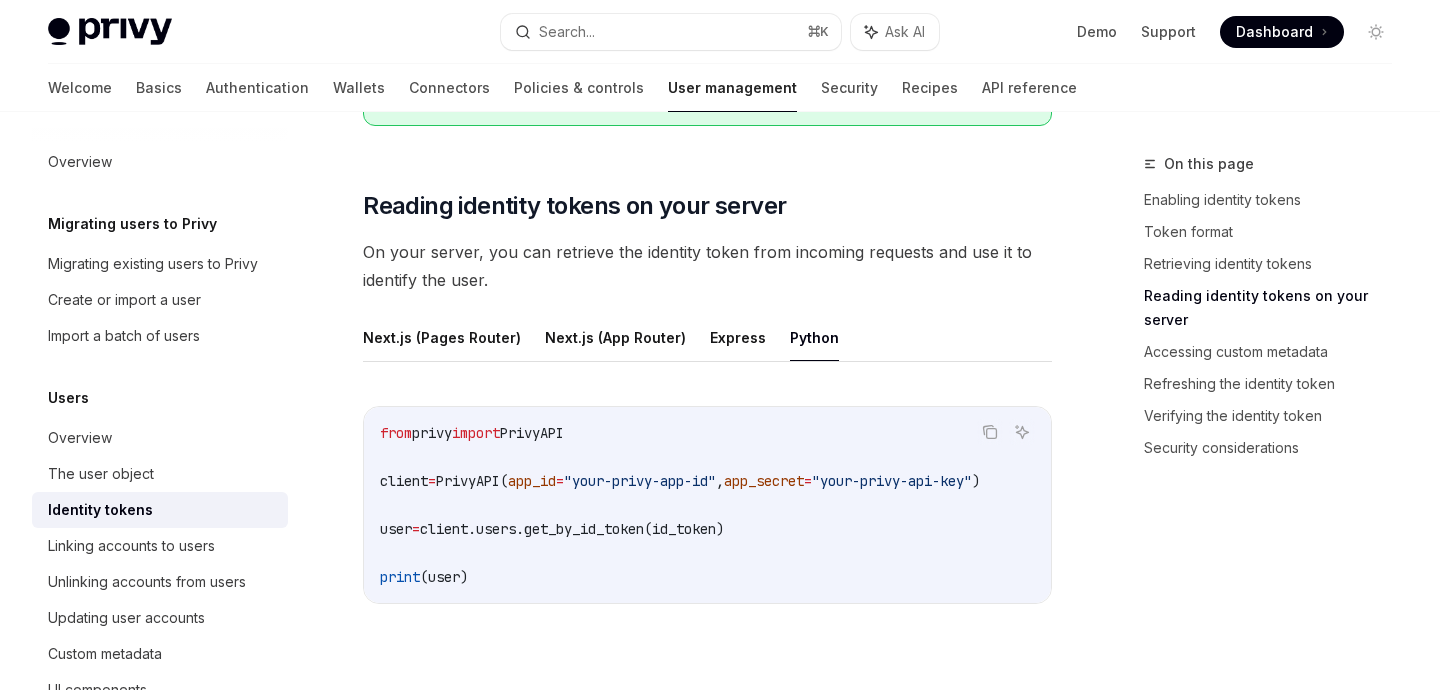 scroll, scrollTop: 2581, scrollLeft: 0, axis: vertical 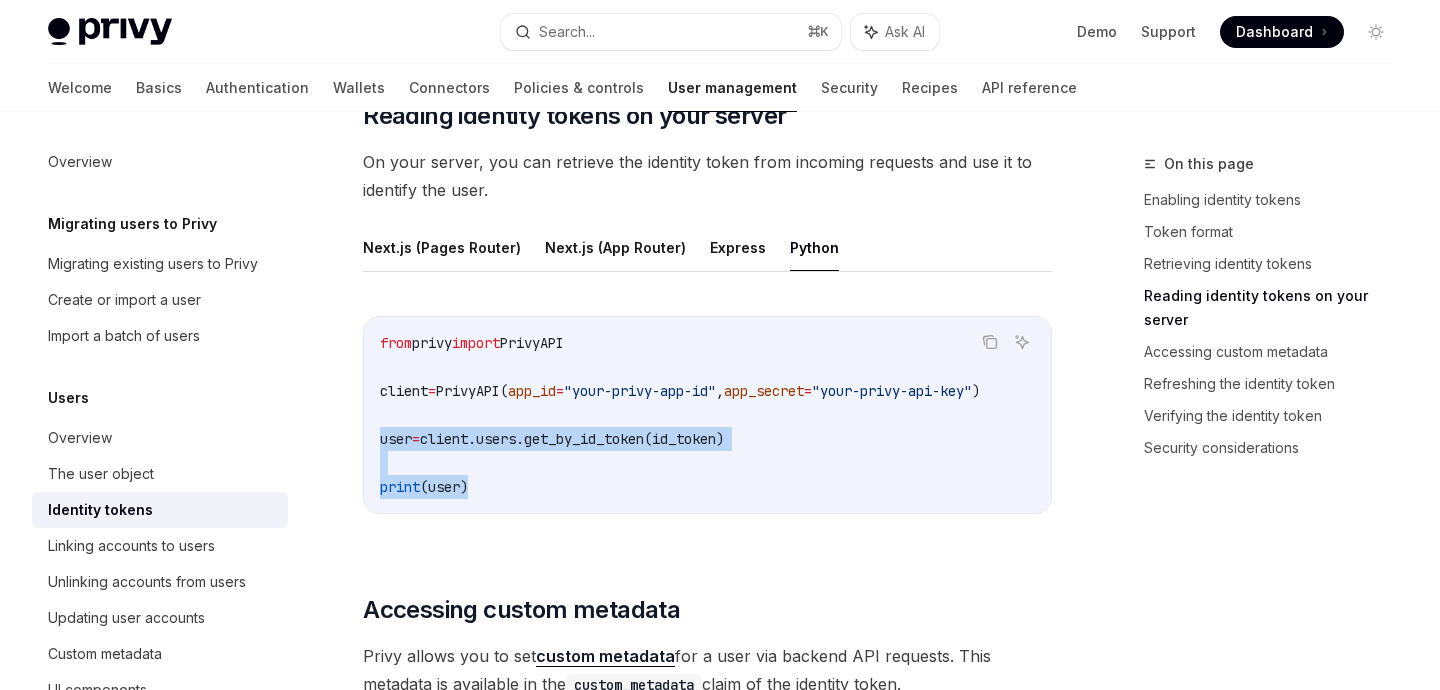drag, startPoint x: 441, startPoint y: 435, endPoint x: 379, endPoint y: 442, distance: 62.39391 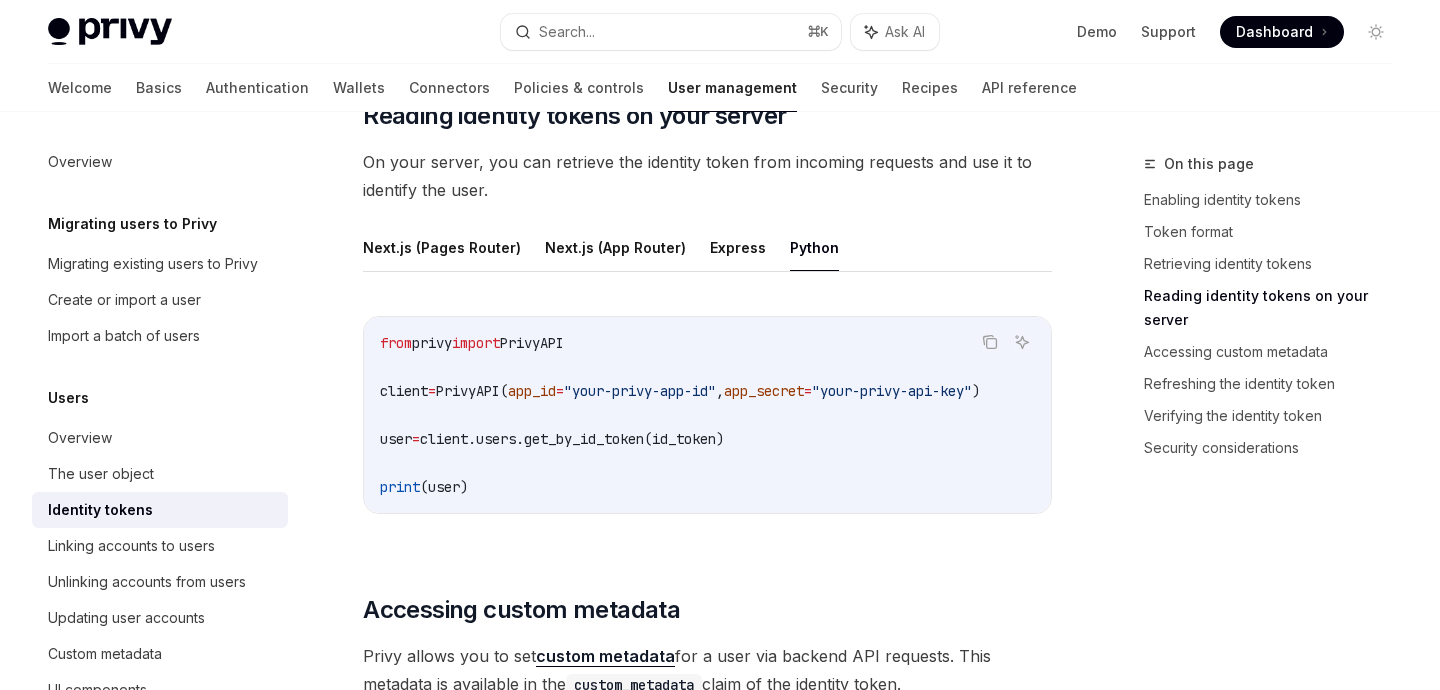 drag, startPoint x: 398, startPoint y: 438, endPoint x: 795, endPoint y: 448, distance: 397.12592 